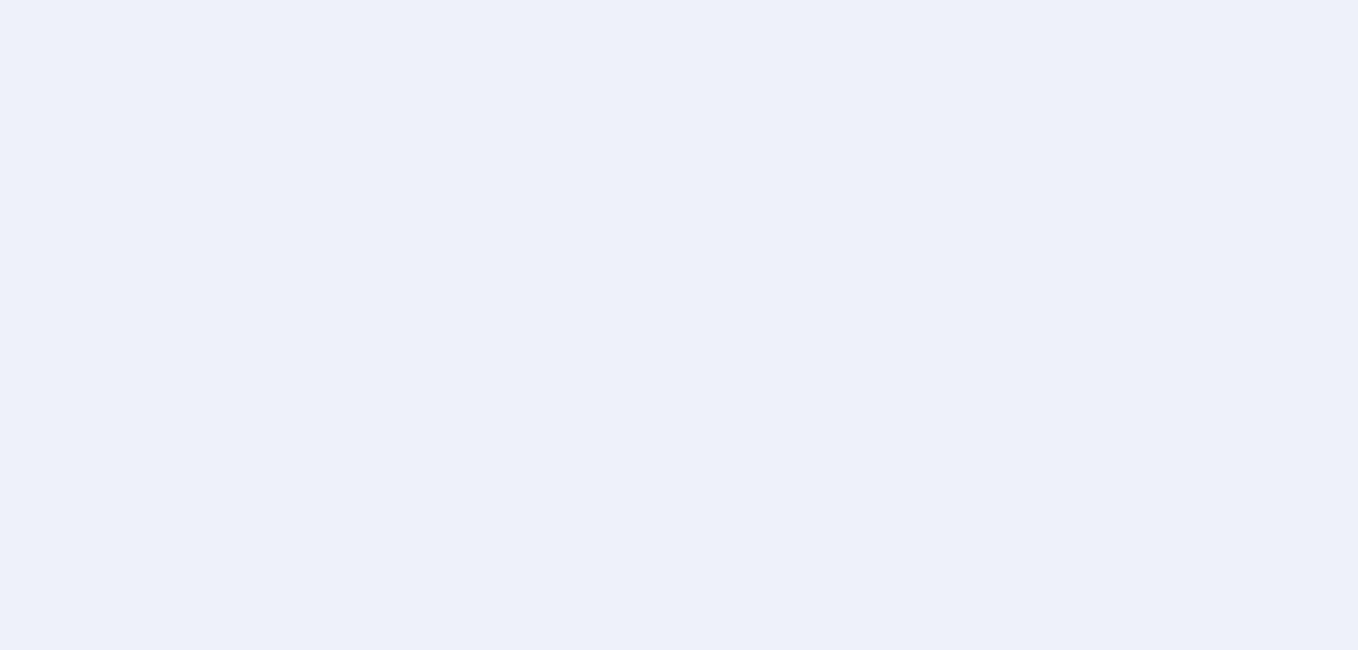 scroll, scrollTop: 0, scrollLeft: 0, axis: both 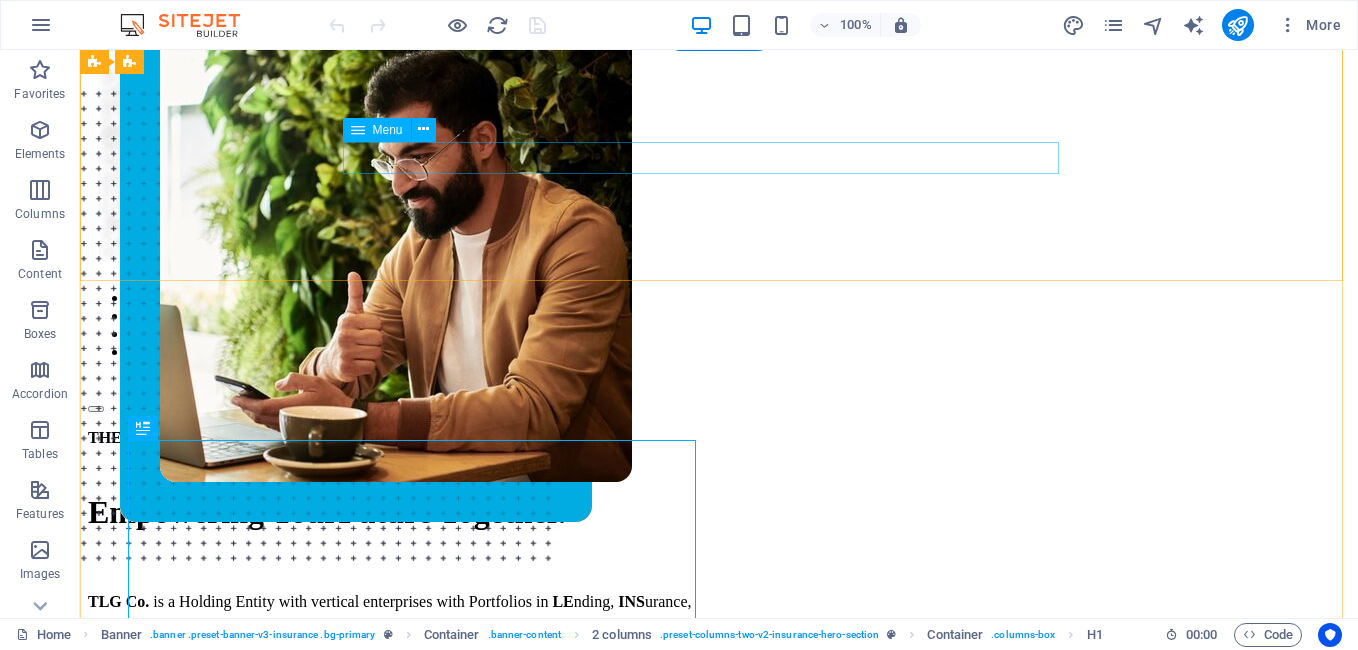 click on "ABOUT US SERVICES NEWS CONTACT" at bounding box center (719, 325) 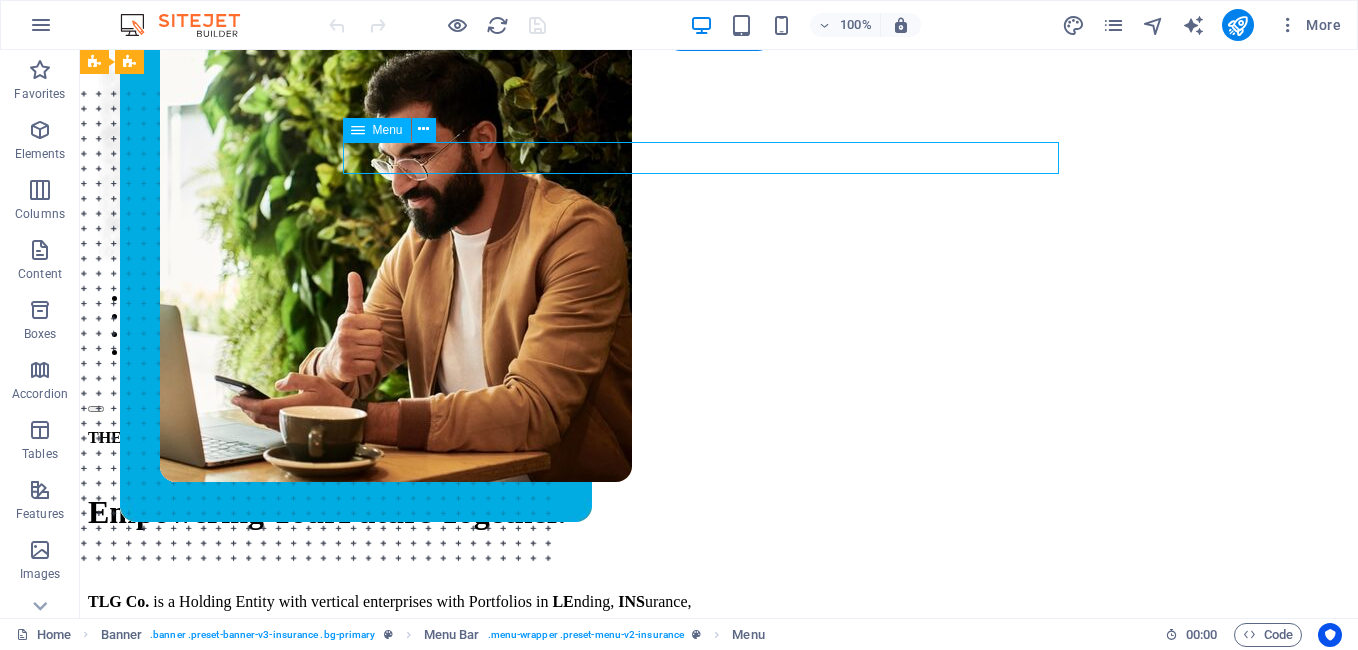 click on "ABOUT US SERVICES NEWS CONTACT" at bounding box center (719, 325) 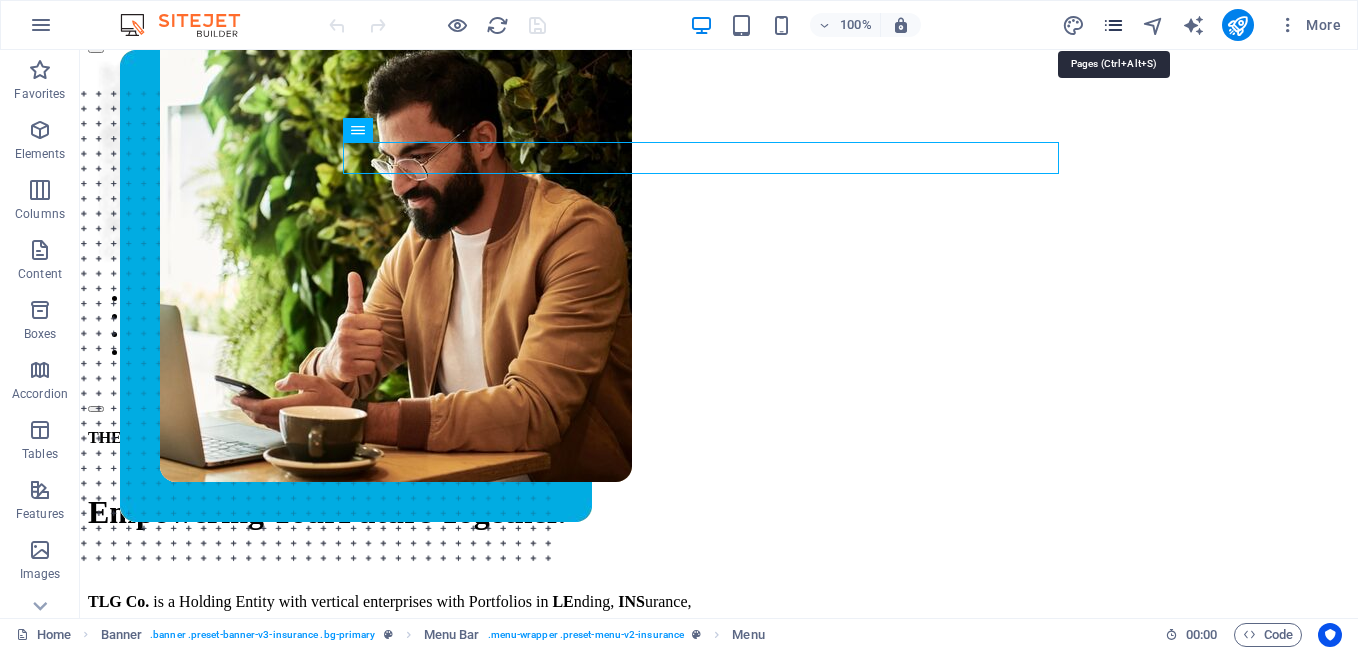 click at bounding box center [1113, 25] 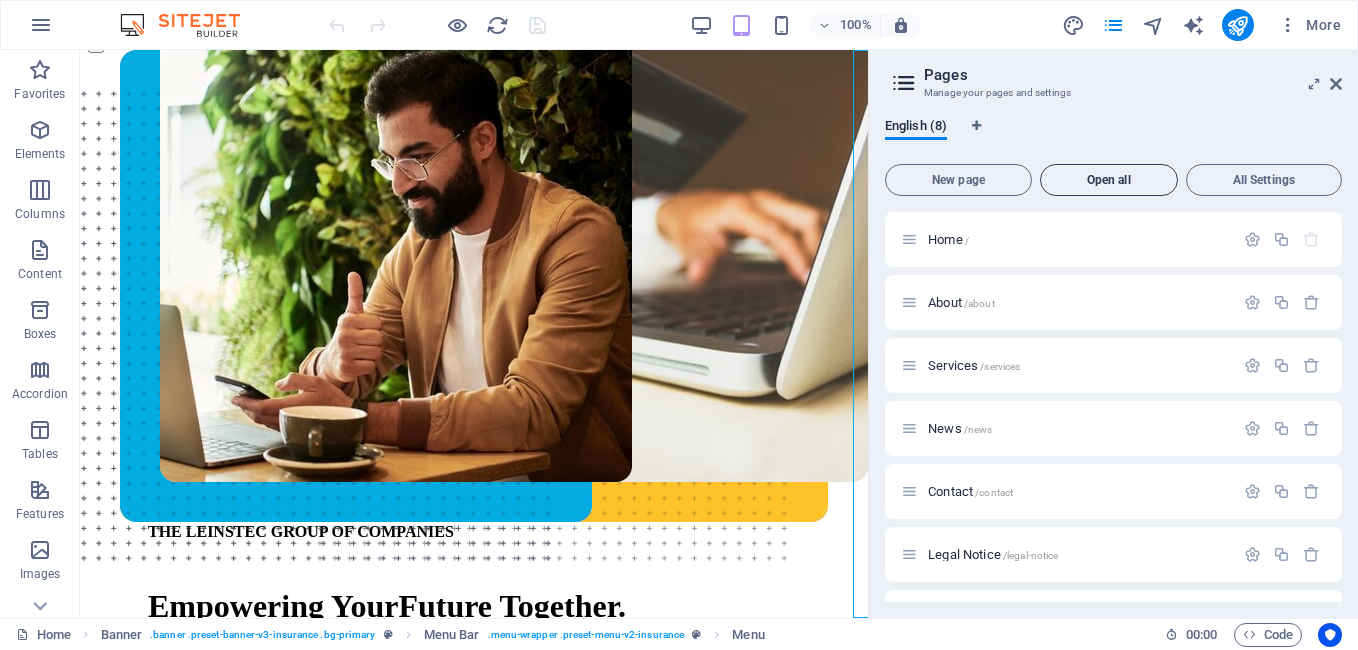 click on "Open all" at bounding box center (1109, 180) 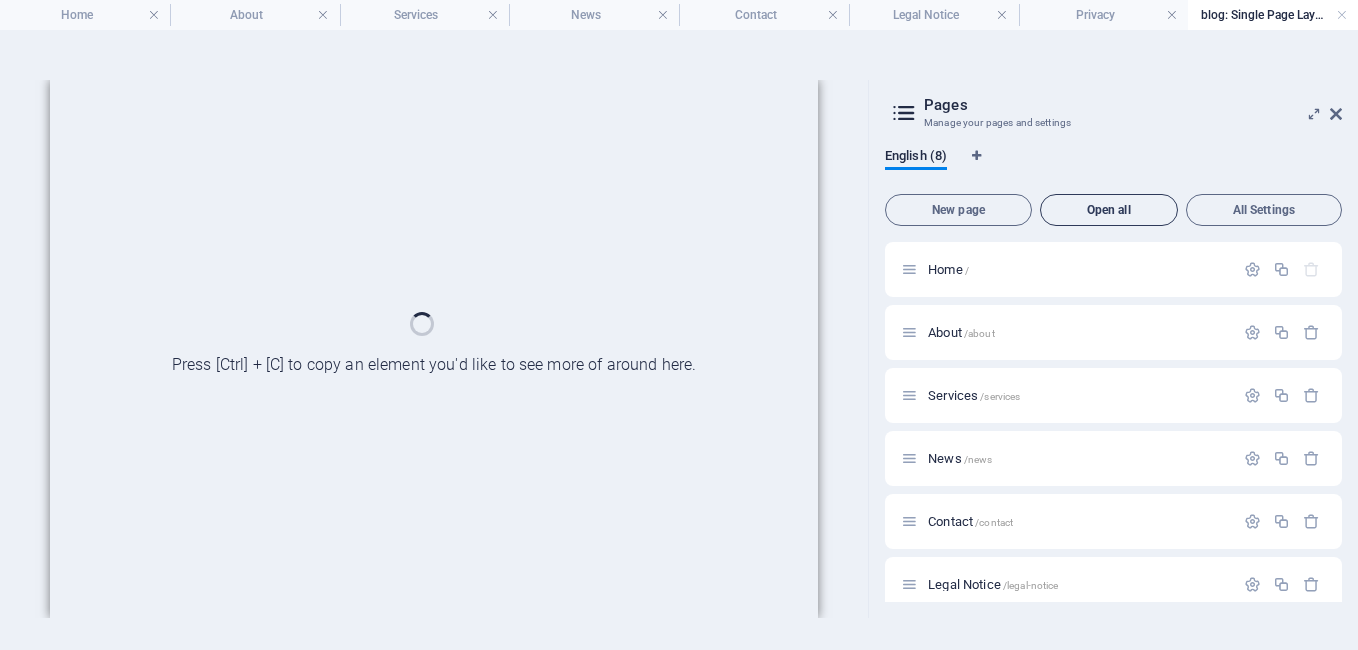 scroll, scrollTop: 0, scrollLeft: 0, axis: both 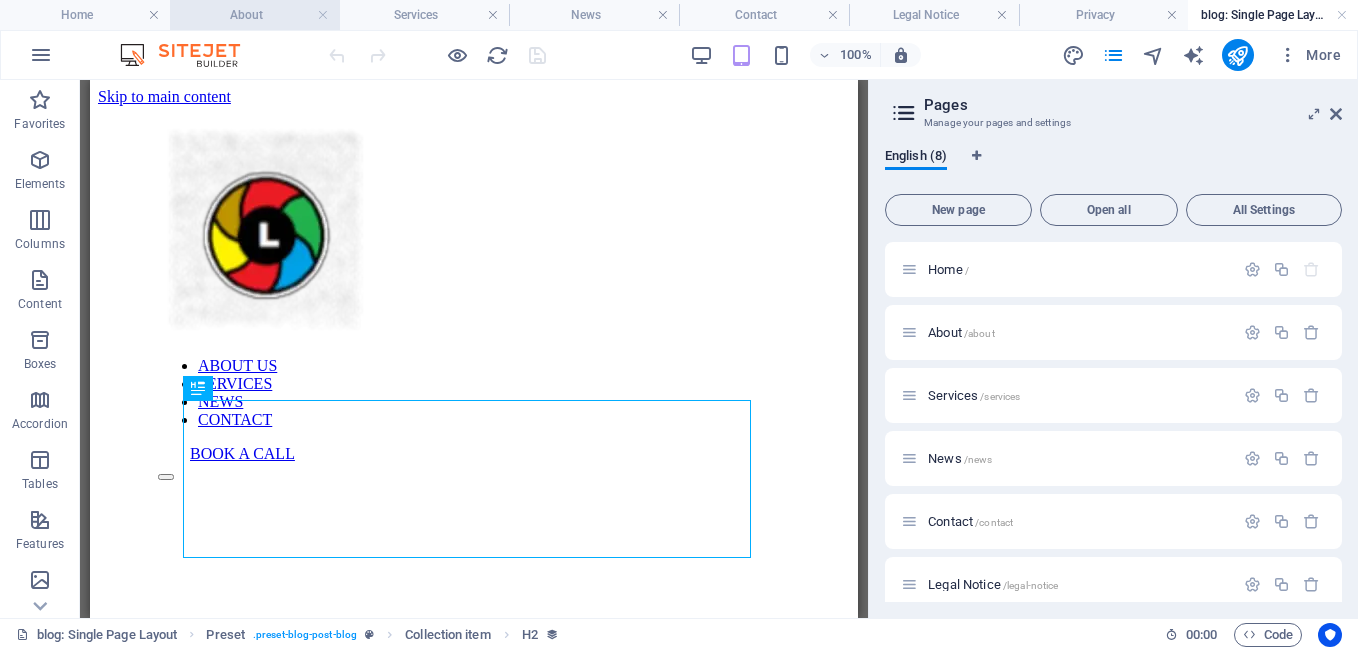 click on "About" at bounding box center [255, 15] 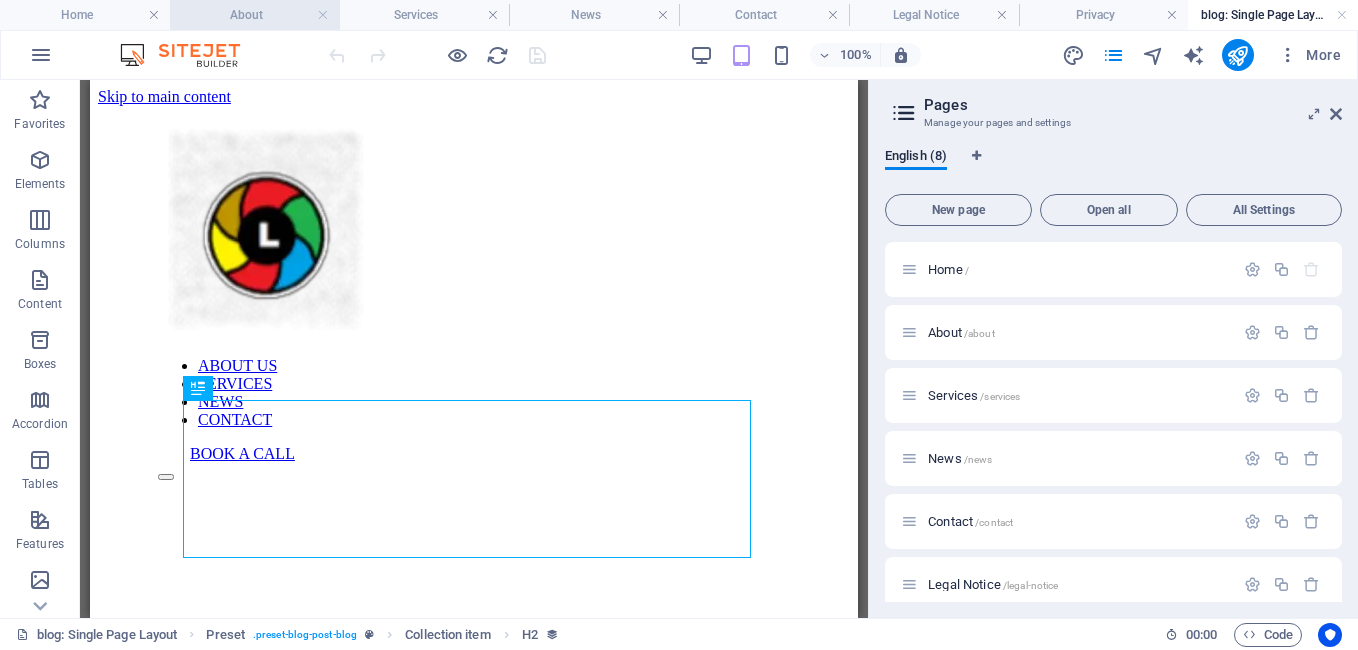 scroll, scrollTop: 755, scrollLeft: 0, axis: vertical 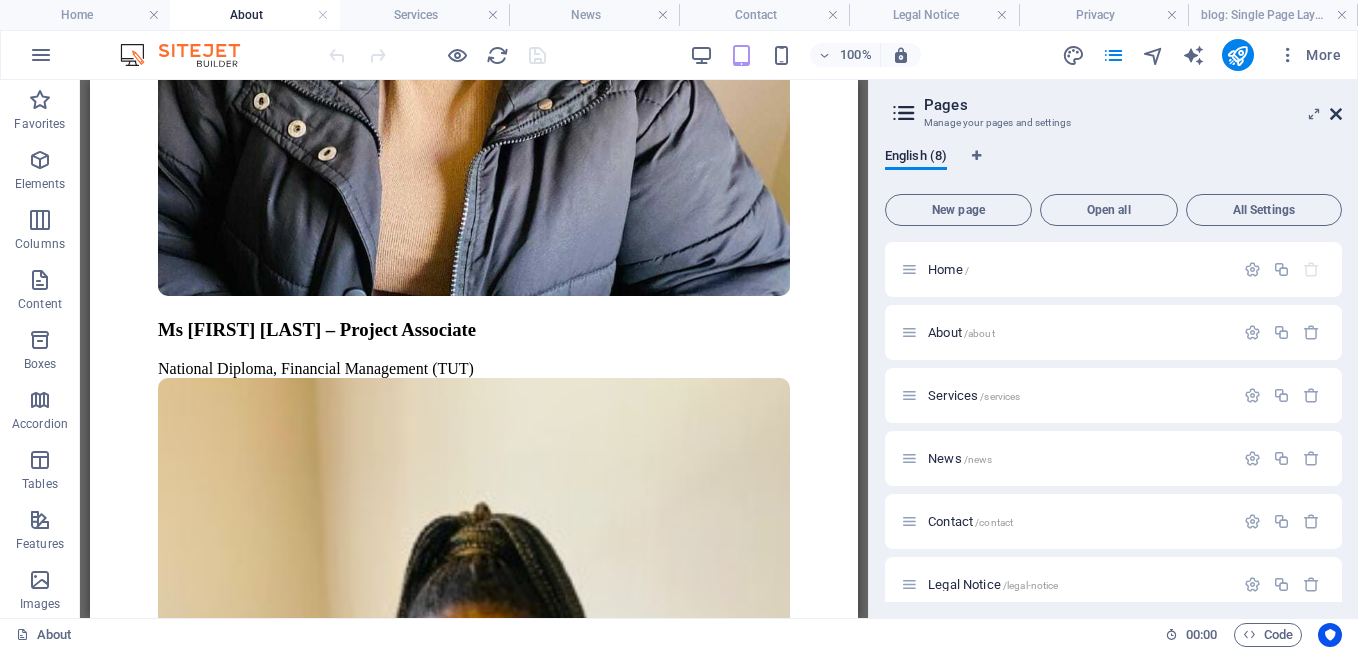 click at bounding box center [1336, 114] 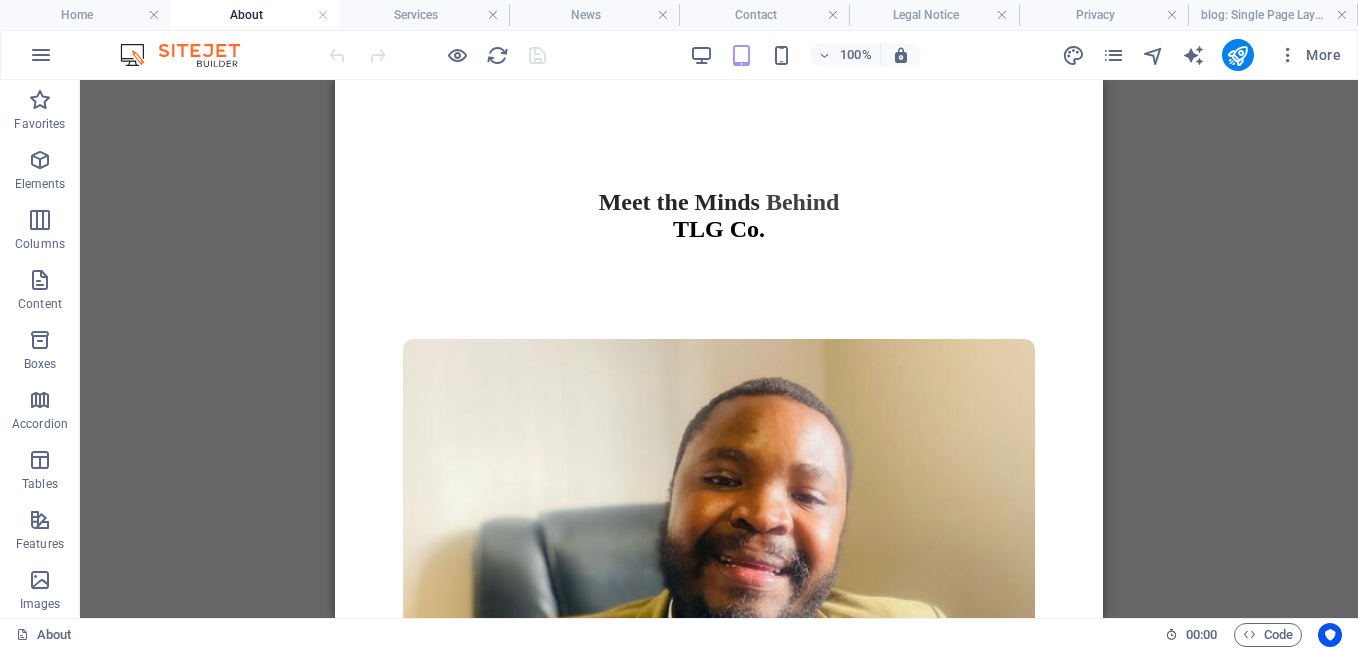 scroll, scrollTop: 2033, scrollLeft: 0, axis: vertical 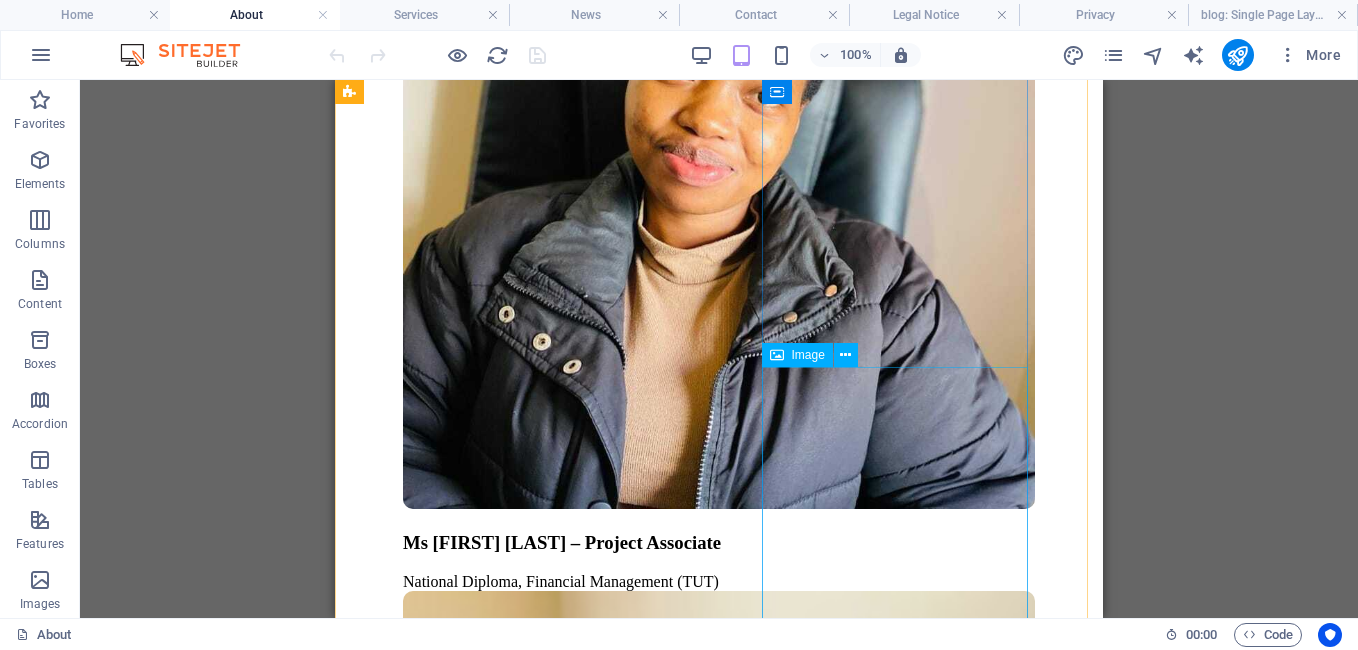 click at bounding box center (719, 5946) 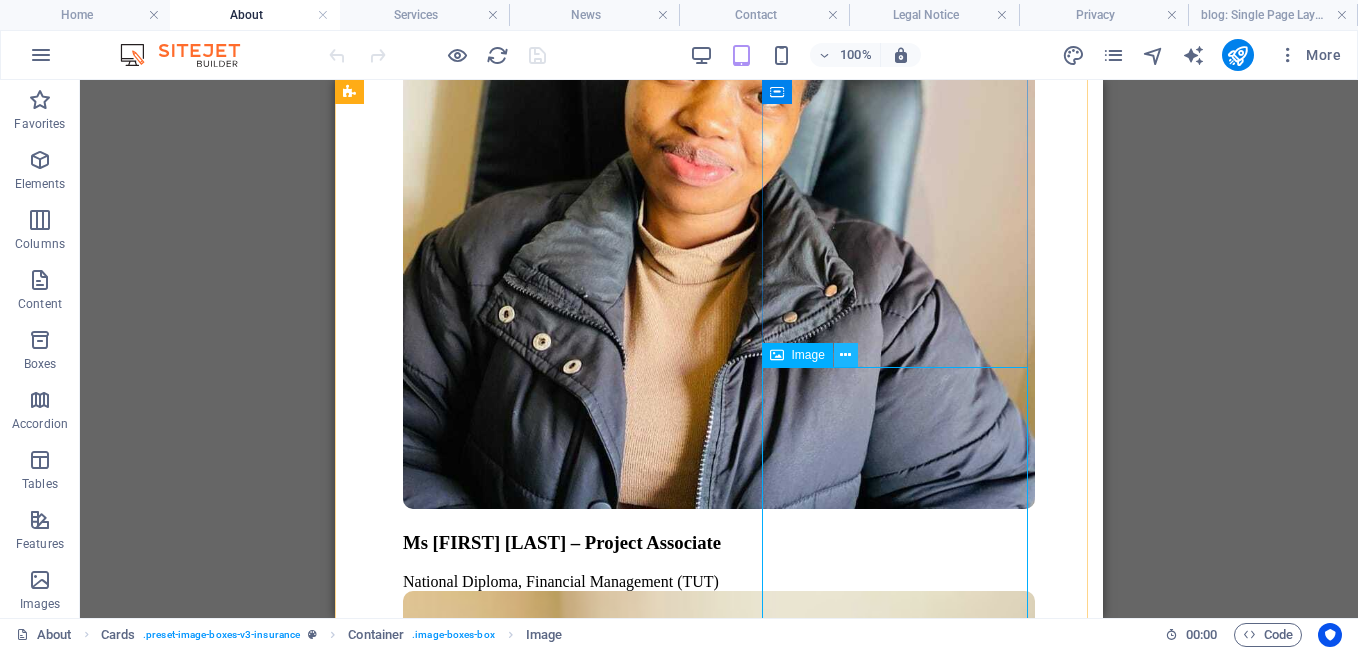 click at bounding box center [845, 355] 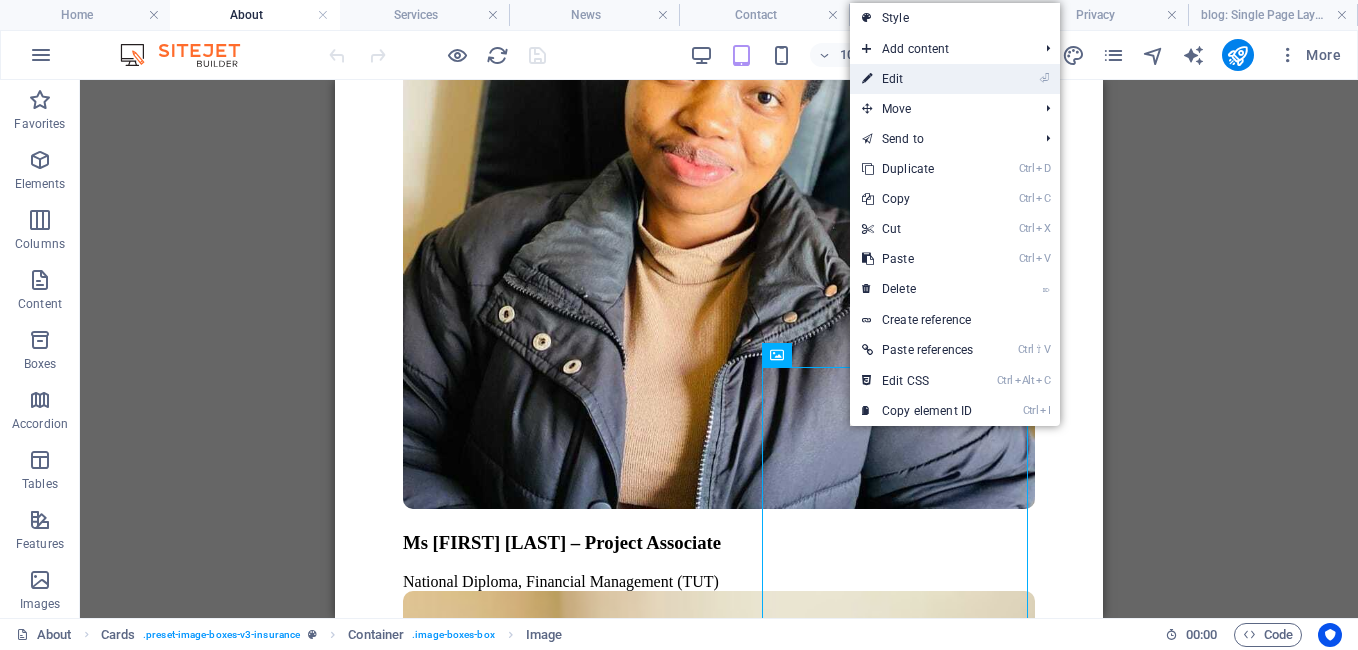 click on "⏎  Edit" at bounding box center [917, 79] 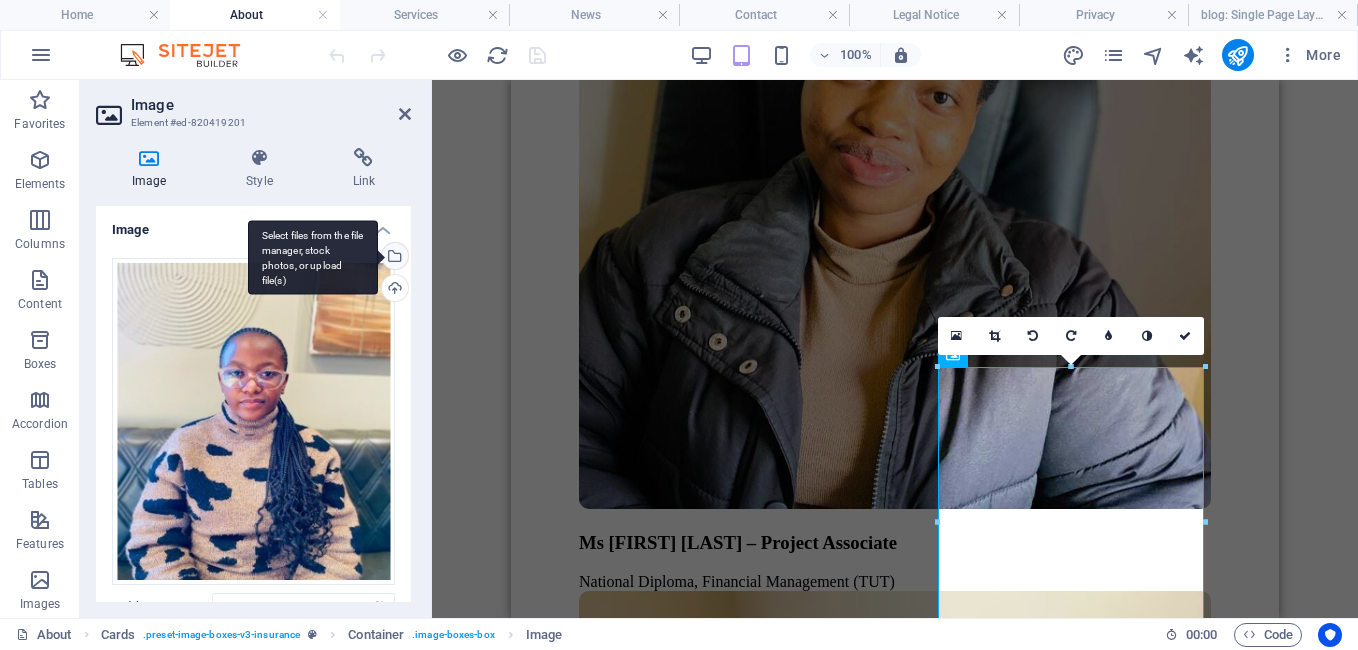 click on "Select files from the file manager, stock photos, or upload file(s)" at bounding box center (393, 258) 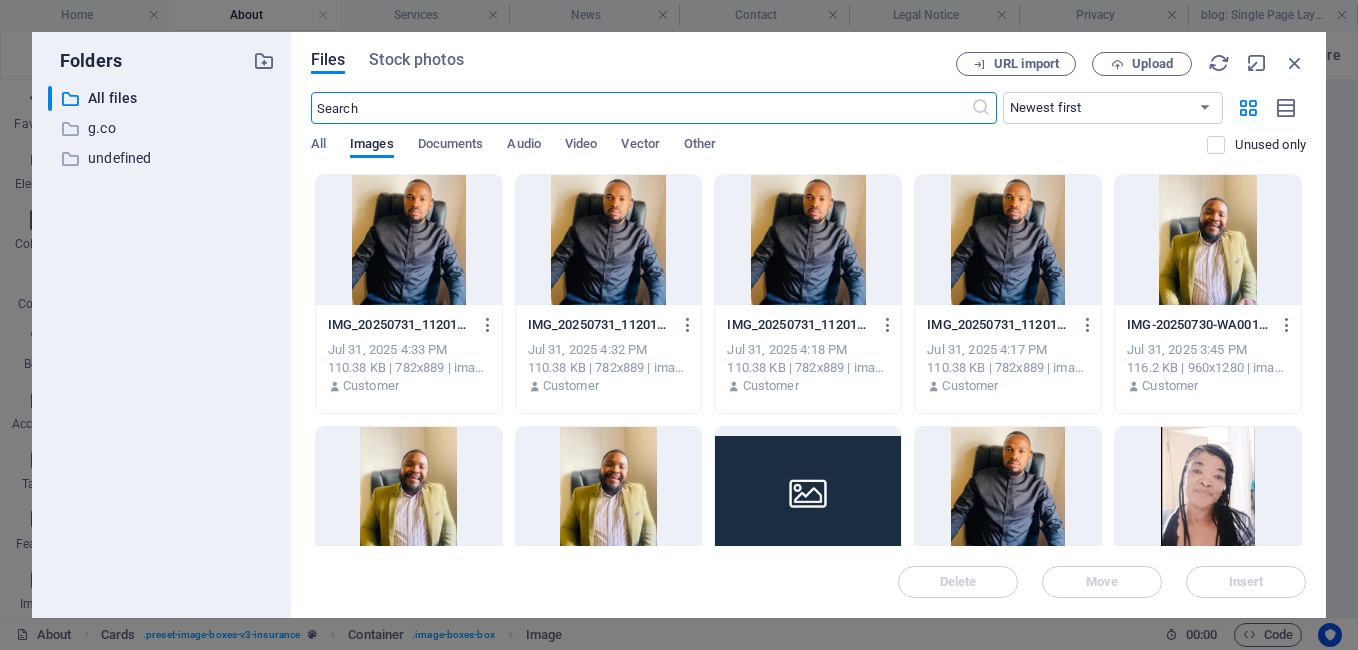 scroll, scrollTop: 7572, scrollLeft: 0, axis: vertical 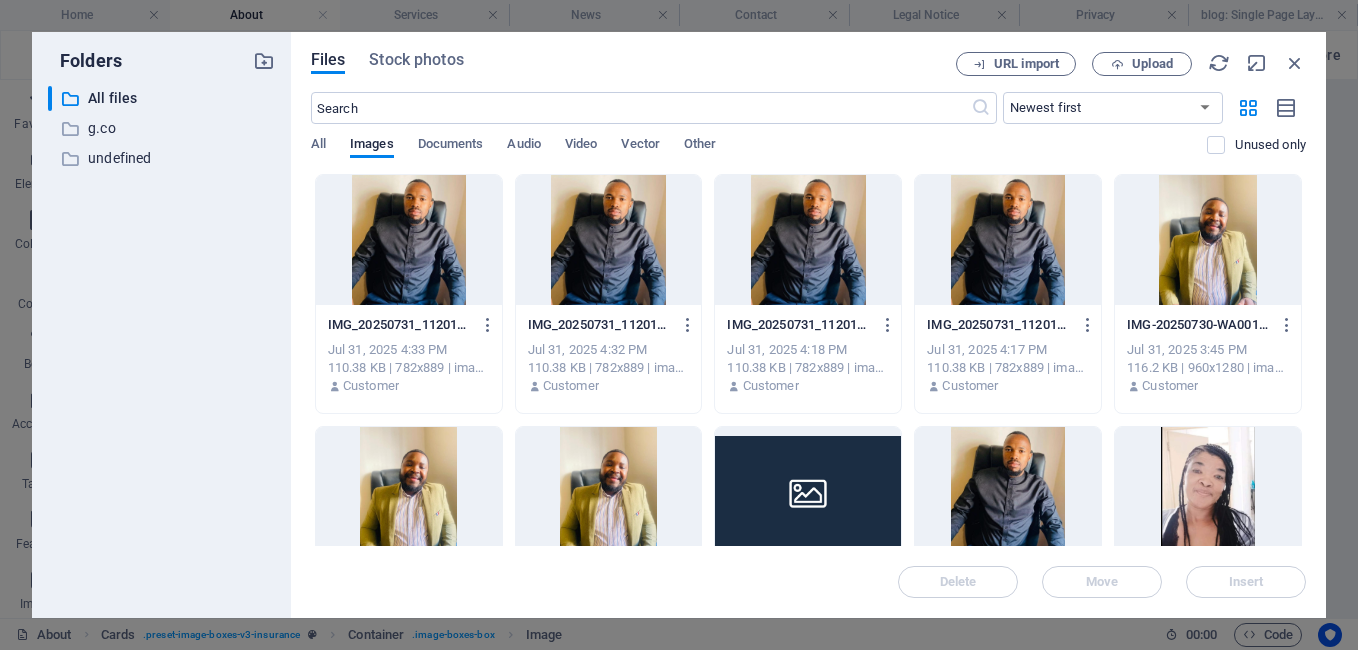 click on "Folders ​ All files All files ​ g.co g.co ​ undefined undefined Files Stock photos URL import Upload ​ Newest first Oldest first Name (A-Z) Name (Z-A) Size (0-9) Size (9-0) Resolution (0-9) Resolution (9-0) All Images Documents Audio Video Vector Other Unused only Drop files here to upload them instantly IMG_20250731_112014-3aHC4fvgpex23rT29WTRKg.jpg IMG_20250731_112014-3aHC4fvgpex23rT29WTRKg.jpg Jul 31, 2025 4:33 PM 110.38 KB | 782x889 | image/jpeg Customer IMG_20250731_112014-VctbYQErr5dN69h3pikrEw.jpg IMG_20250731_112014-VctbYQErr5dN69h3pikrEw.jpg Jul 31, 2025 4:32 PM 110.38 KB | 782x889 | image/jpeg Customer IMG_20250731_112014-x-kgvjElHSojW4ceD5oDZA.jpg IMG_20250731_112014-x-kgvjElHSojW4ceD5oDZA.jpg Jul 31, 2025 4:18 PM 110.38 KB | 782x889 | image/jpeg Customer IMG_20250731_112014-J2IYvuv6-NGMLrS0kV7_5Q.jpg IMG_20250731_112014-J2IYvuv6-NGMLrS0kV7_5Q.jpg Jul 31, 2025 4:17 PM 110.38 KB | 782x889 | image/jpeg Customer IMG-20250730-WA0012-joJmRmw_P6zCJdiecsL40w.jpg Jul 31, 2025 3:45 PM Customer Move" at bounding box center (679, 325) 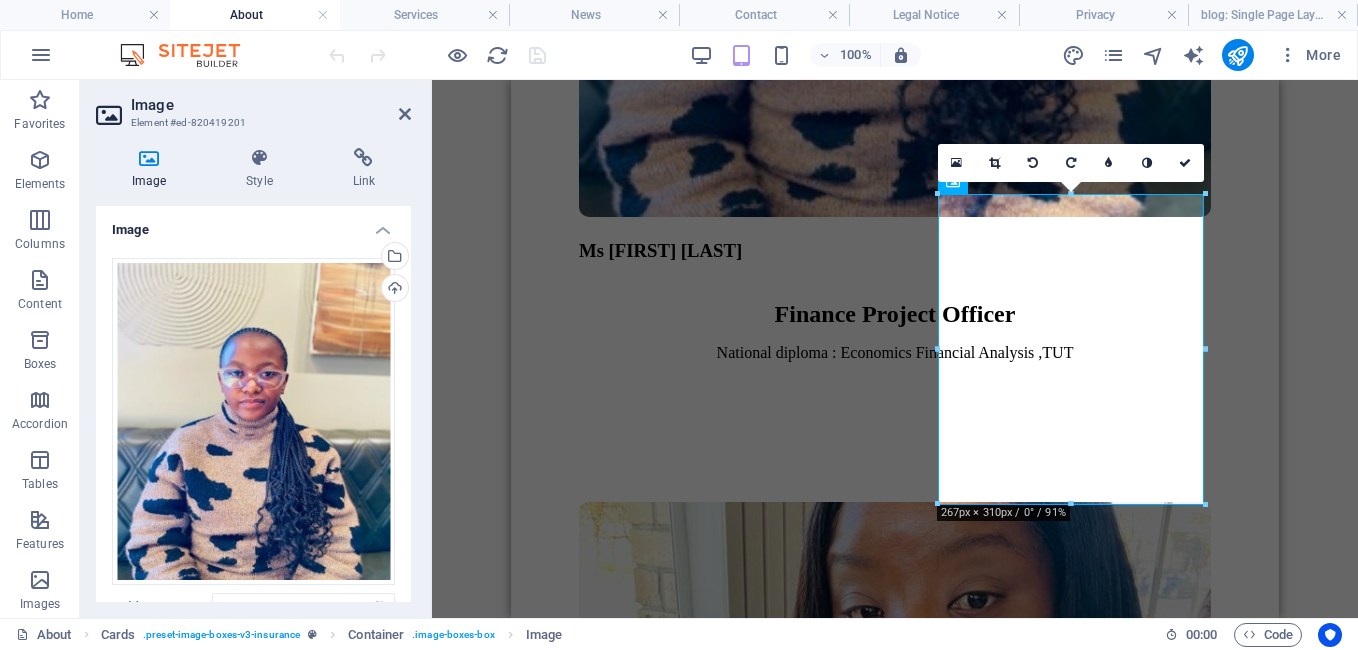 scroll, scrollTop: 5315, scrollLeft: 0, axis: vertical 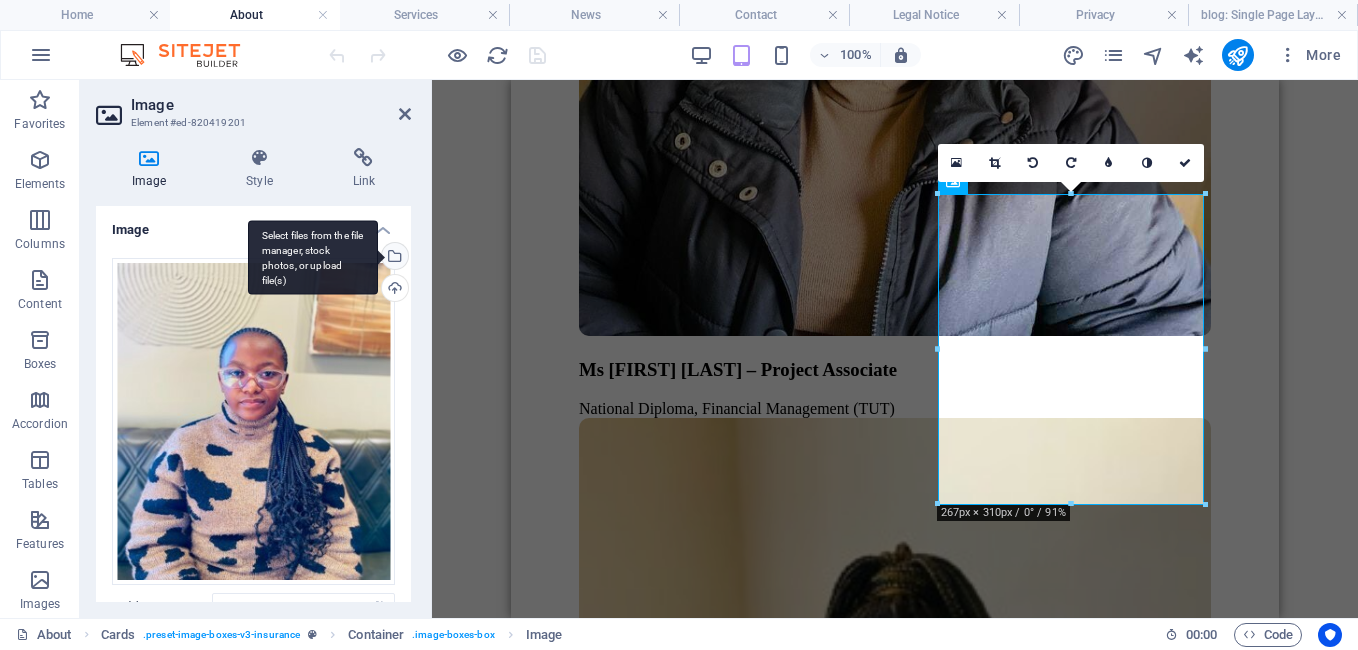 click on "Select files from the file manager, stock photos, or upload file(s)" at bounding box center (393, 258) 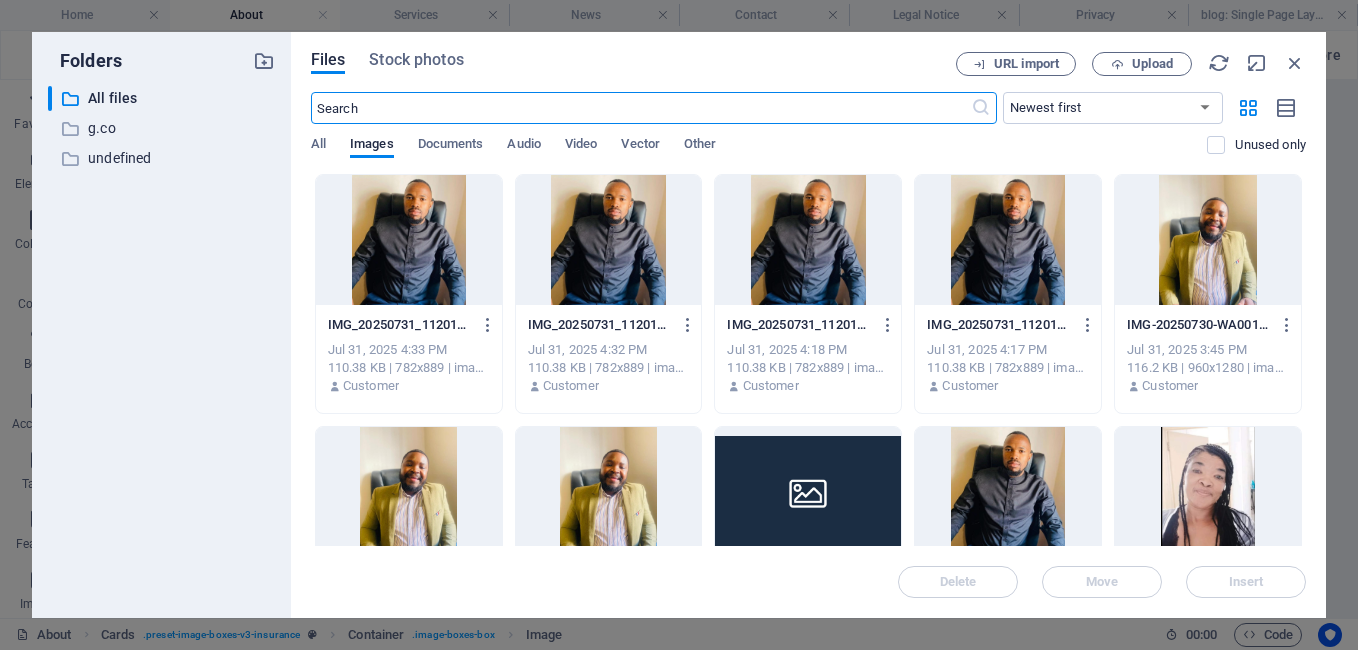 scroll, scrollTop: 7572, scrollLeft: 0, axis: vertical 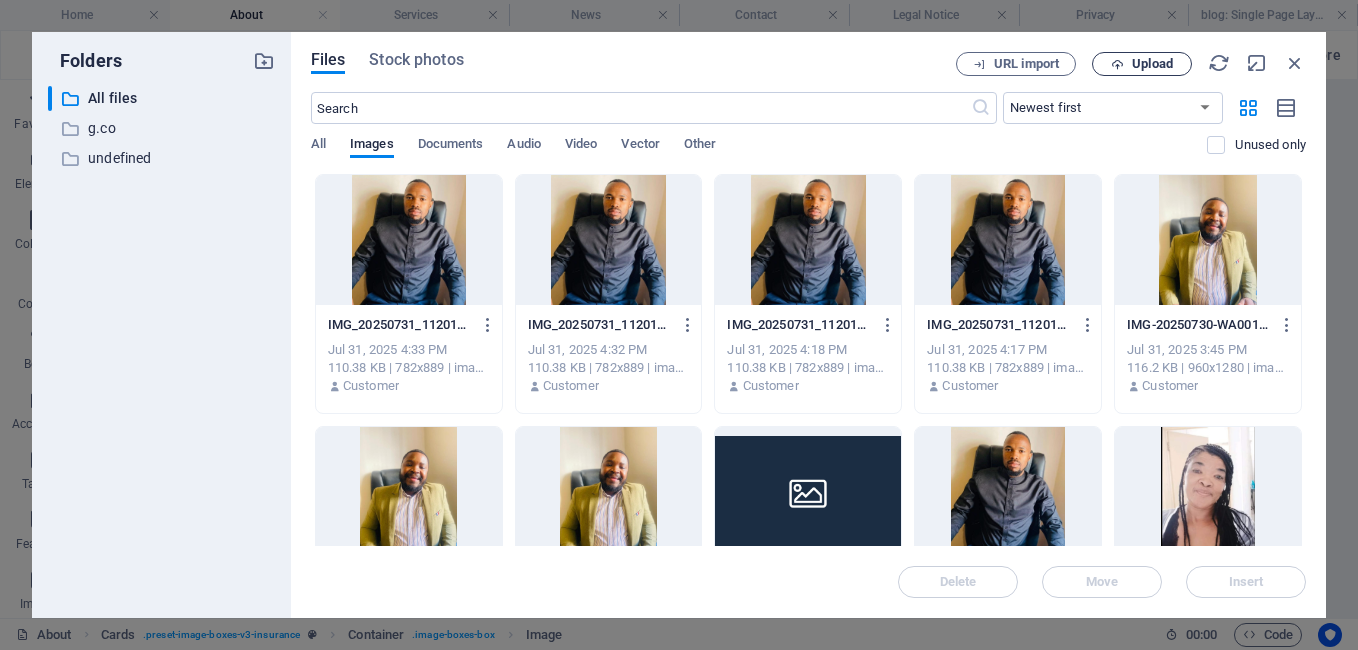 click on "Upload" at bounding box center [1152, 64] 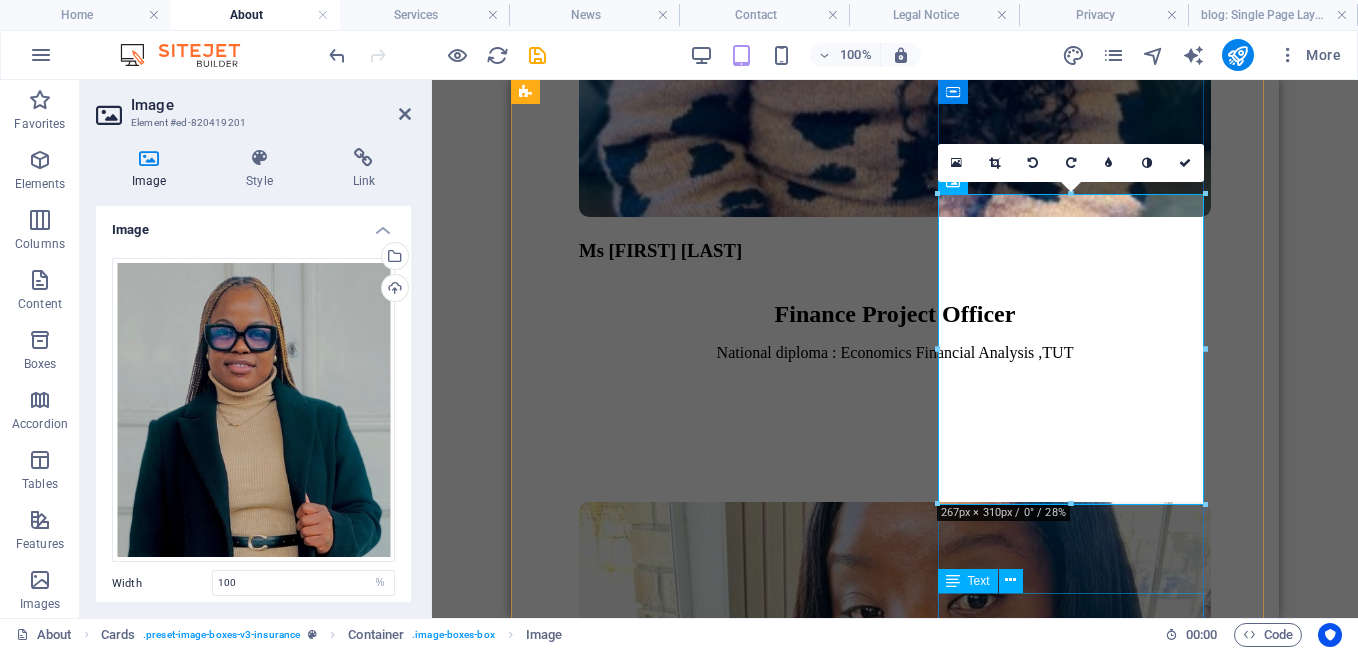 scroll, scrollTop: 5315, scrollLeft: 0, axis: vertical 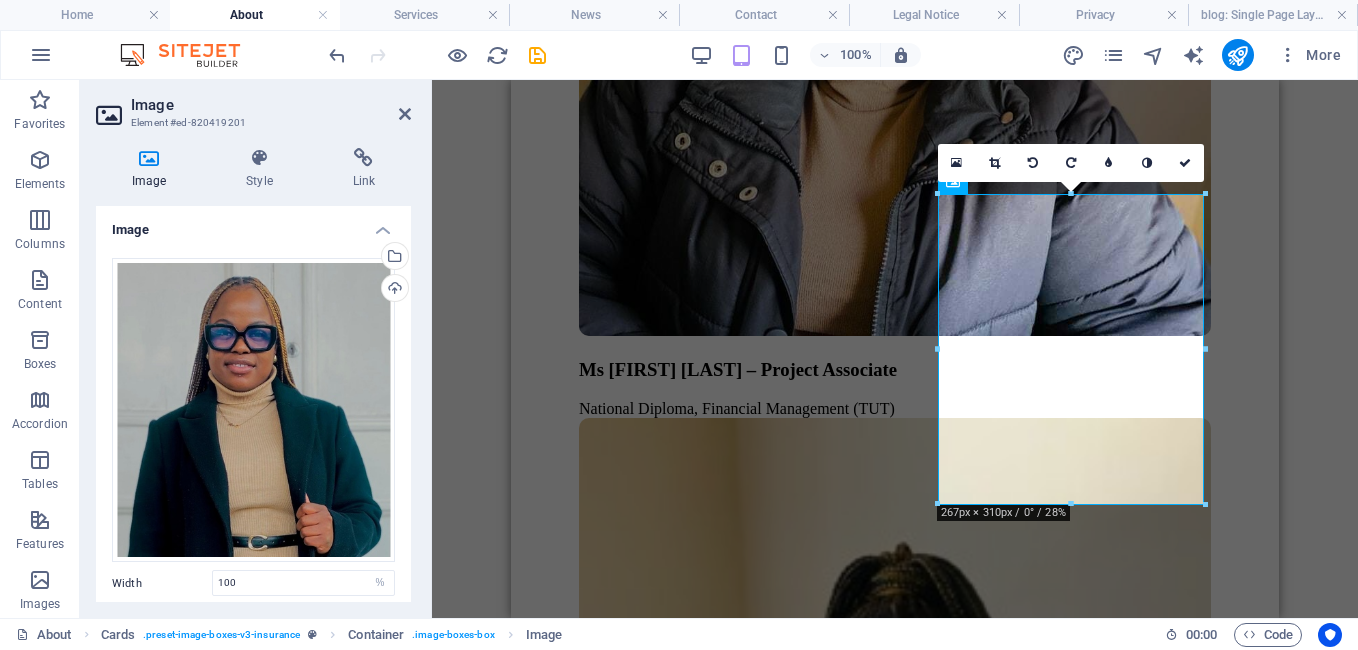 click on "Image Style Link Image Drag files here, click to choose files or select files from Files or our free stock photos & videos Select files from the file manager, stock photos, or upload file(s) Upload Width 100 Default auto px rem % em vh vw Fit image Automatically fit image to a fixed width and height Height Default auto px Alignment Lazyload Loading images after the page loads improves page speed. Responsive Automatically load retina image and smartphone optimized sizes. Lightbox Use as headline The image will be wrapped in an H1 headline tag. Useful for giving alternative text the weight of an H1 headline, e.g. for the logo. Leave unchecked if uncertain. Optimized Images are compressed to improve page speed. Position Direction Custom X offset 50 px rem % vh vw Y offset 50 px rem % vh vw Text Float No float Image left Image right Determine how text should behave around the image. Text Alternative text Image caption Paragraph Format Normal Heading 1 Heading 2 Heading 3 Heading 4 Heading 5 Heading 6 Code Arial 8" at bounding box center (253, 375) 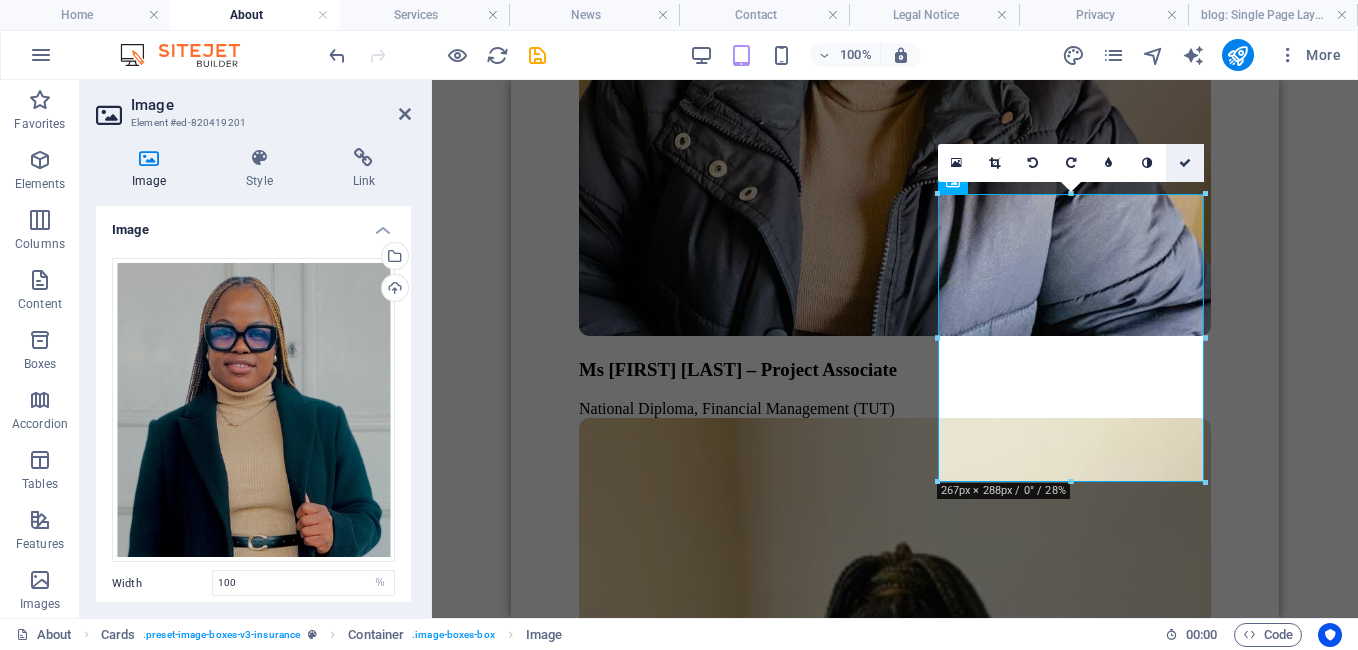 click at bounding box center (1185, 163) 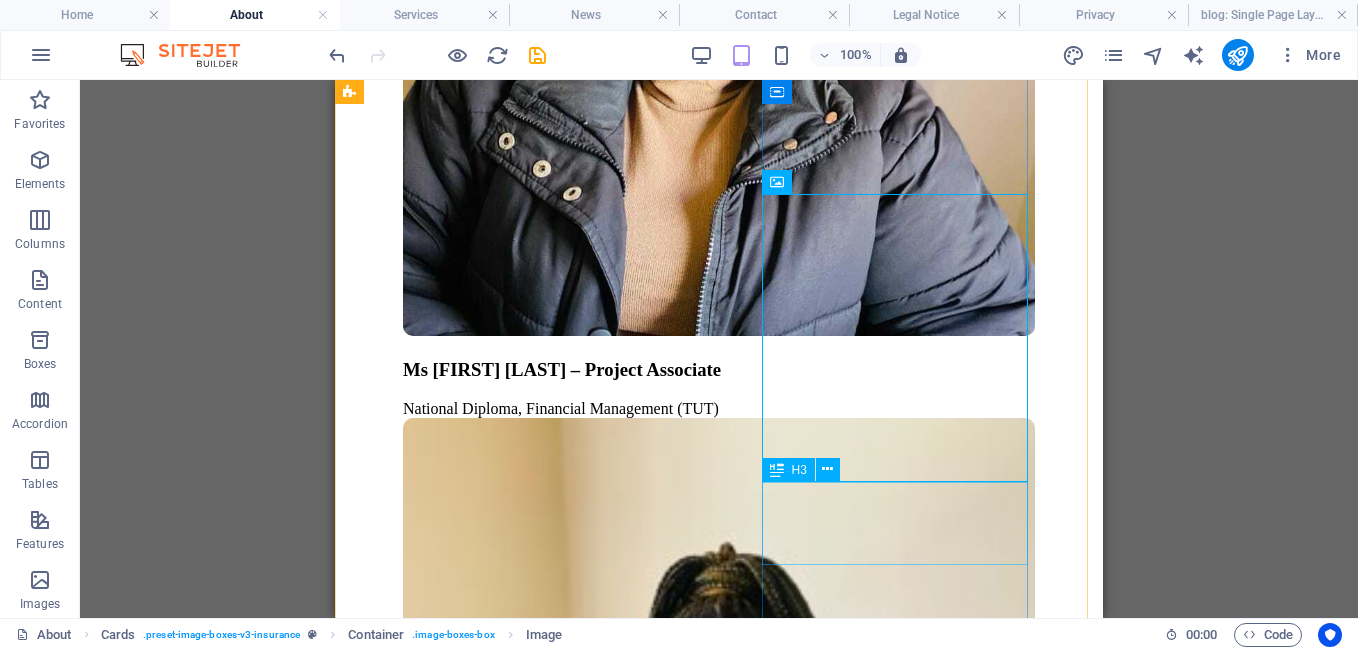 click on "Ms [FIRST] [LAST]" at bounding box center [719, 6119] 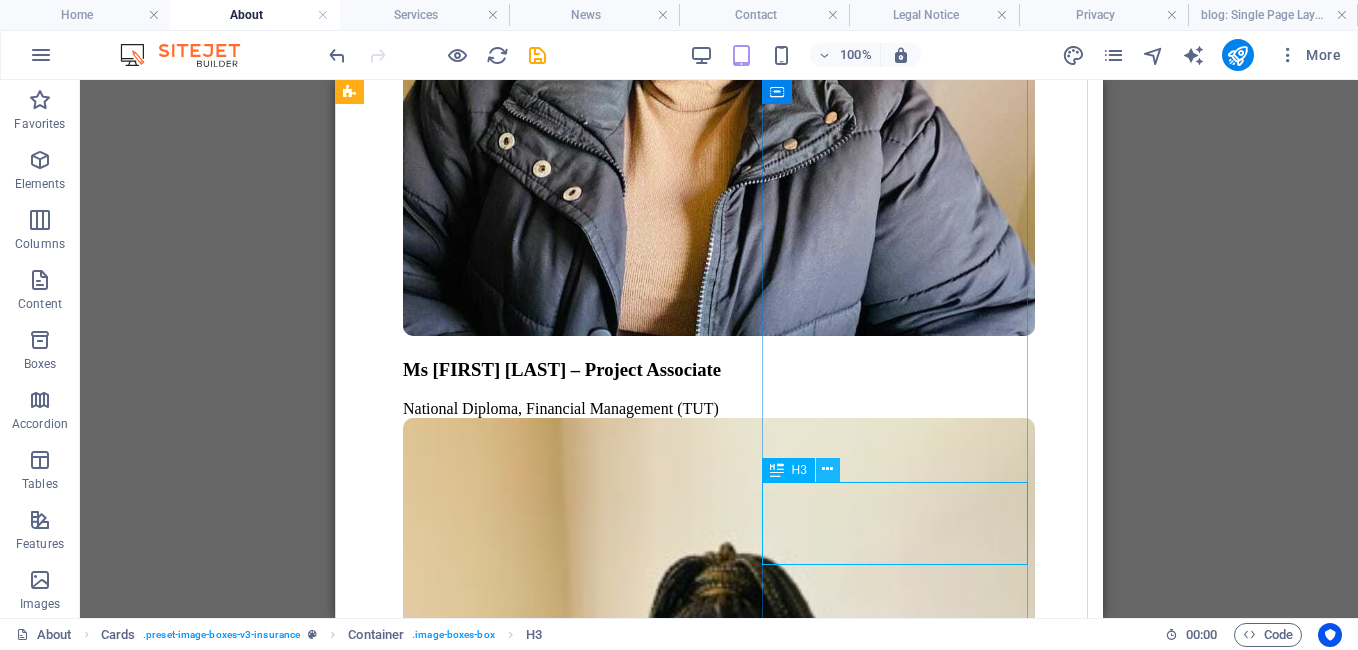 click at bounding box center (827, 469) 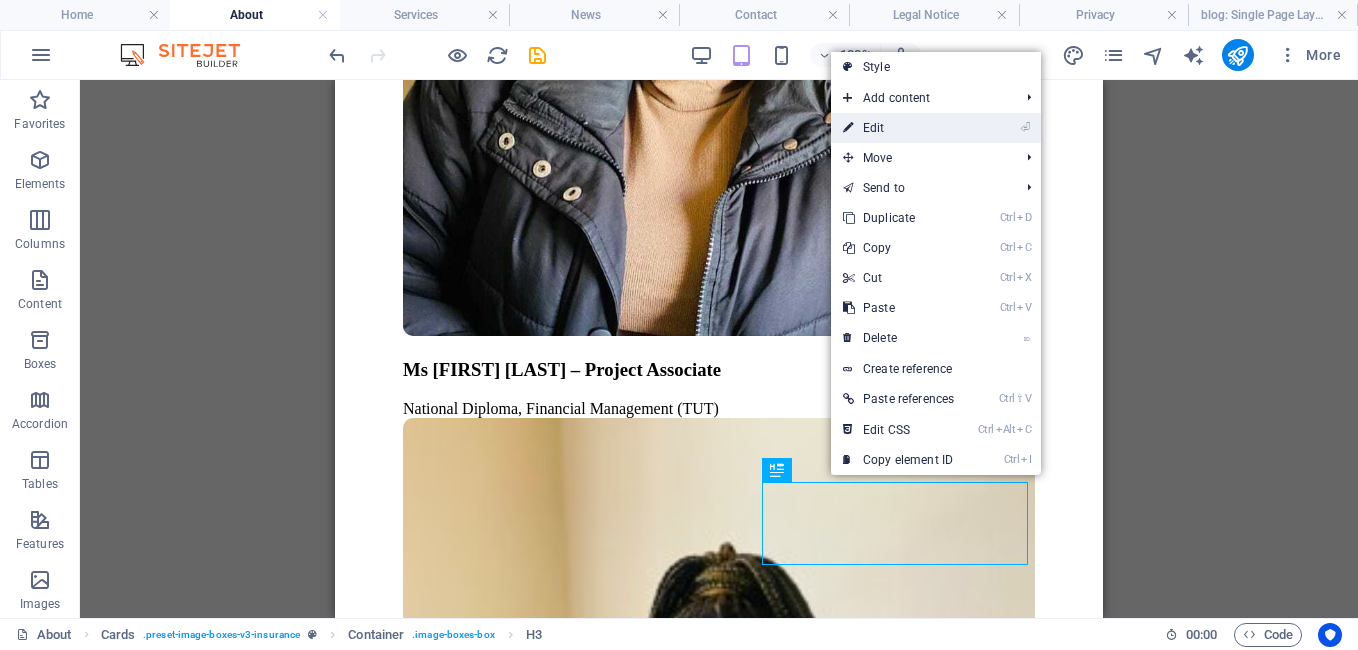 click on "⏎  Edit" at bounding box center [898, 128] 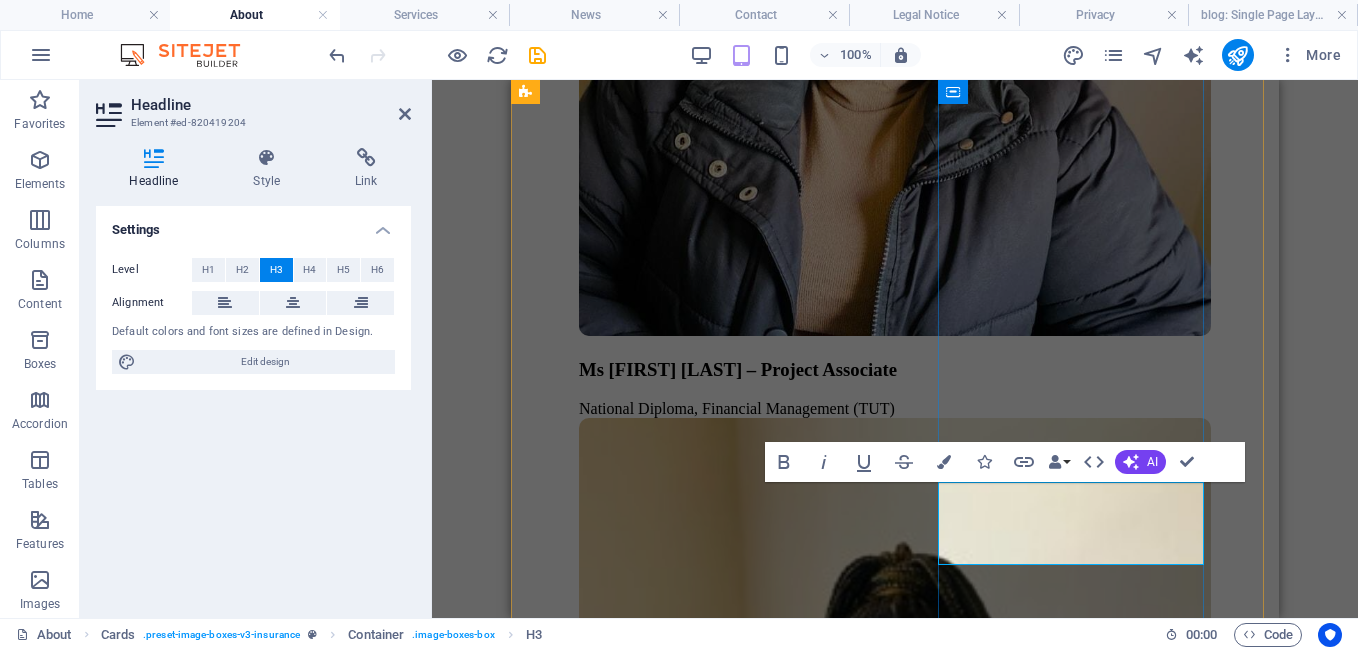 click on "Ms [FIRST] [LAST]" at bounding box center [895, 6119] 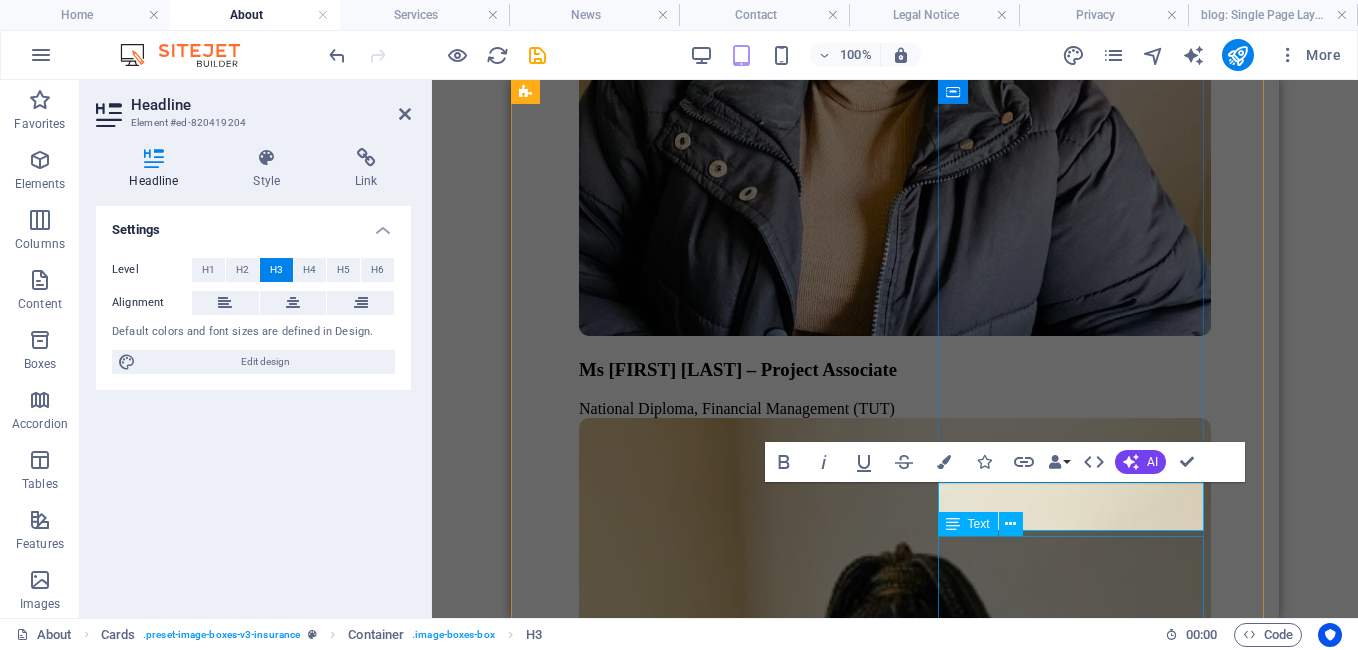 type 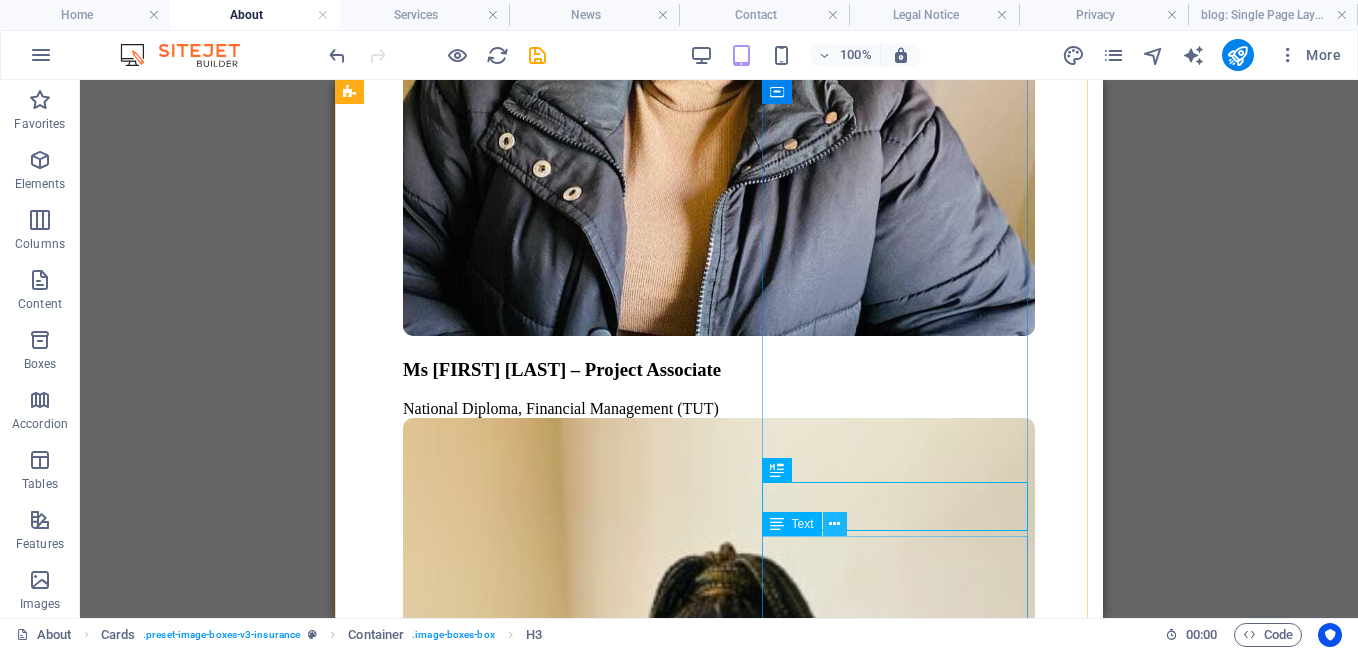 click at bounding box center [834, 524] 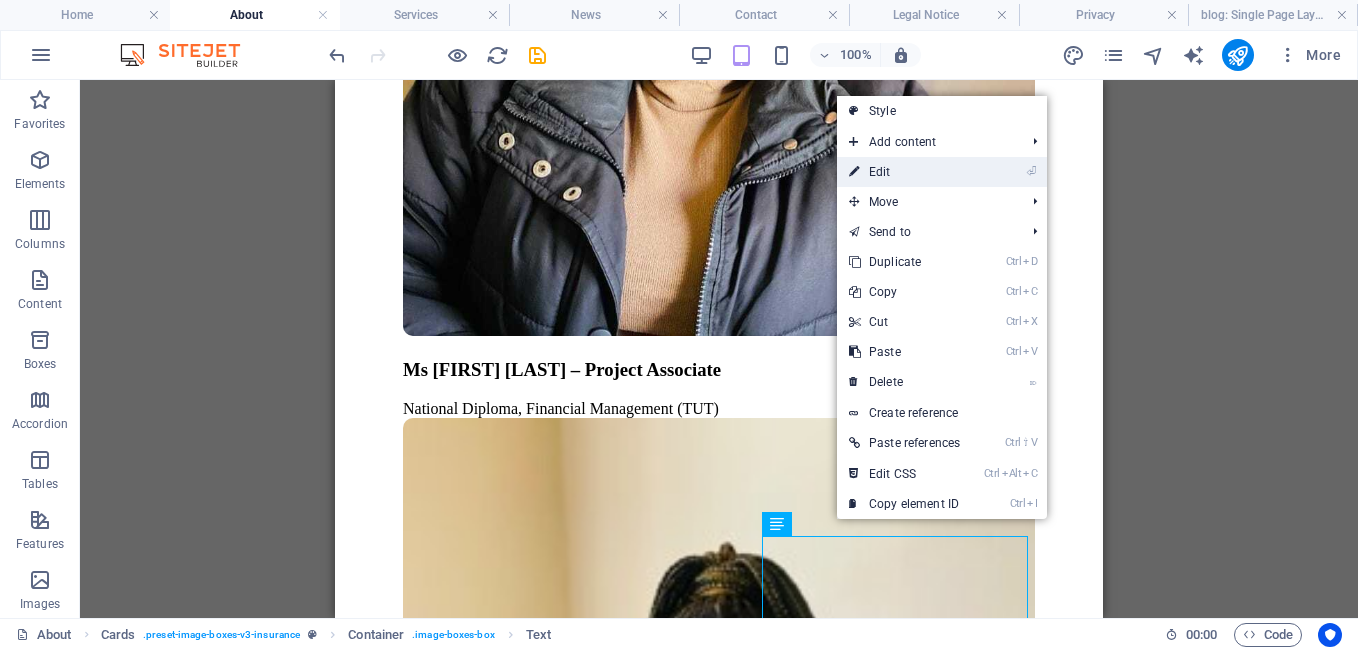 drag, startPoint x: 884, startPoint y: 173, endPoint x: 762, endPoint y: 518, distance: 365.9358 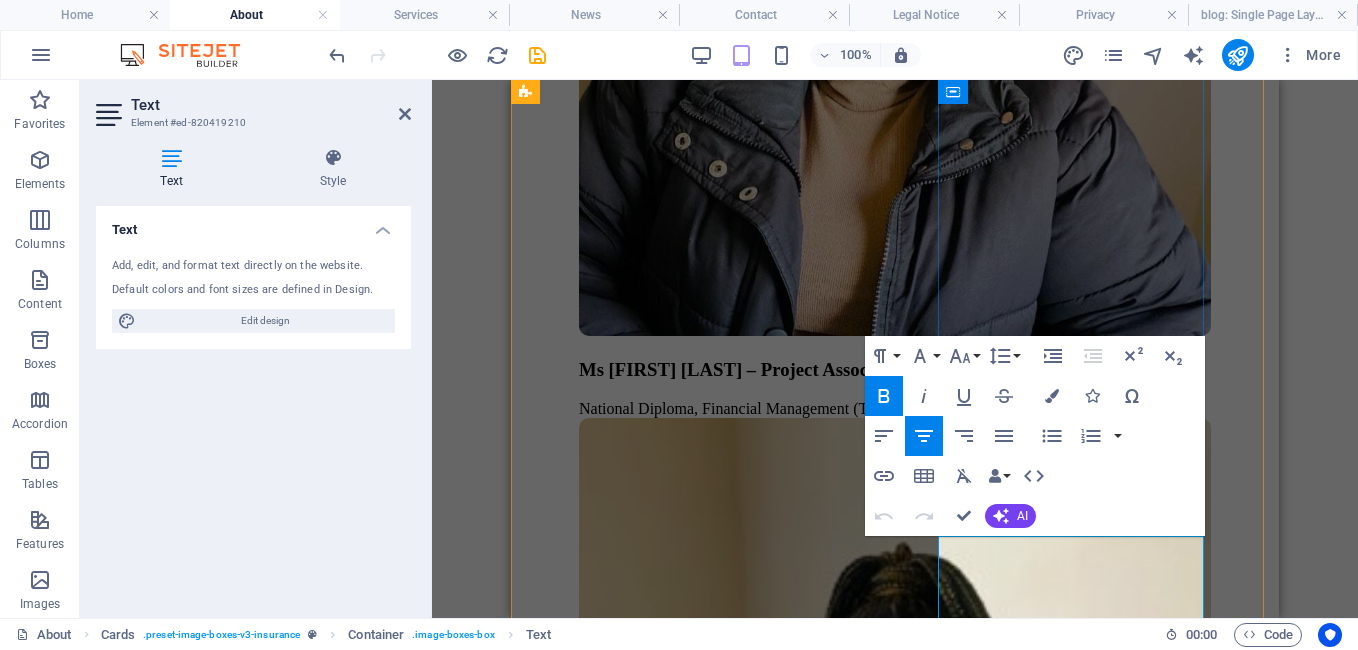 click on "National Diploma: Financial Management, TUT." at bounding box center [895, 6213] 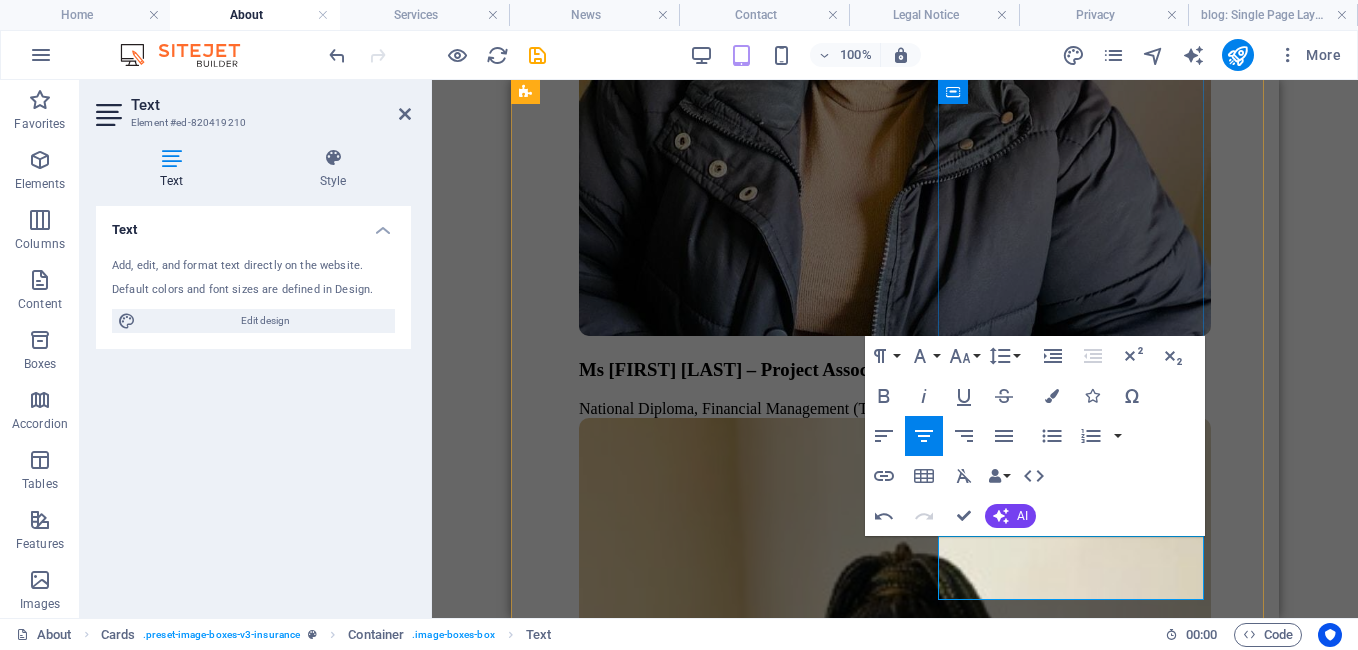 type 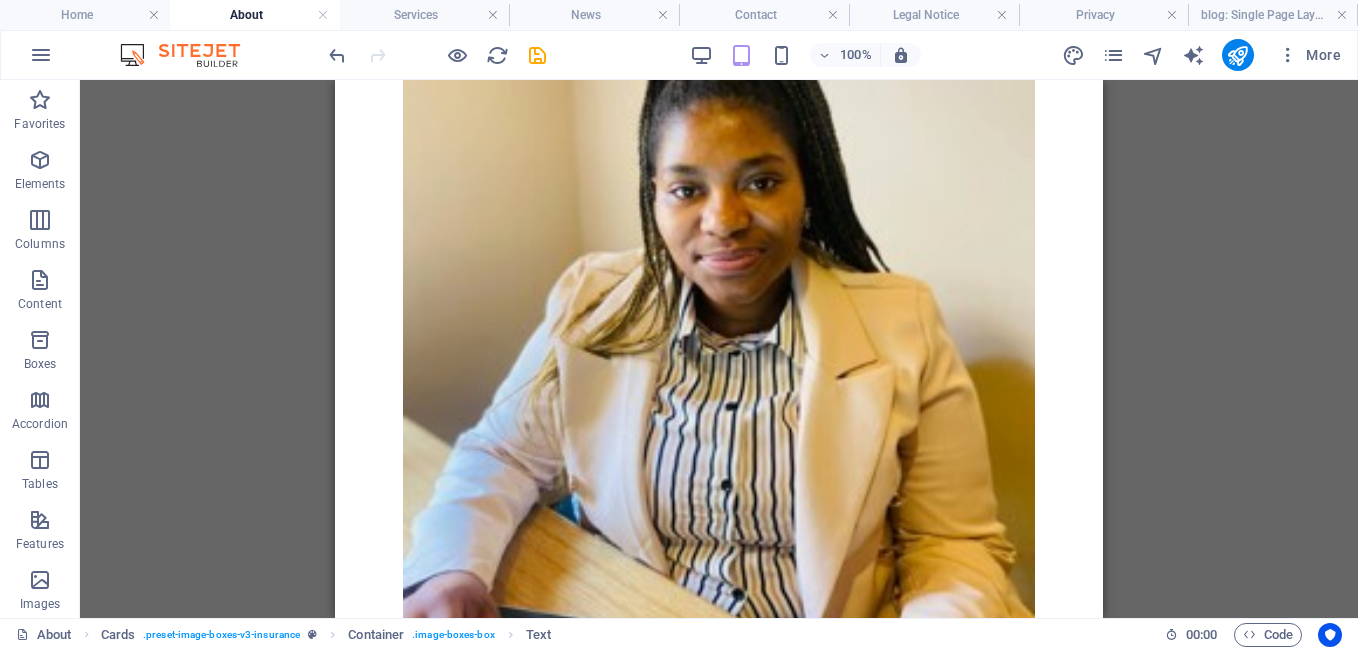 scroll, scrollTop: 5875, scrollLeft: 0, axis: vertical 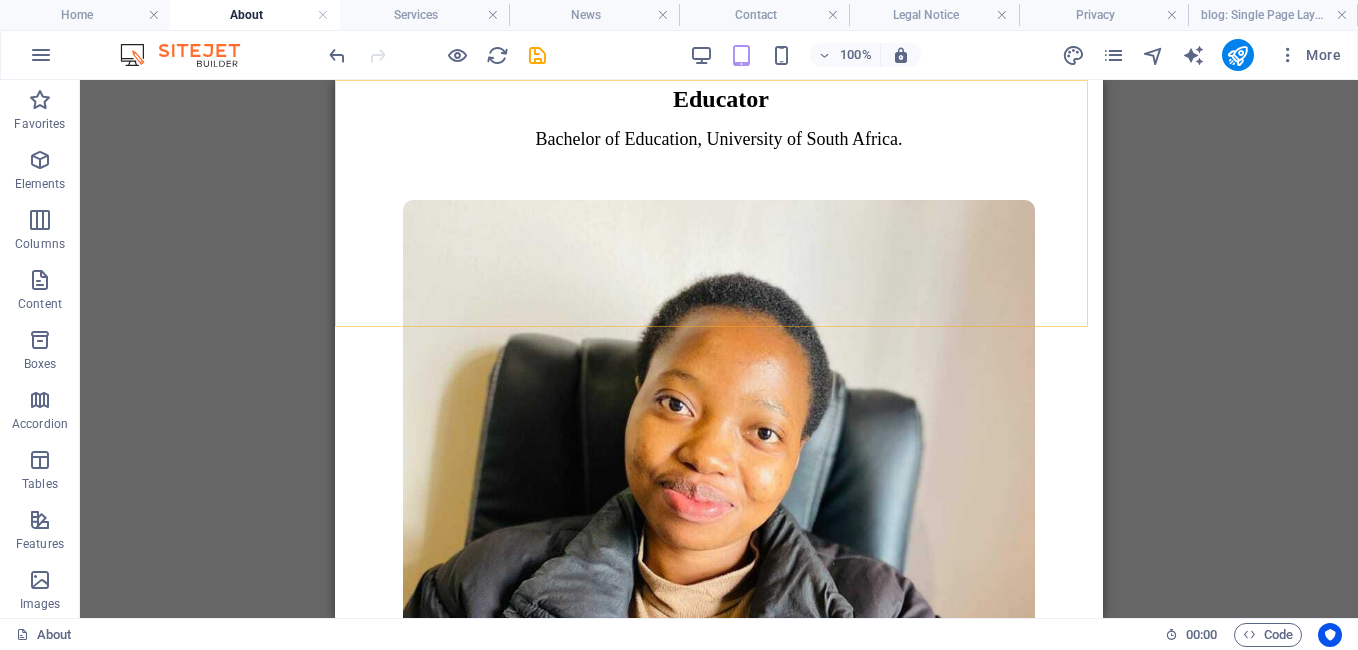 click on "ABOUT US SERVICES NEWS CONTACT BOOK A CALL" at bounding box center [719, -4505] 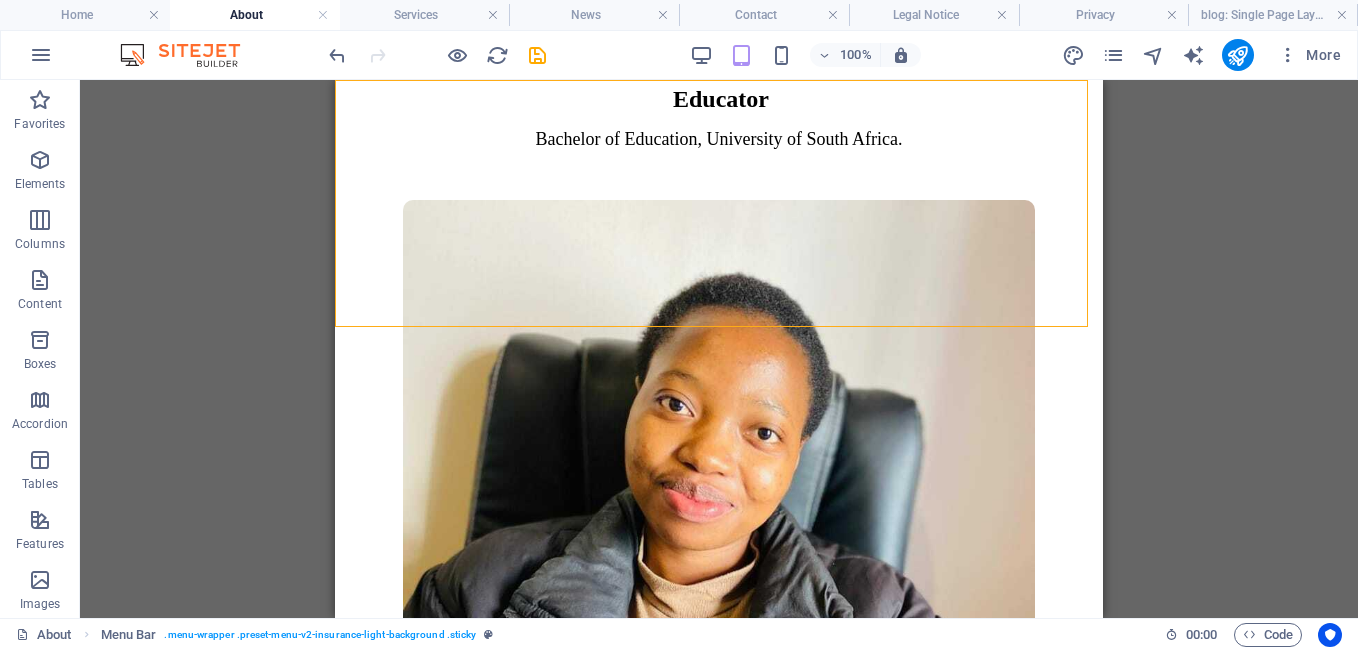 drag, startPoint x: 1087, startPoint y: 106, endPoint x: 911, endPoint y: 104, distance: 176.01137 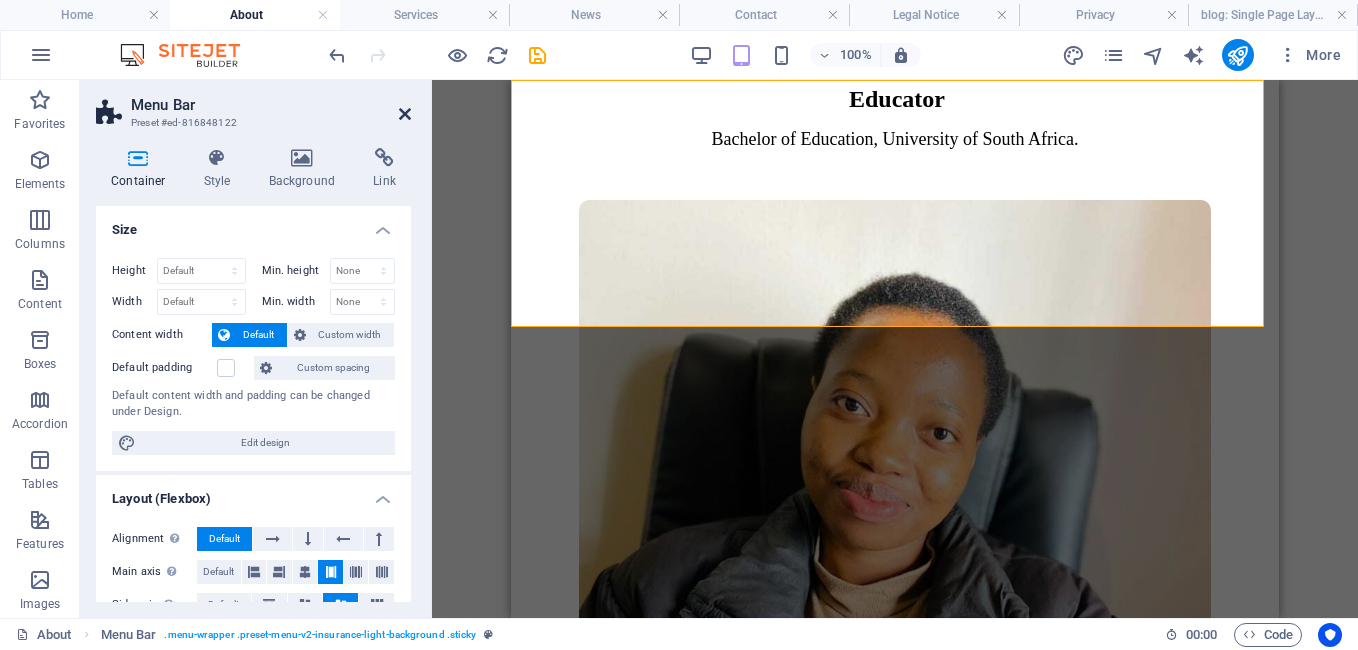 click at bounding box center (405, 114) 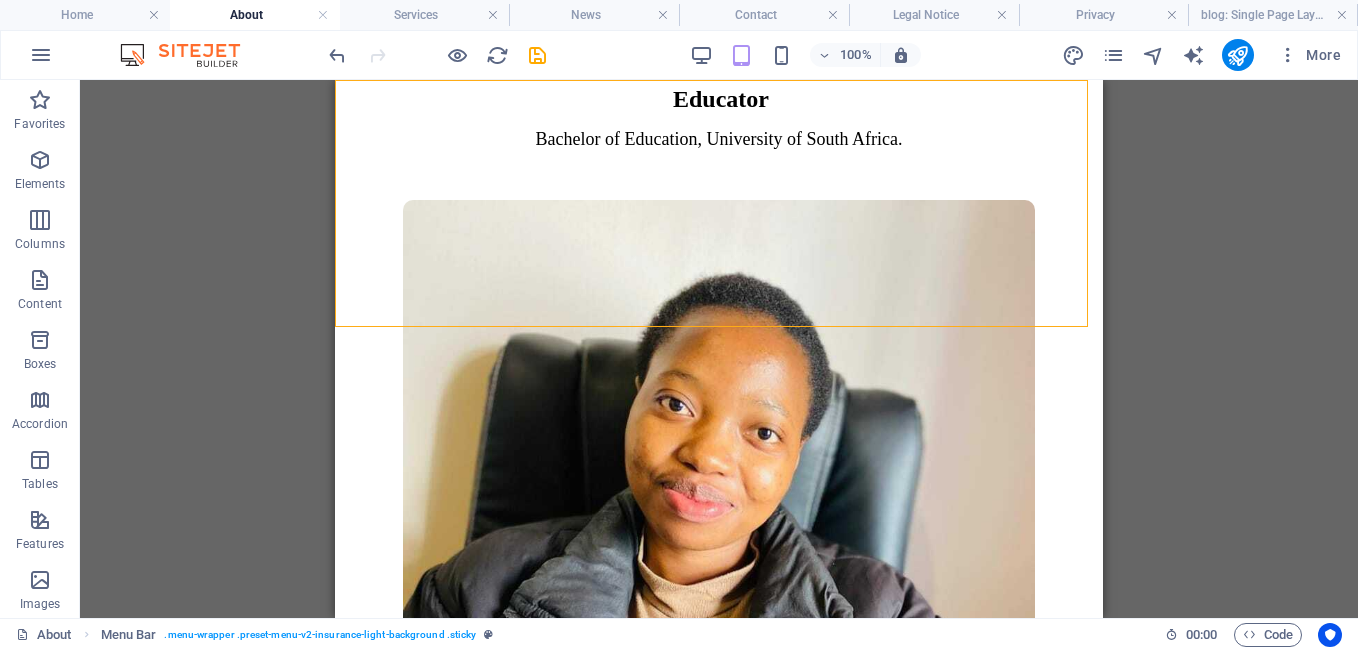 click on "Drag here to replace the existing content. Press “Ctrl” if you want to create a new element.
H1   2 columns   Container   Cards   Menu Bar   Cards   Text   Container   Spacer   H3   Image   HTML   Container   Text   Container   Logo   Button   Reference   Container   Image   Container   Container   Image   Container   Image   H3" at bounding box center (719, 349) 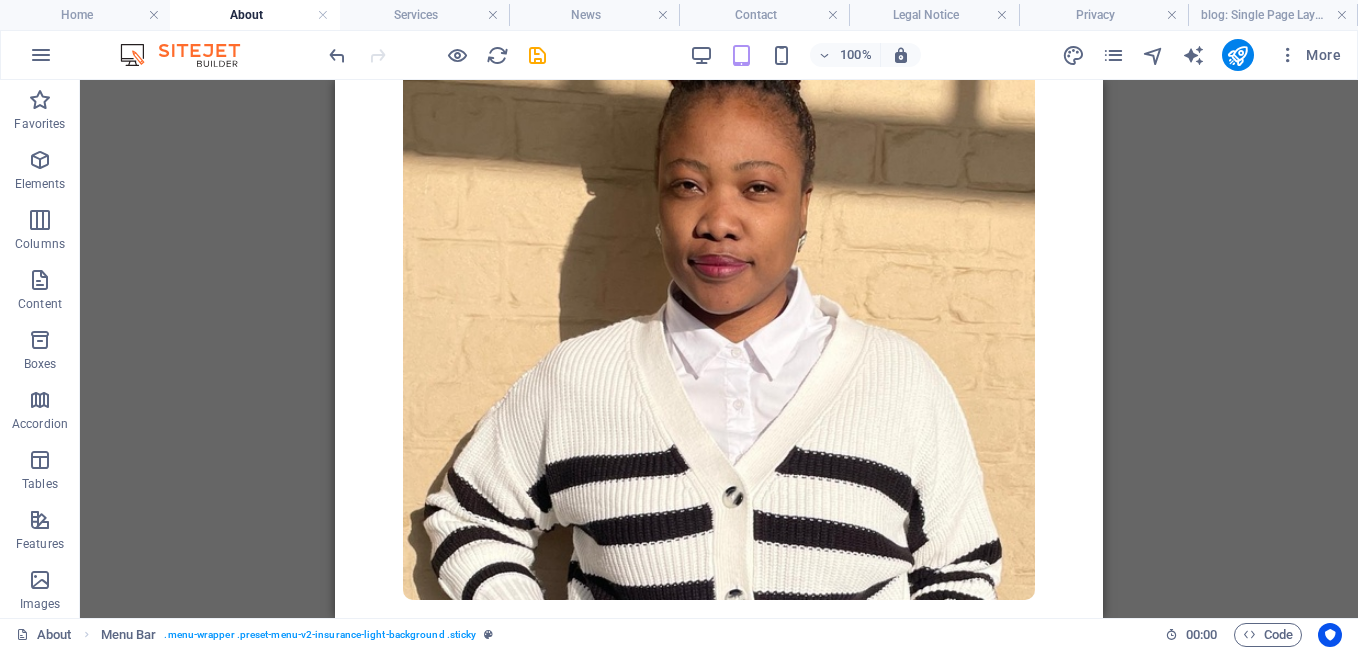 scroll, scrollTop: 4206, scrollLeft: 0, axis: vertical 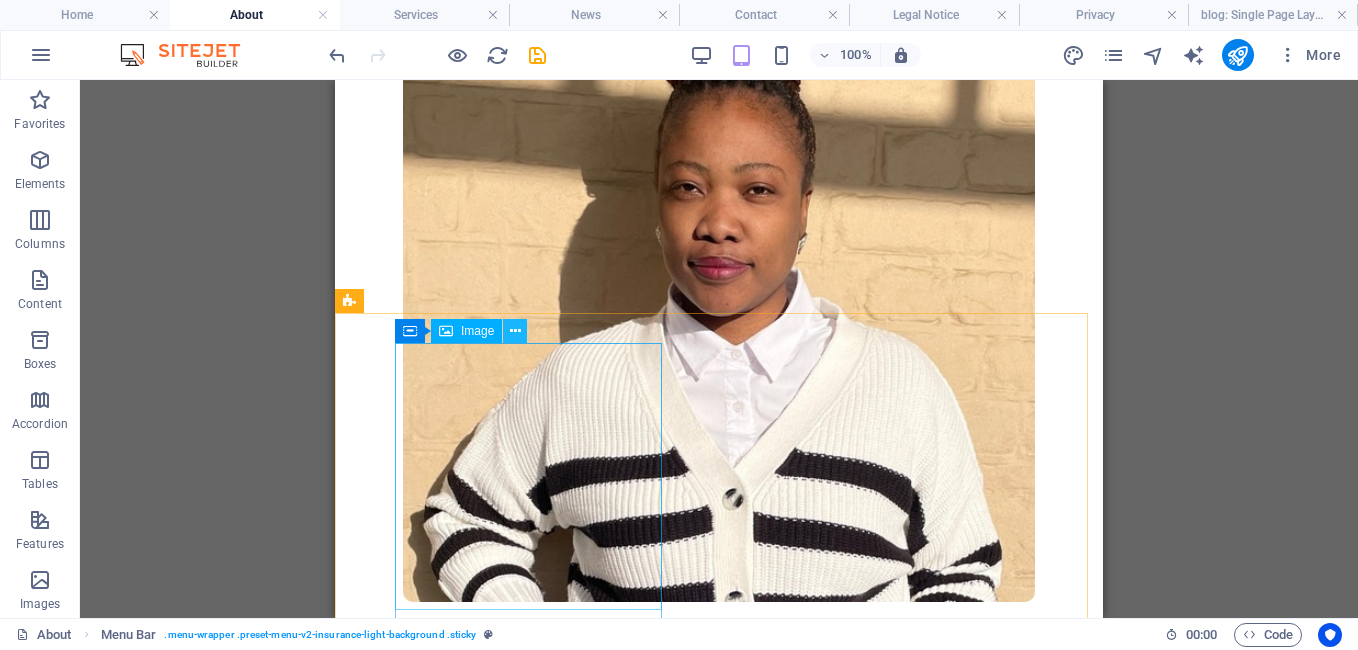 click at bounding box center [515, 331] 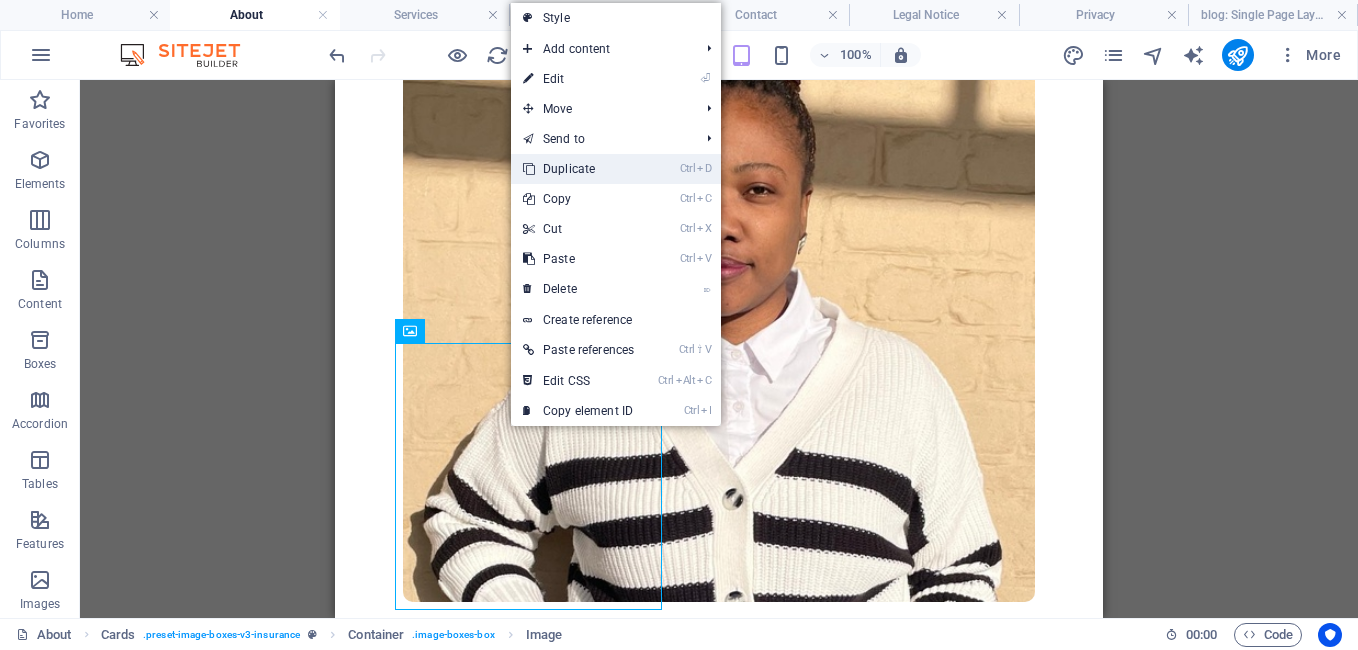 click on "Ctrl D  Duplicate" at bounding box center (578, 169) 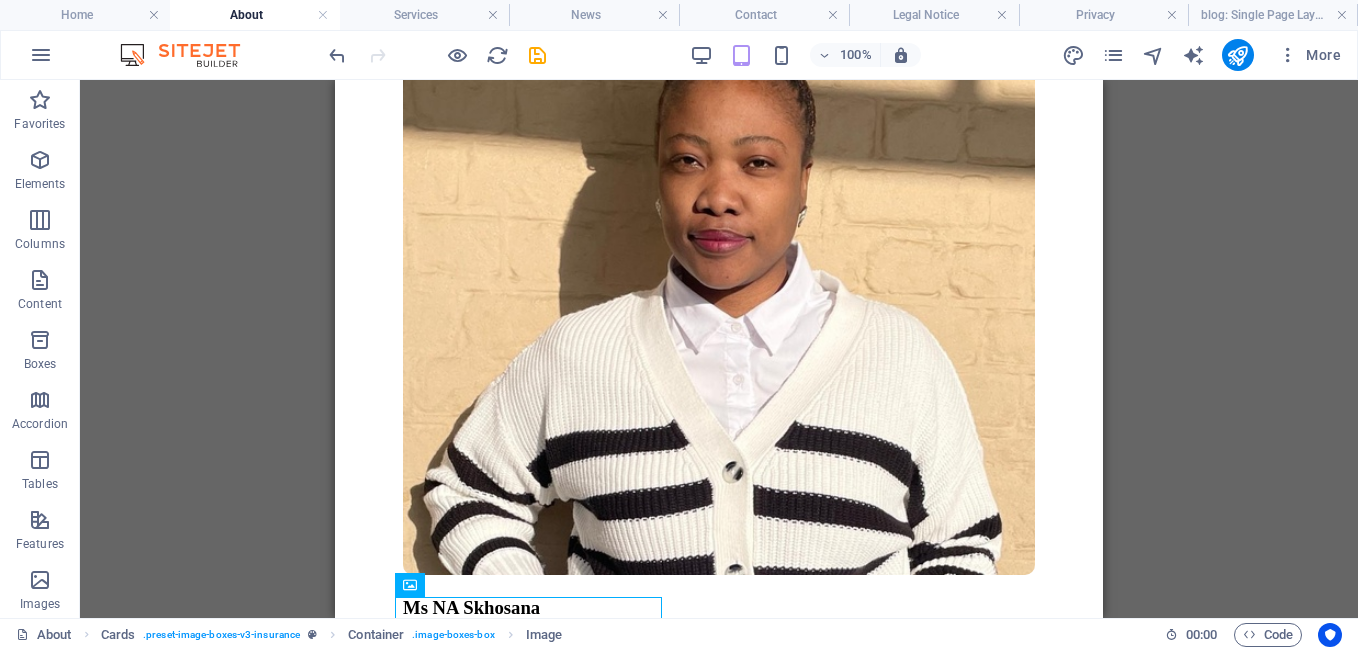 scroll, scrollTop: 4153, scrollLeft: 0, axis: vertical 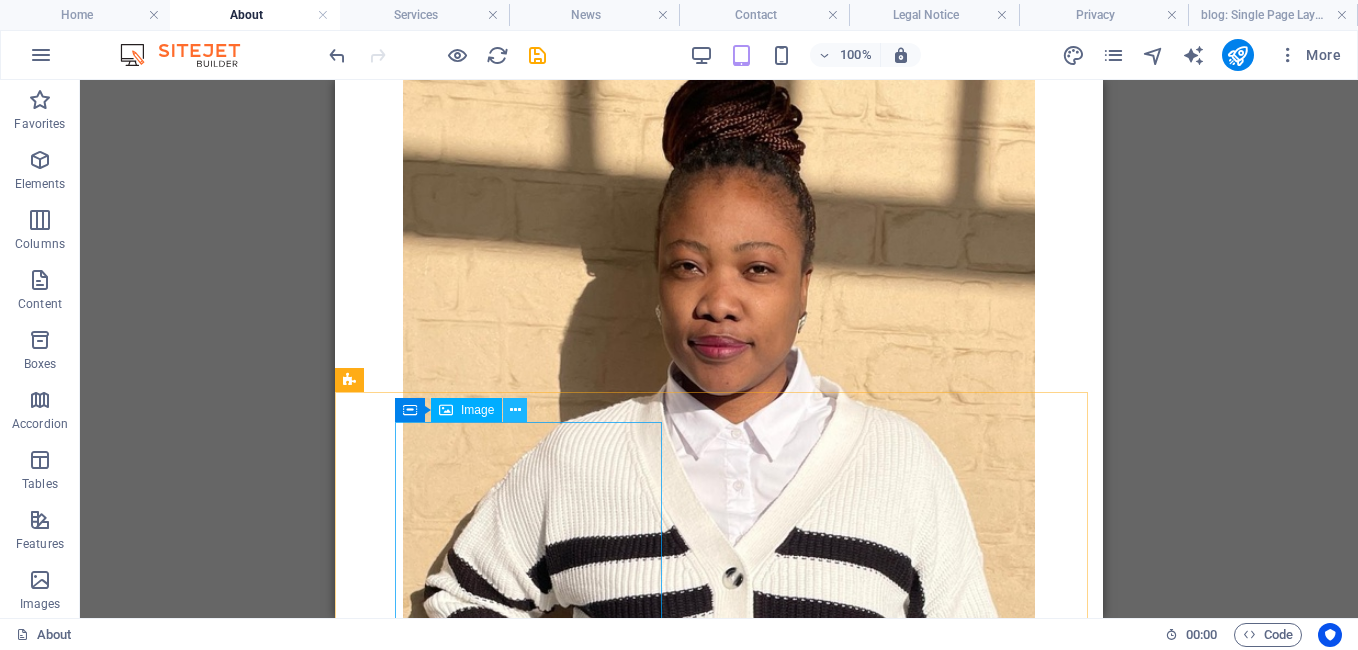 click at bounding box center (515, 410) 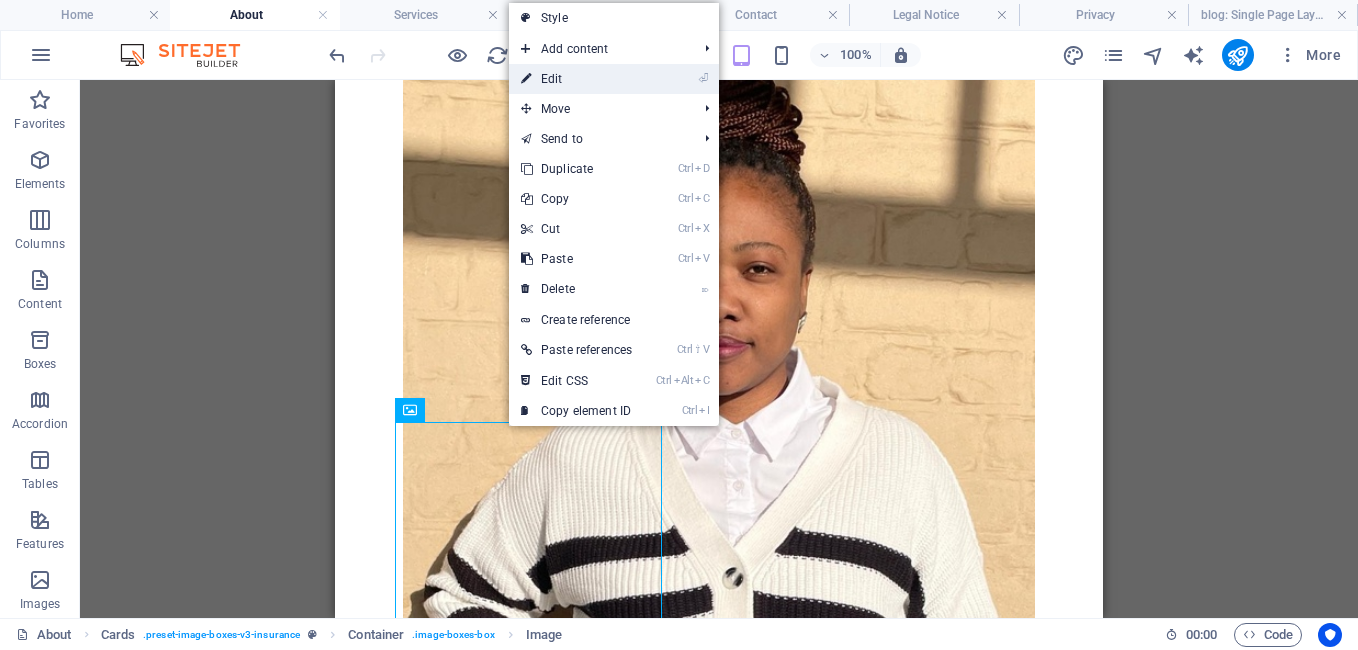 click on "⏎  Edit" at bounding box center (576, 79) 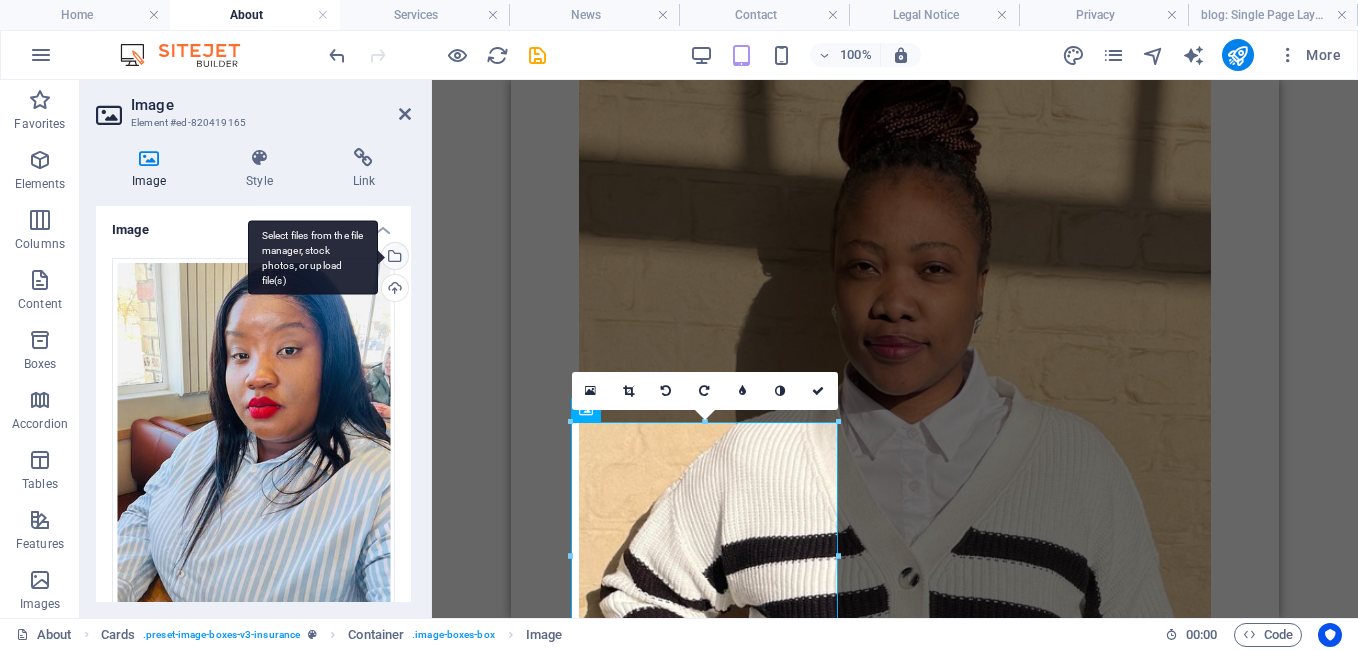 click on "Select files from the file manager, stock photos, or upload file(s)" at bounding box center [393, 258] 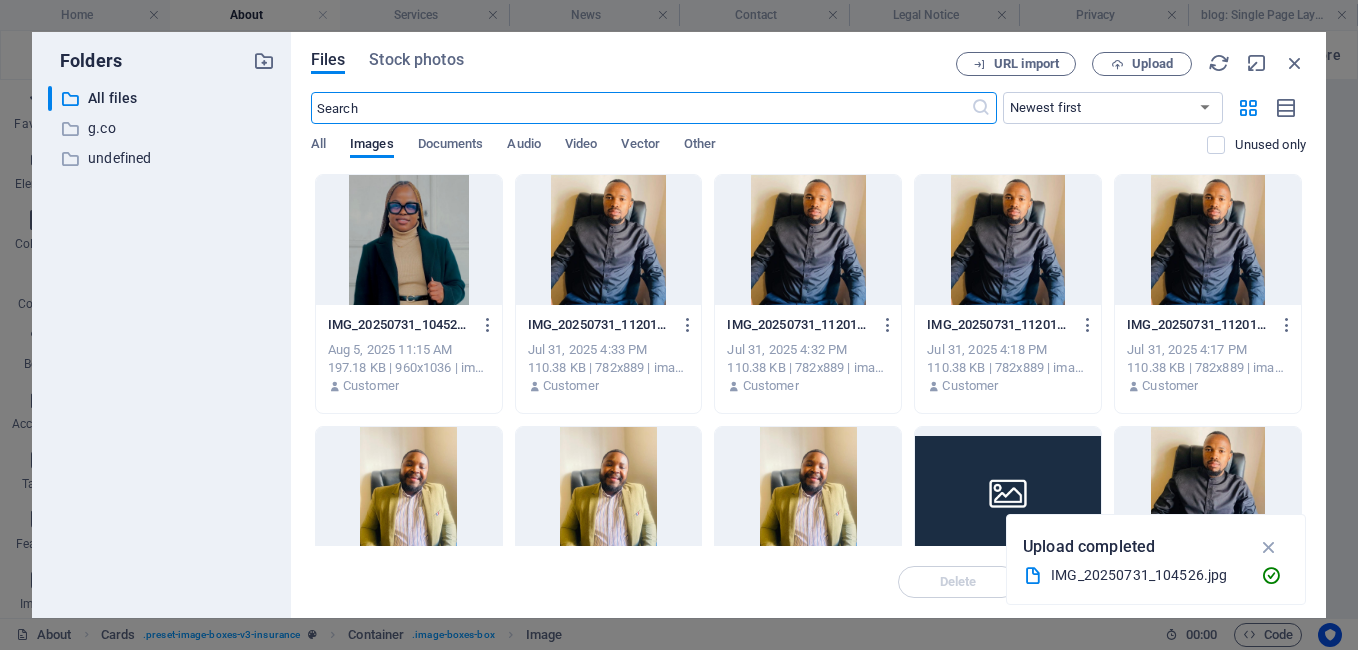 scroll, scrollTop: 6046, scrollLeft: 0, axis: vertical 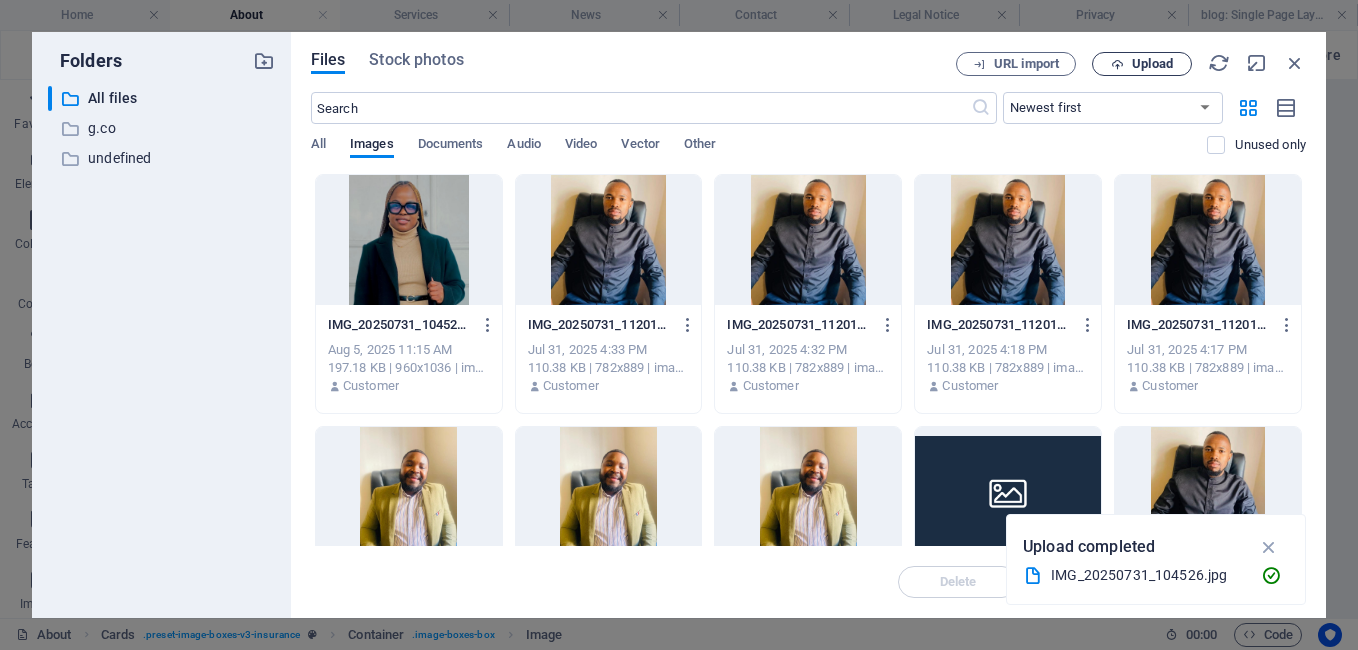 click on "Upload" at bounding box center [1152, 64] 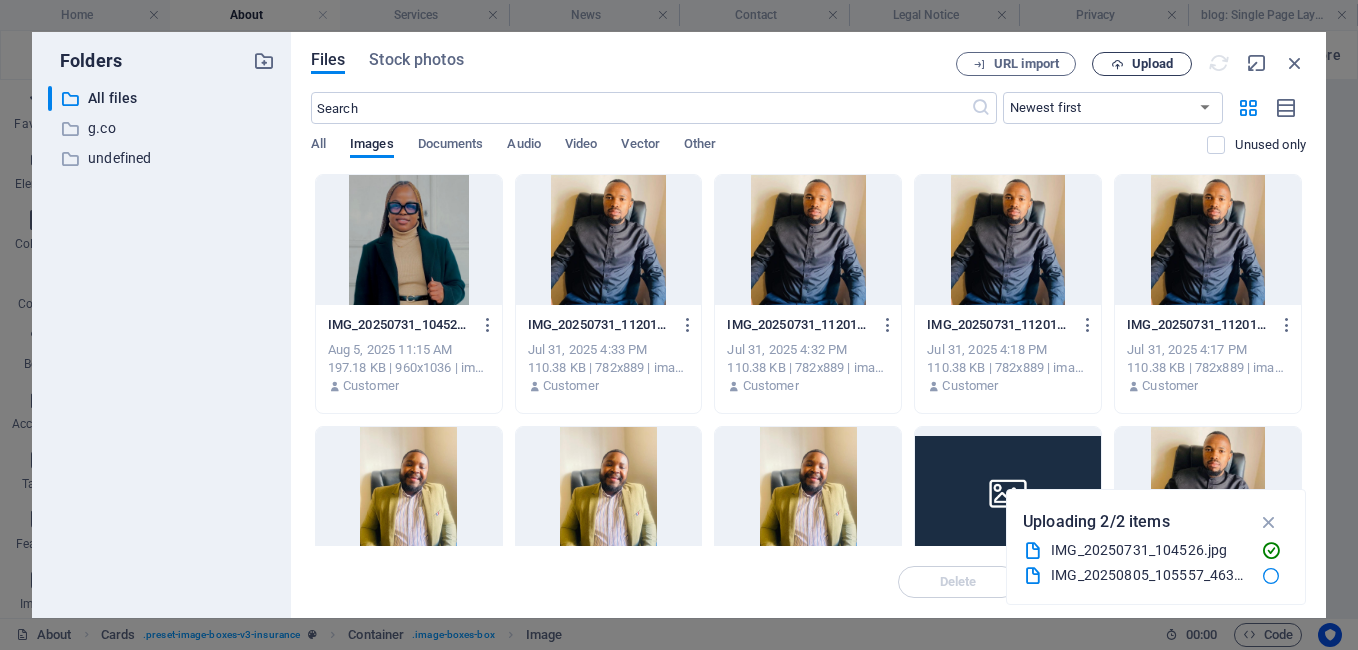 click on "ABOUT US SERVICES NEWS CONTACT BOOK A CALL" at bounding box center (650, -5752) 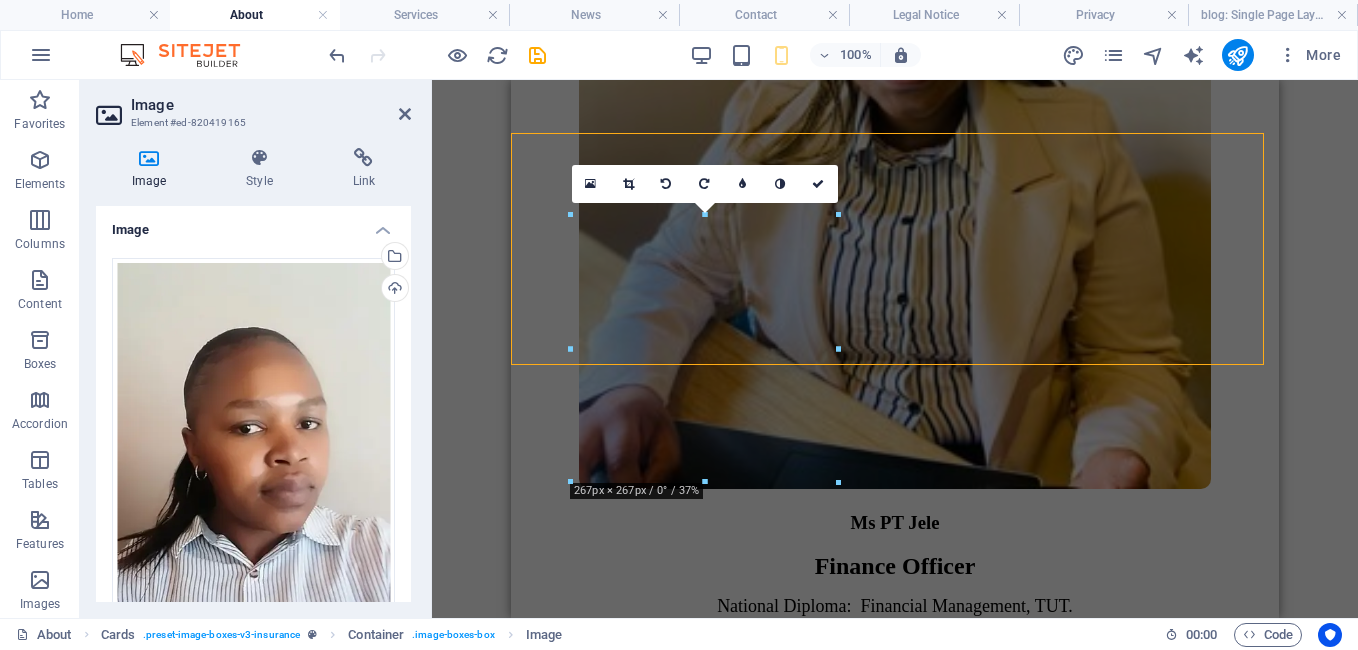 scroll, scrollTop: 4334, scrollLeft: 0, axis: vertical 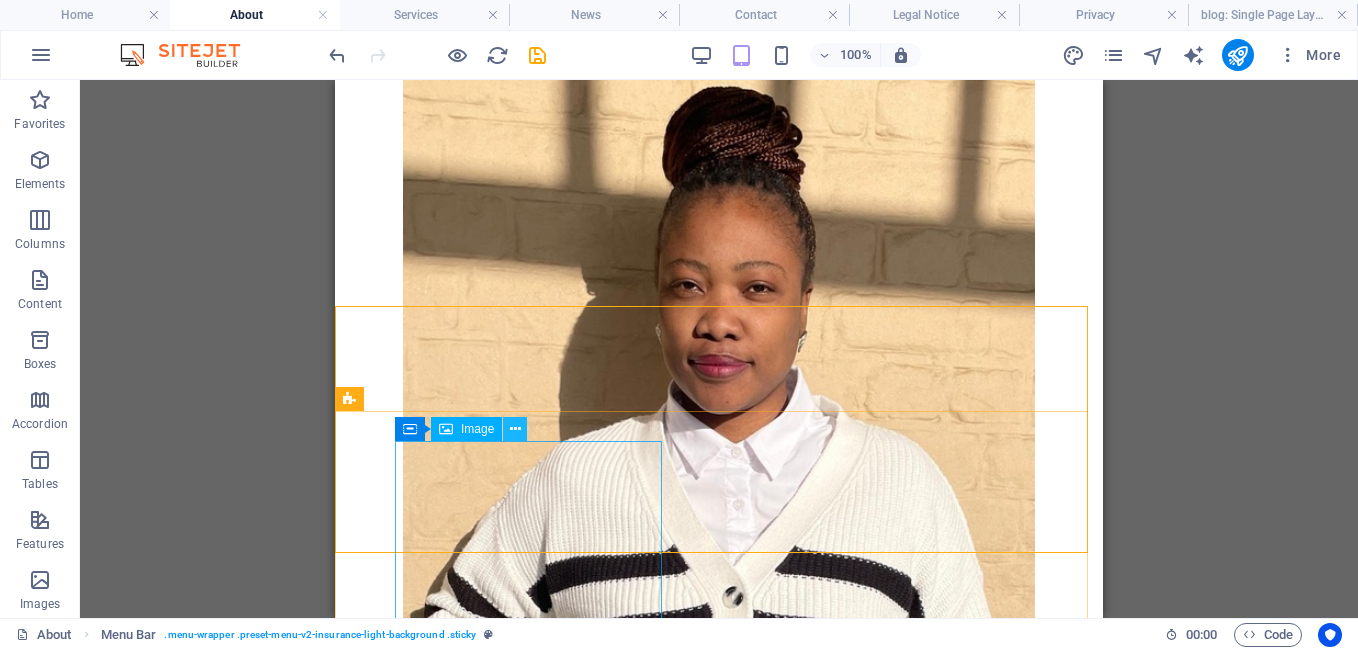 click at bounding box center [515, 429] 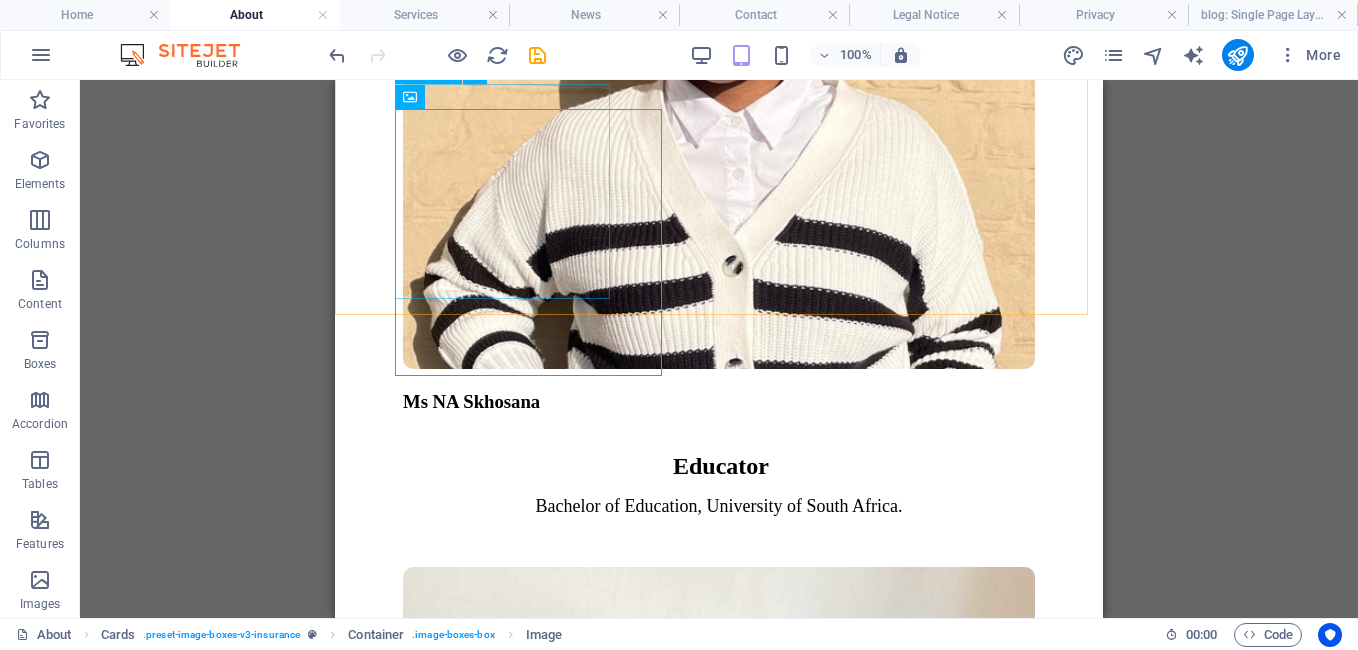 scroll, scrollTop: 4440, scrollLeft: 0, axis: vertical 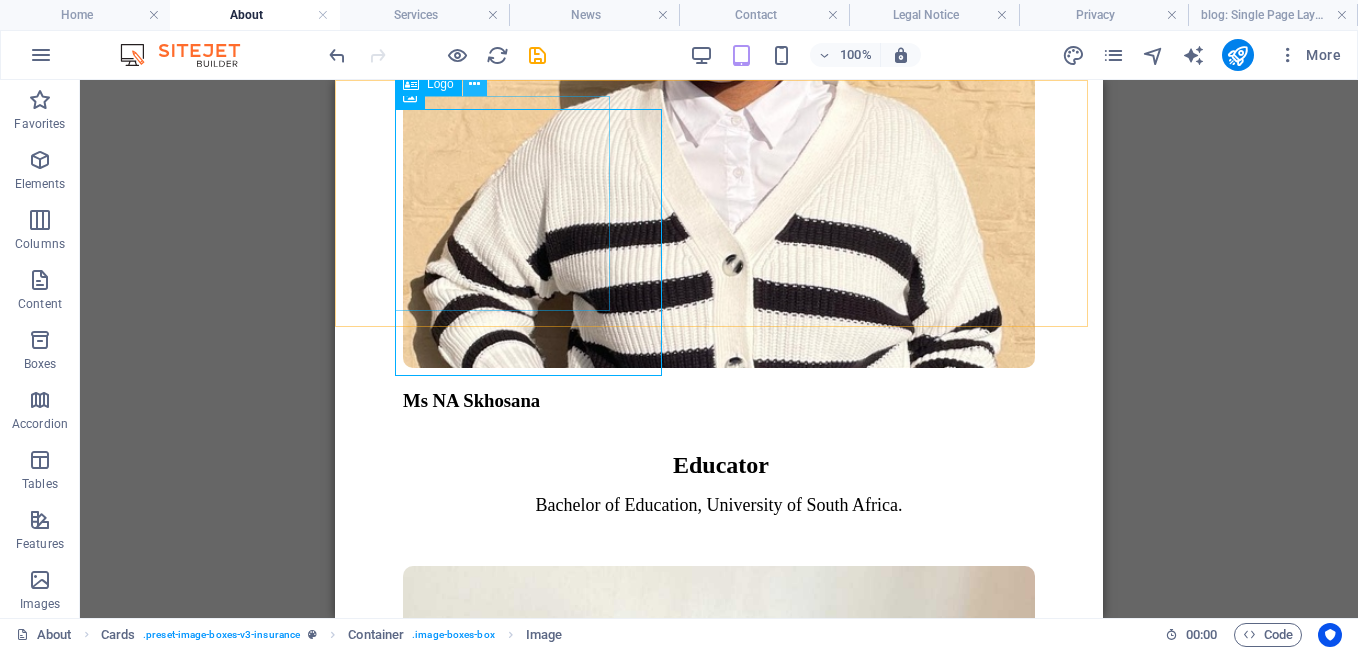 click at bounding box center [474, 84] 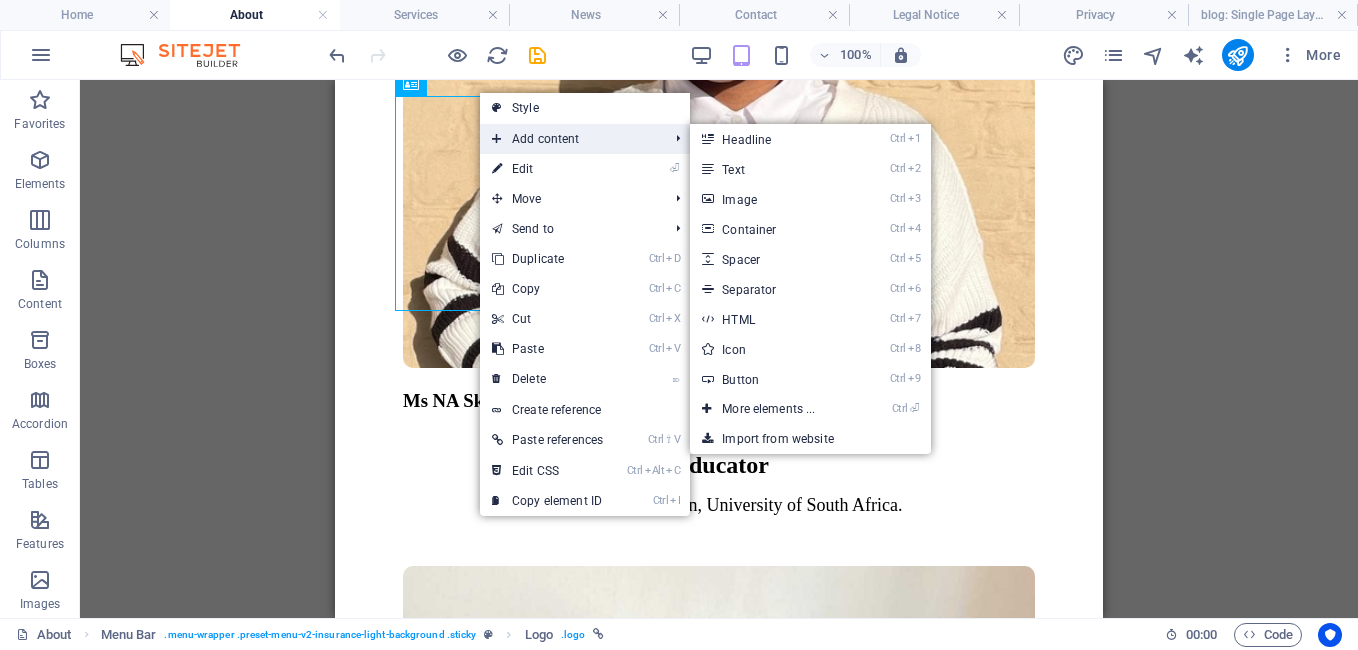 click on "Add content" at bounding box center (570, 139) 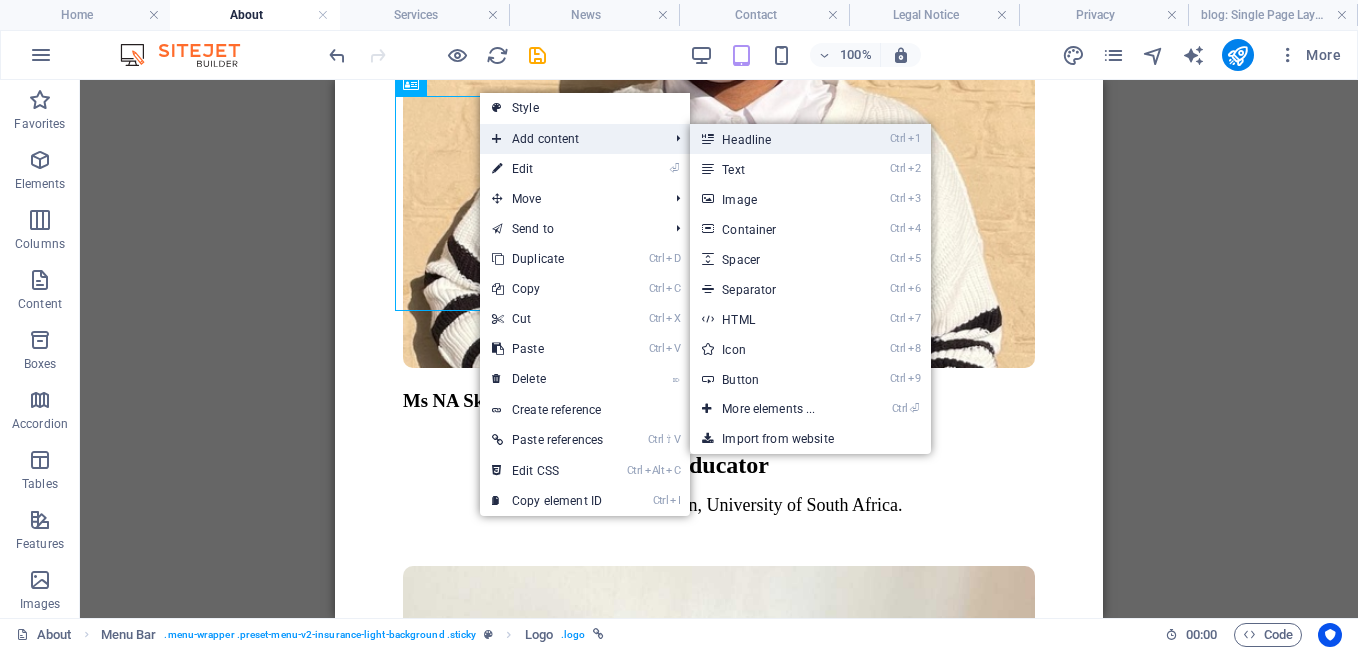 click on "Ctrl 1  Headline" at bounding box center [772, 139] 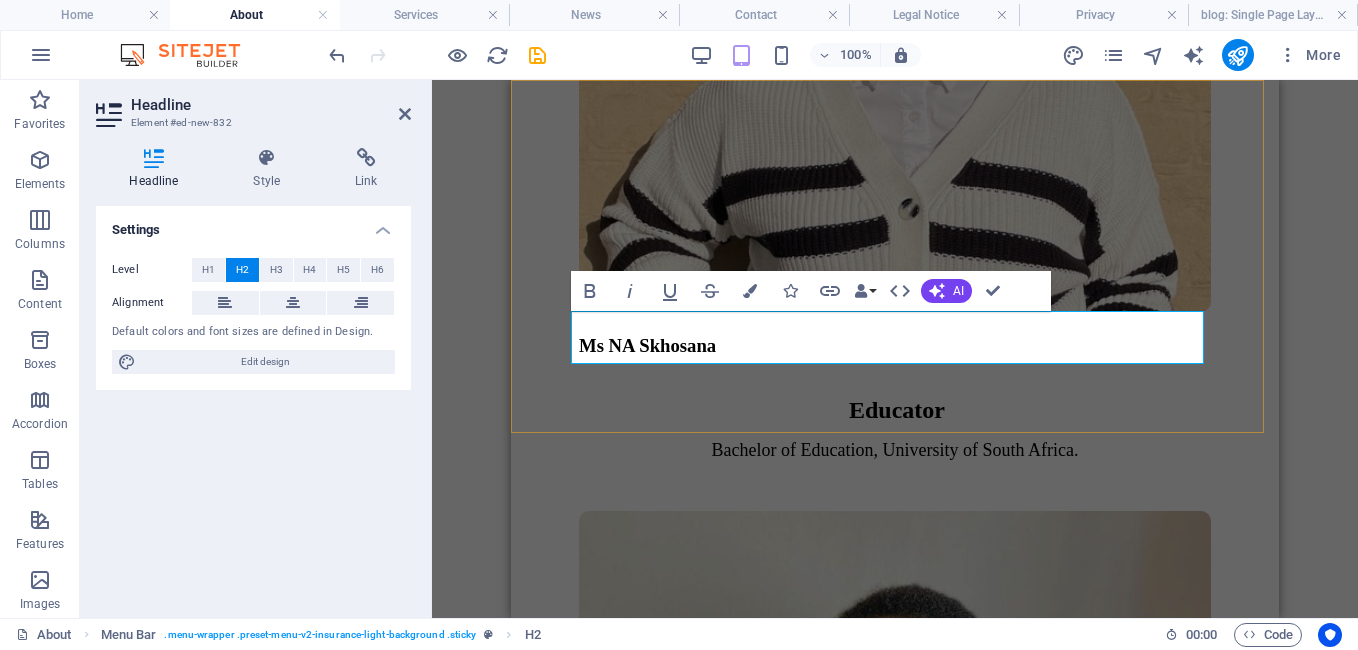 click on "New headline" at bounding box center [895, -4172] 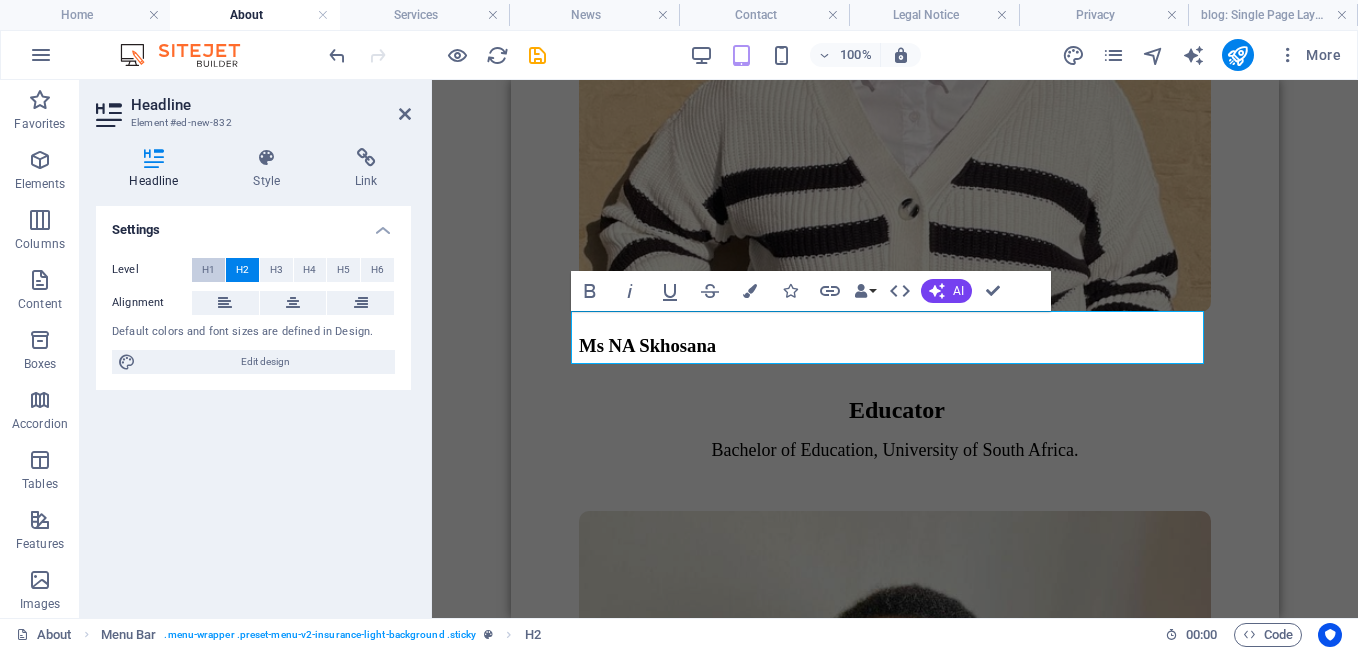 click on "H1" at bounding box center (208, 270) 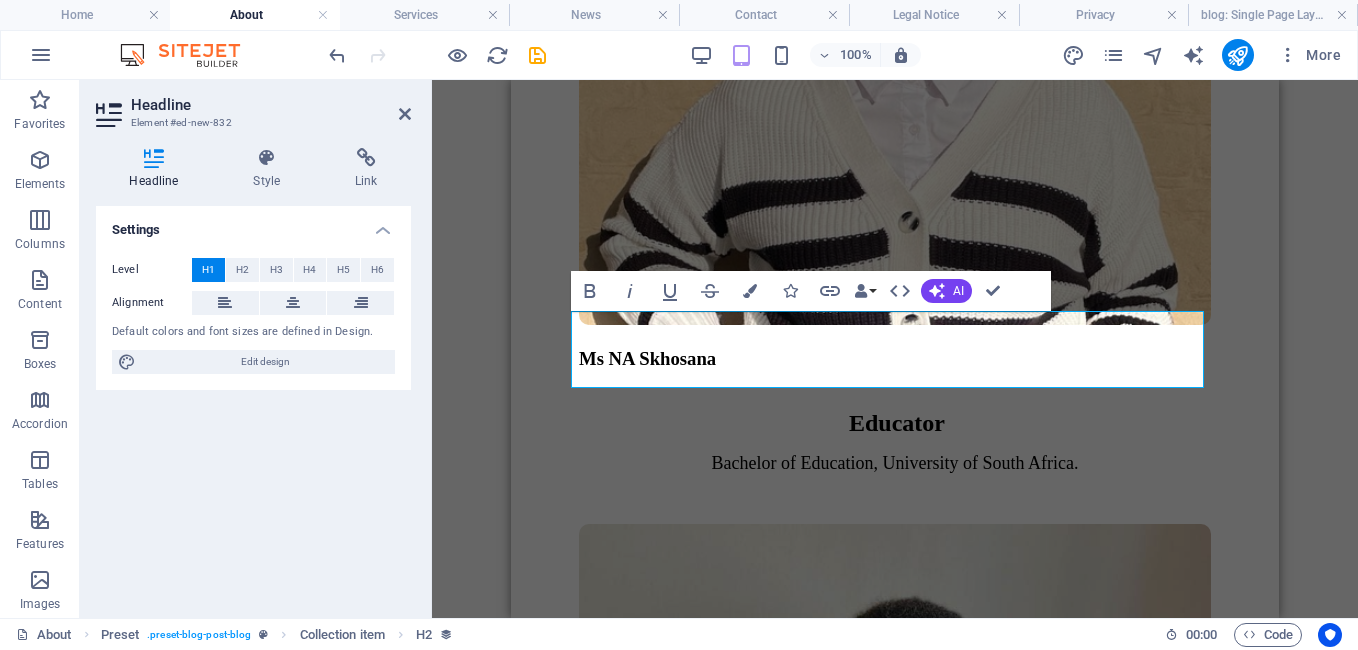 scroll, scrollTop: 4570, scrollLeft: 0, axis: vertical 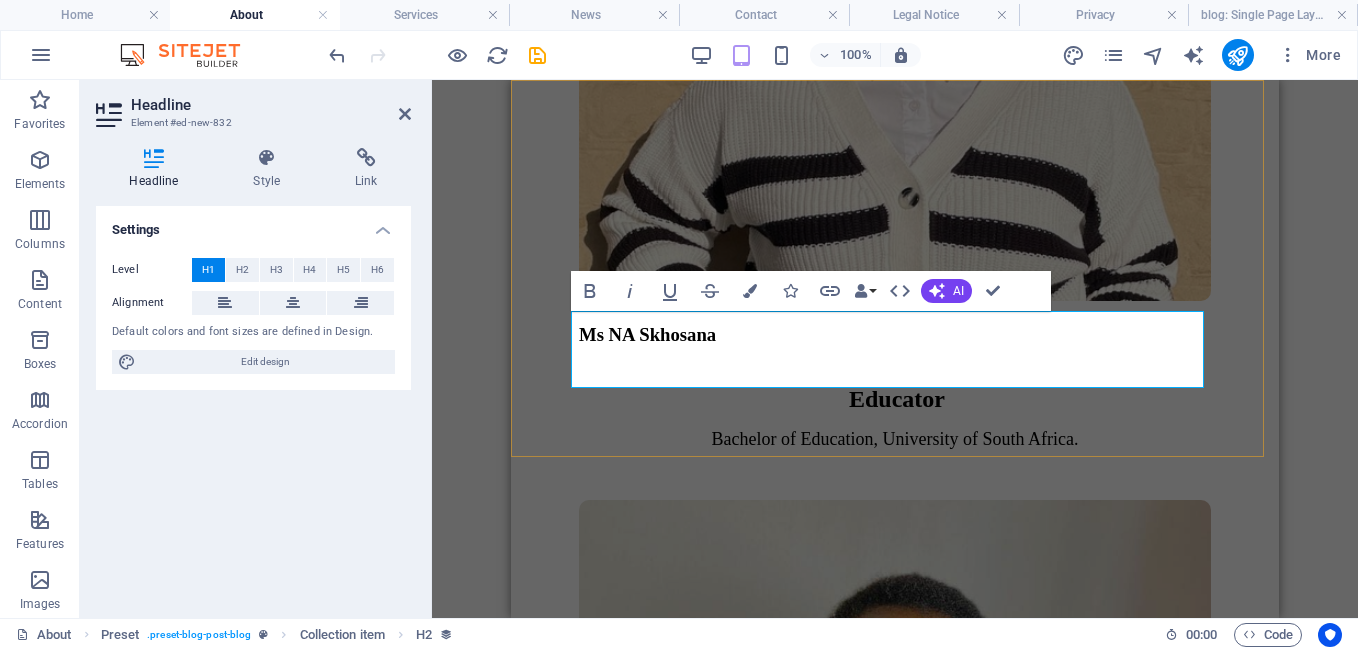 type 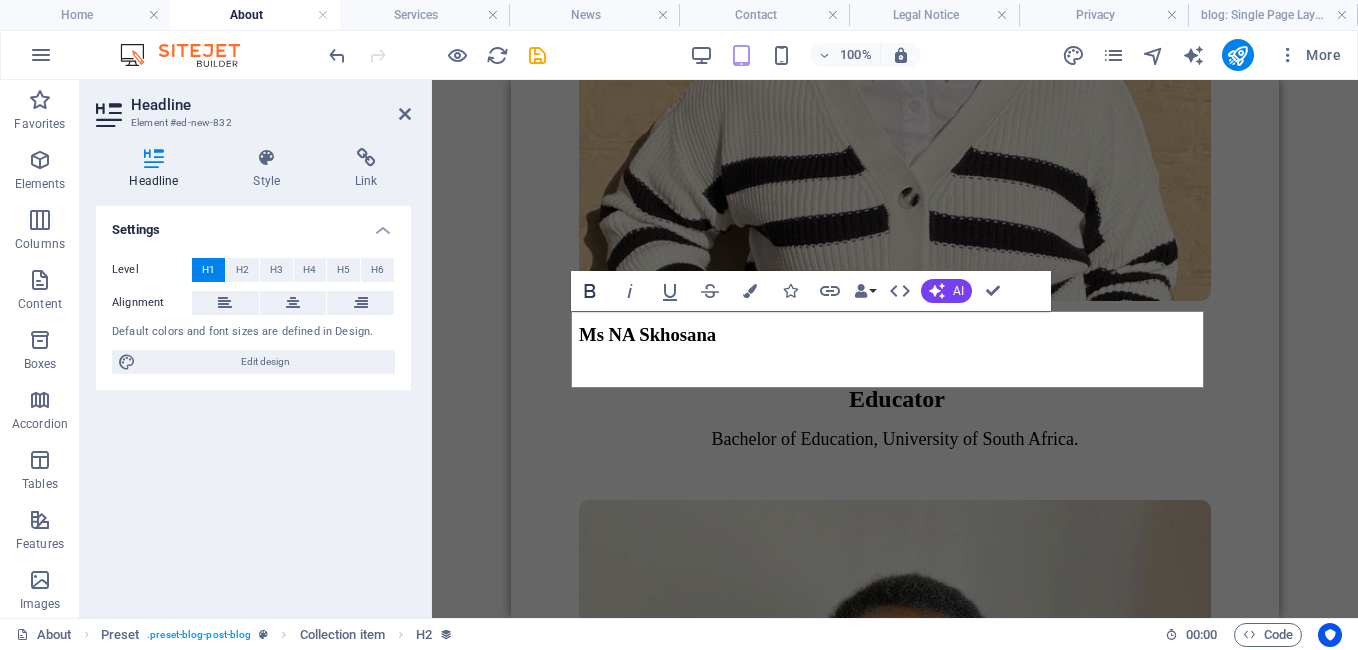 click 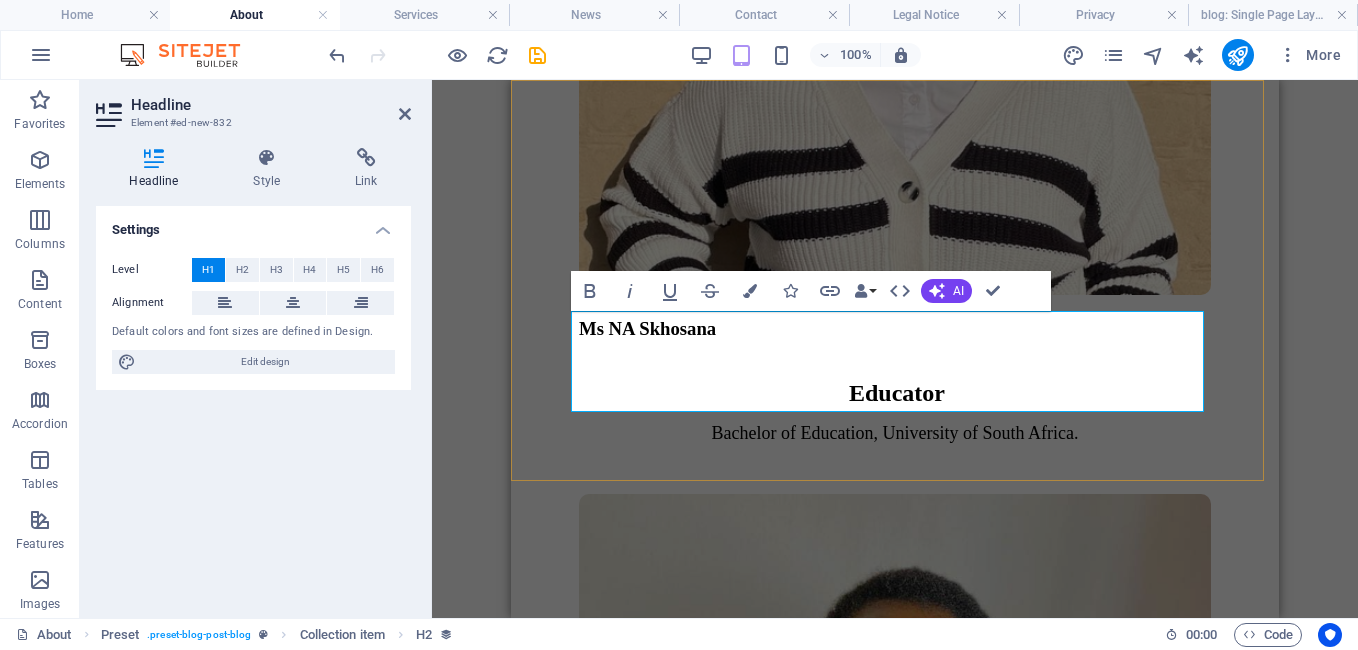 click on "​ ​" at bounding box center (895, -4215) 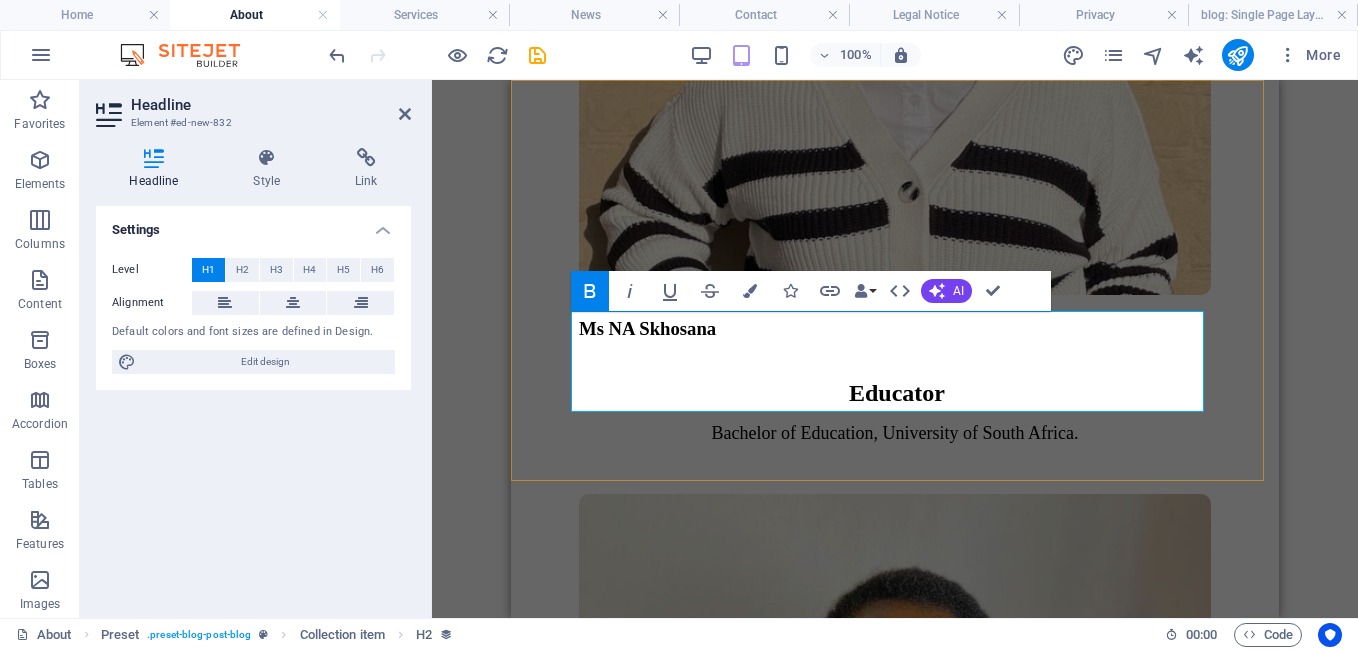 type 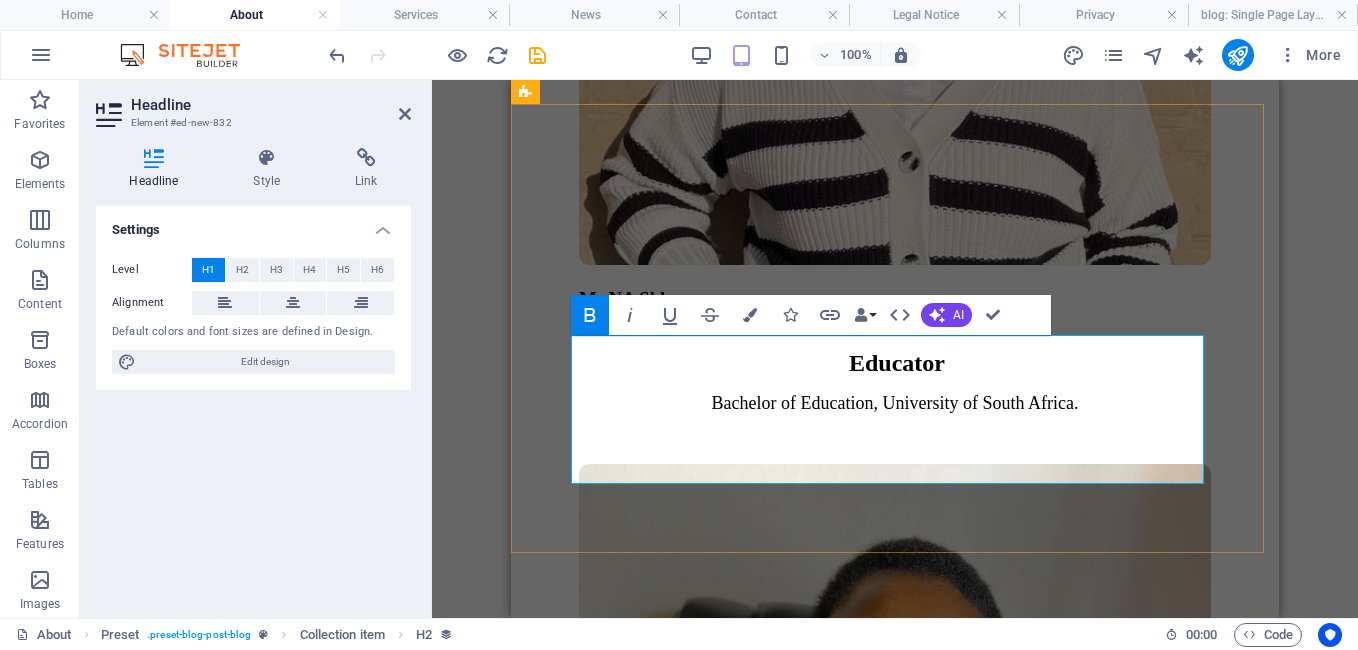 scroll, scrollTop: 4618, scrollLeft: 0, axis: vertical 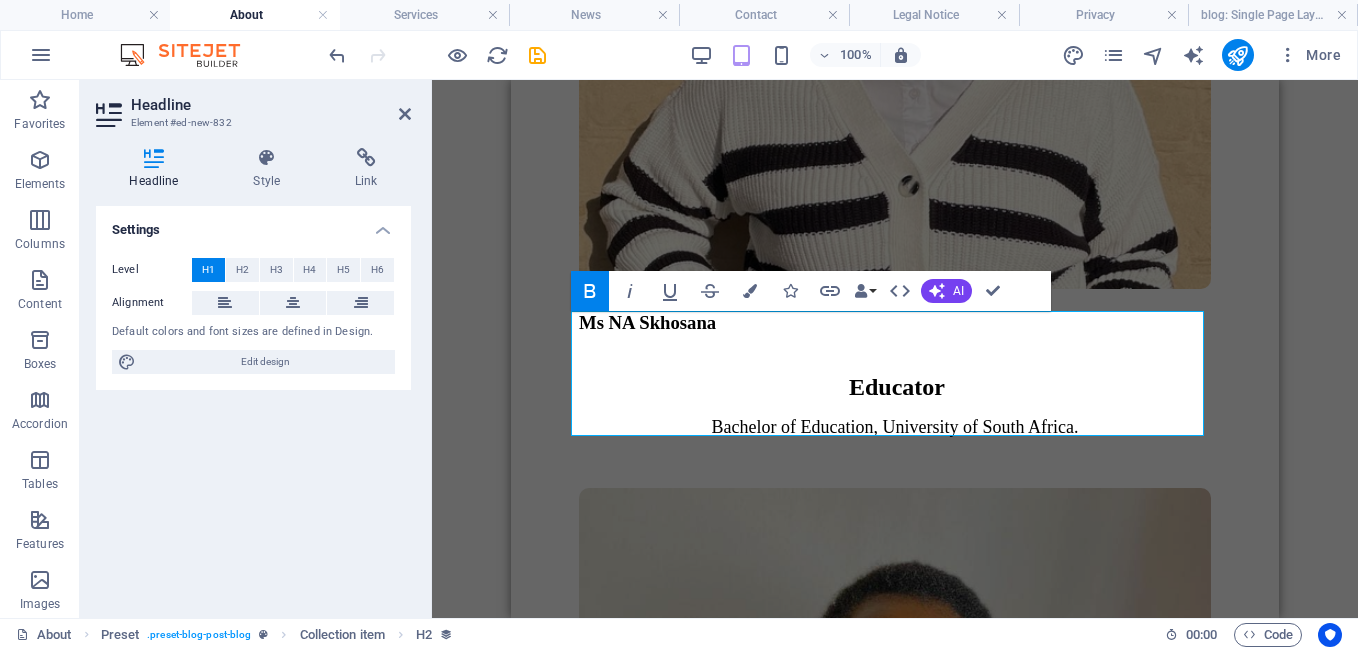 click 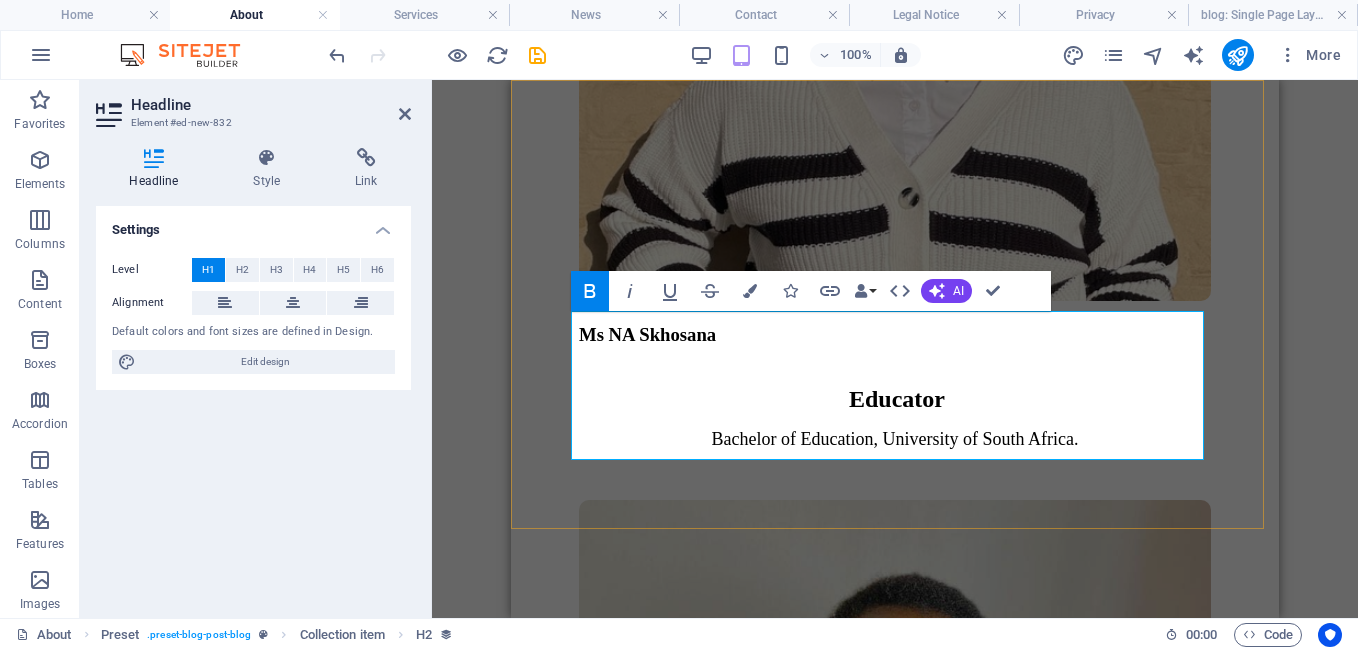 scroll, scrollTop: 4666, scrollLeft: 0, axis: vertical 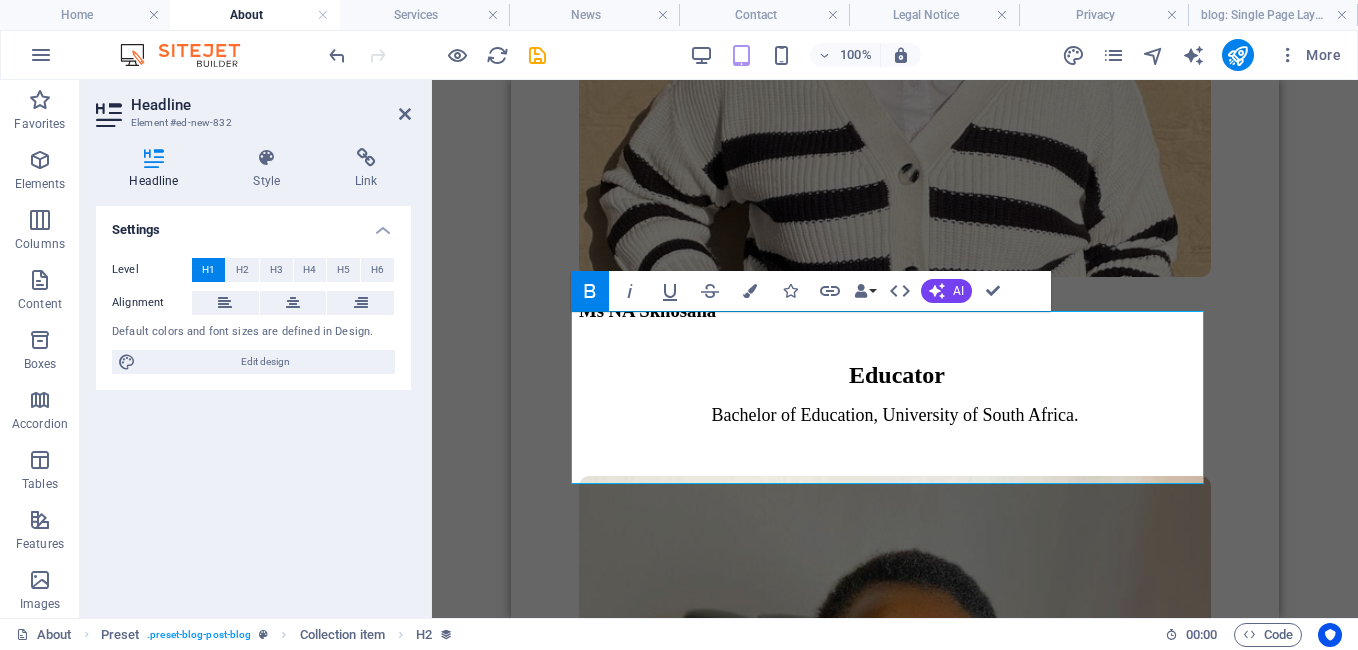 click 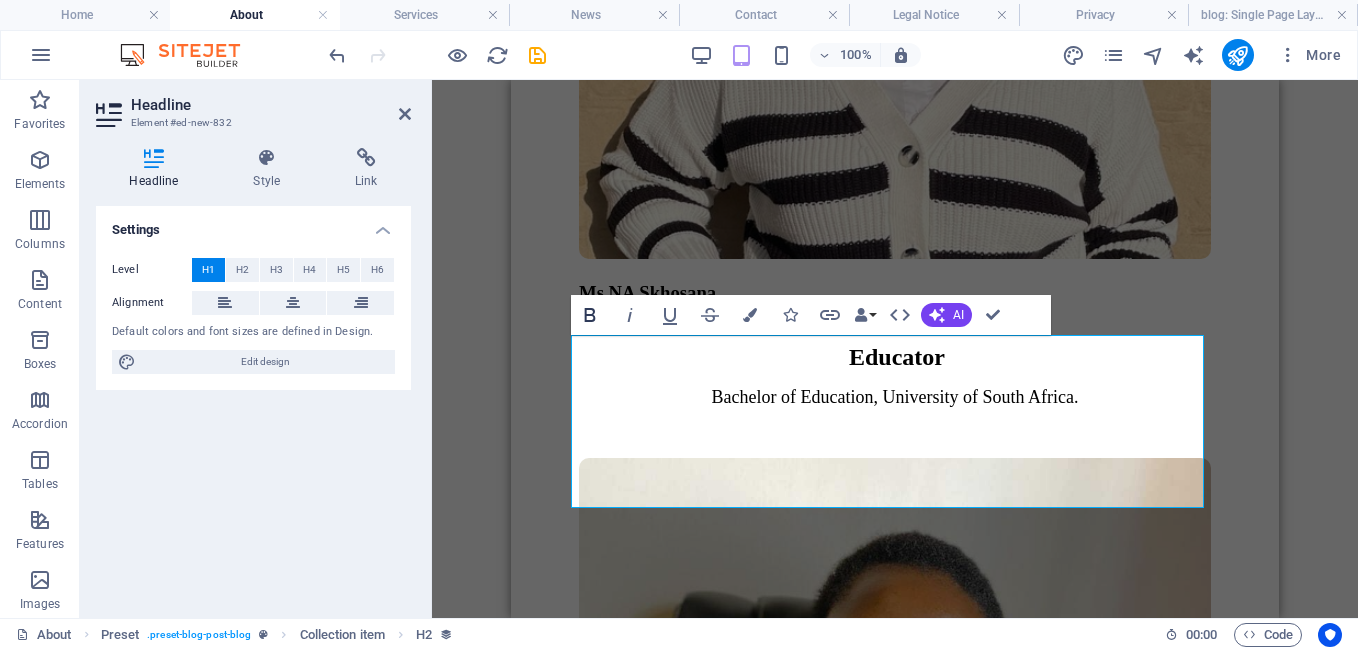 scroll, scrollTop: 4642, scrollLeft: 0, axis: vertical 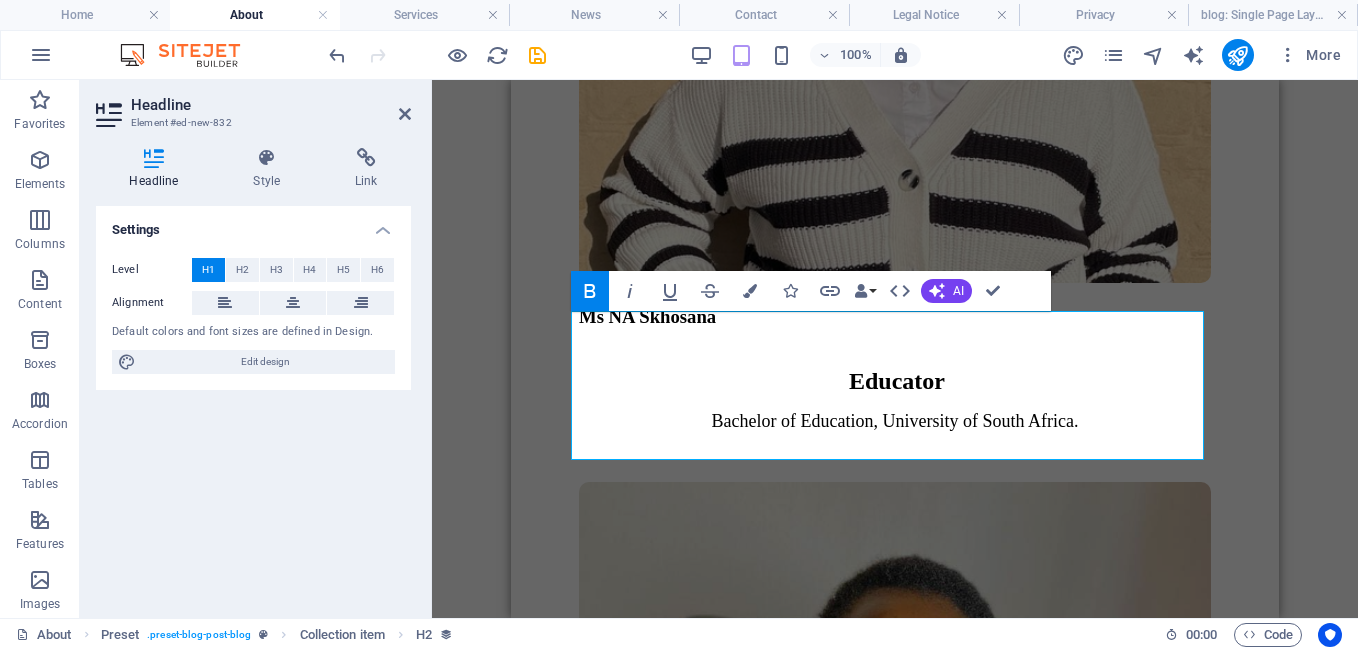 click 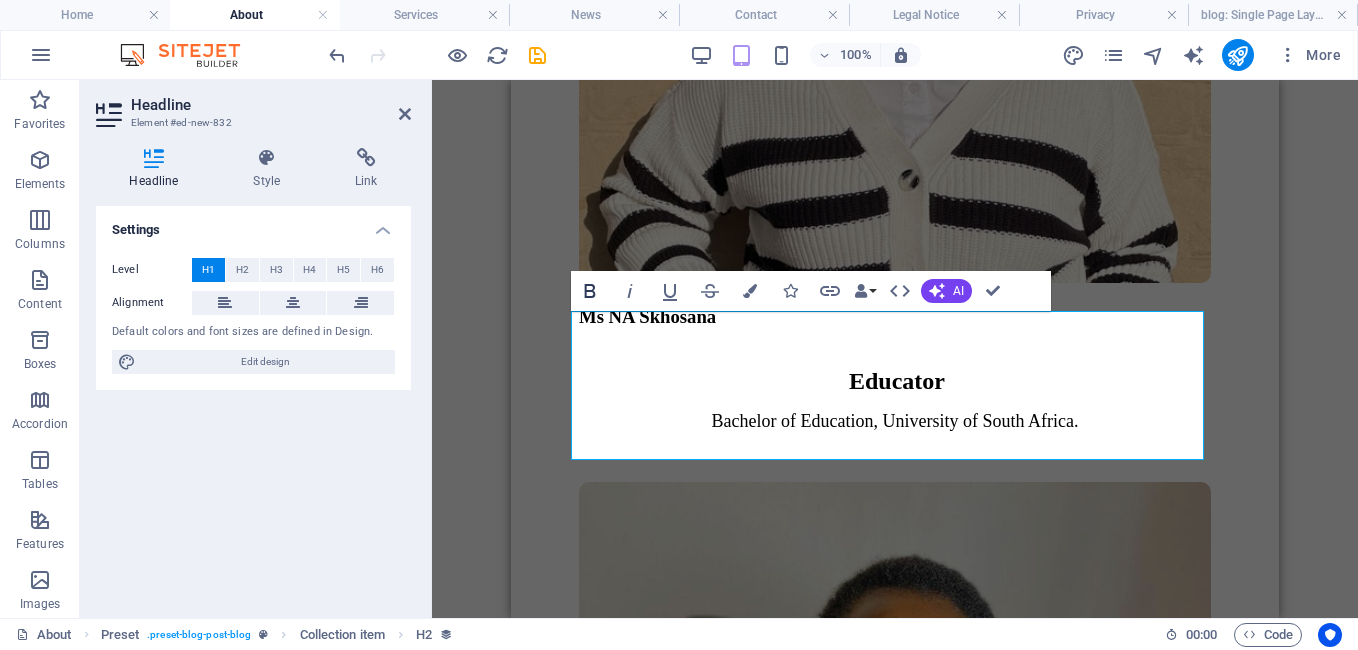 click 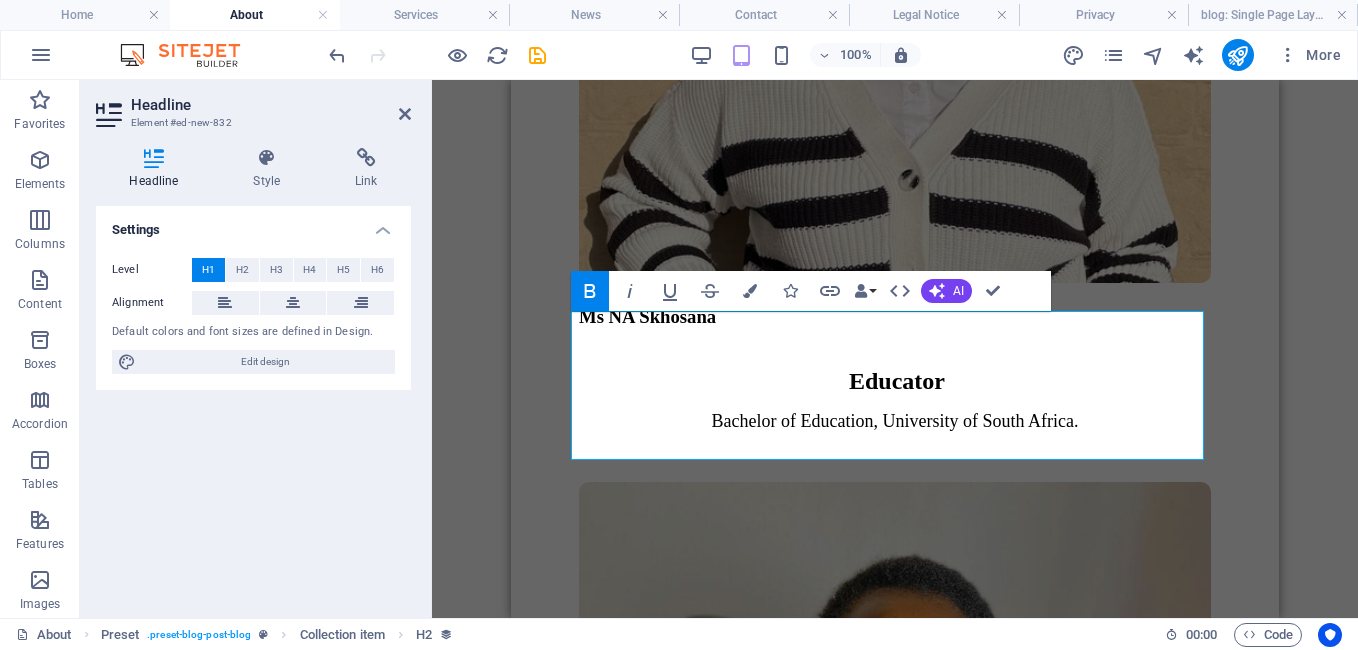 click 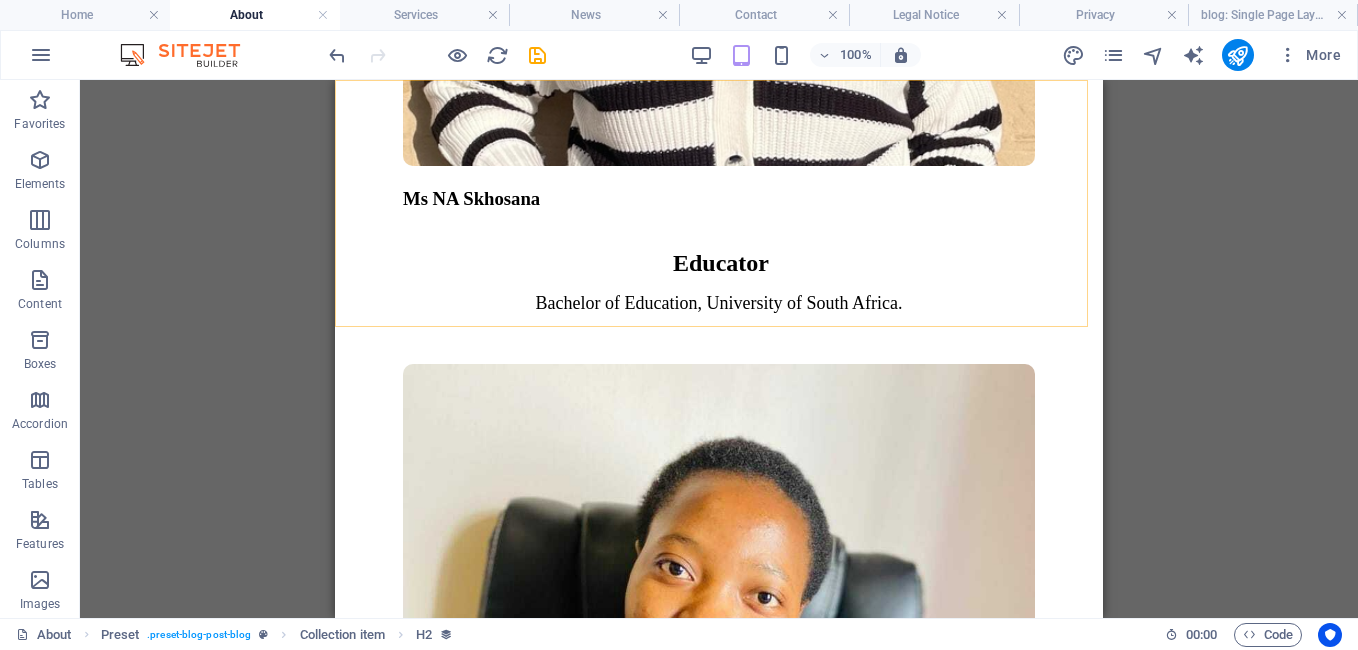 scroll, scrollTop: 4440, scrollLeft: 0, axis: vertical 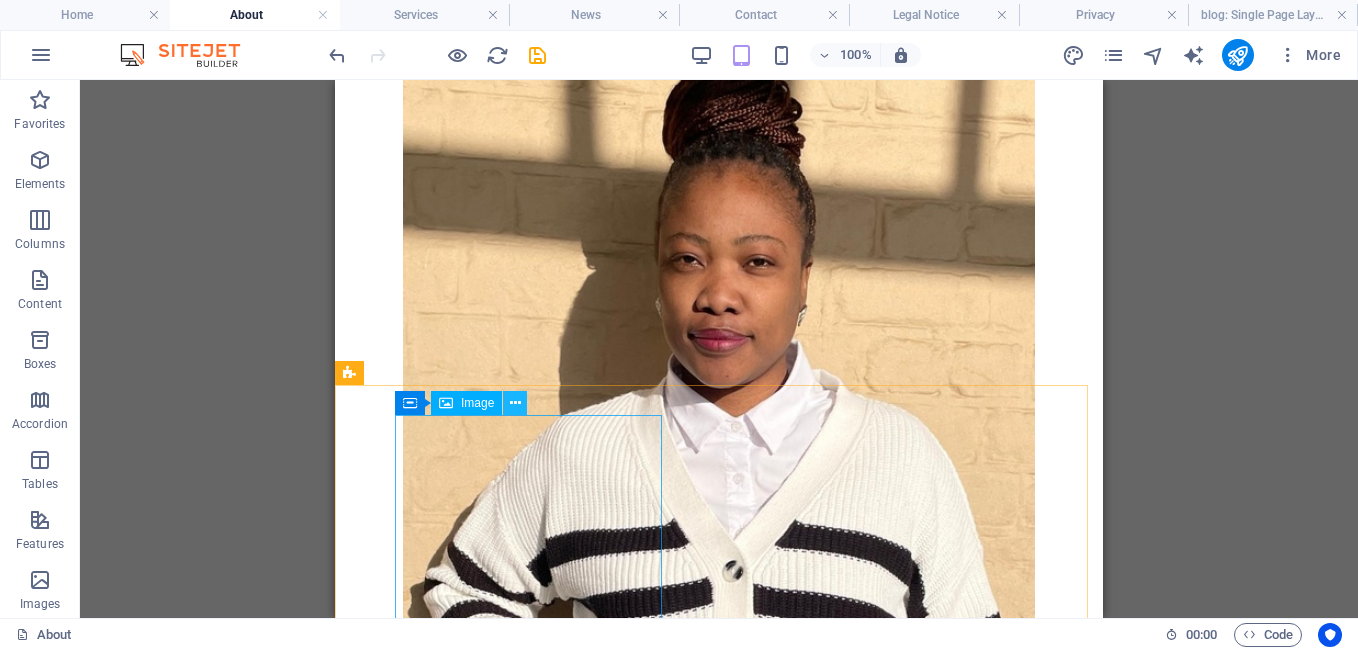 click at bounding box center [515, 403] 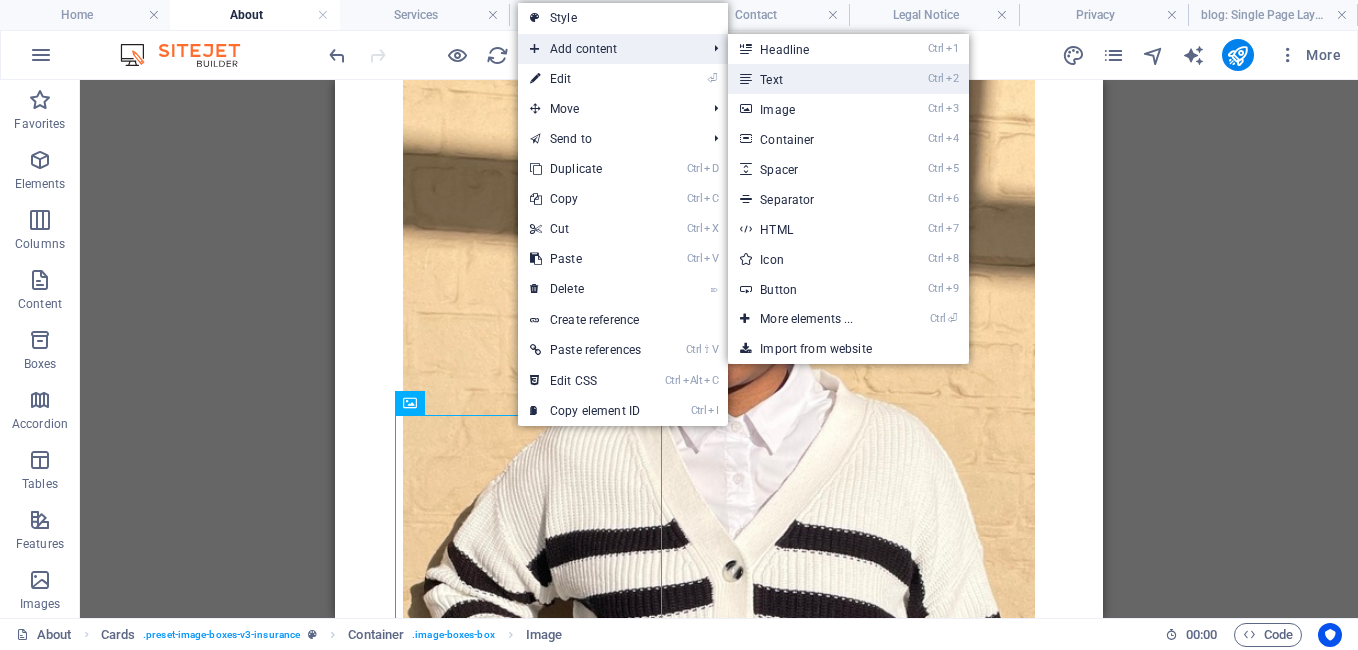 click on "Ctrl 2  Text" at bounding box center (810, 79) 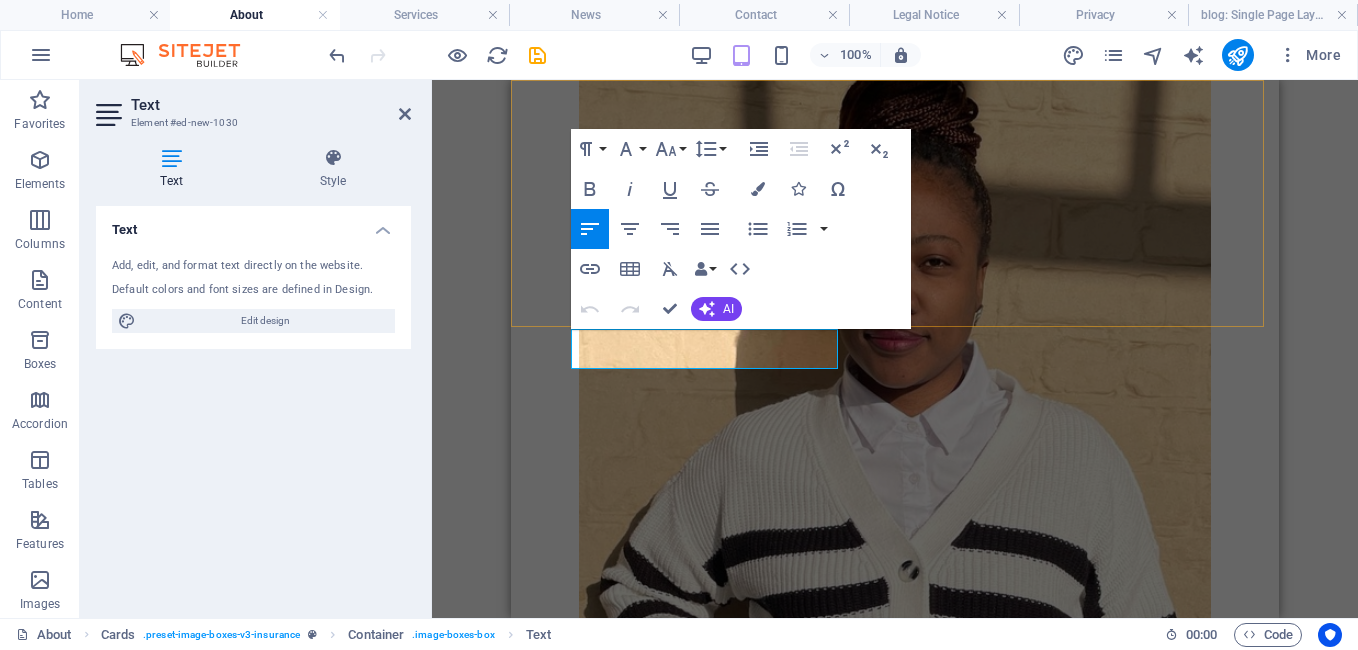 scroll, scrollTop: 4487, scrollLeft: 0, axis: vertical 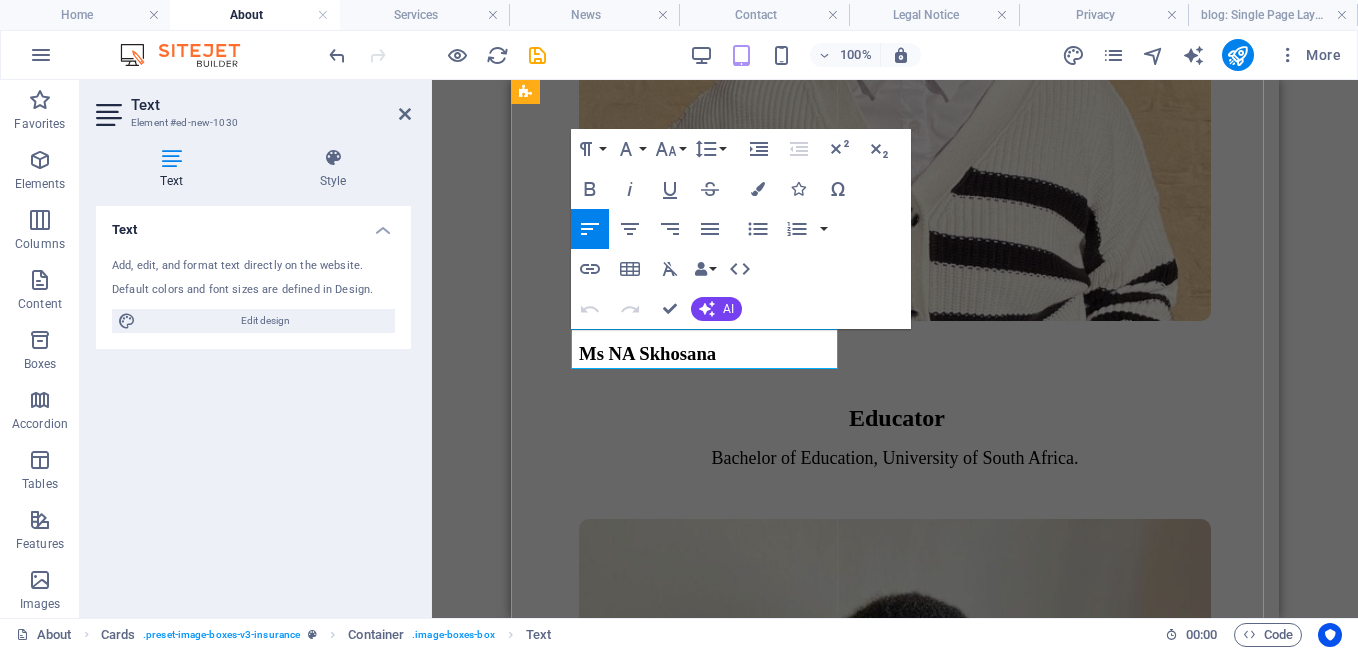 click on "New text element" at bounding box center (895, 4248) 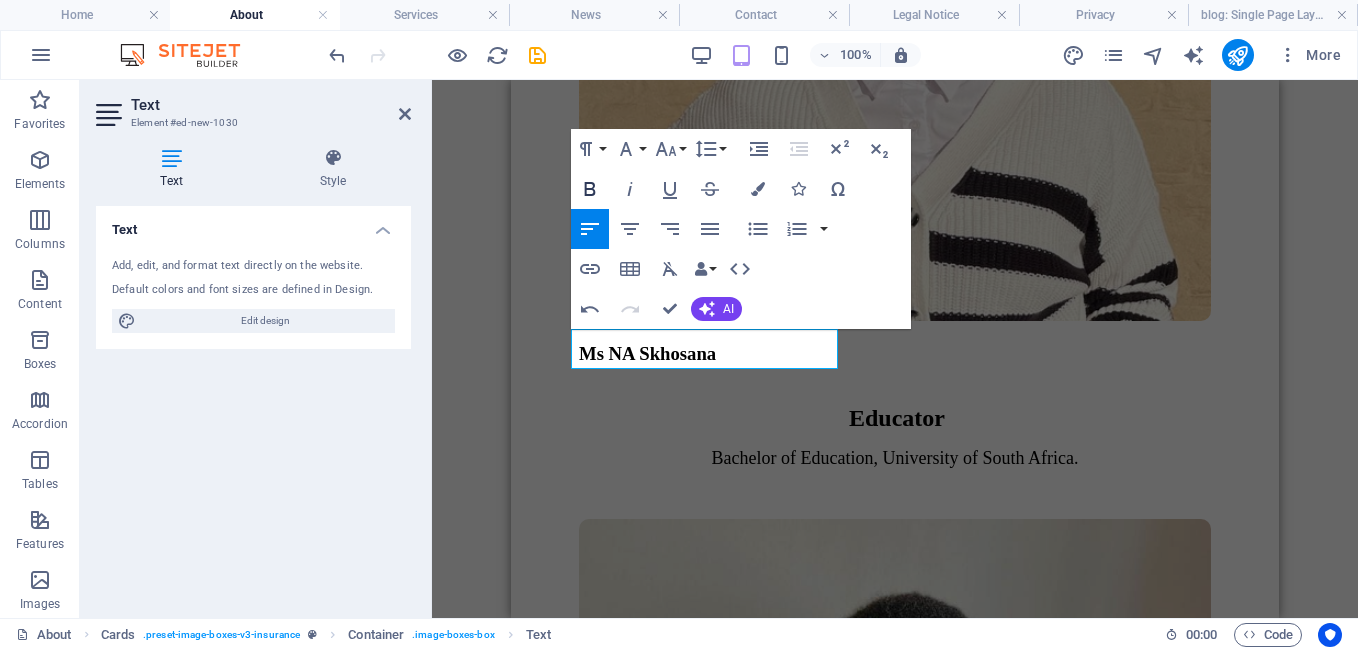 click 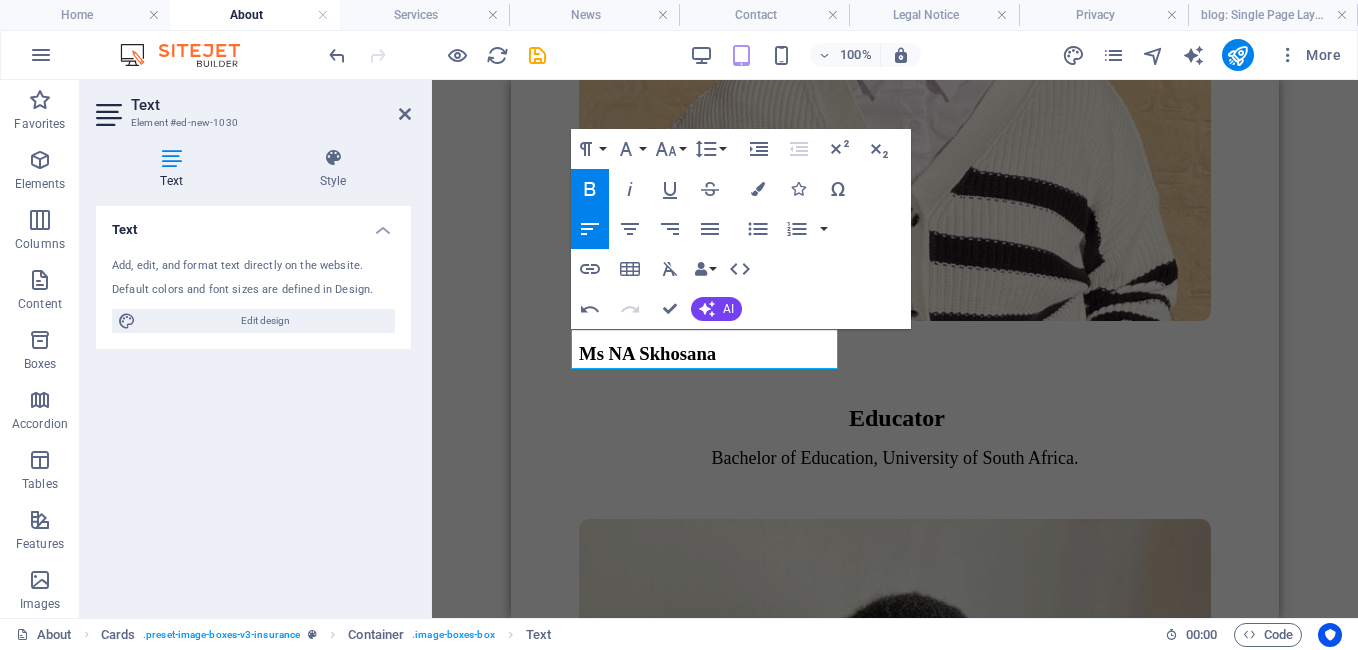 type 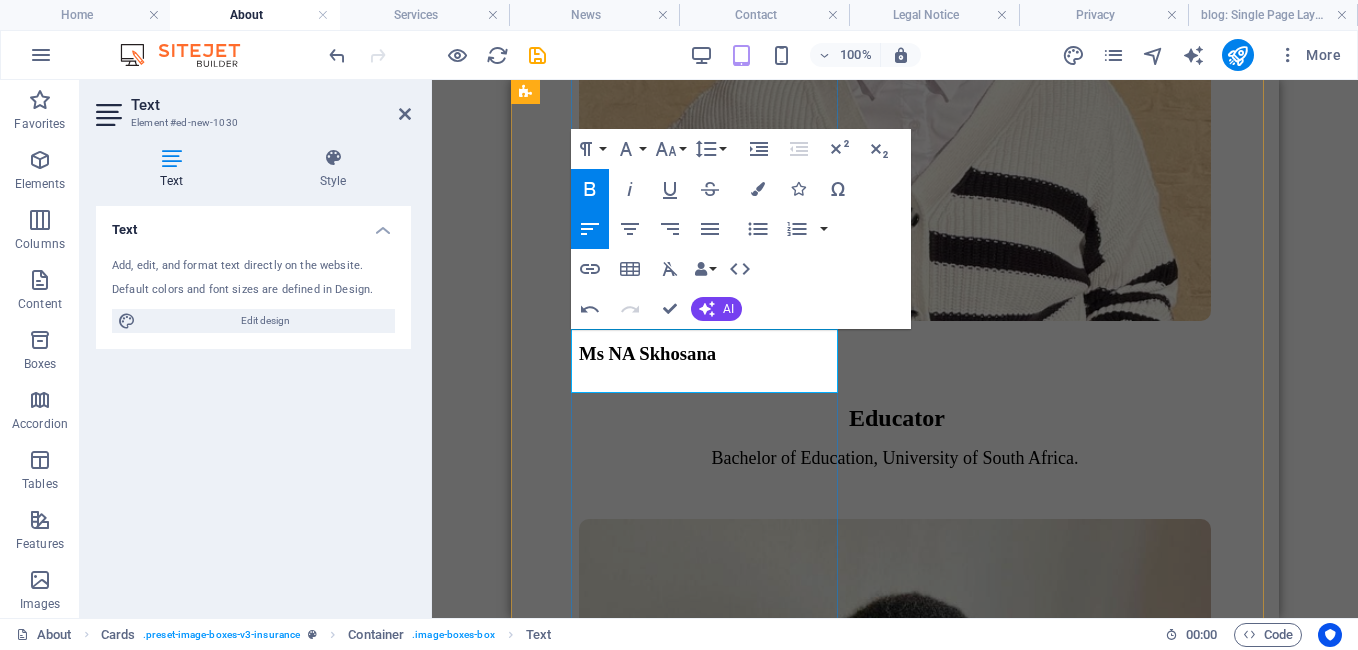drag, startPoint x: 730, startPoint y: 382, endPoint x: 594, endPoint y: 390, distance: 136.23509 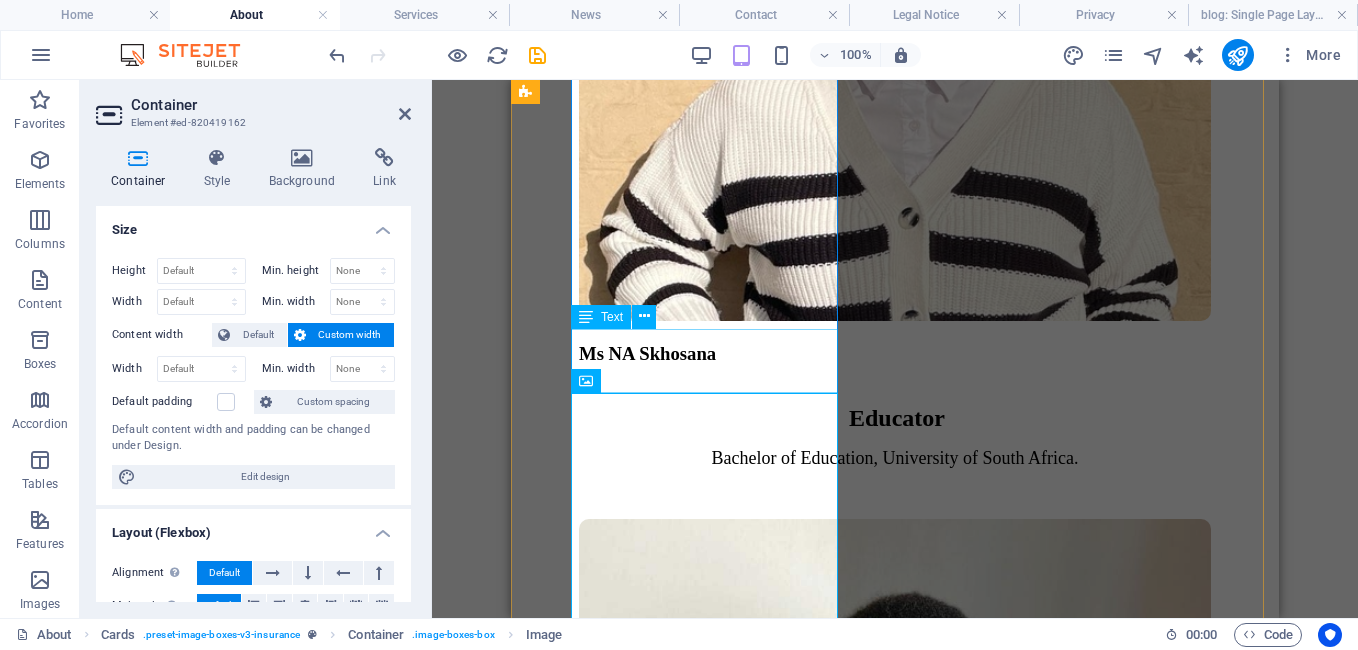 click on "Ms [FIRST] [LAST] Marketing Officer" at bounding box center [895, 4265] 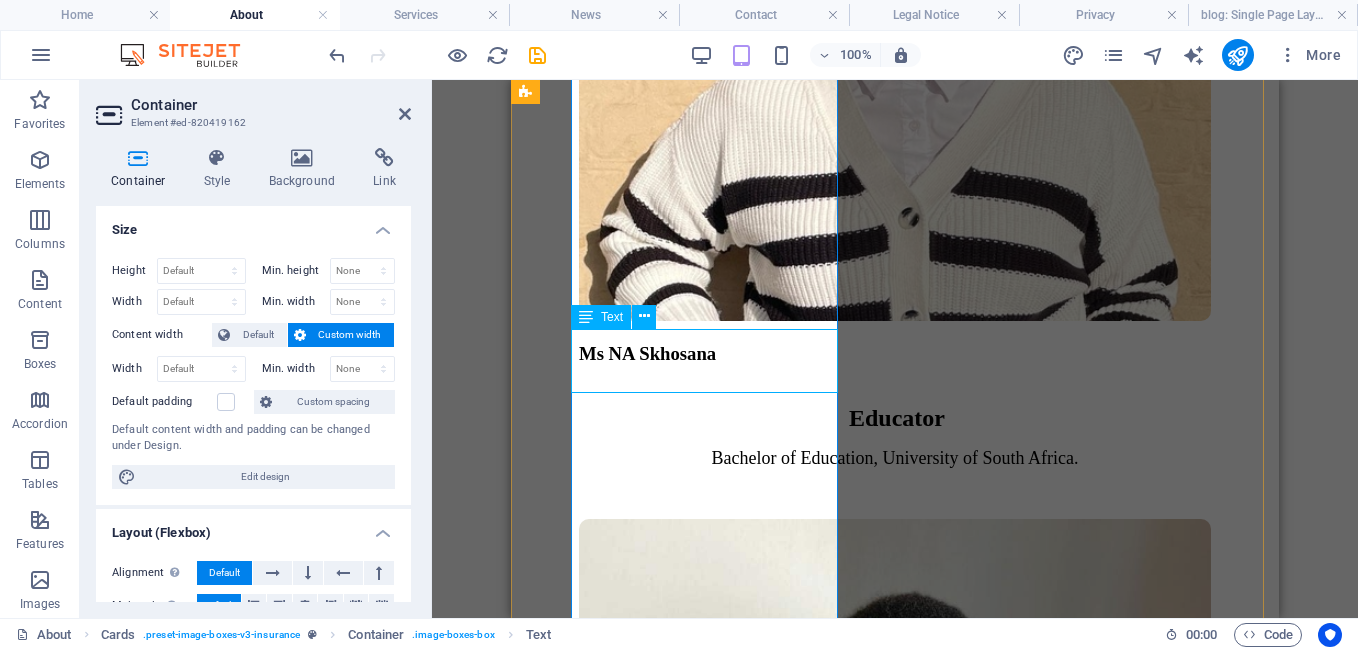 click on "Ms [FIRST] [LAST] Marketing Officer" at bounding box center (895, 4265) 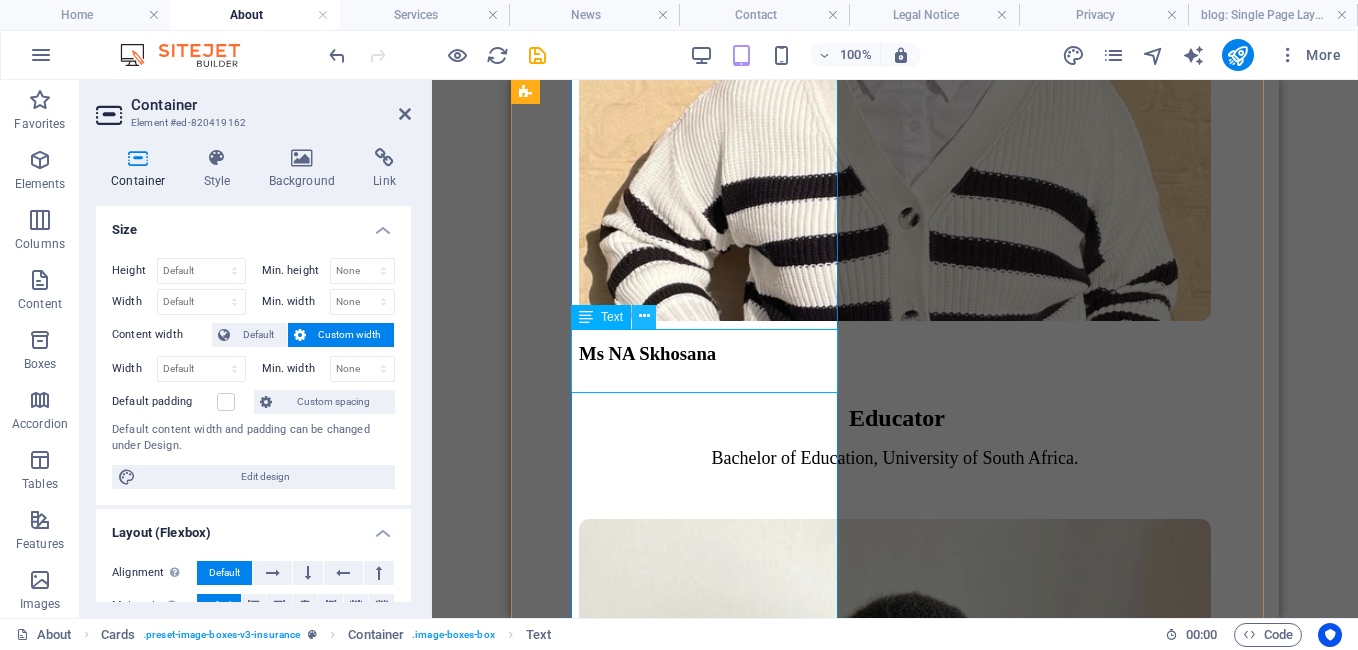 click at bounding box center [644, 316] 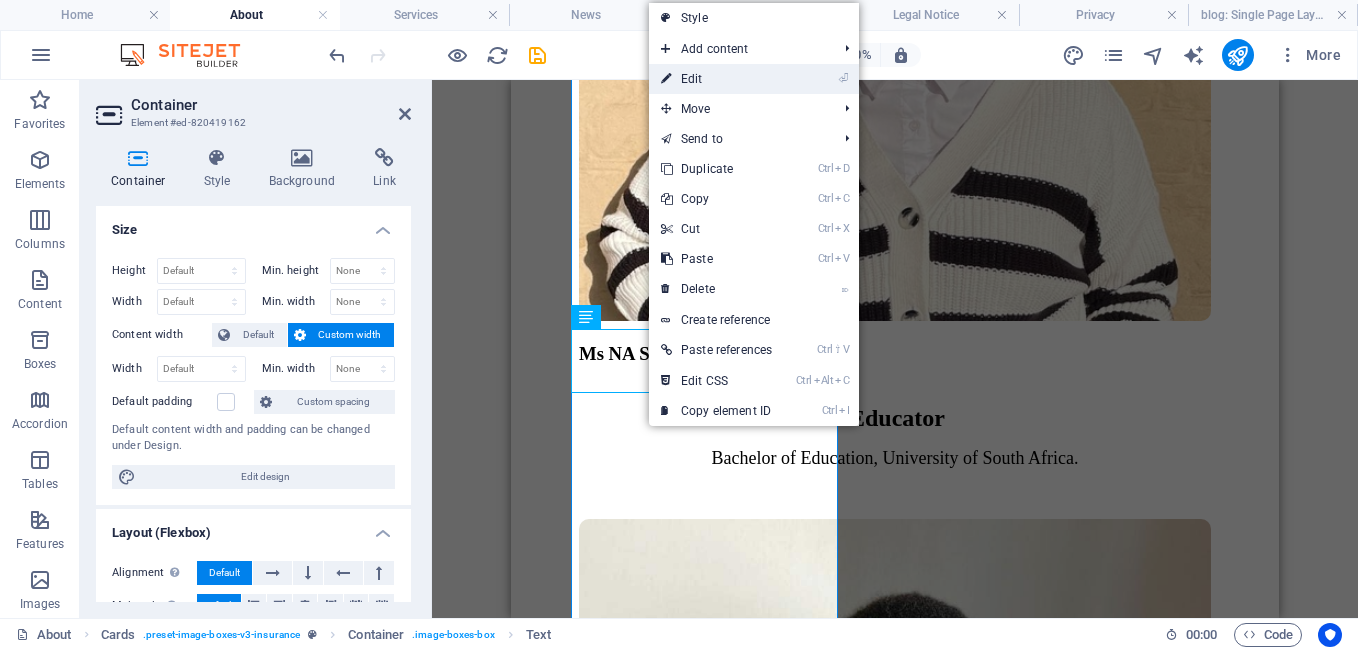 click on "⏎  Edit" at bounding box center (716, 79) 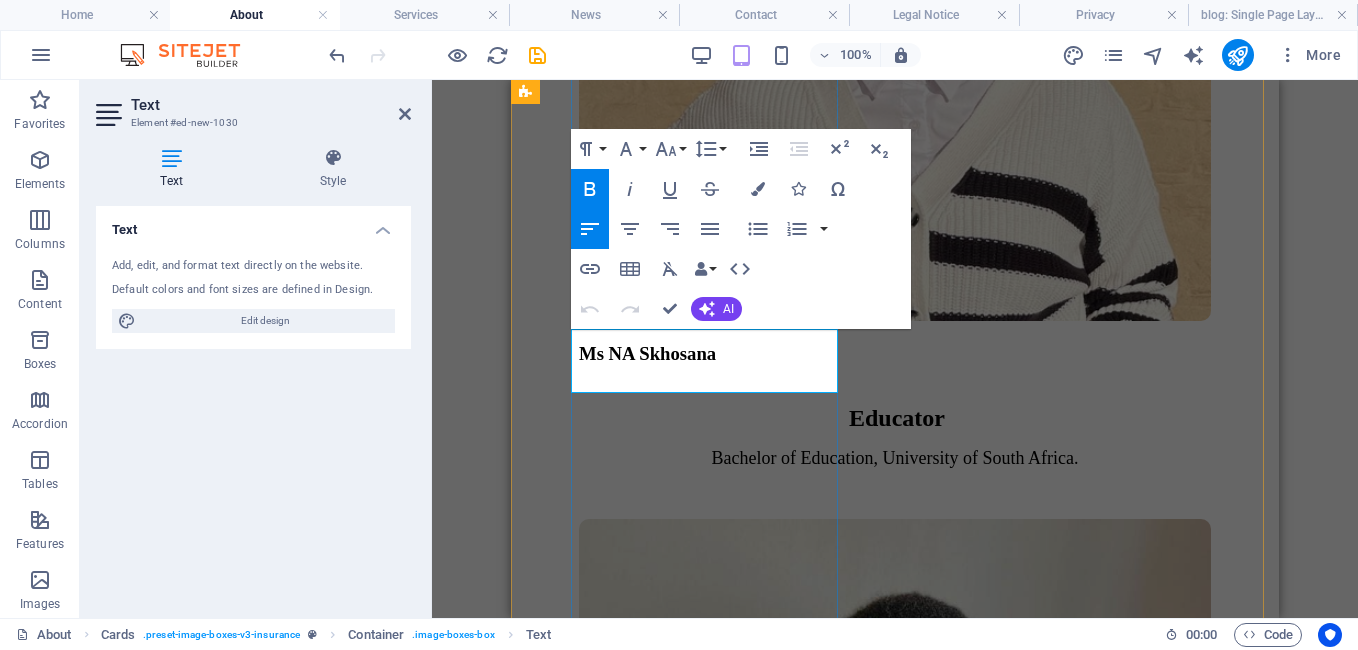 drag, startPoint x: 721, startPoint y: 355, endPoint x: 588, endPoint y: 356, distance: 133.00375 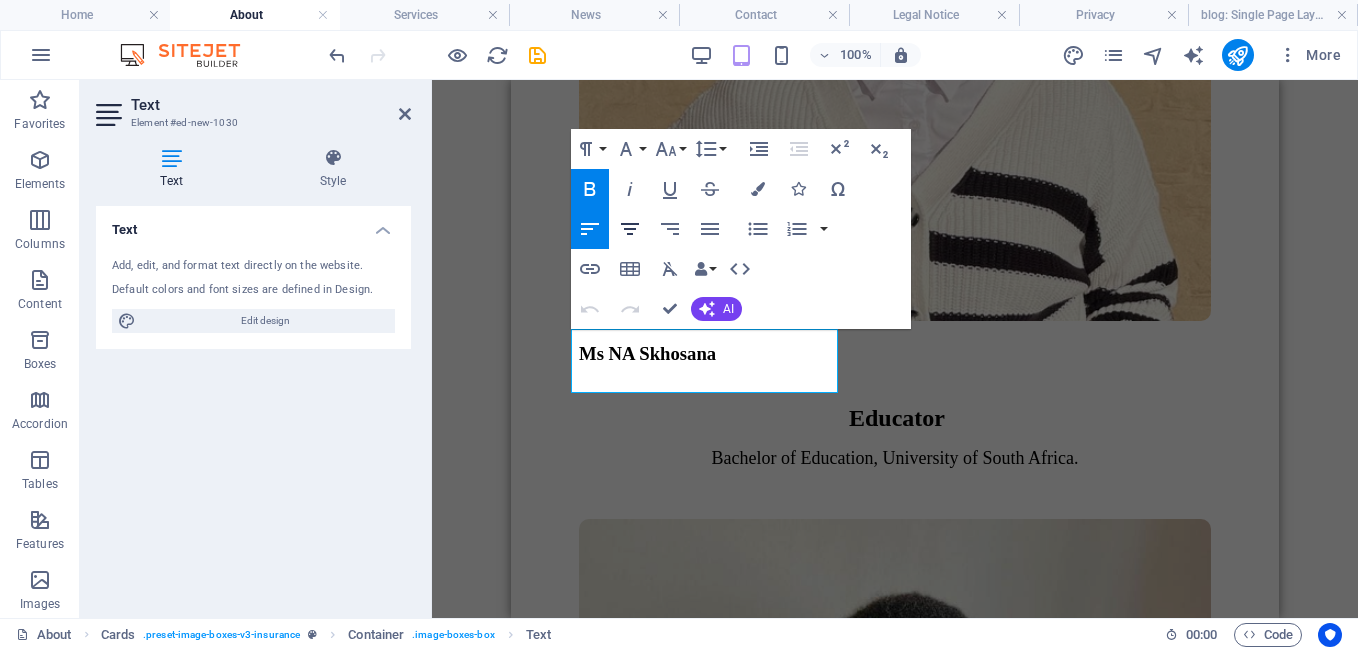 click 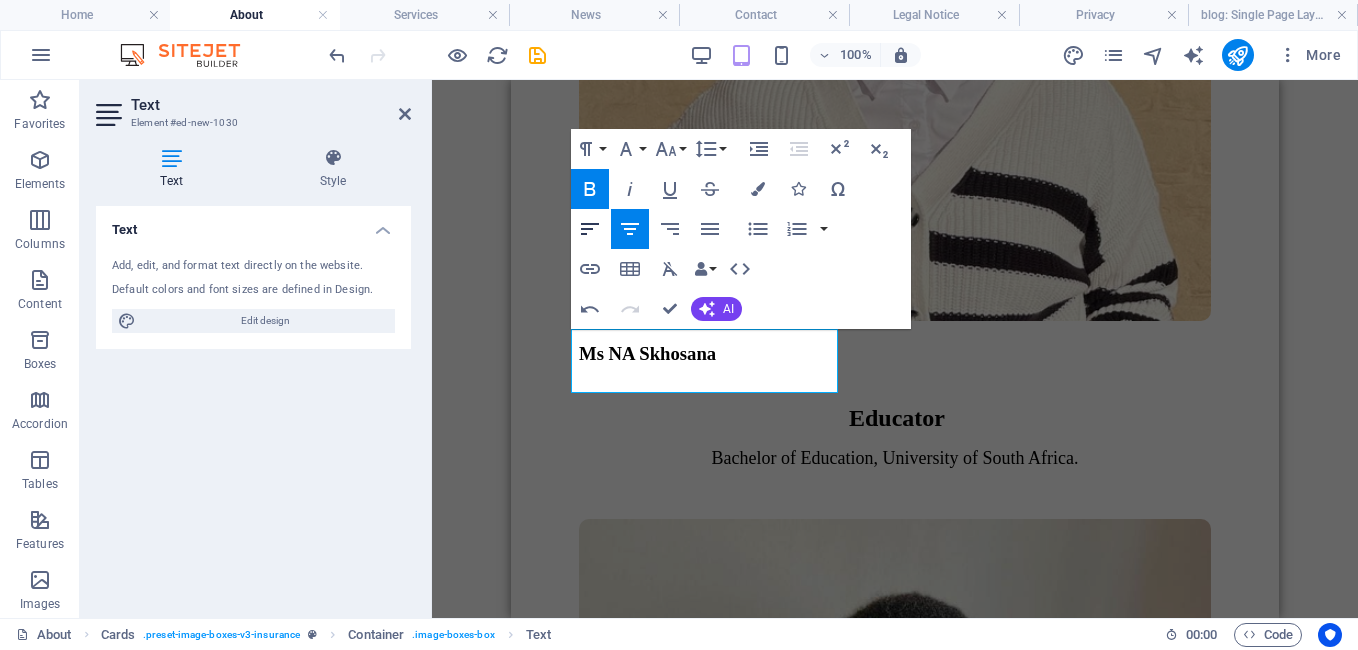 click 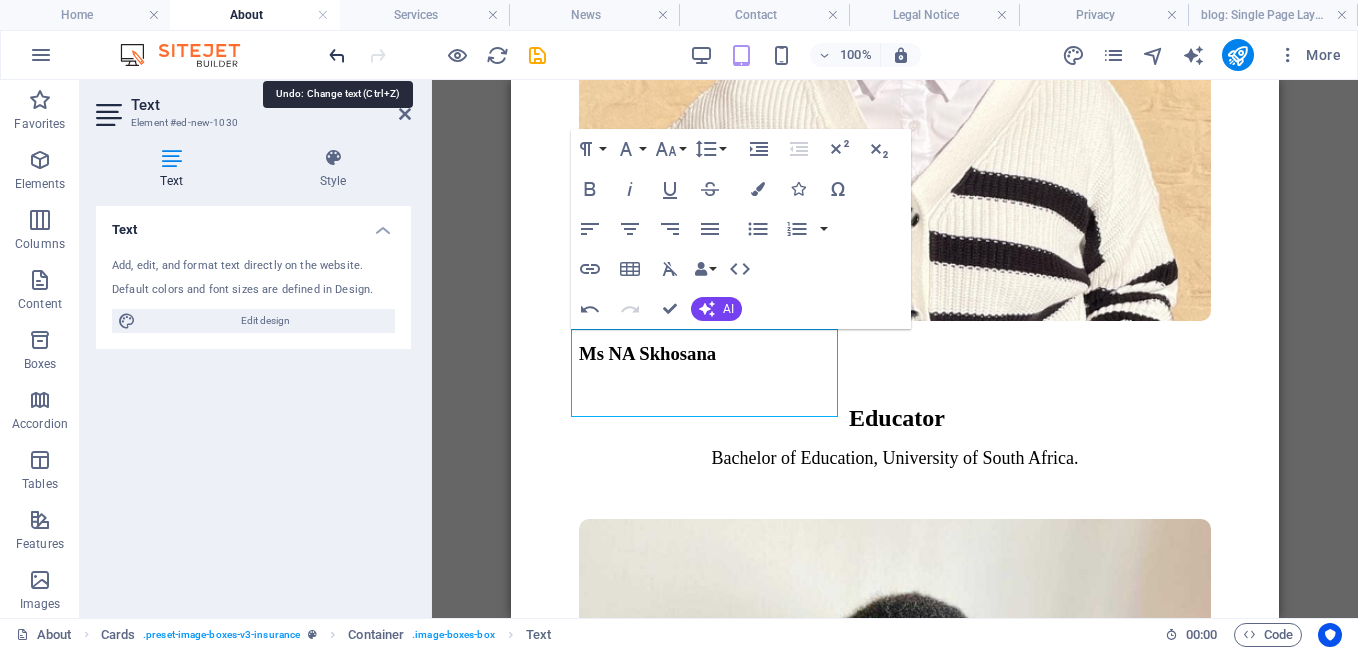 click at bounding box center [337, 55] 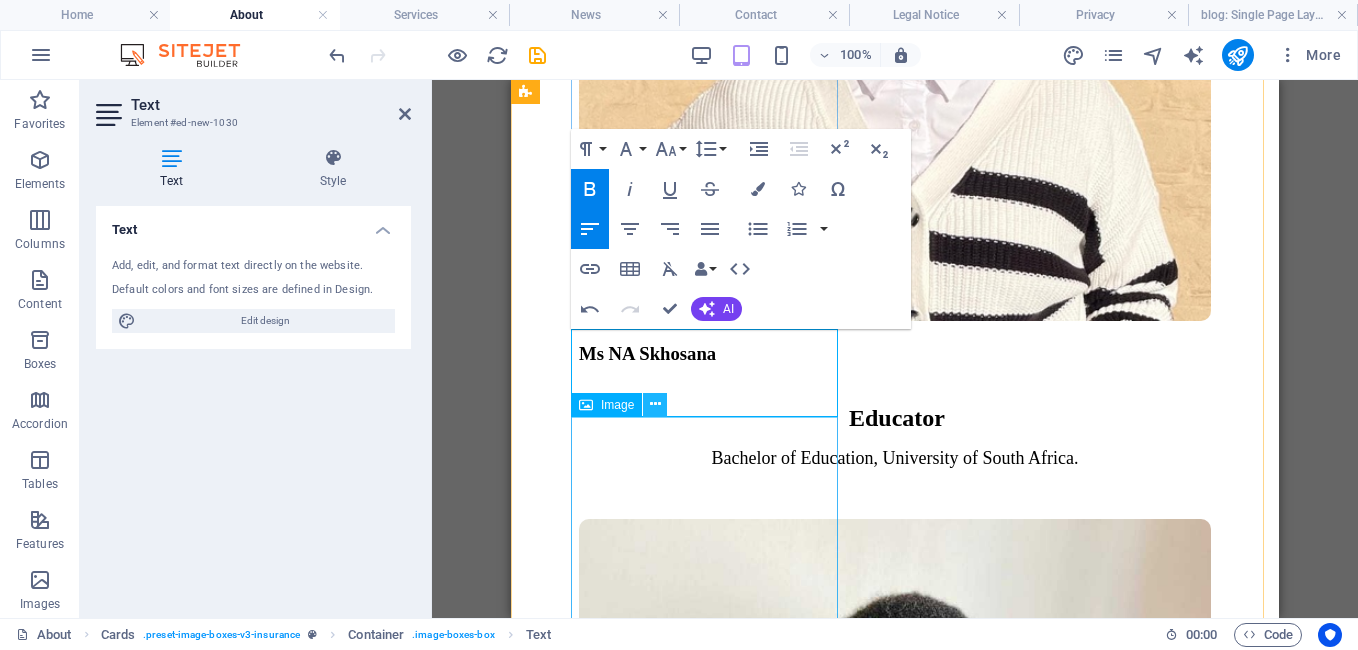 click at bounding box center [655, 405] 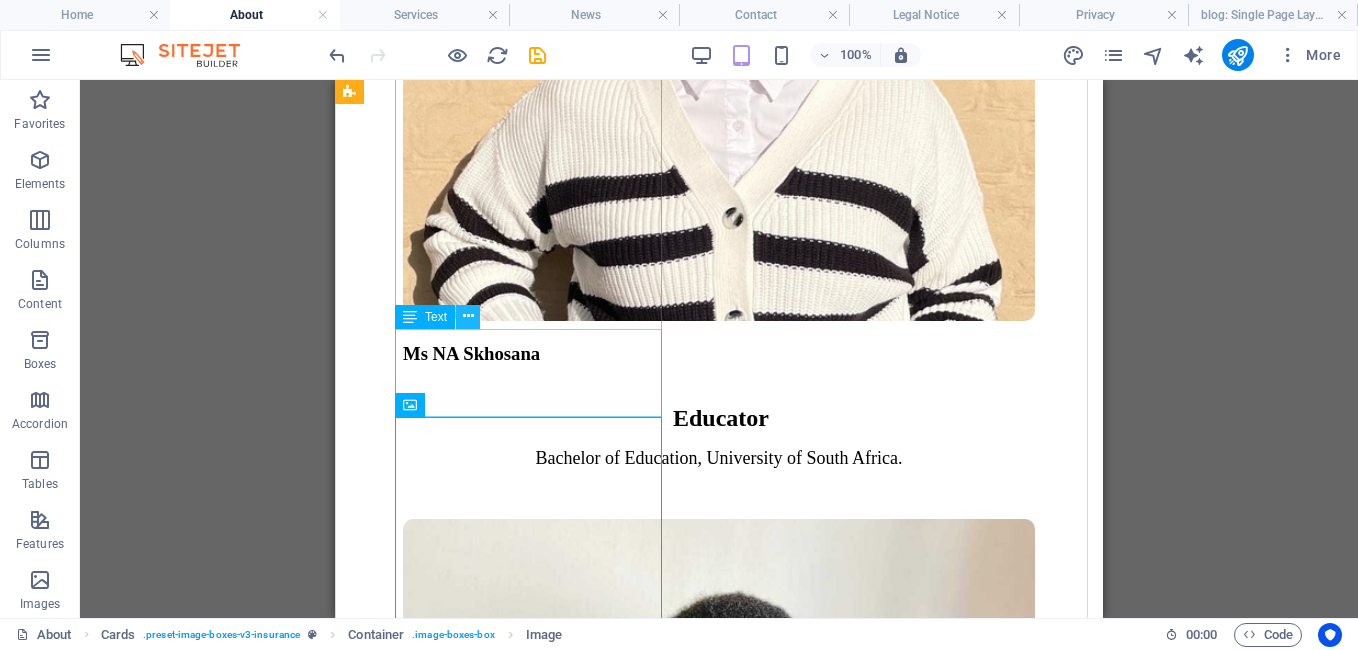 click at bounding box center [468, 316] 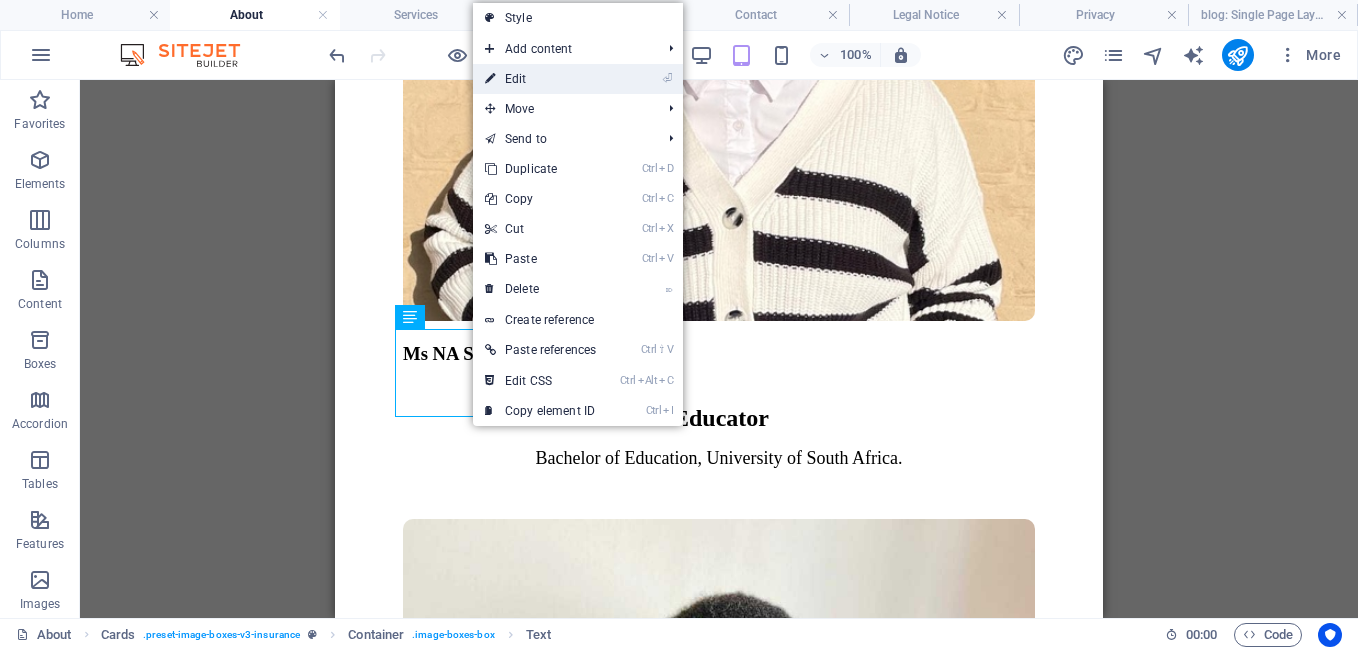 click on "⏎  Edit" at bounding box center [540, 79] 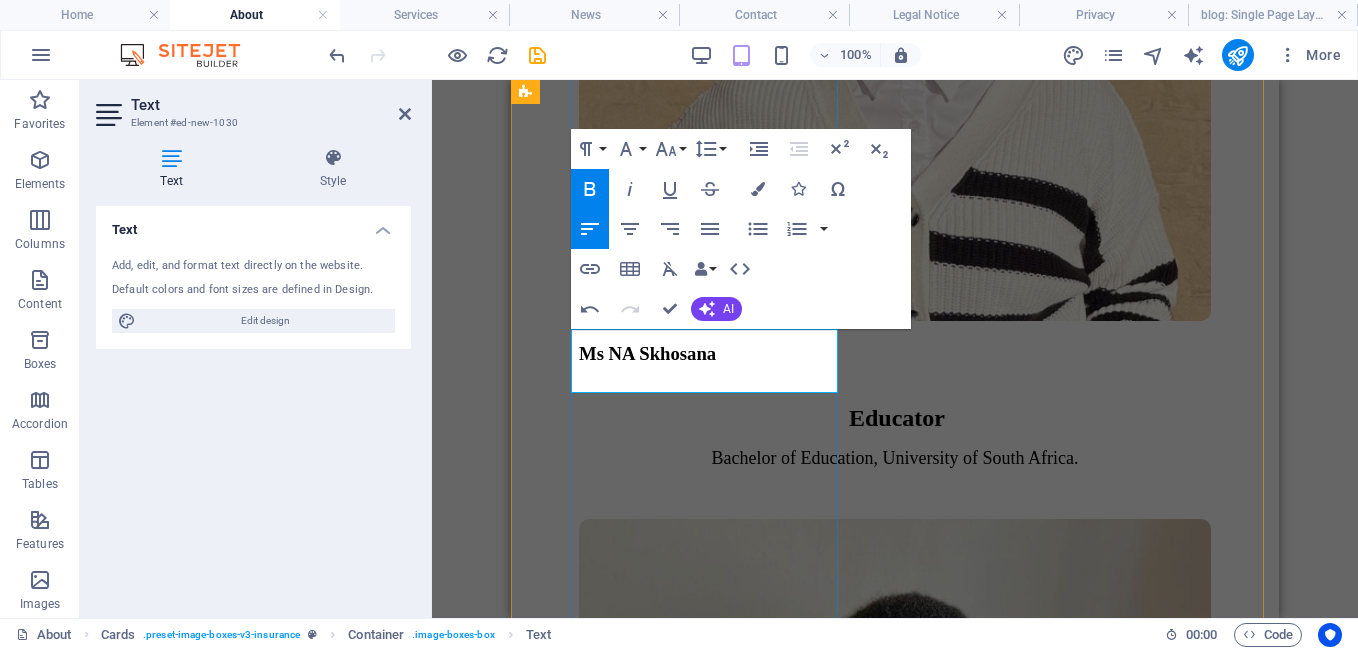 click on "​" at bounding box center (895, 4265) 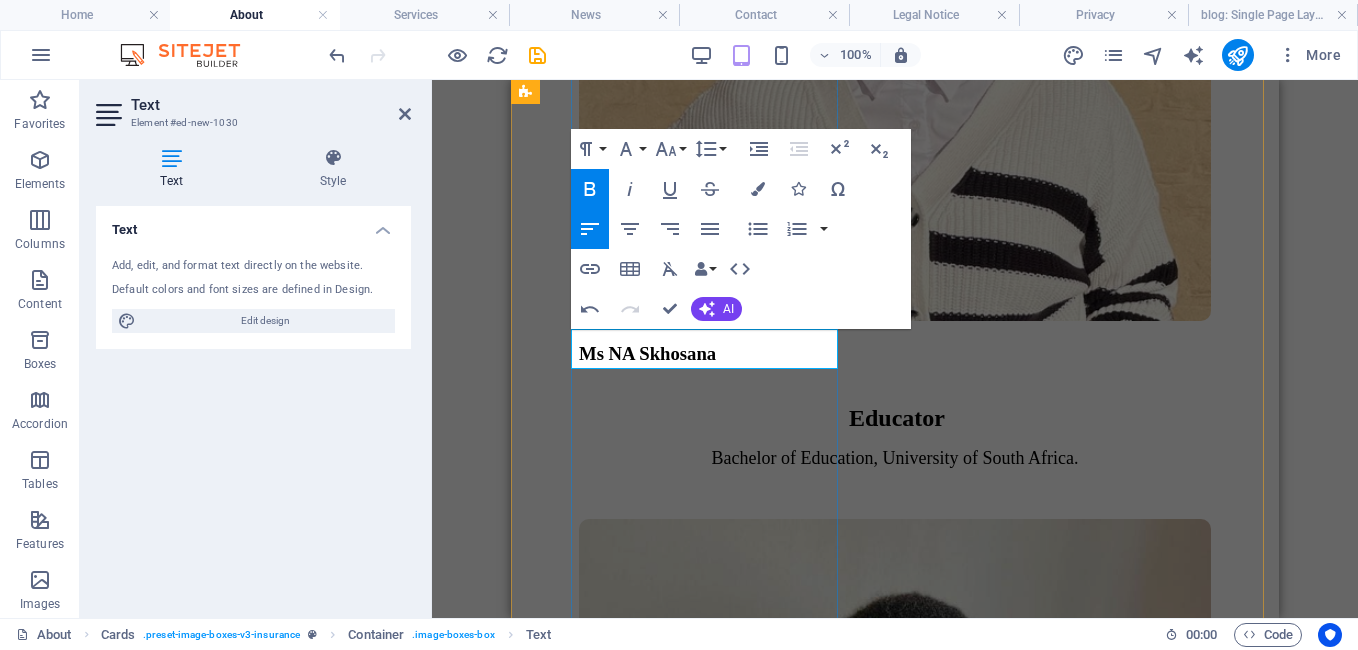 type 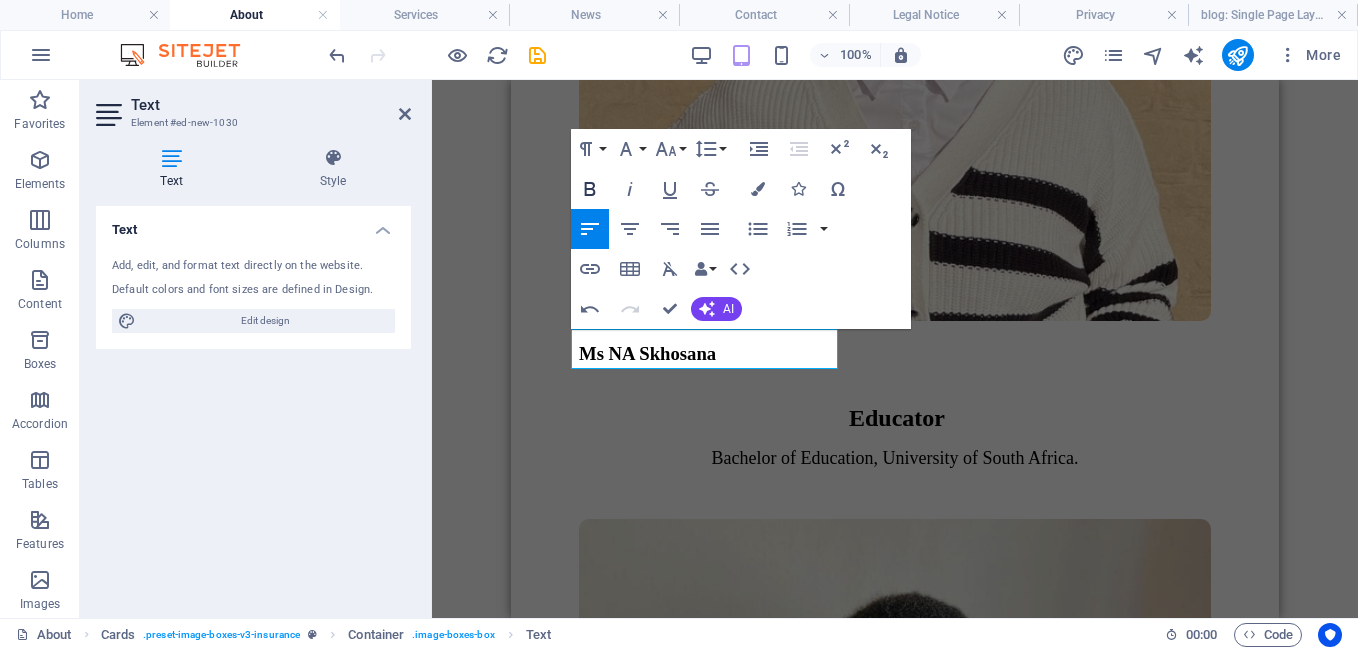click 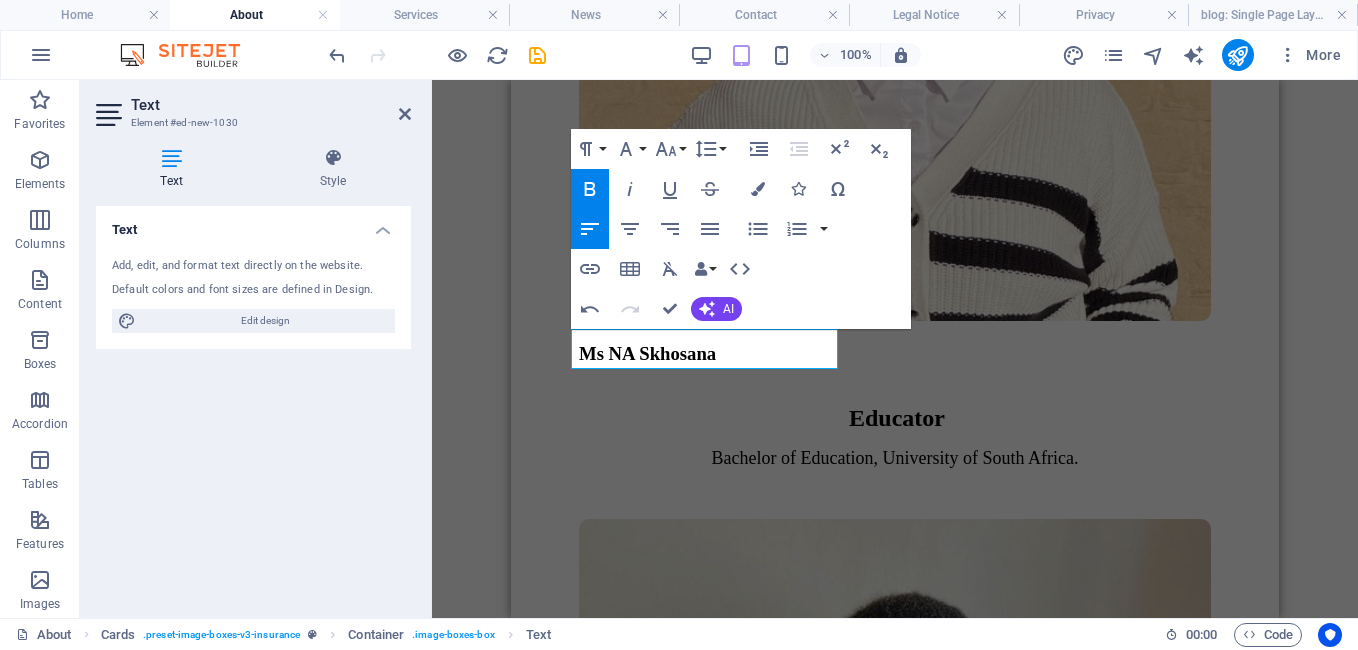 click 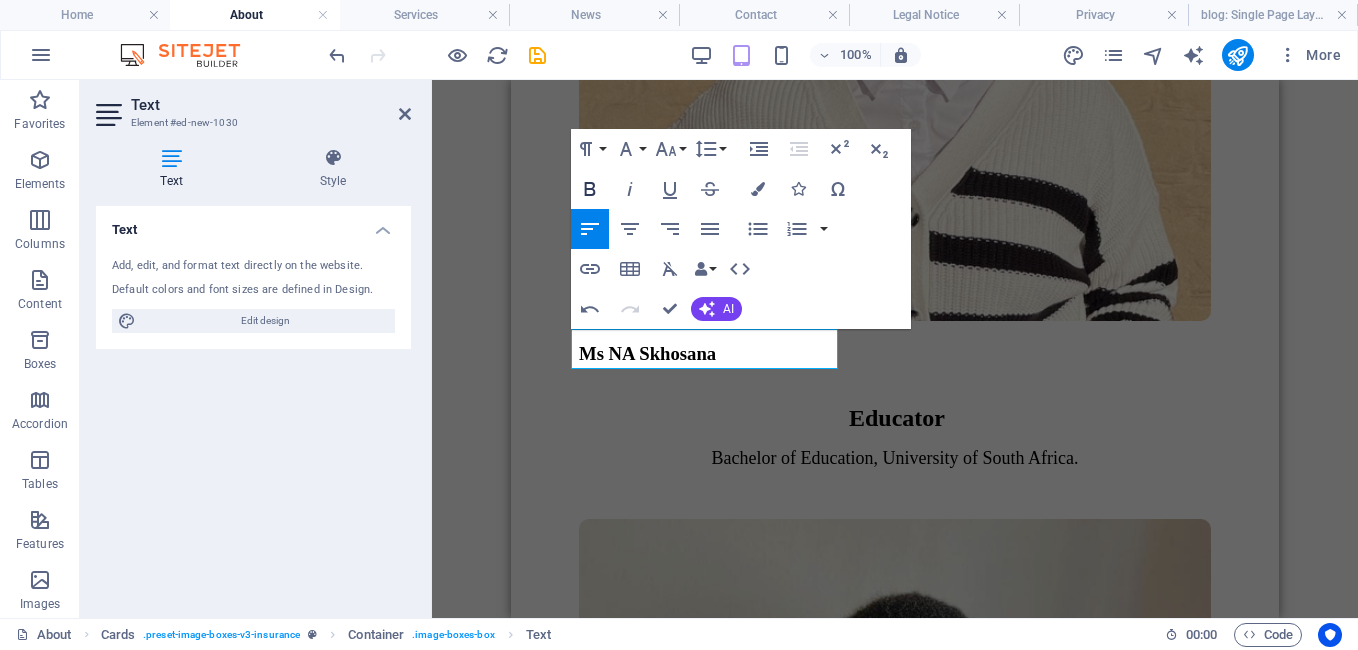 click 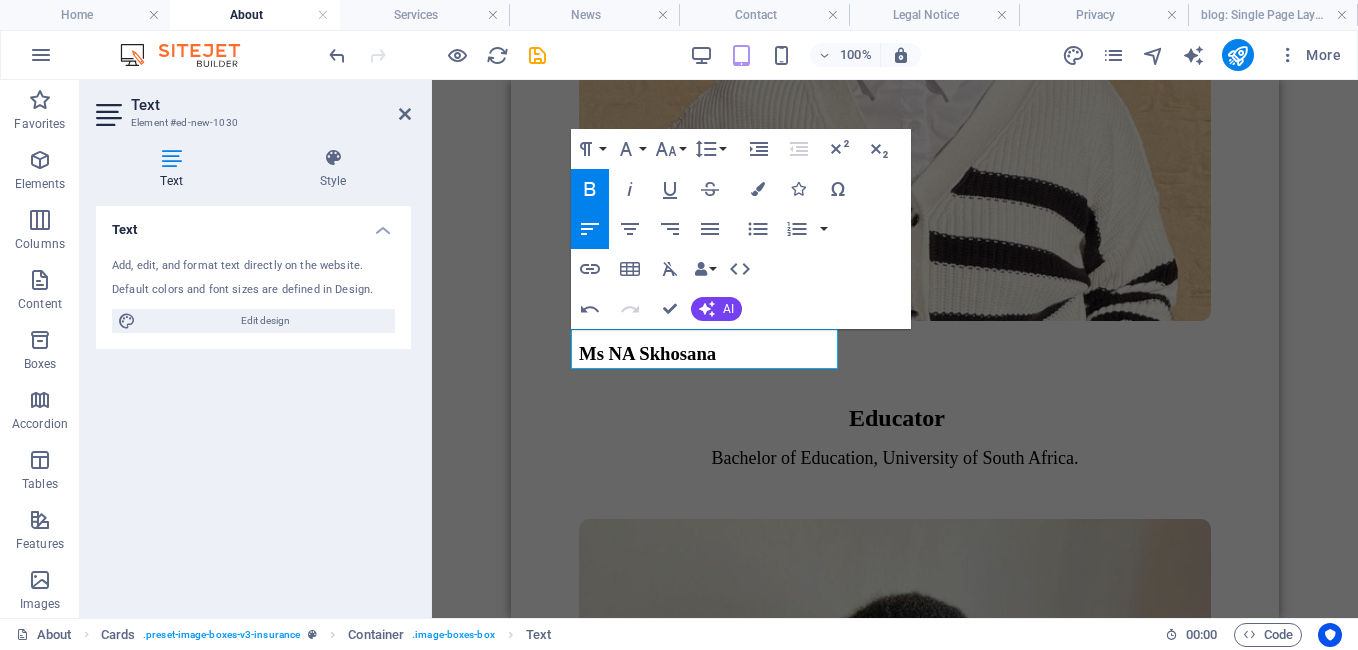 click 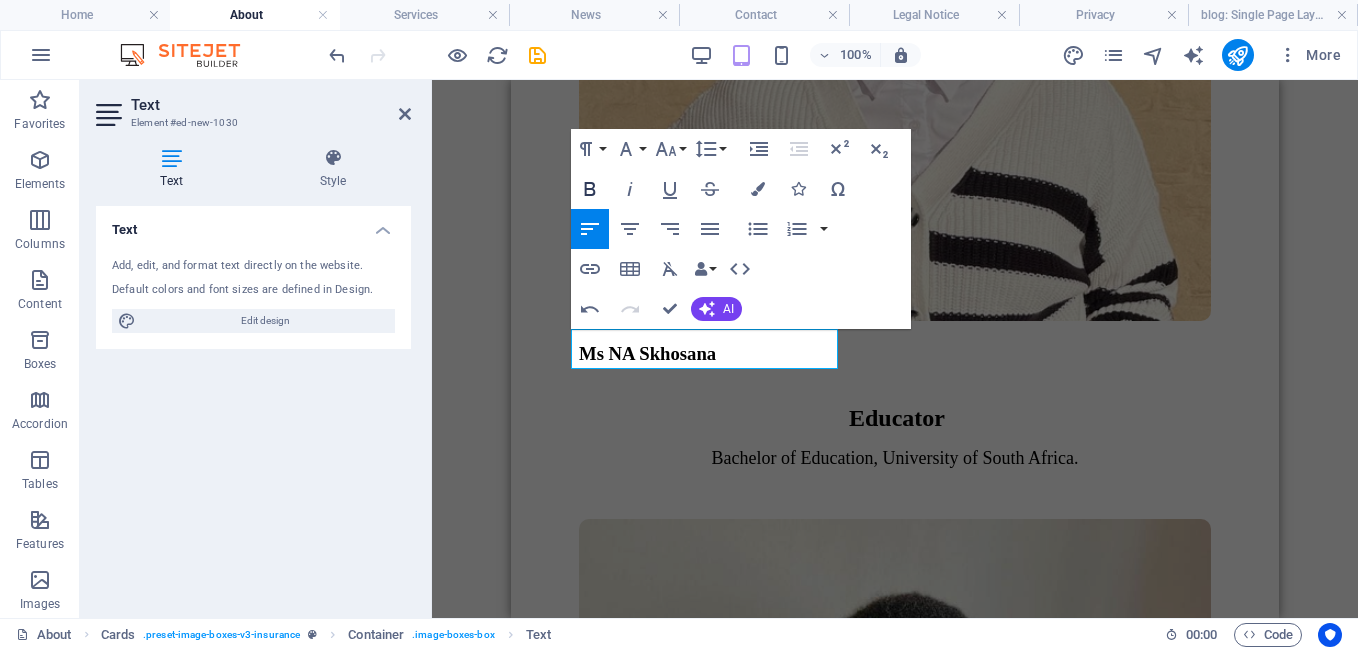 click 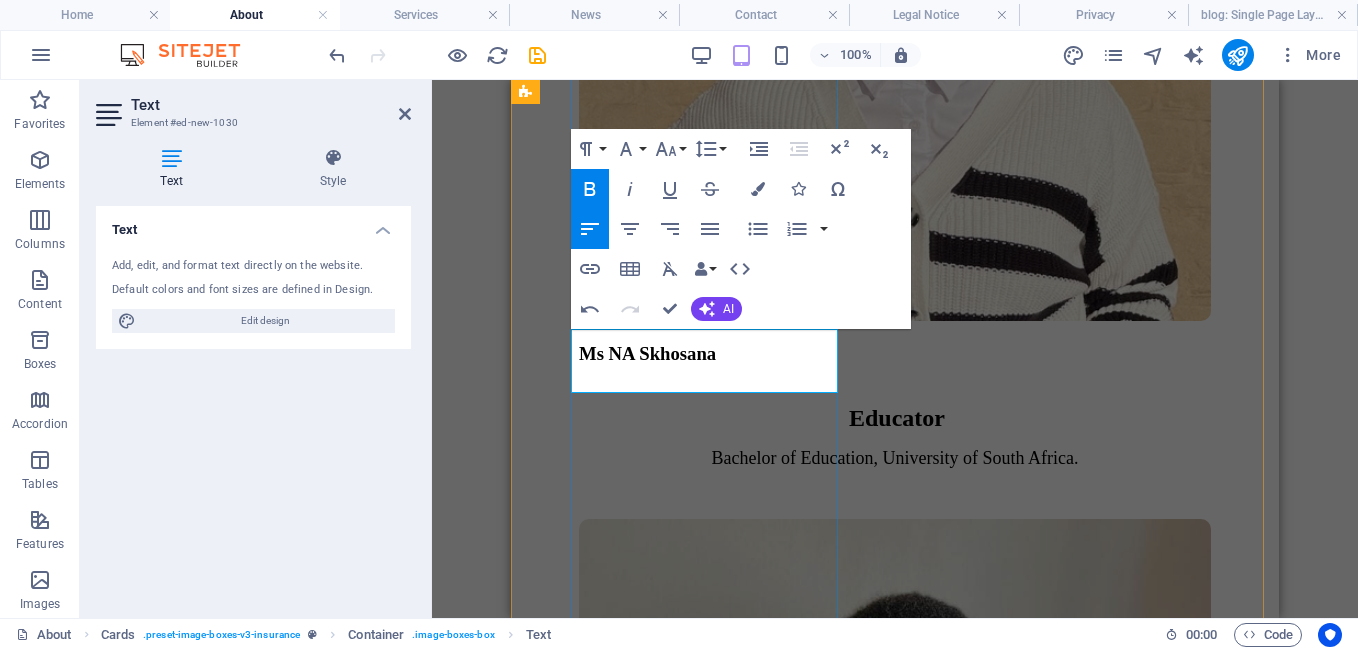 drag, startPoint x: 726, startPoint y: 354, endPoint x: 598, endPoint y: 350, distance: 128.06248 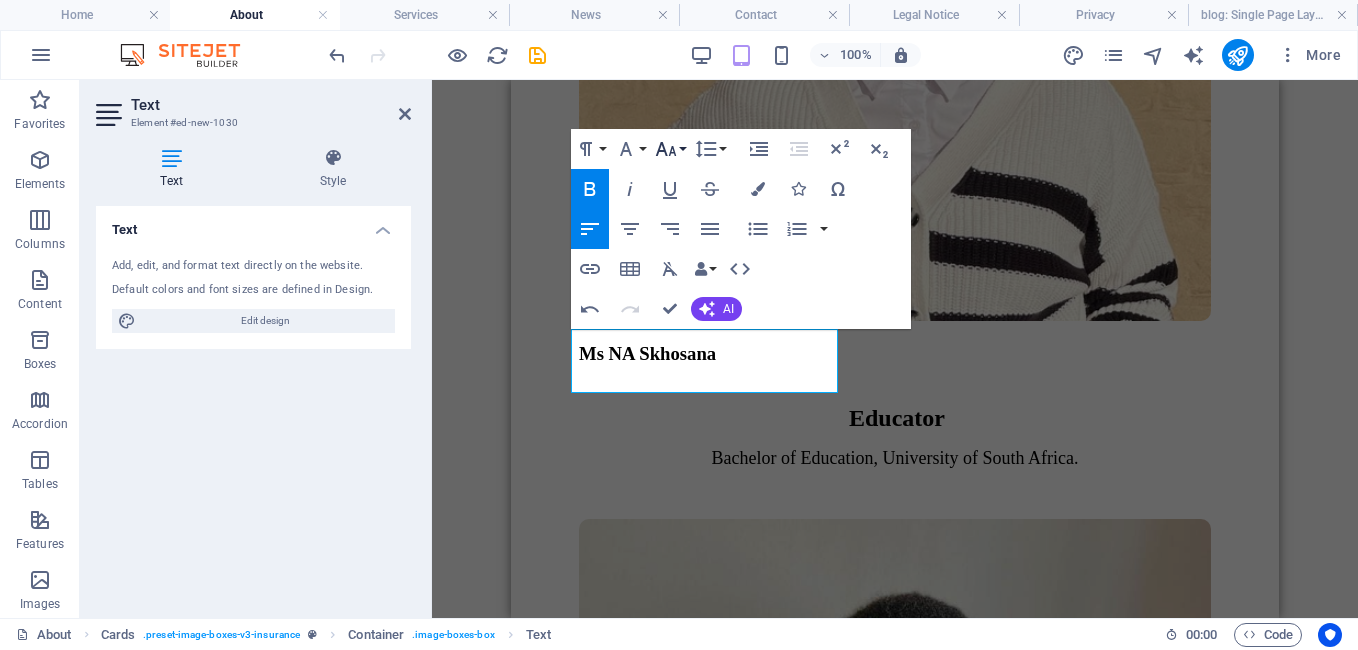 click on "Font Size" at bounding box center [670, 149] 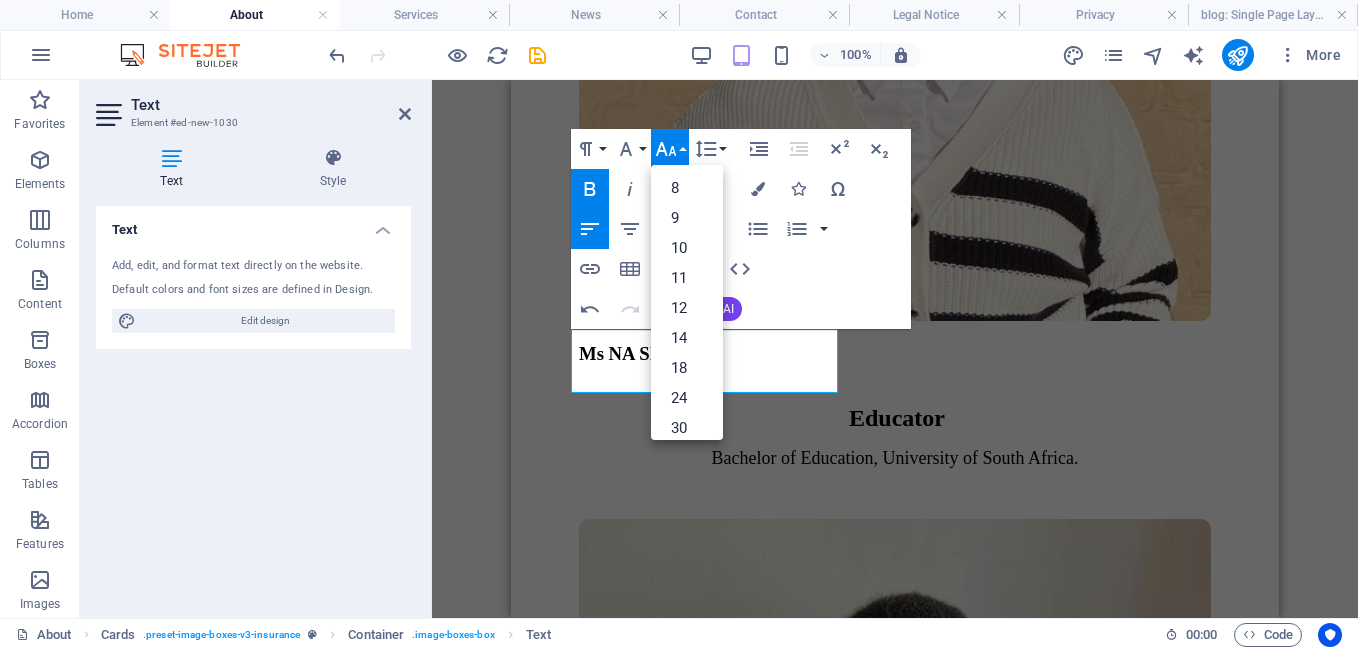 click on "Paragraph Format Normal Heading 1 Heading 2 Heading 3 Heading 4 Heading 5 Heading 6 Code Font Family Arial Georgia Impact Tahoma Times New Roman Verdana Montserrat Poppins Font Size 8 9 10 11 12 14 18 24 30 36 48 60 72 96 Line Height Default Single 1.15 1.5 Double Increase Indent Decrease Indent Superscript Subscript Bold Italic Underline Strikethrough Colors Icons Special Characters Align Left Align Center Align Right Align Justify Unordered List Default Circle Disc Square Ordered List Default Lower Alpha Lower Greek Lower Roman Upper Alpha Upper Roman Insert Link Insert Table Clear Formatting Data Bindings Company First name Last name Street ZIP code City Email Phone Mobile Fax Custom field 1 Custom field 2 Custom field 3 Custom field 4 Custom field 5 Custom field 6 HTML Undo Redo Confirm (Ctrl+⏎) AI Improve Make shorter Make longer Fix spelling & grammar Translate to English Generate text" at bounding box center (741, 229) 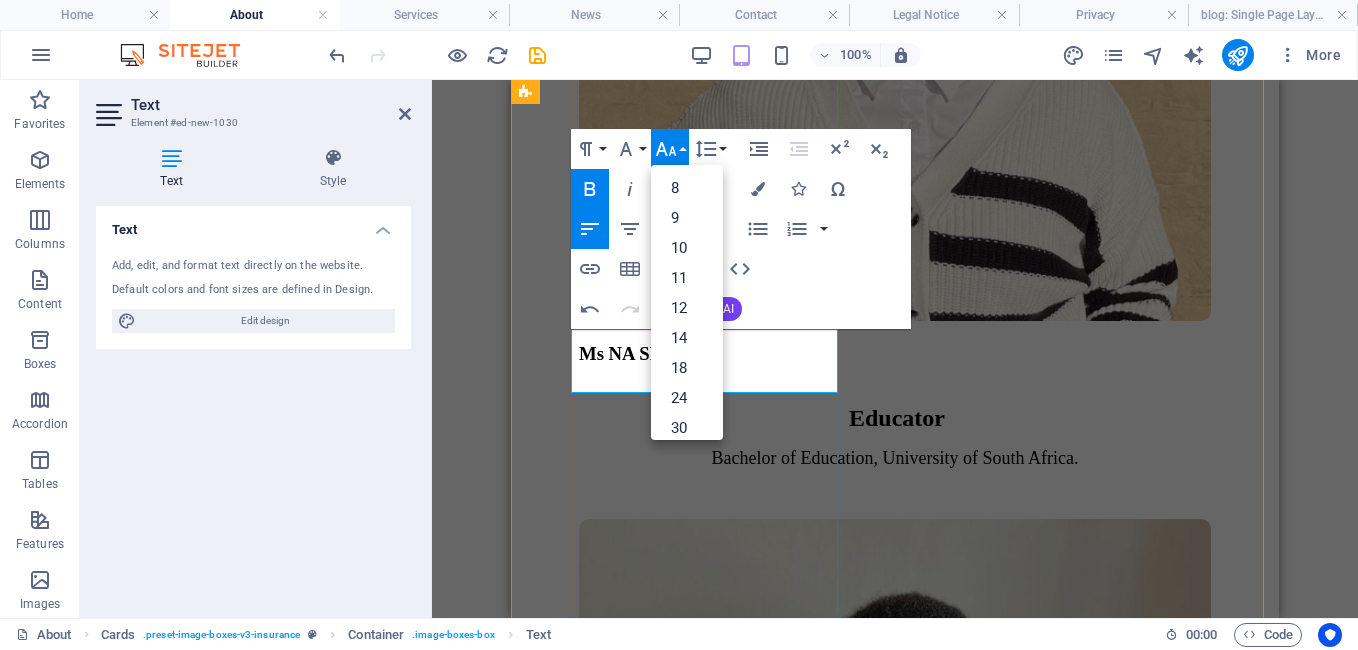 click on "Ms [FIRST] [LAST]" at bounding box center [649, 4247] 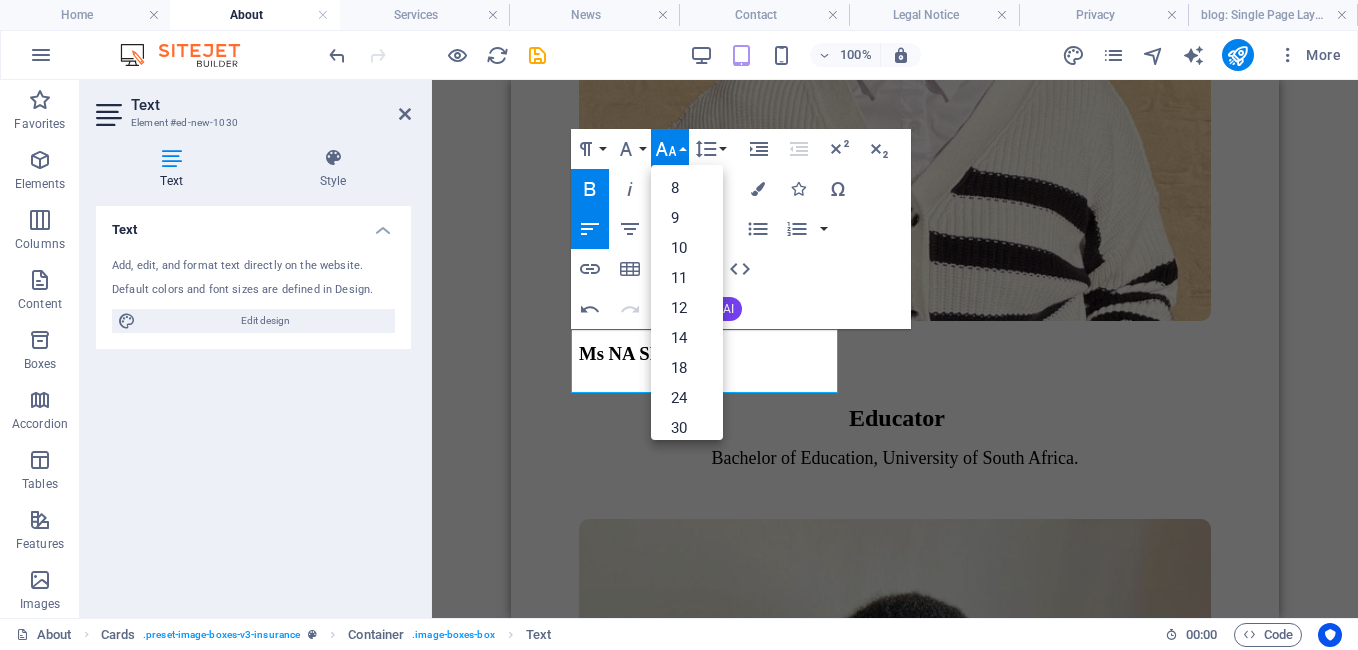 click on "Font Size" at bounding box center (670, 149) 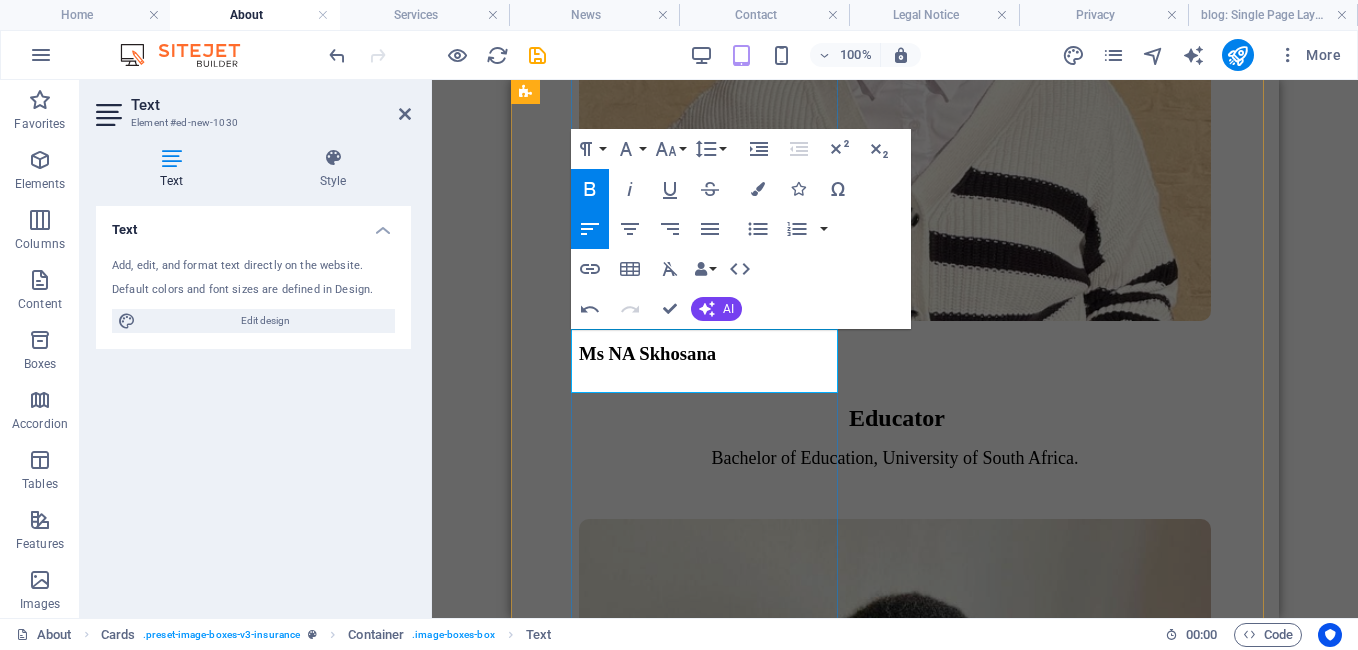 drag, startPoint x: 719, startPoint y: 352, endPoint x: 591, endPoint y: 360, distance: 128.24976 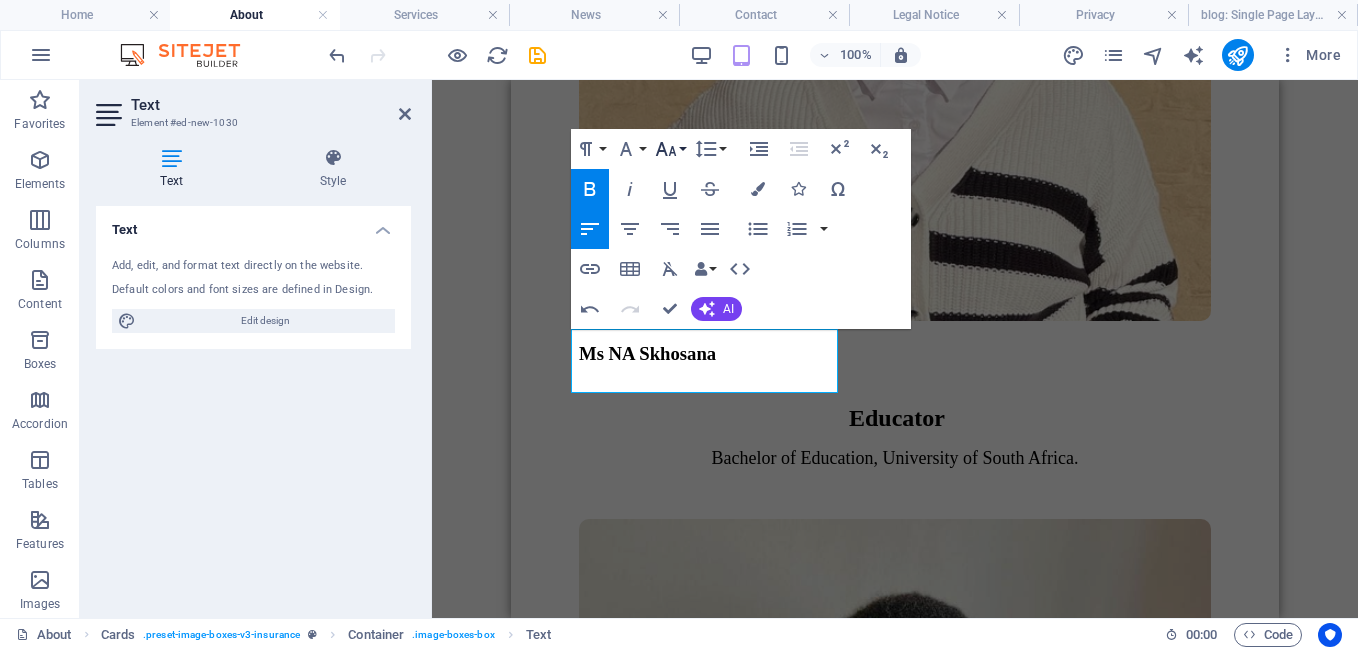click on "Font Size" at bounding box center [670, 149] 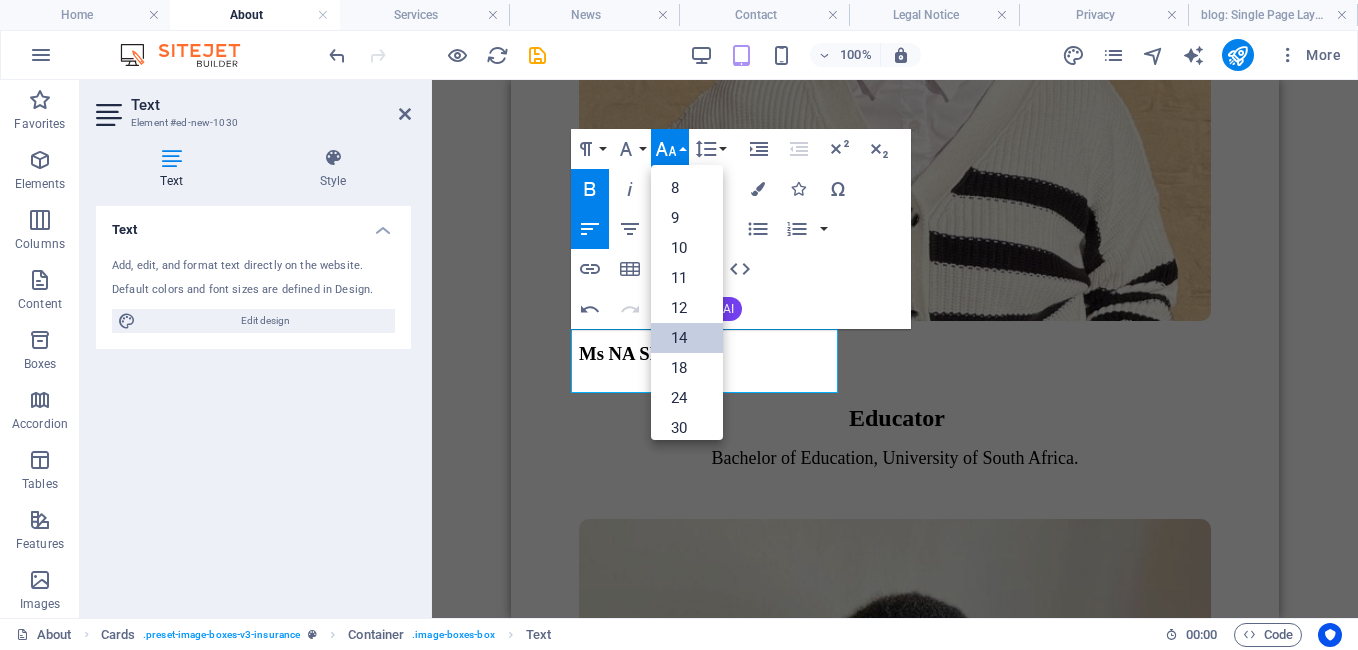 click on "14" at bounding box center (687, 338) 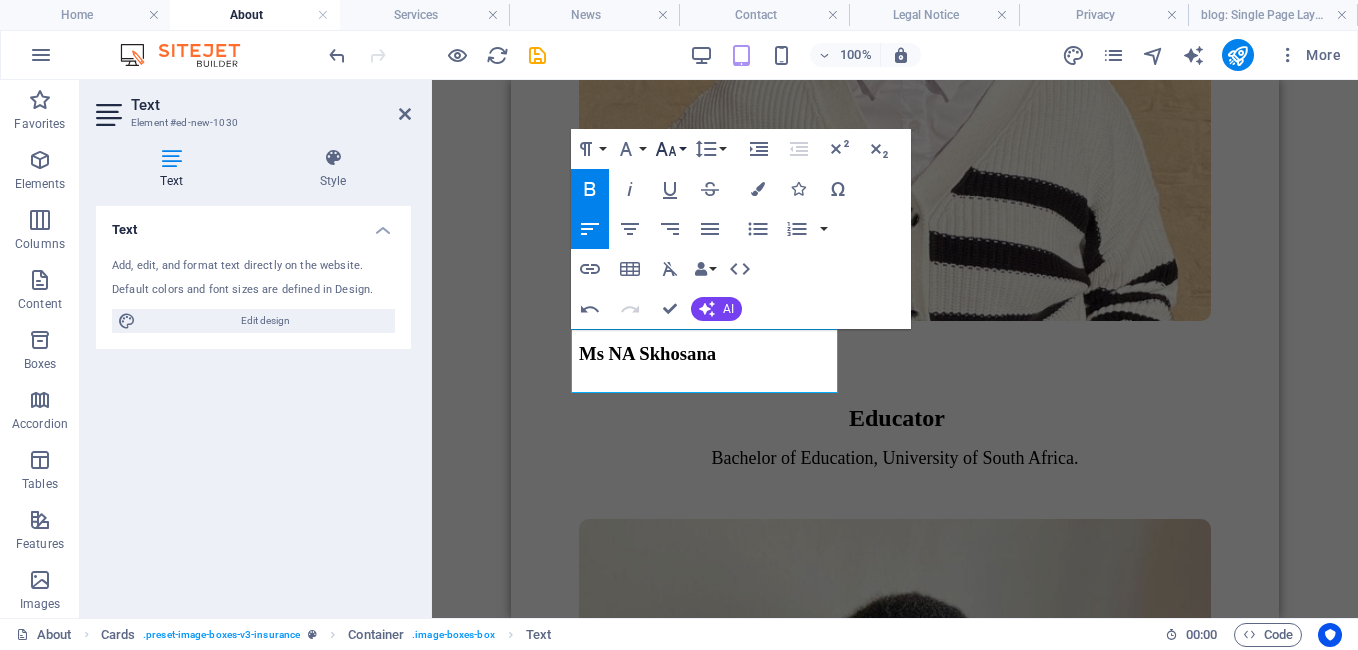 click on "Font Size" at bounding box center (670, 149) 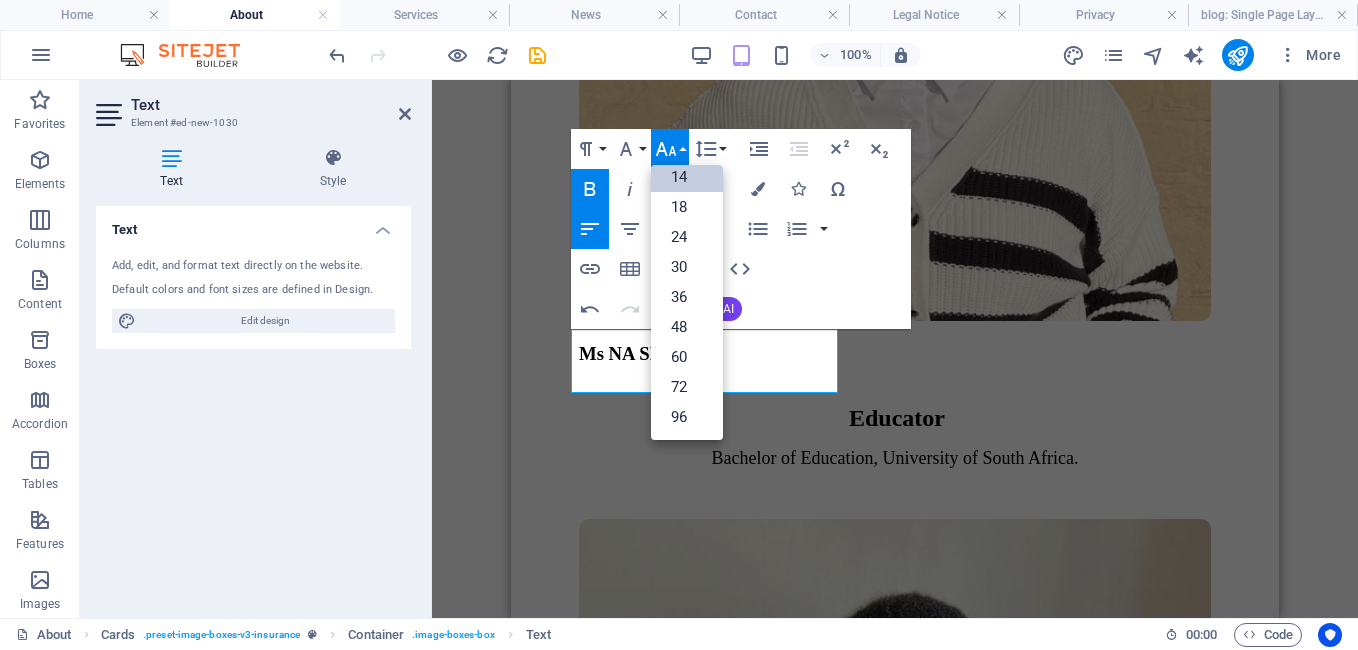 scroll, scrollTop: 161, scrollLeft: 0, axis: vertical 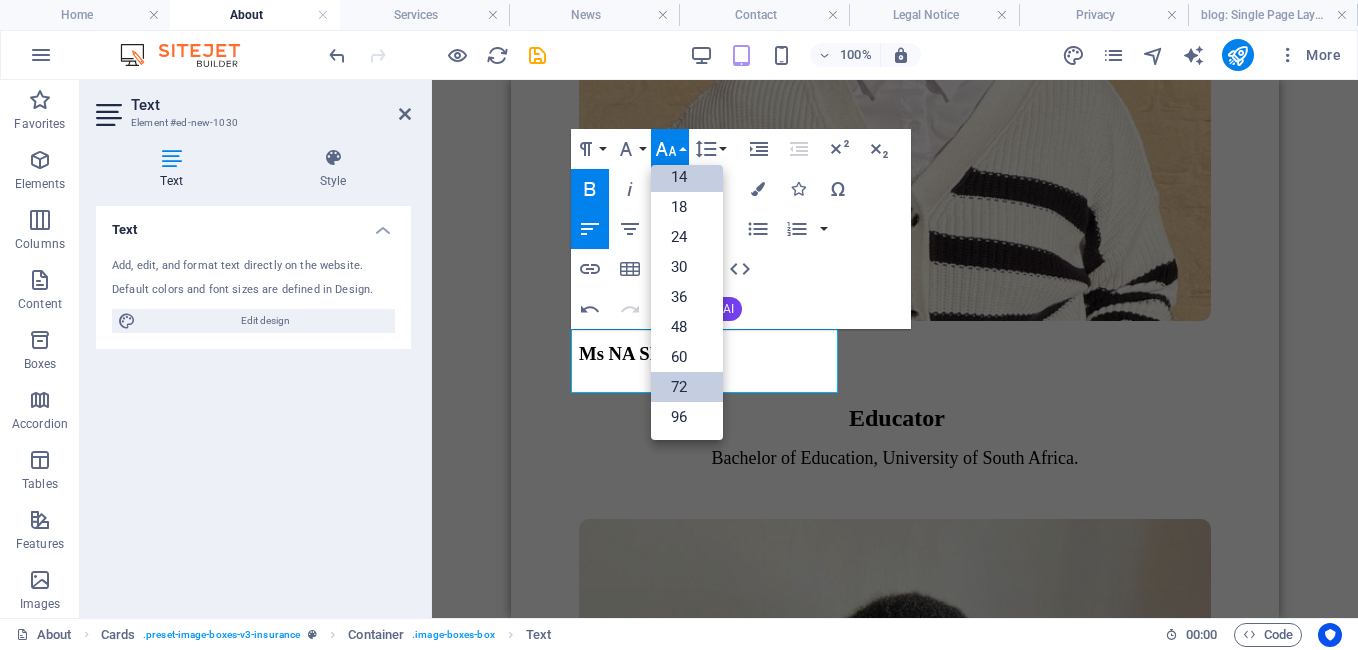click on "72" at bounding box center (687, 387) 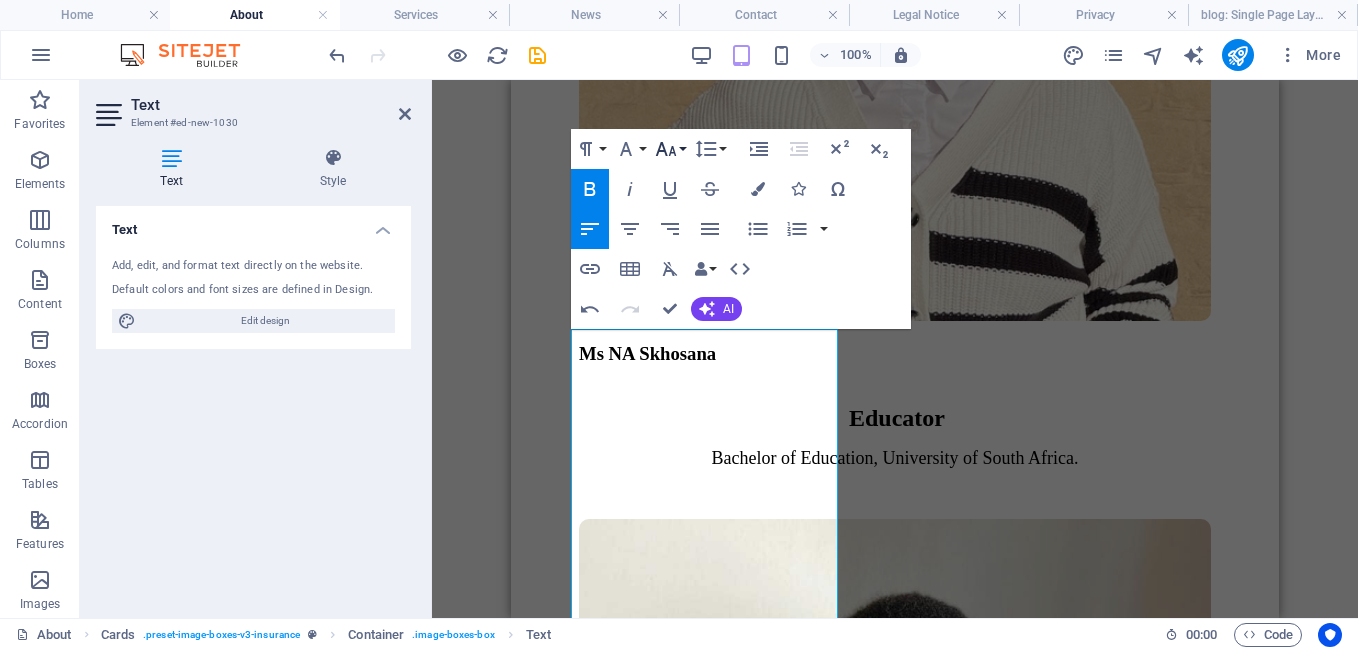 click on "Font Size" at bounding box center [670, 149] 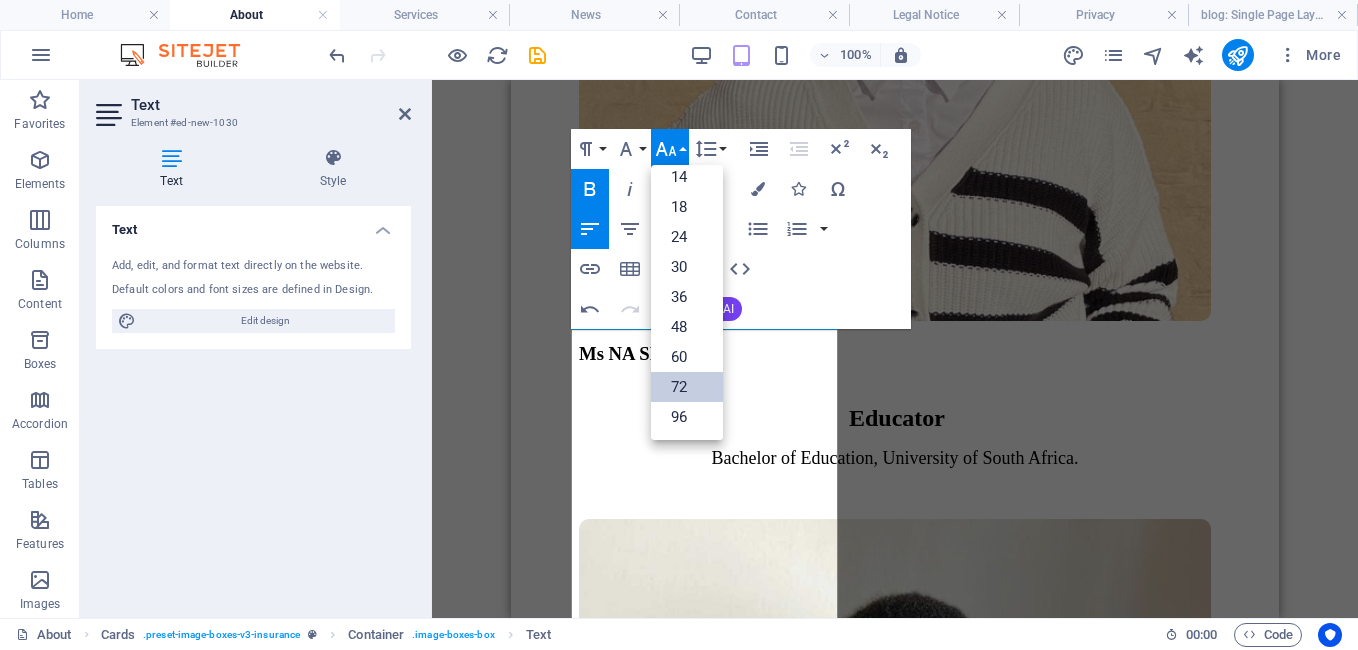 scroll, scrollTop: 161, scrollLeft: 0, axis: vertical 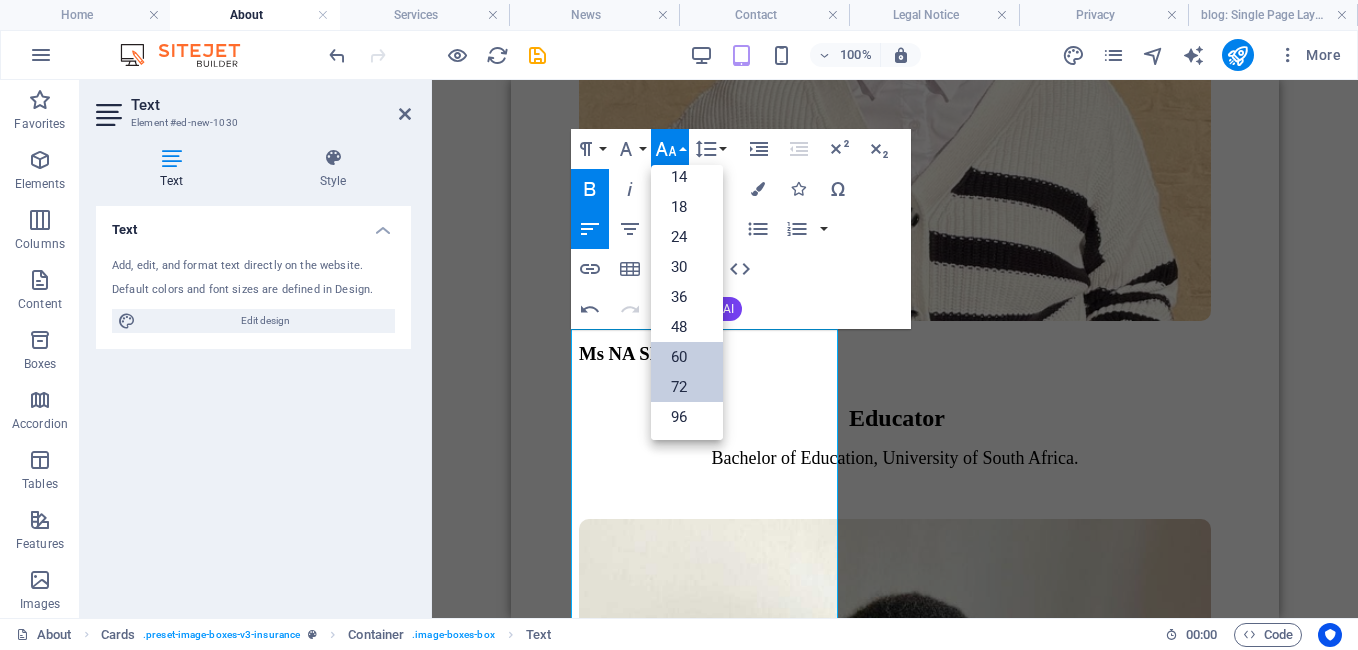 click on "60" at bounding box center [687, 357] 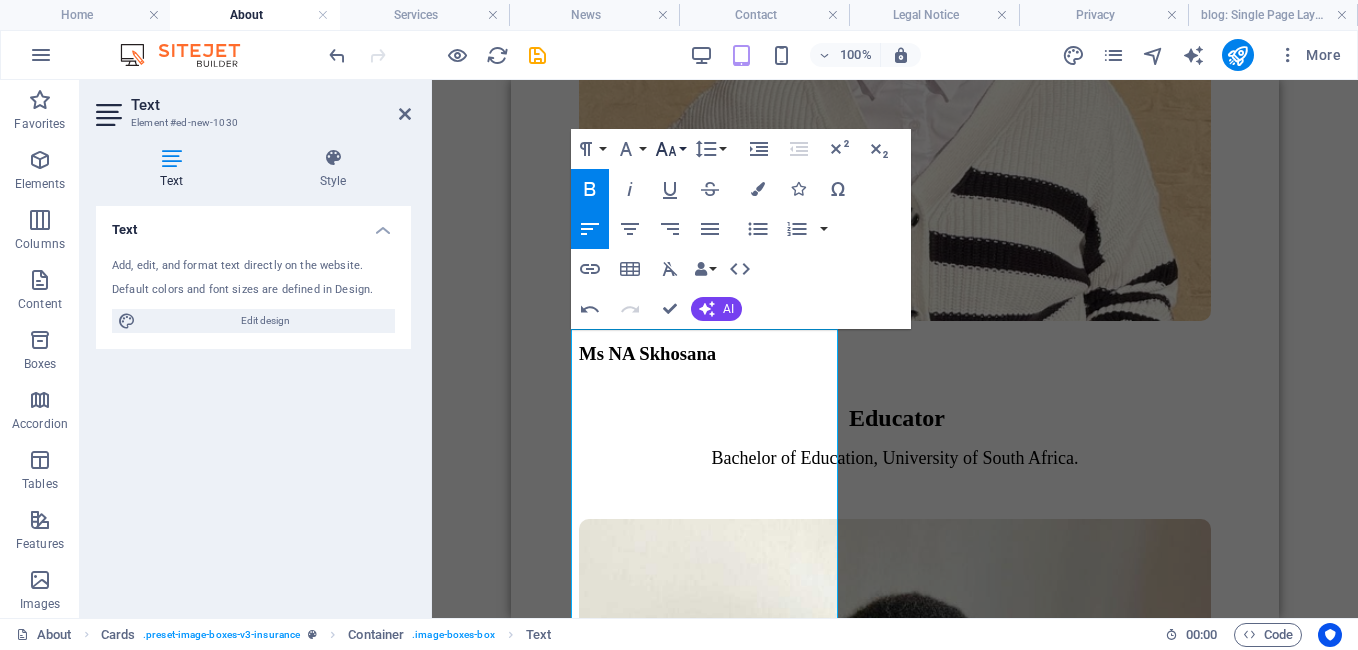 click on "Font Size" at bounding box center [670, 149] 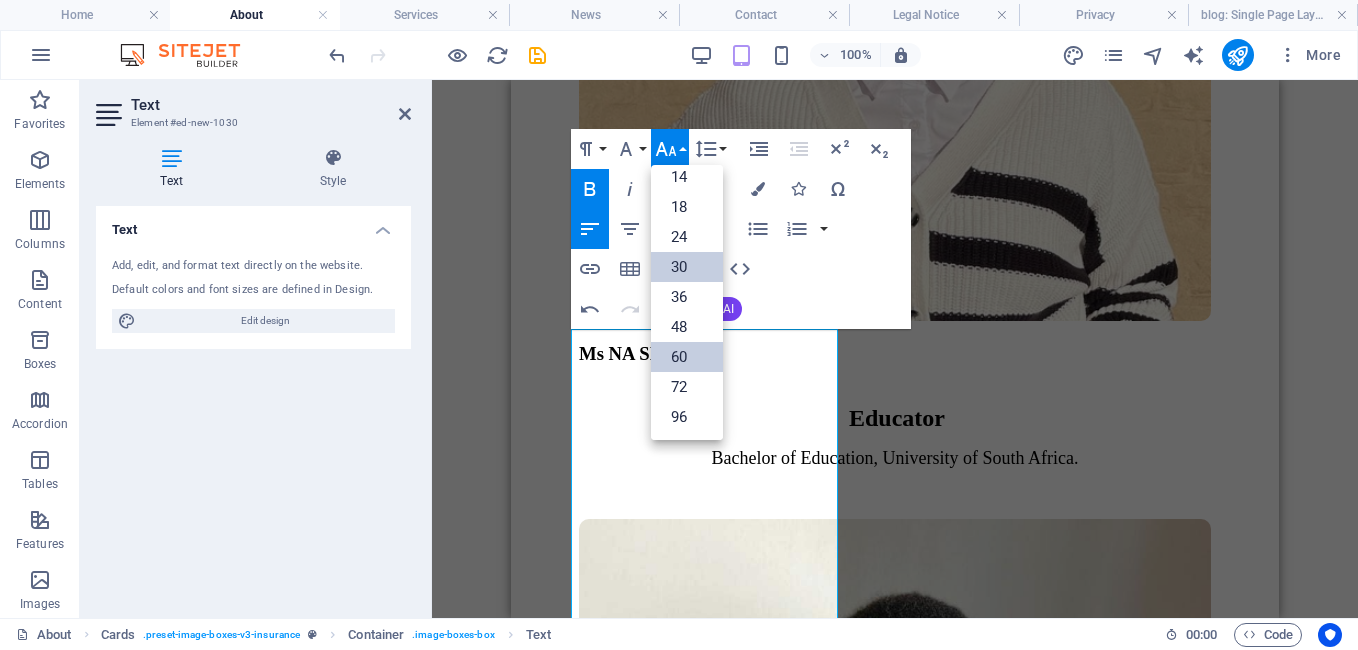 scroll, scrollTop: 161, scrollLeft: 0, axis: vertical 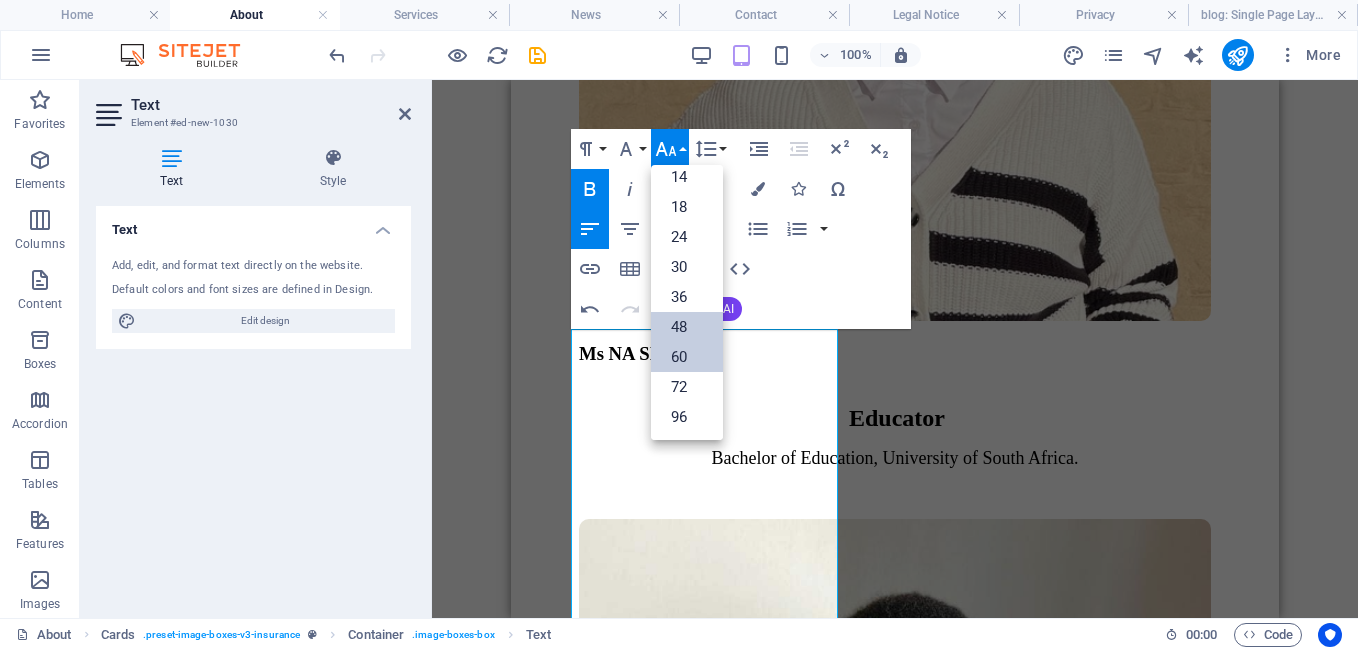 click on "48" at bounding box center [687, 327] 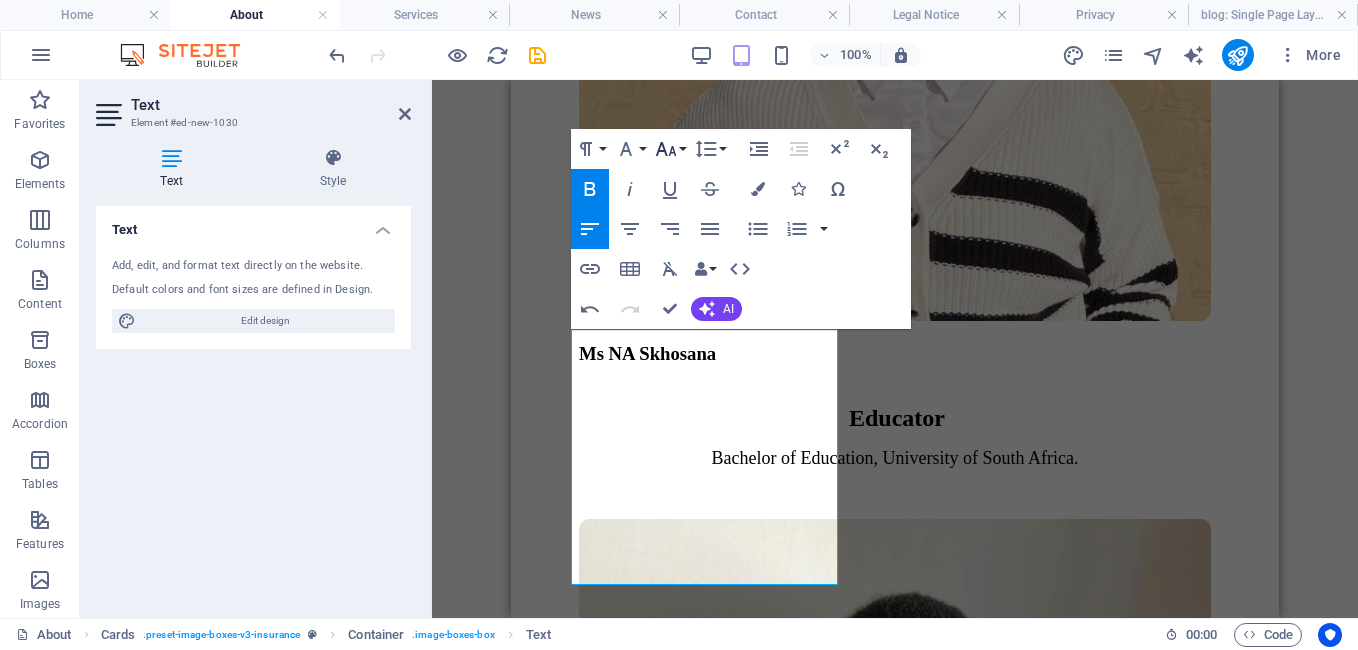 click on "Font Size" at bounding box center [670, 149] 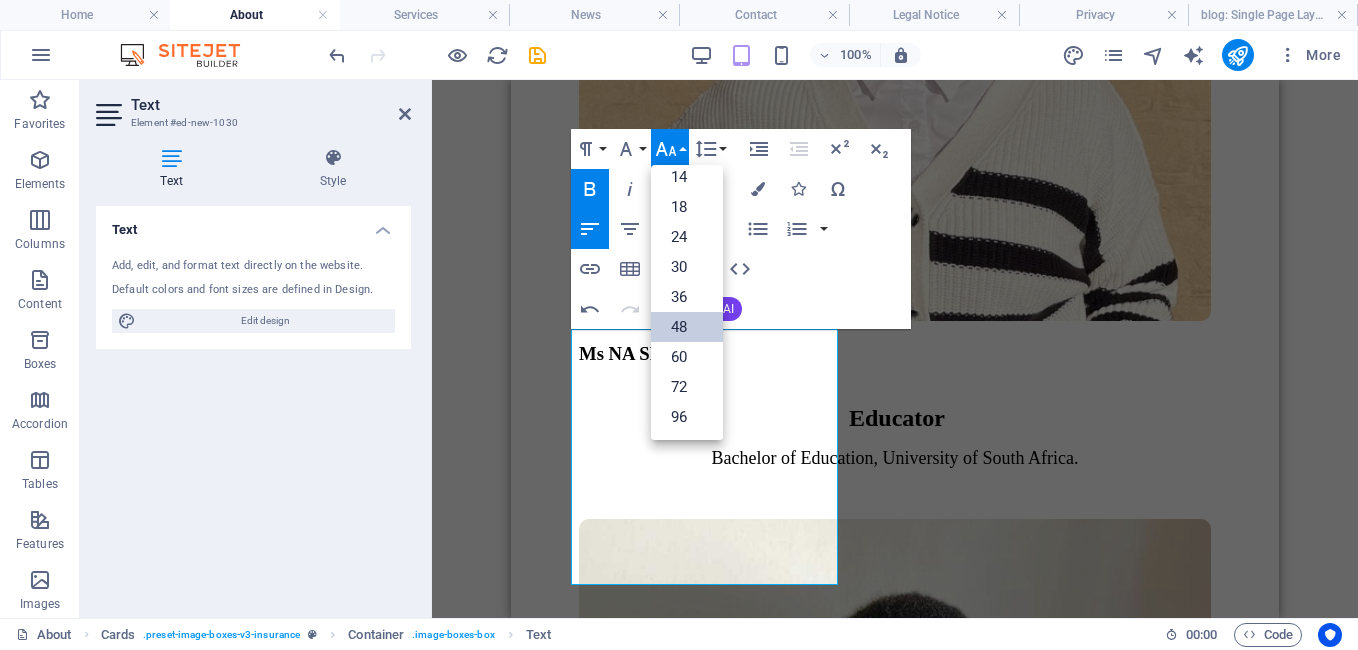 scroll, scrollTop: 161, scrollLeft: 0, axis: vertical 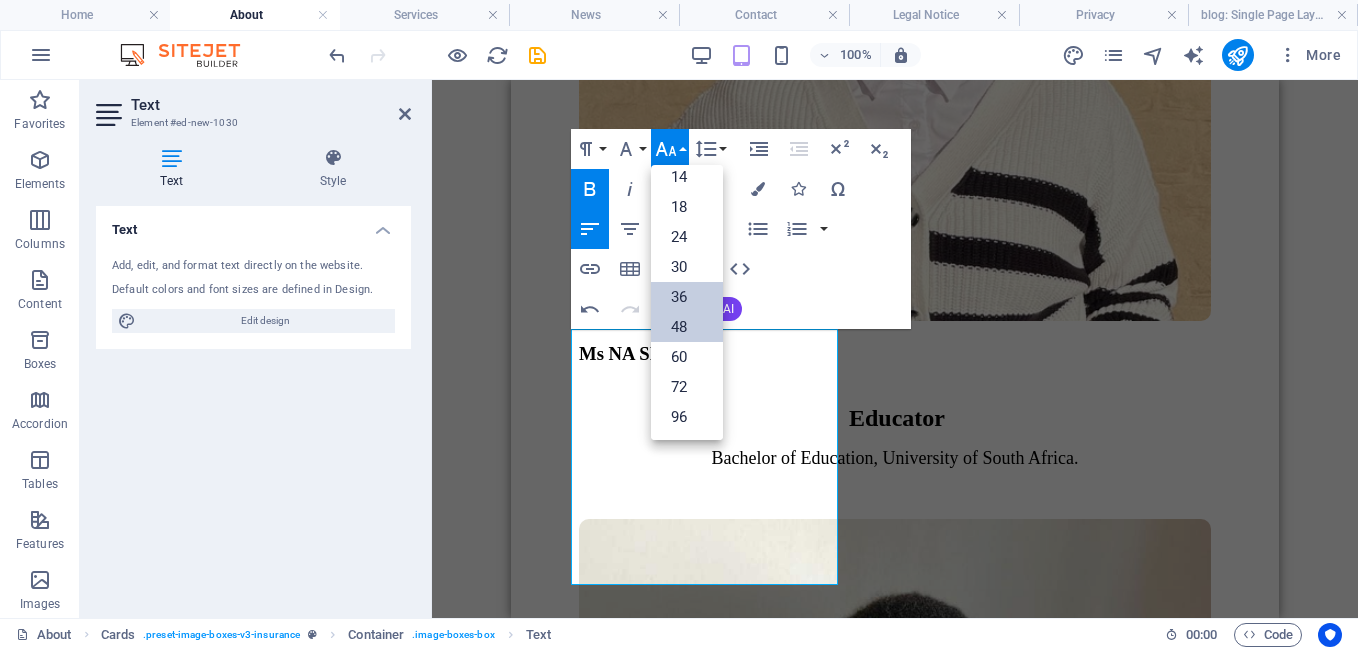 click on "36" at bounding box center (687, 297) 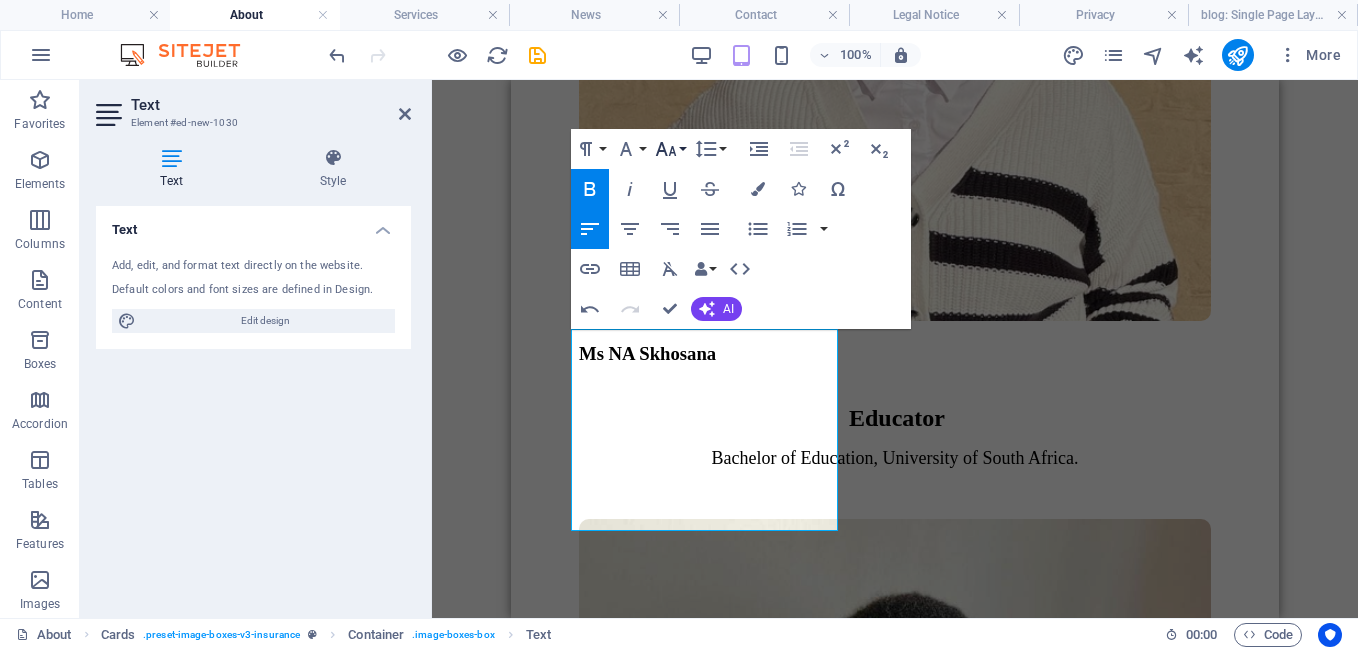 click on "Font Size" at bounding box center (670, 149) 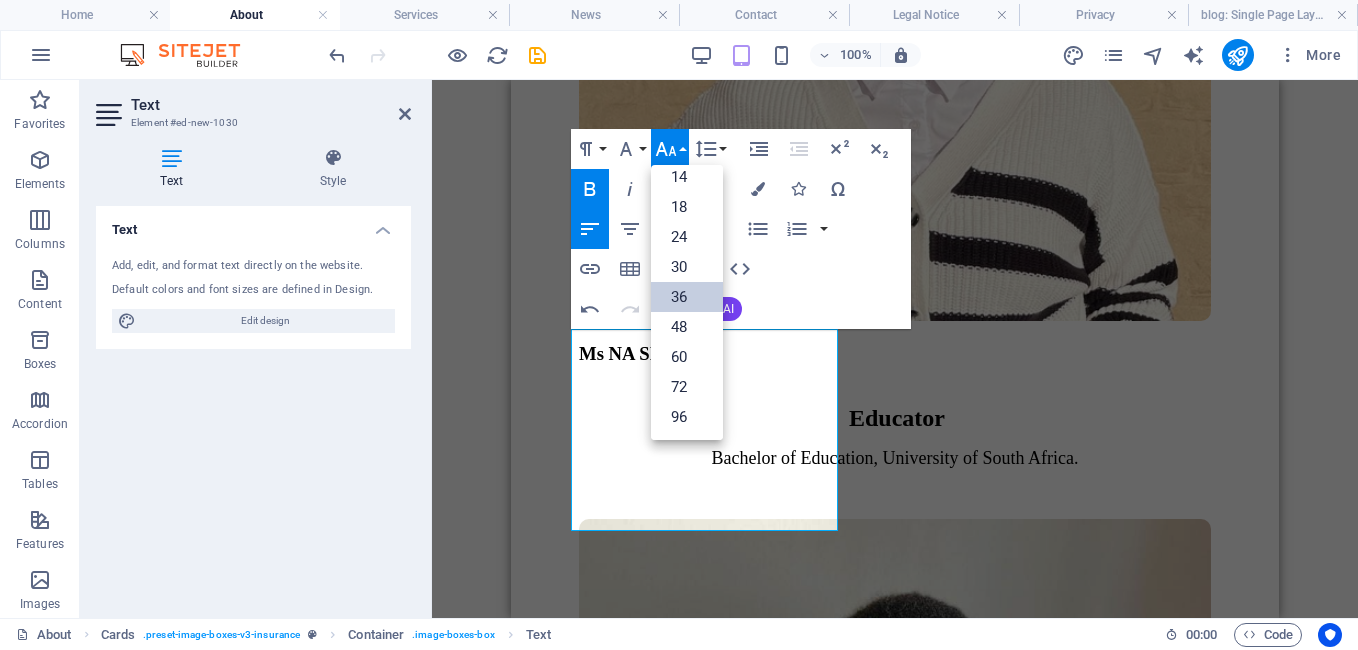 scroll, scrollTop: 161, scrollLeft: 0, axis: vertical 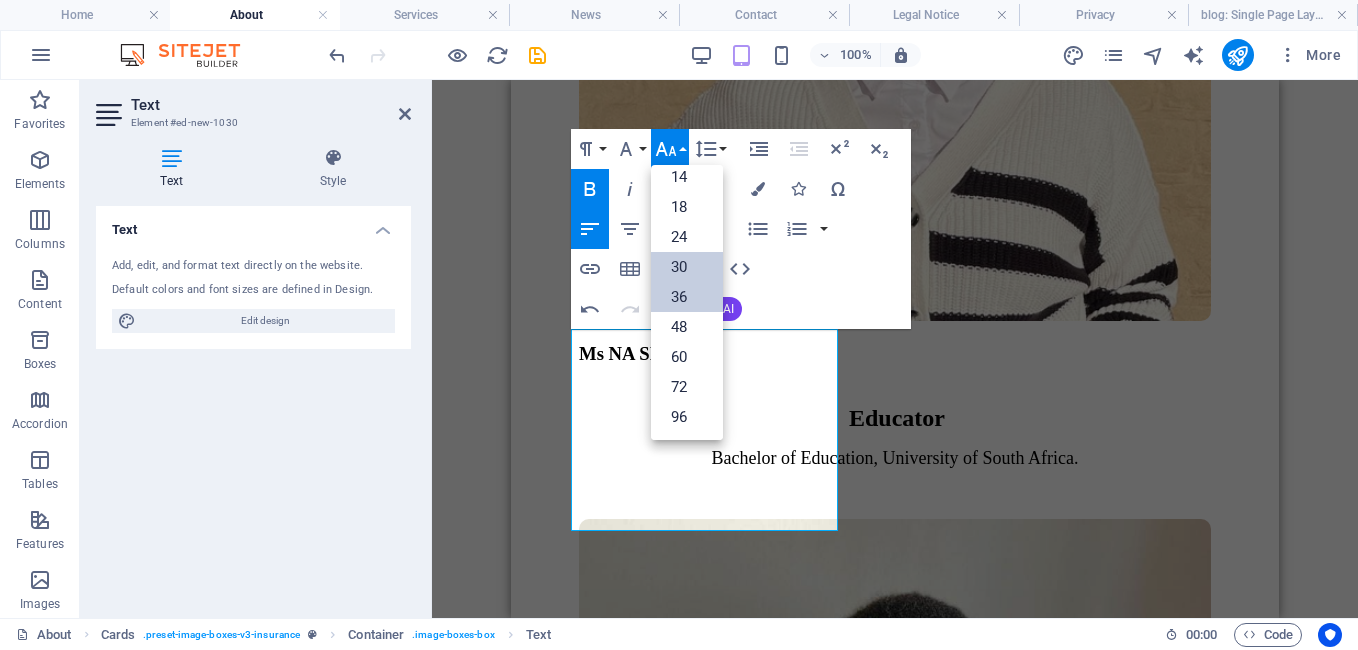 click on "30" at bounding box center (687, 267) 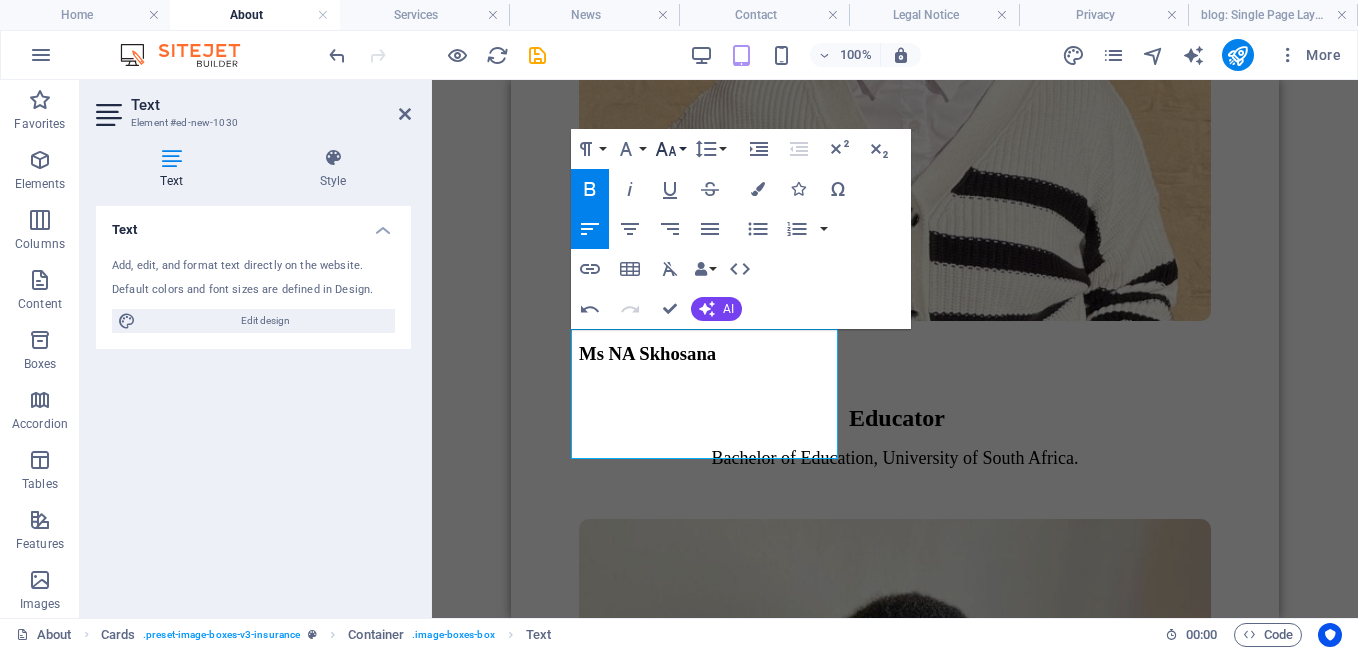 click on "Font Size" at bounding box center [670, 149] 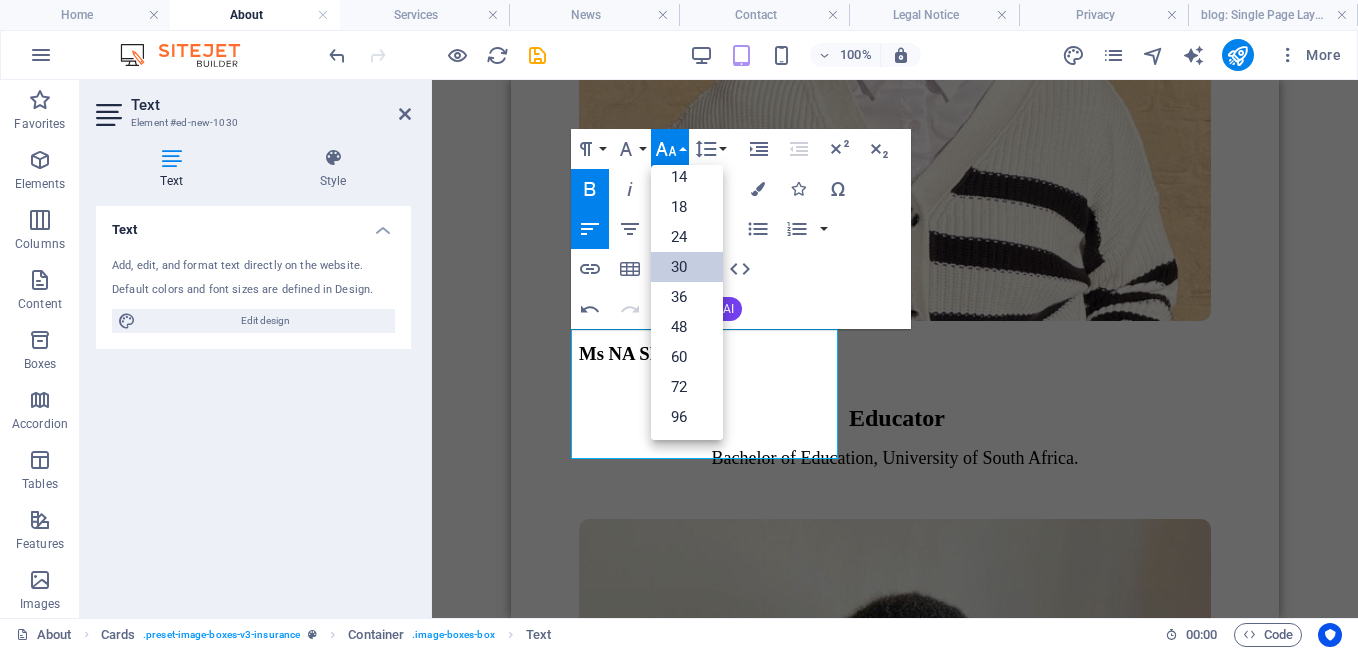 scroll, scrollTop: 161, scrollLeft: 0, axis: vertical 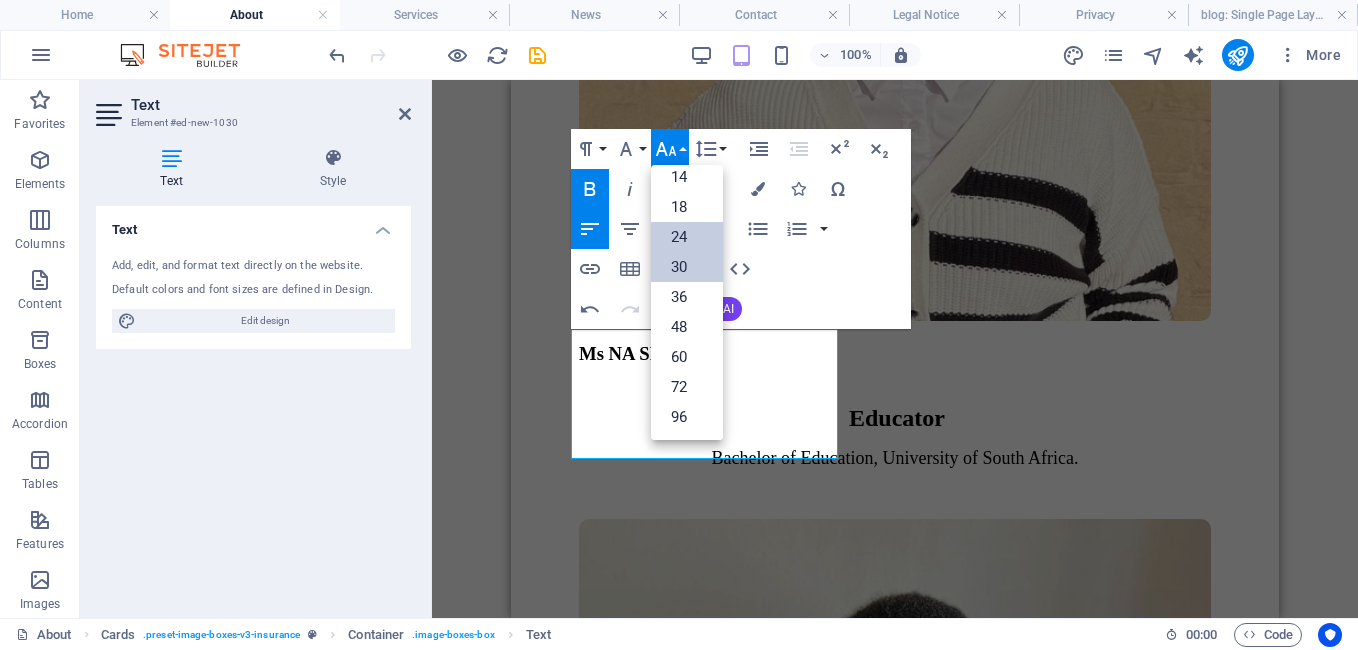 click on "24" at bounding box center [687, 237] 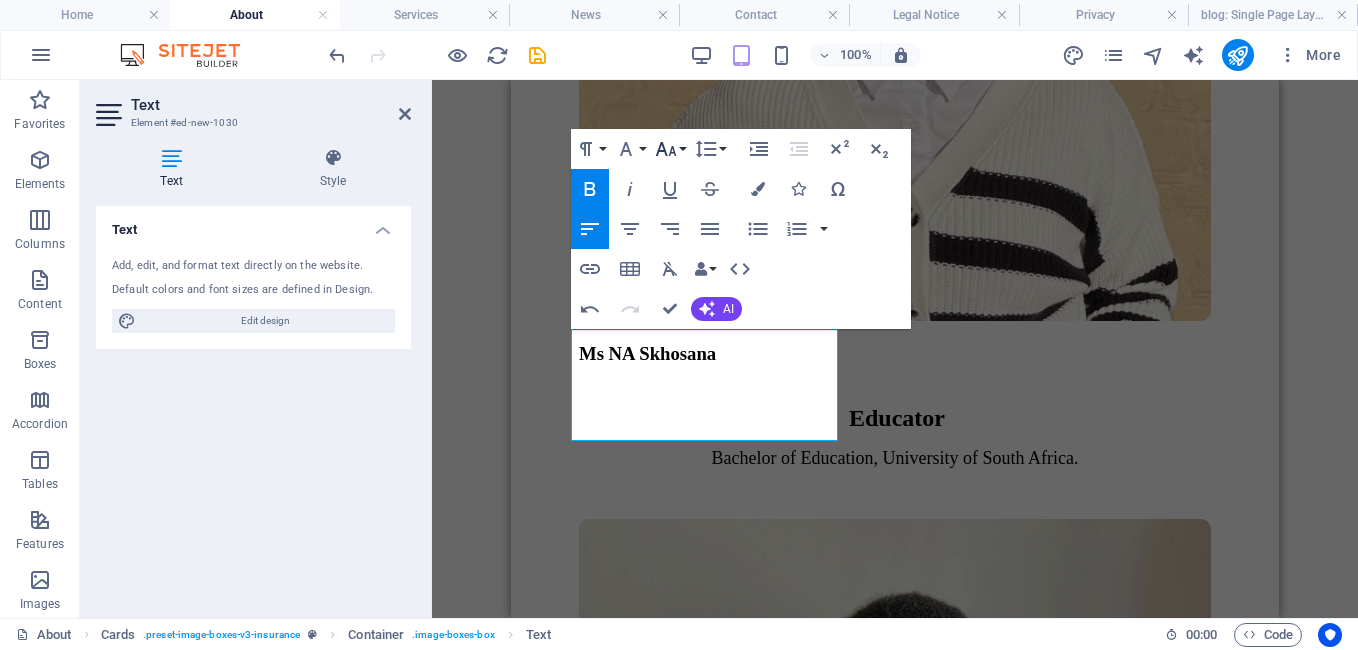 click on "Font Size" at bounding box center (670, 149) 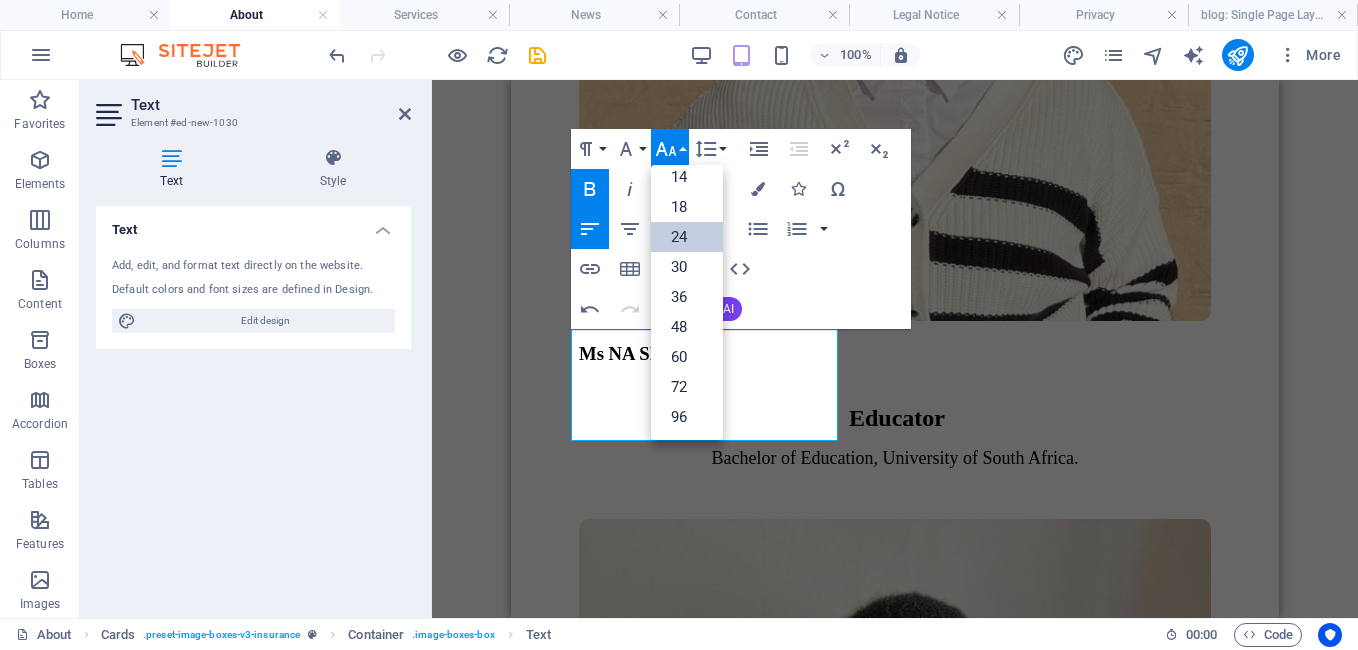 scroll, scrollTop: 161, scrollLeft: 0, axis: vertical 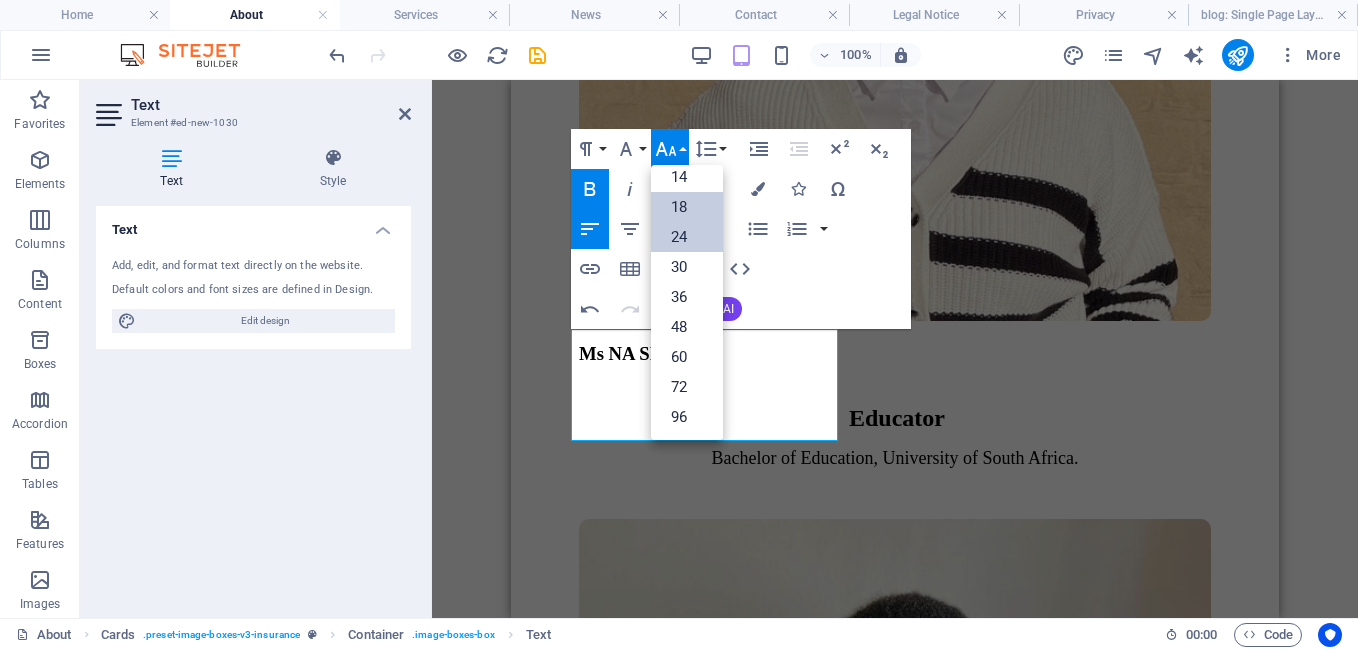 click on "18" at bounding box center [687, 207] 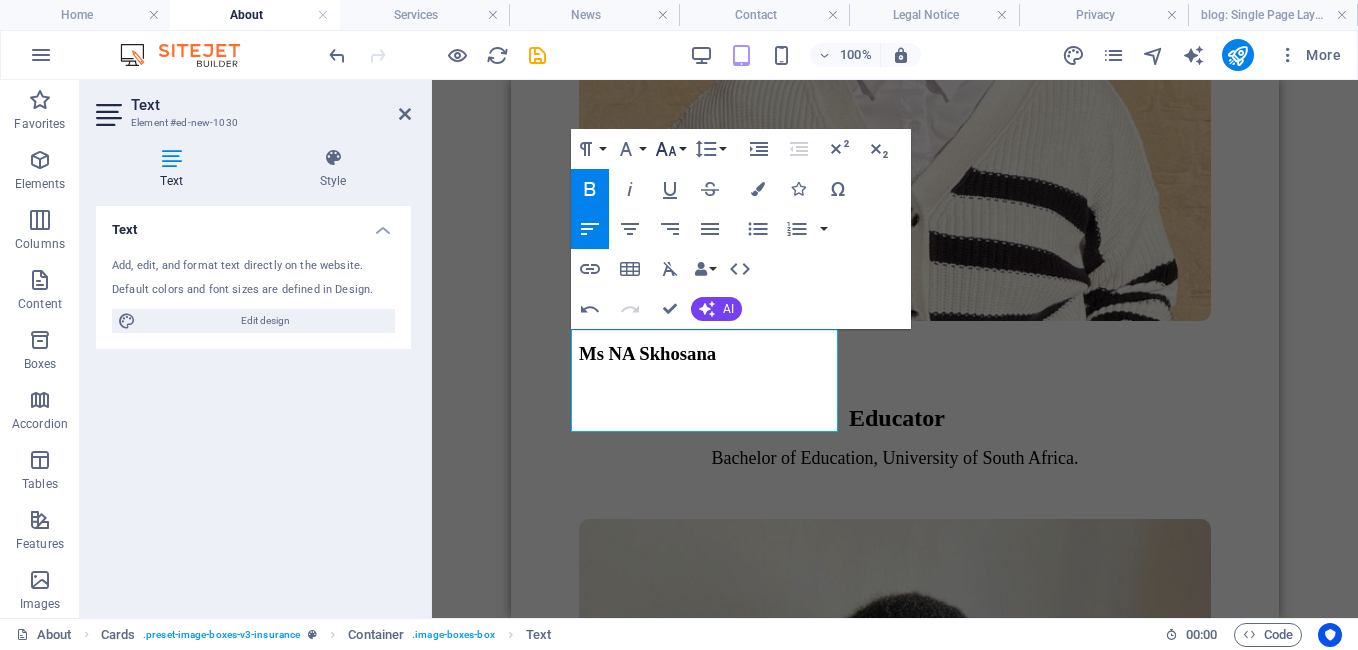 click on "Font Size" at bounding box center [670, 149] 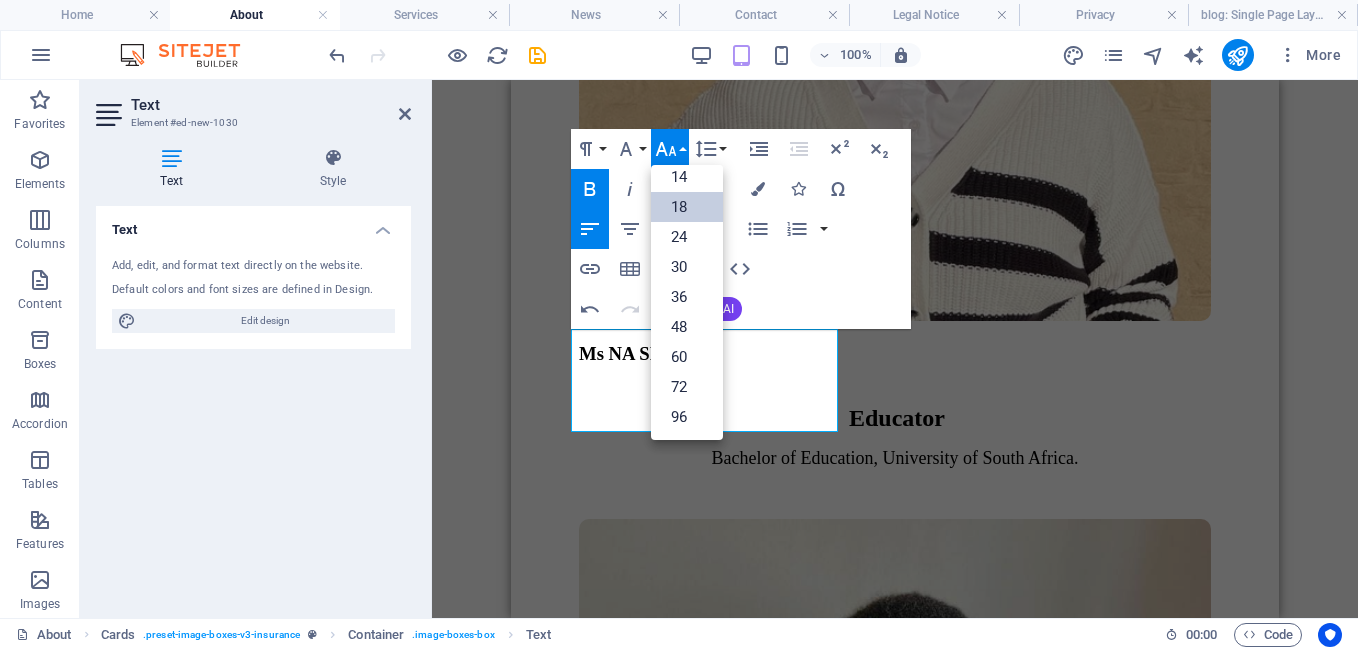 scroll, scrollTop: 161, scrollLeft: 0, axis: vertical 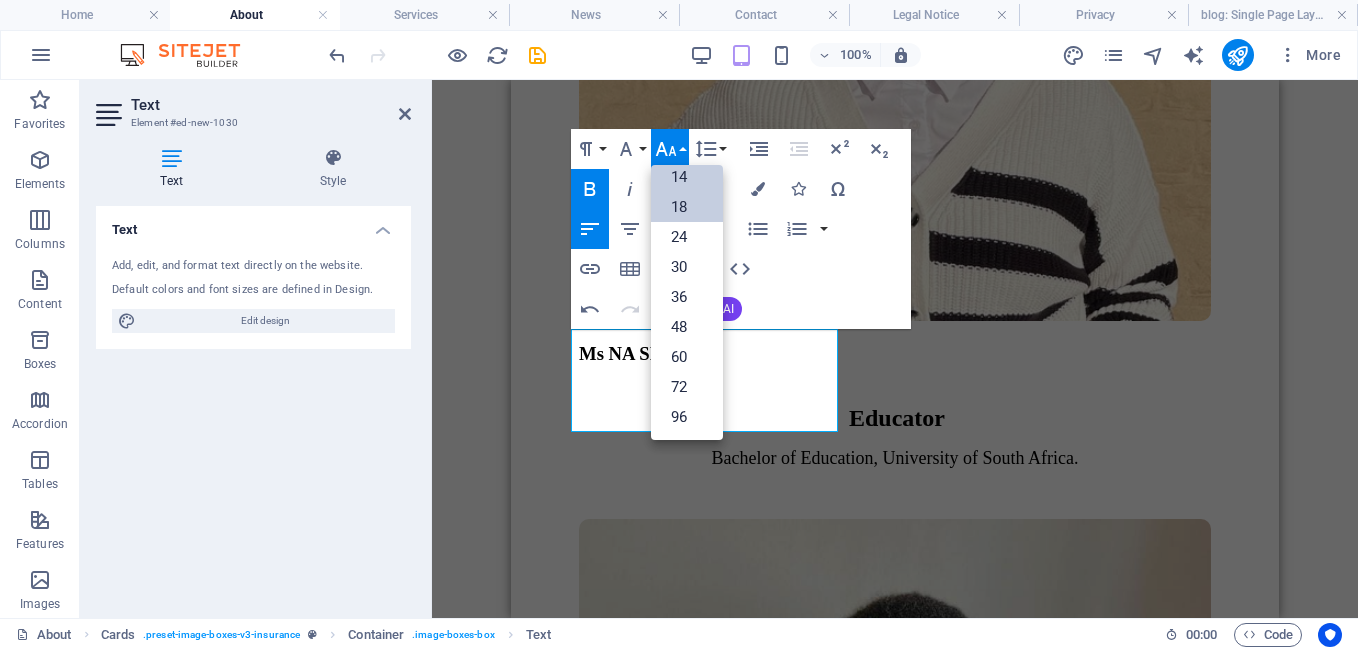 click on "14" at bounding box center [687, 177] 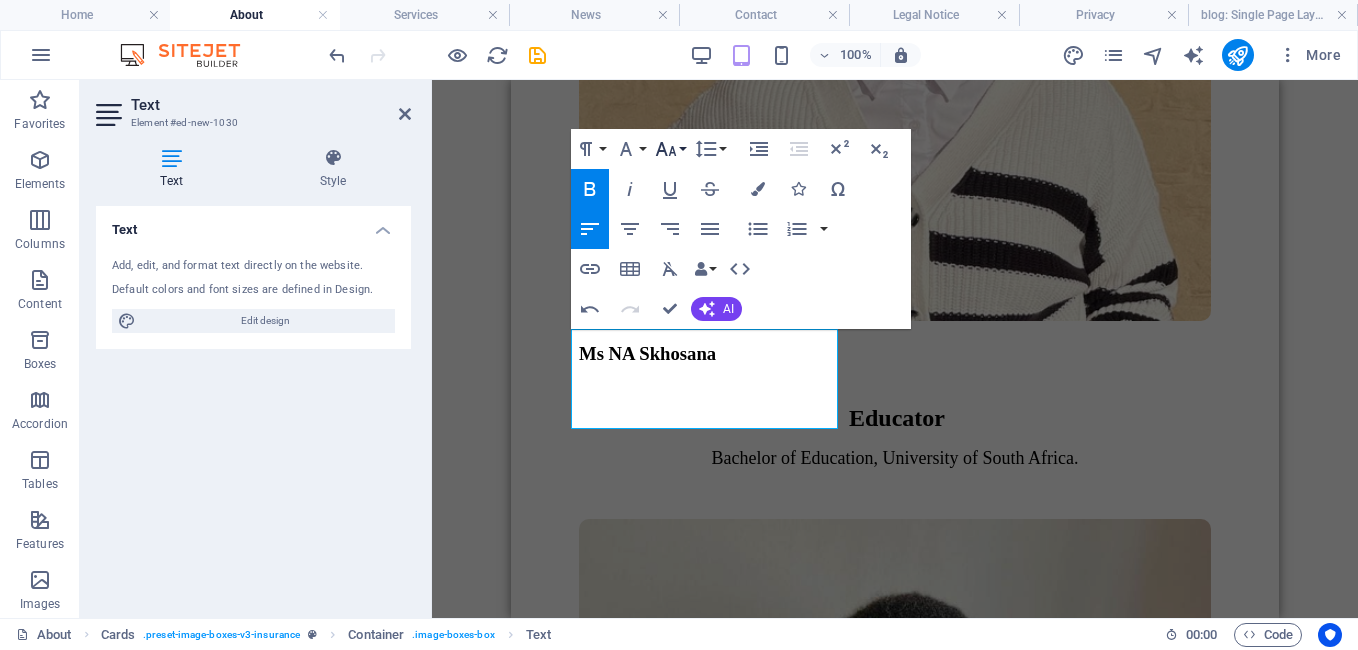 click on "Font Size" at bounding box center (670, 149) 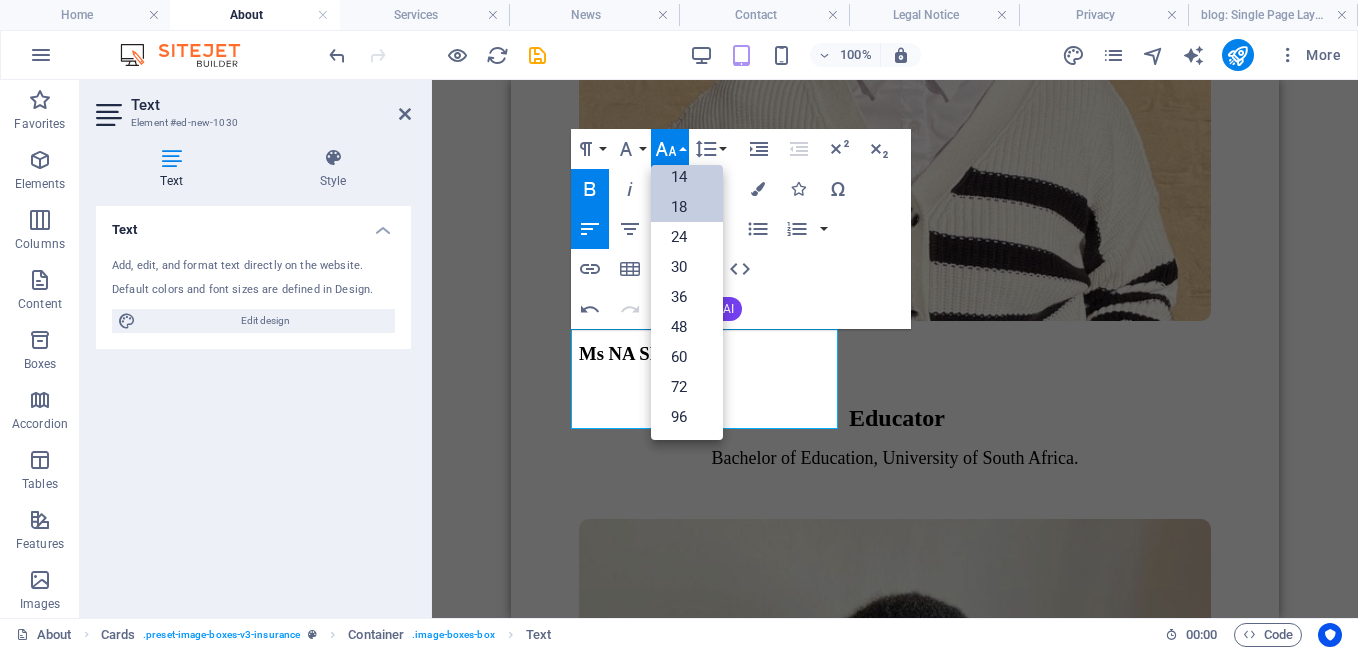 click on "18" at bounding box center (687, 207) 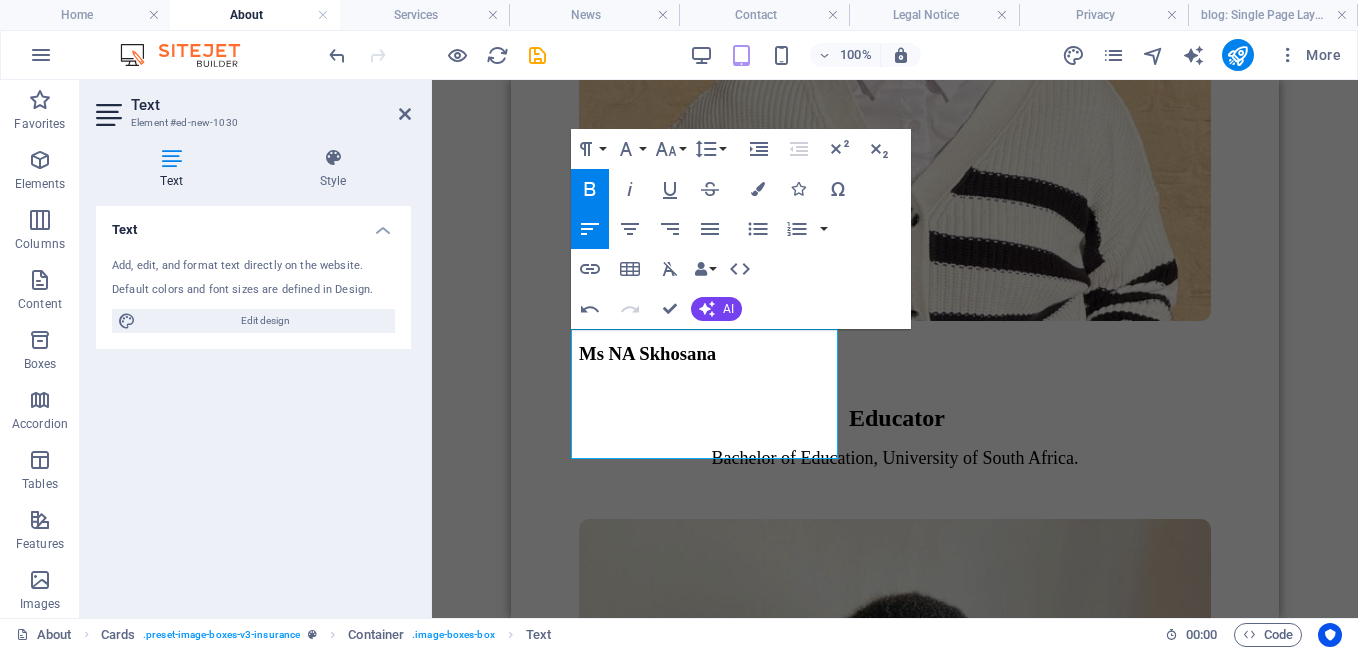 click 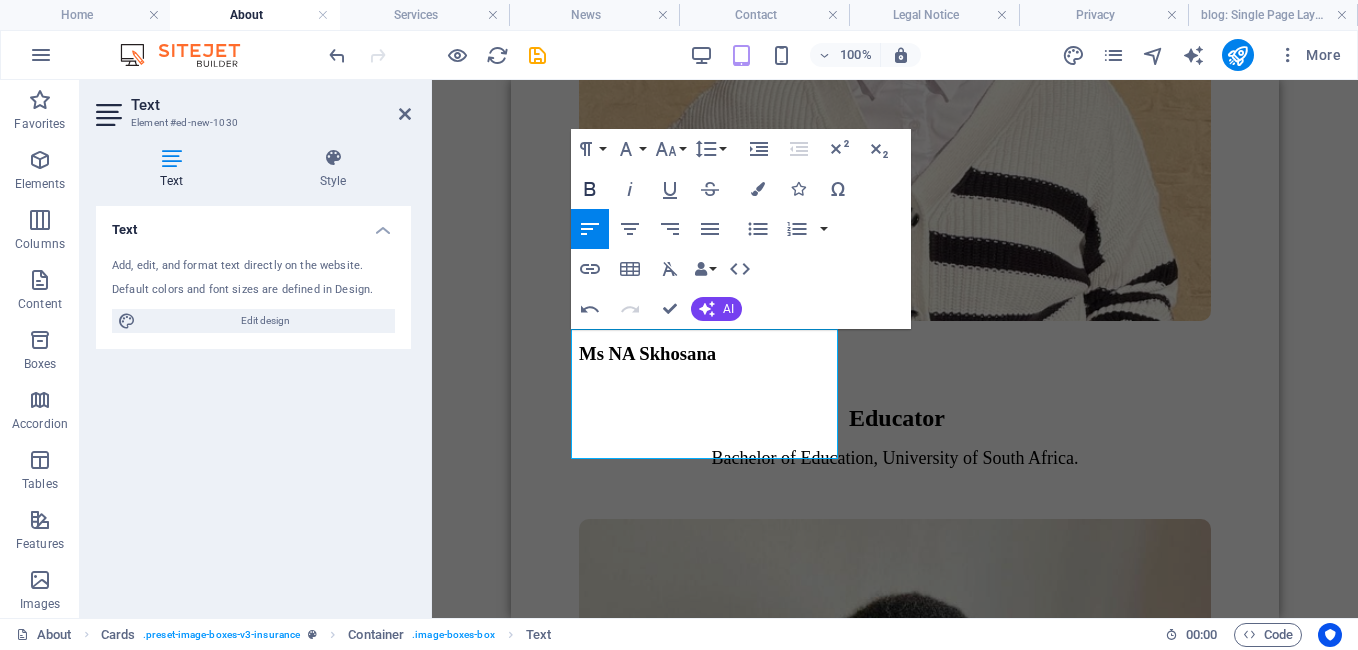 click 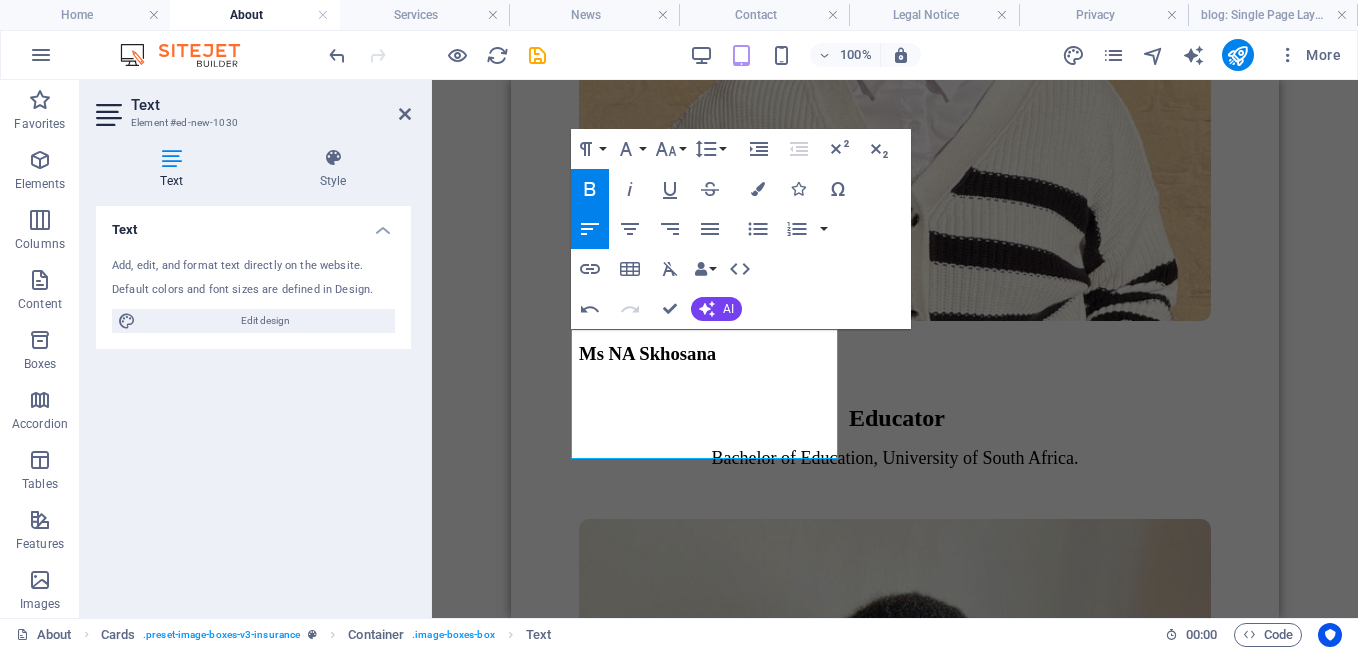 click 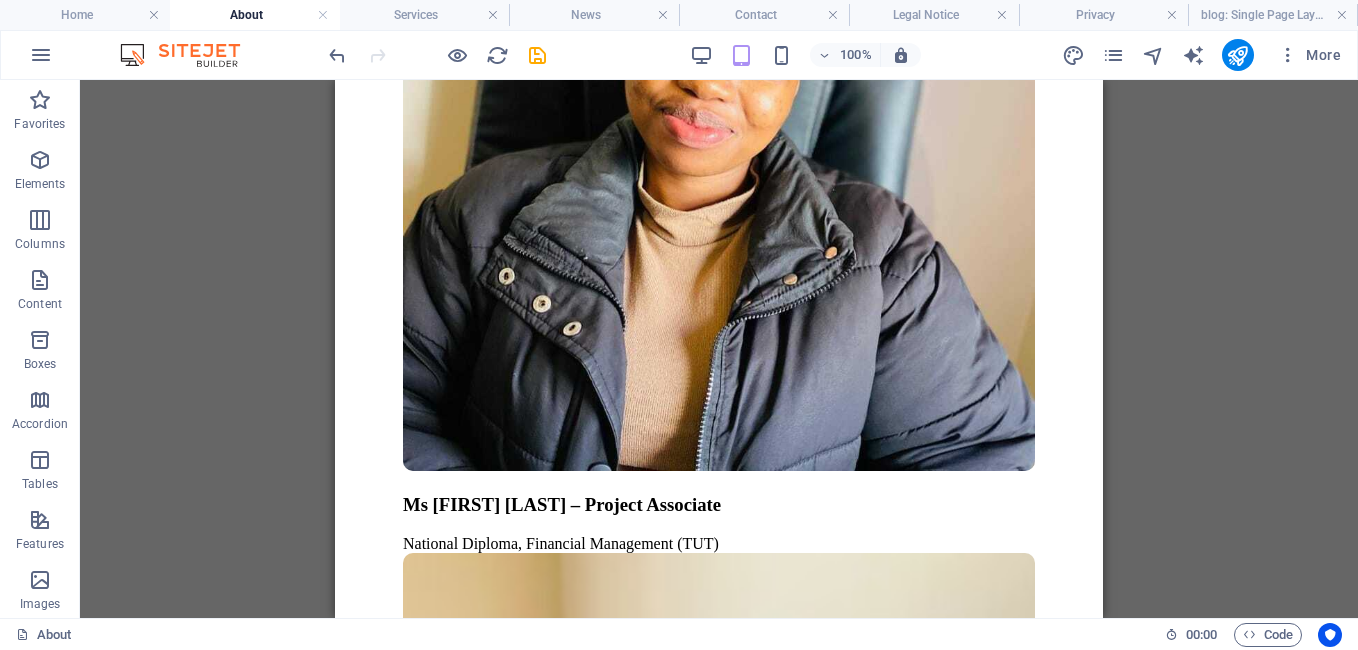 scroll, scrollTop: 5247, scrollLeft: 0, axis: vertical 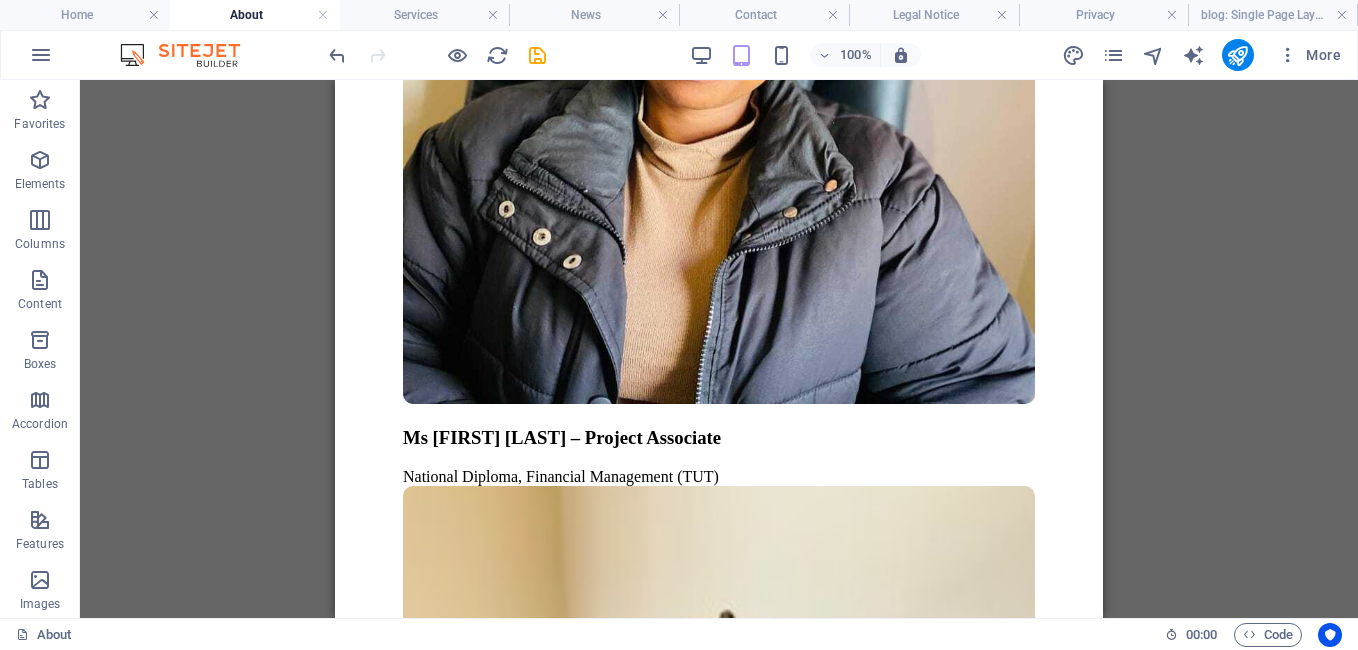 click on "100% More" at bounding box center [679, 55] 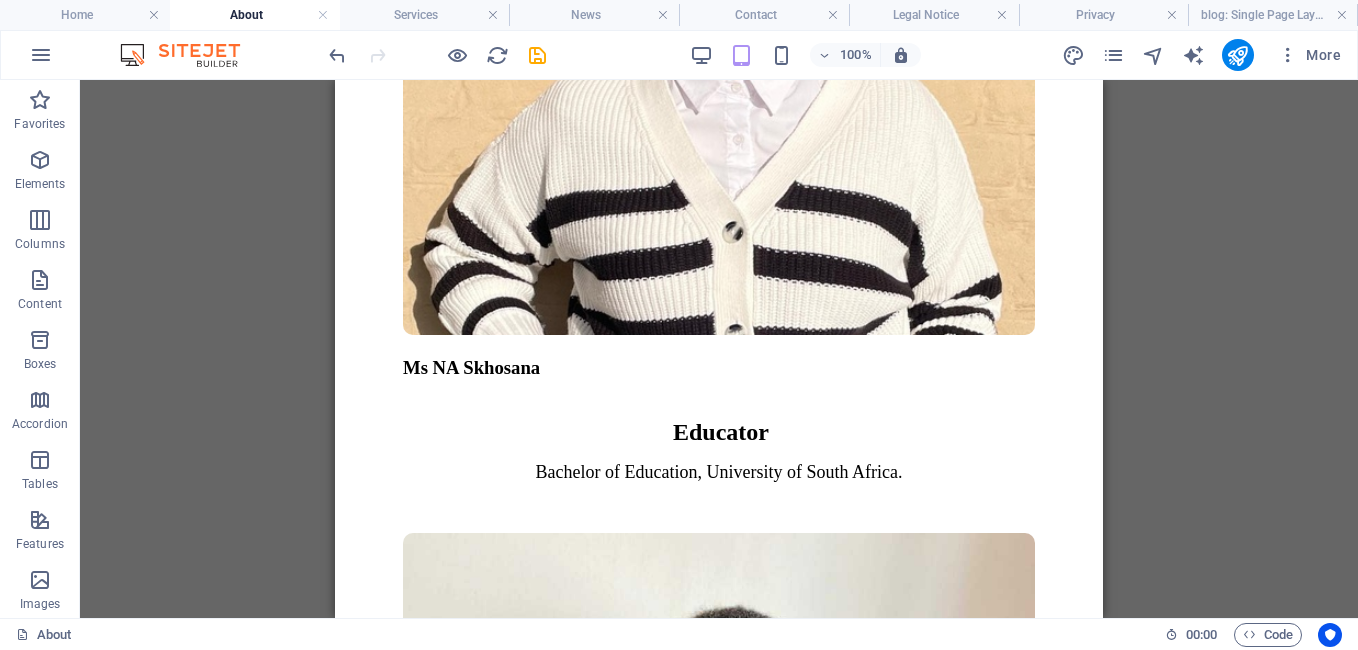 scroll, scrollTop: 4406, scrollLeft: 0, axis: vertical 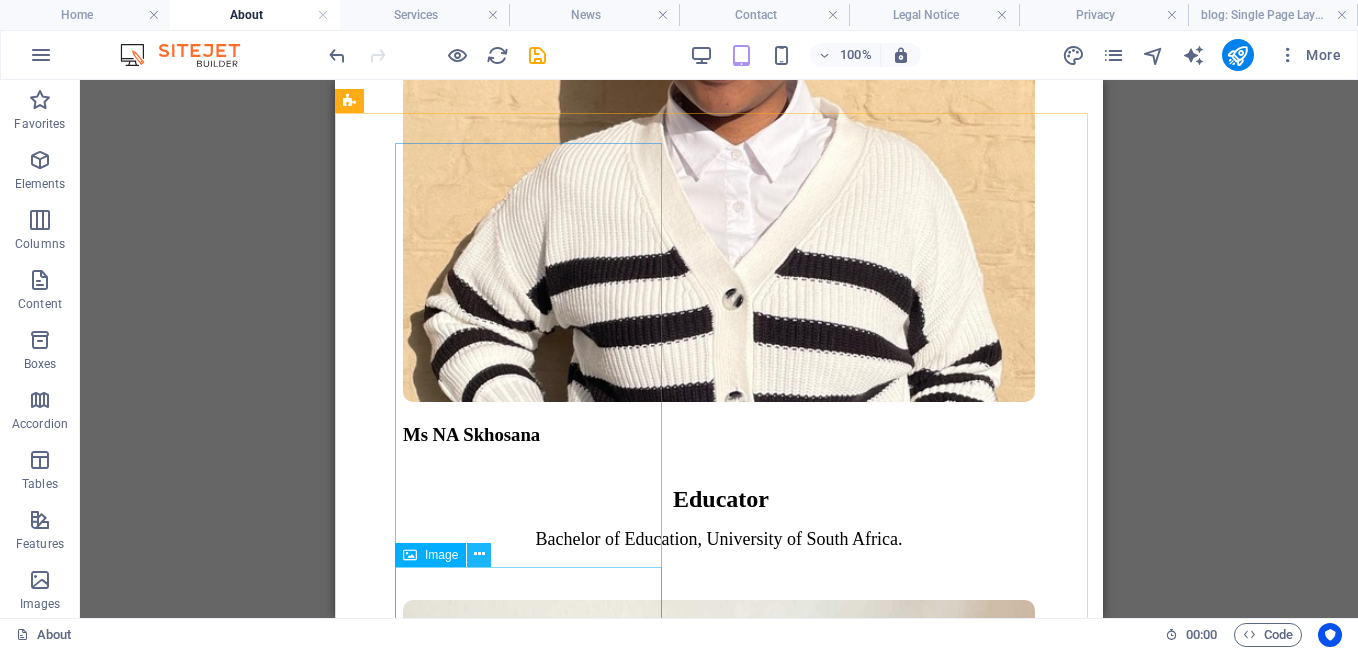 click at bounding box center [479, 554] 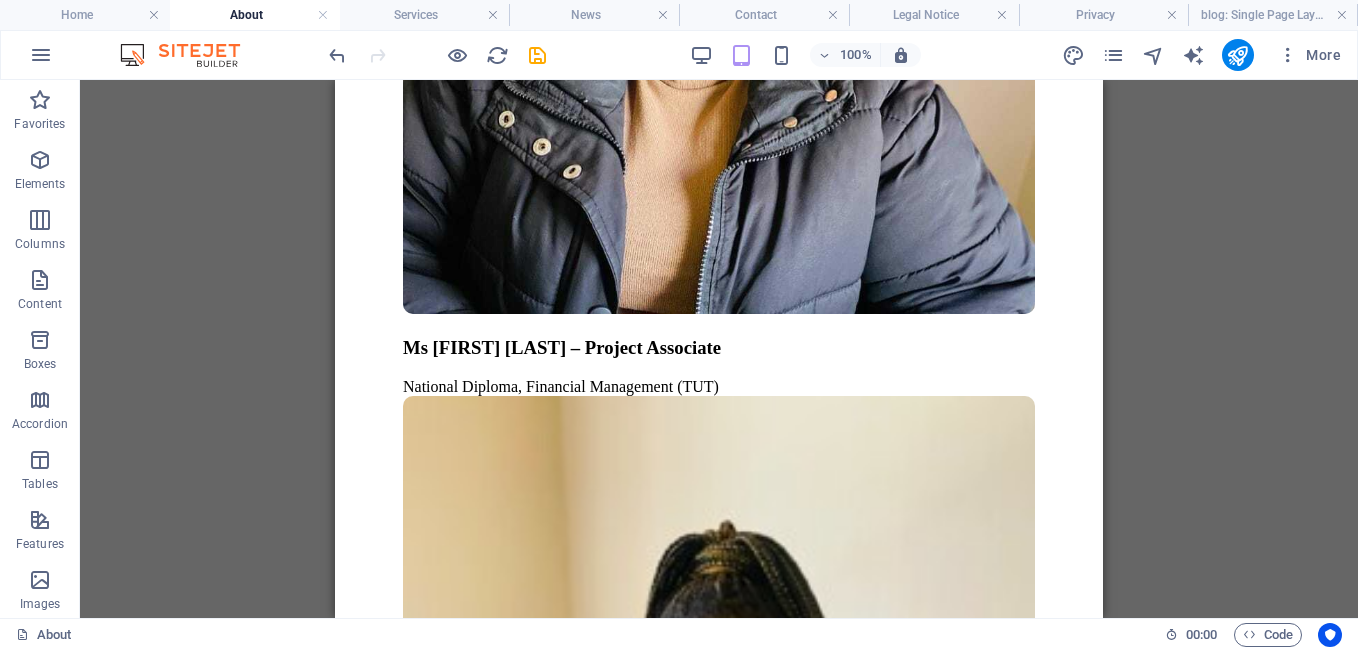 scroll, scrollTop: 5366, scrollLeft: 0, axis: vertical 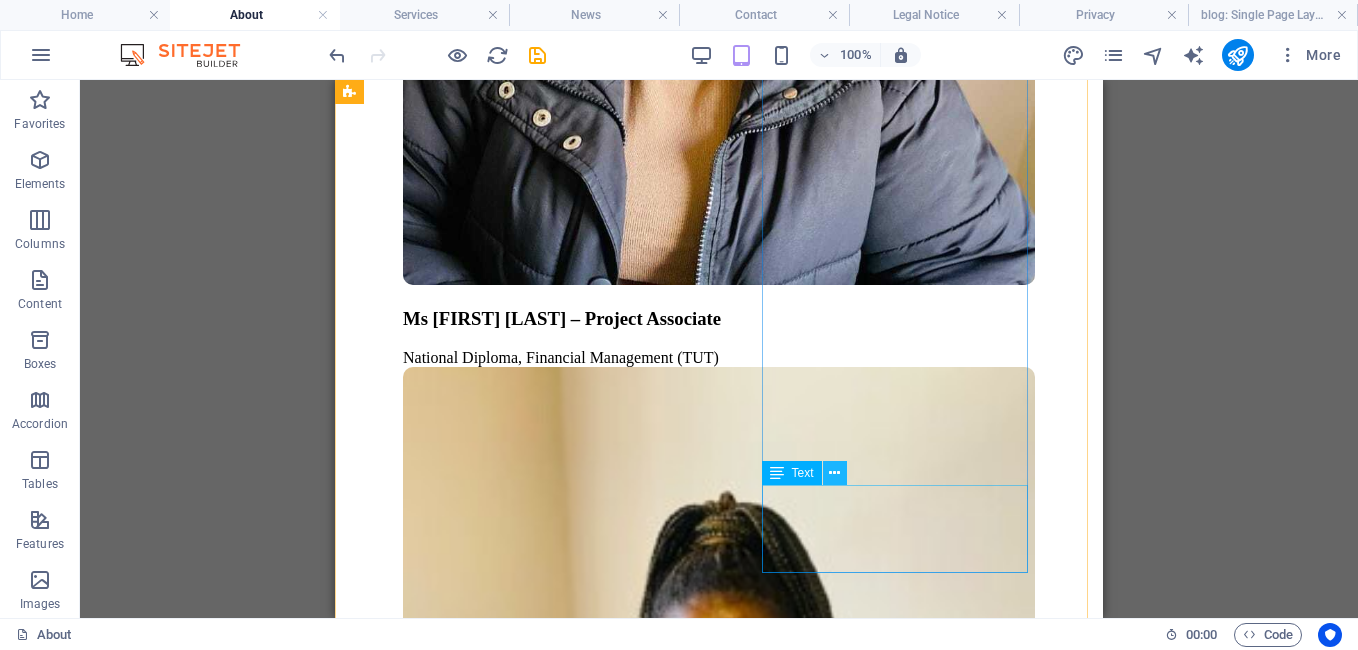 click at bounding box center [834, 473] 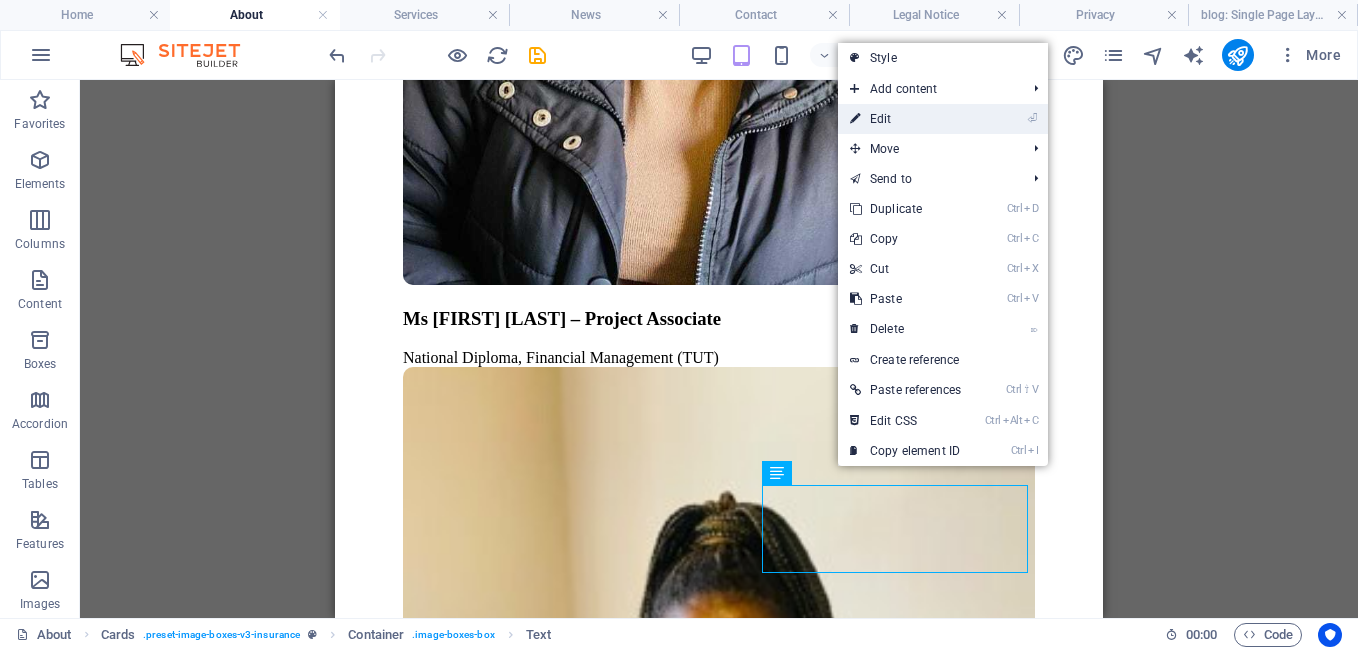 click on "⏎  Edit" at bounding box center (905, 119) 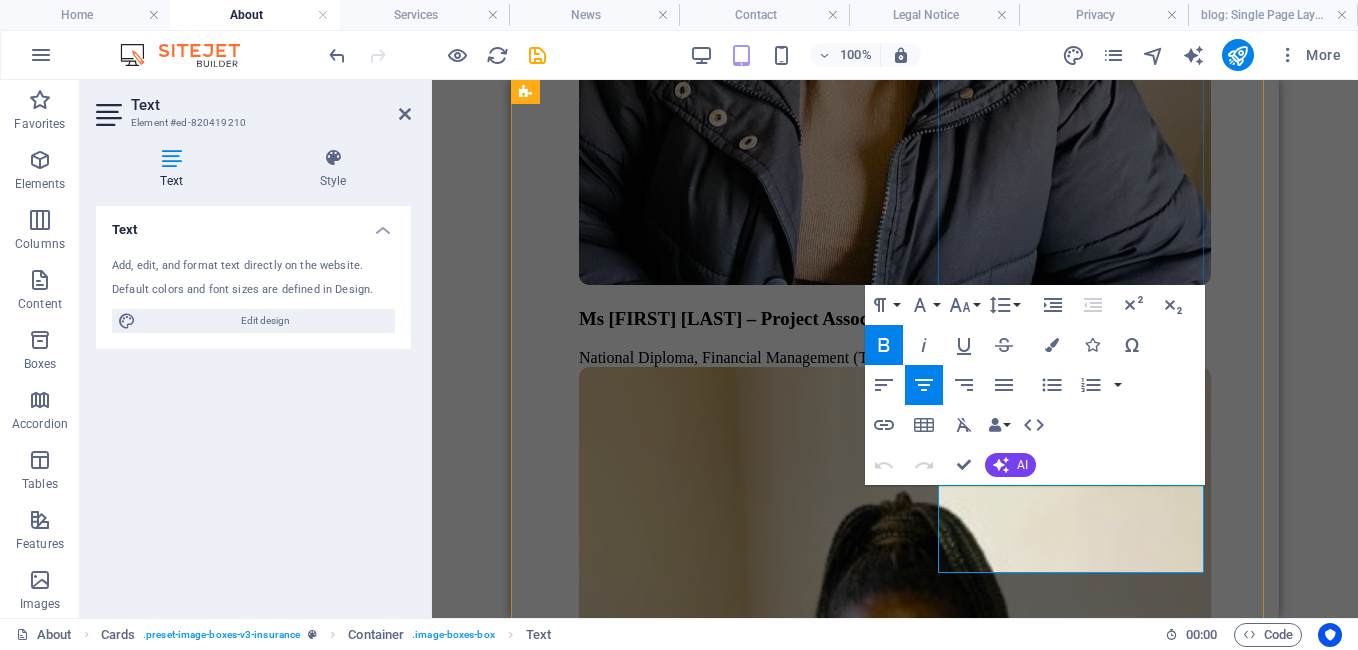 click on "Finance Project Officer" at bounding box center [895, 6930] 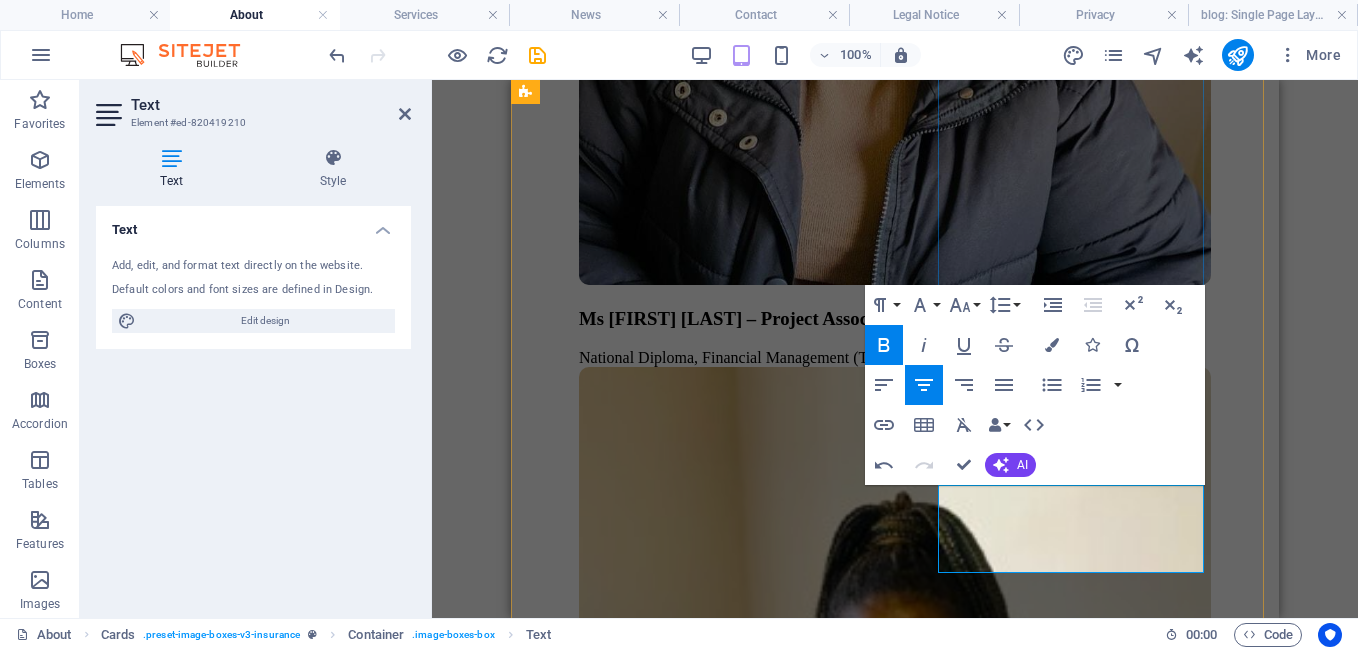 type 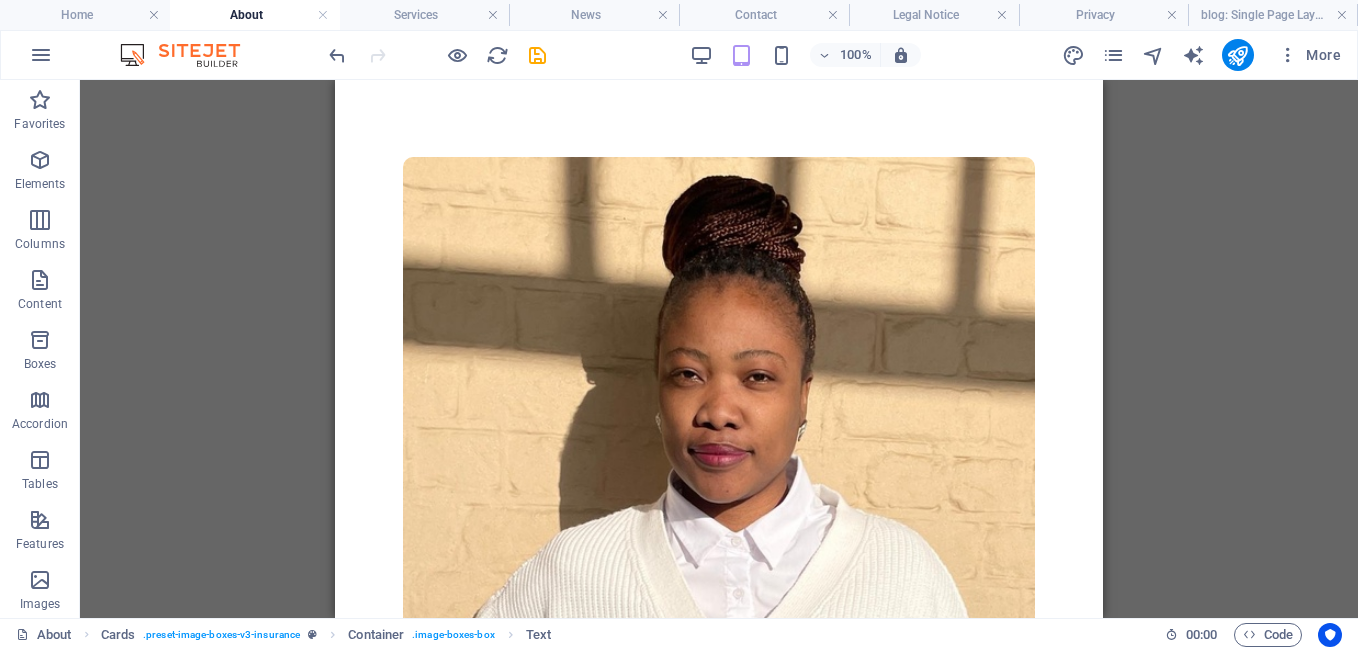 scroll, scrollTop: 3966, scrollLeft: 0, axis: vertical 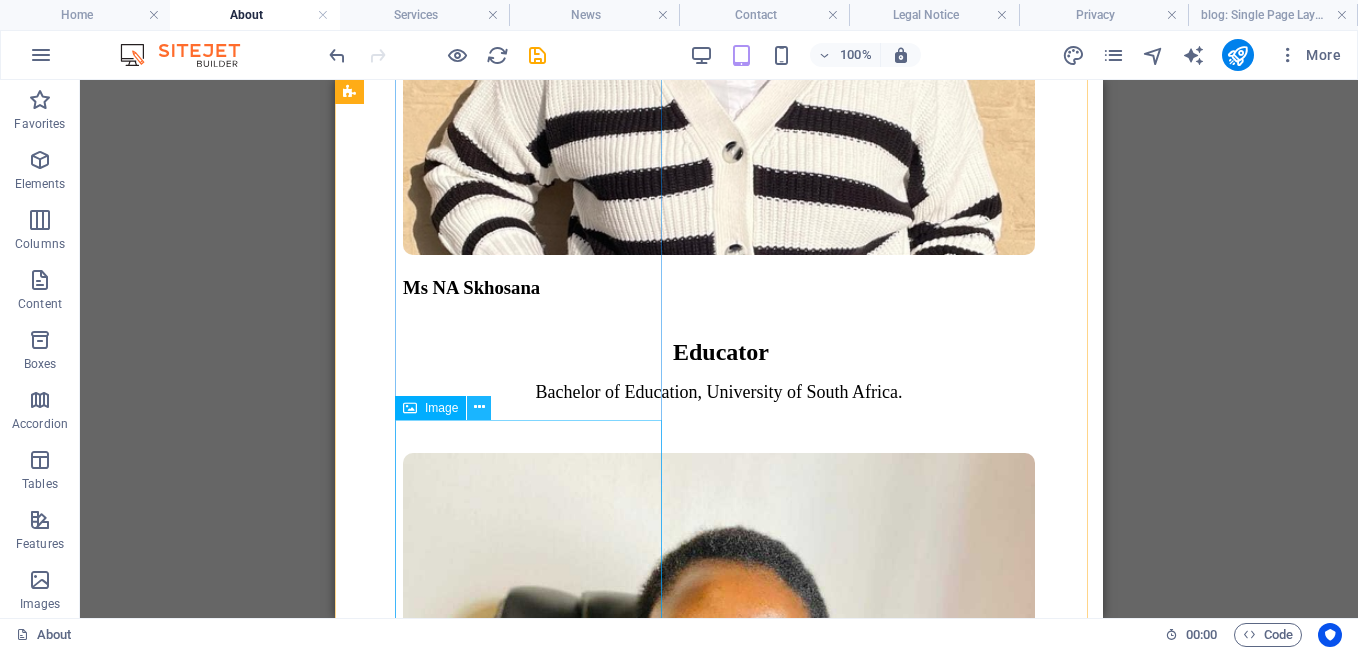 click at bounding box center (479, 407) 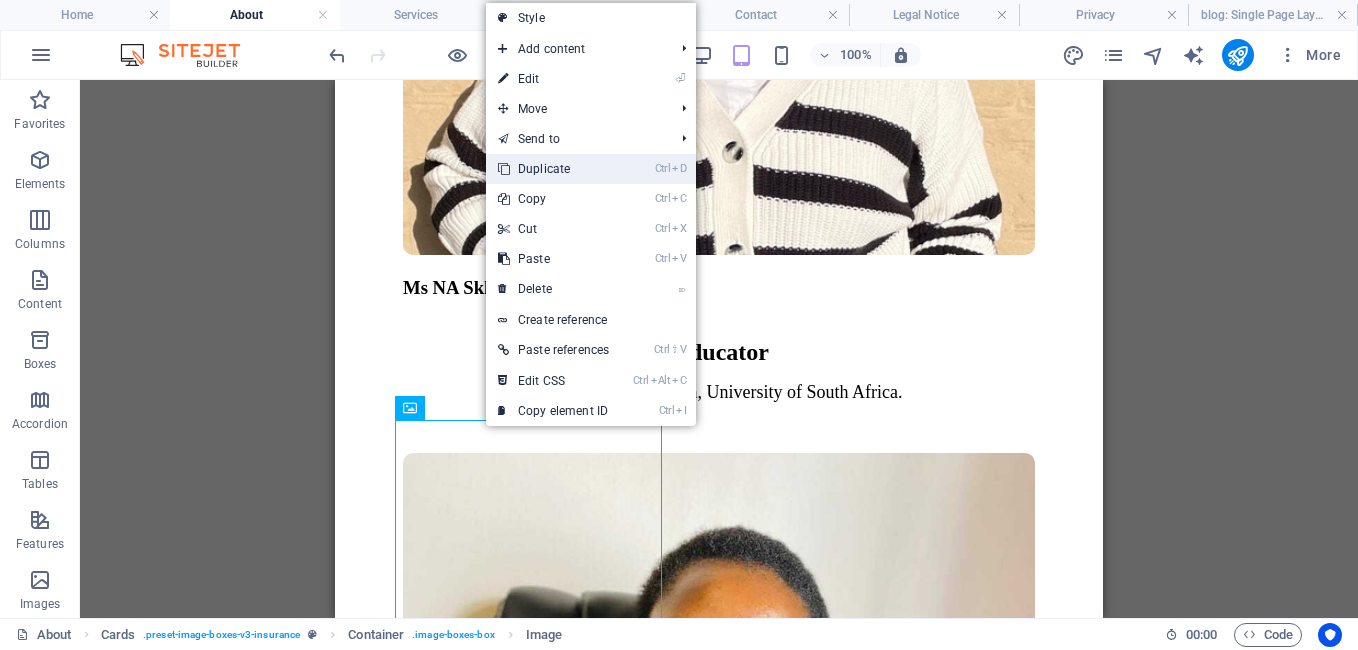 click on "Ctrl D  Duplicate" at bounding box center (553, 169) 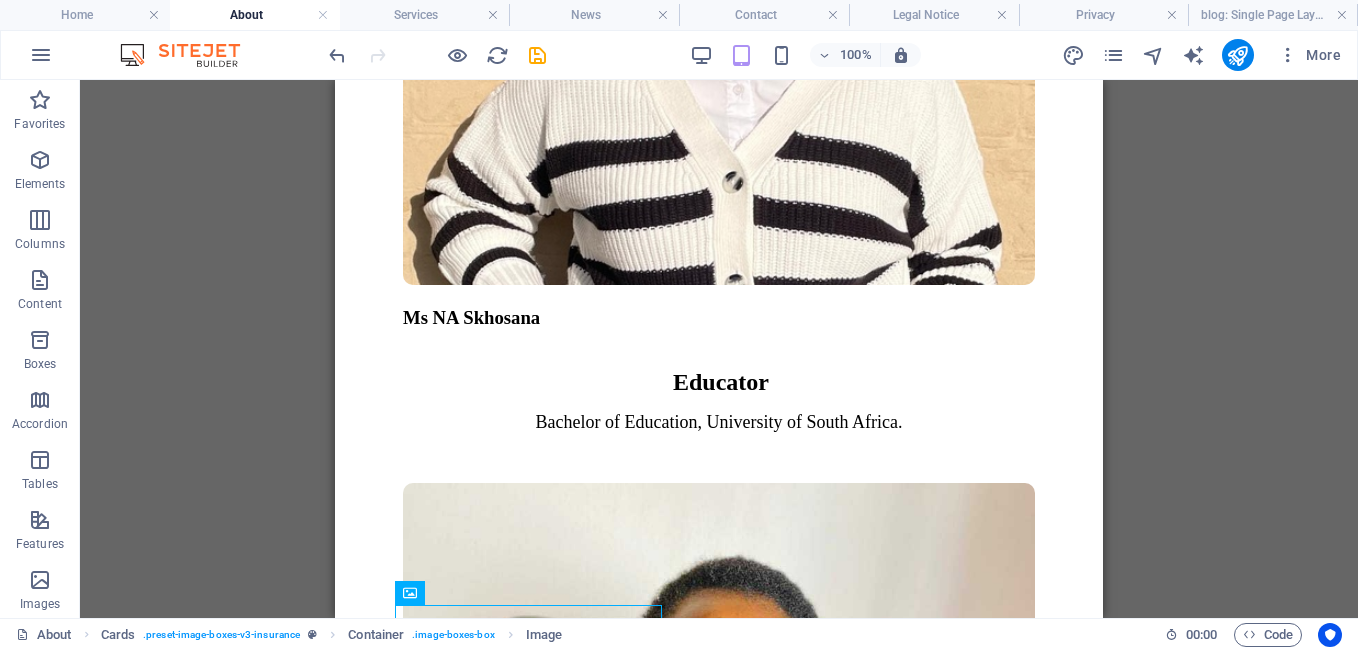 scroll, scrollTop: 4512, scrollLeft: 0, axis: vertical 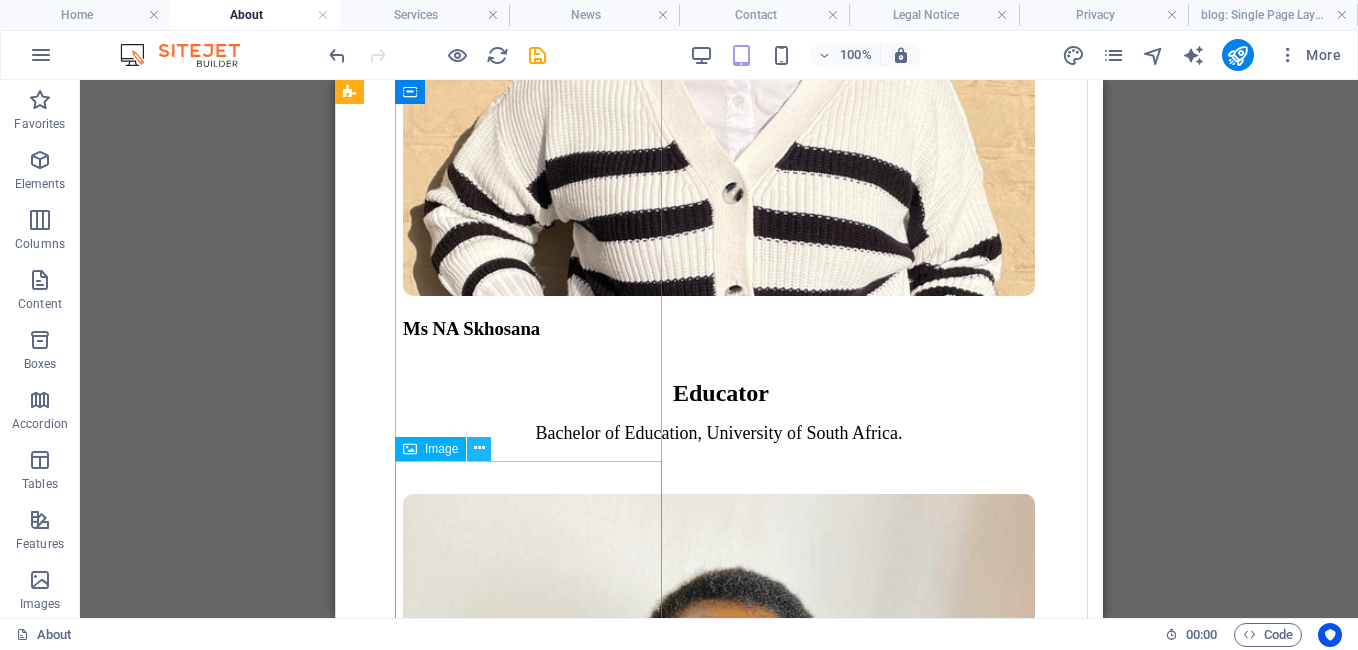 click at bounding box center [479, 448] 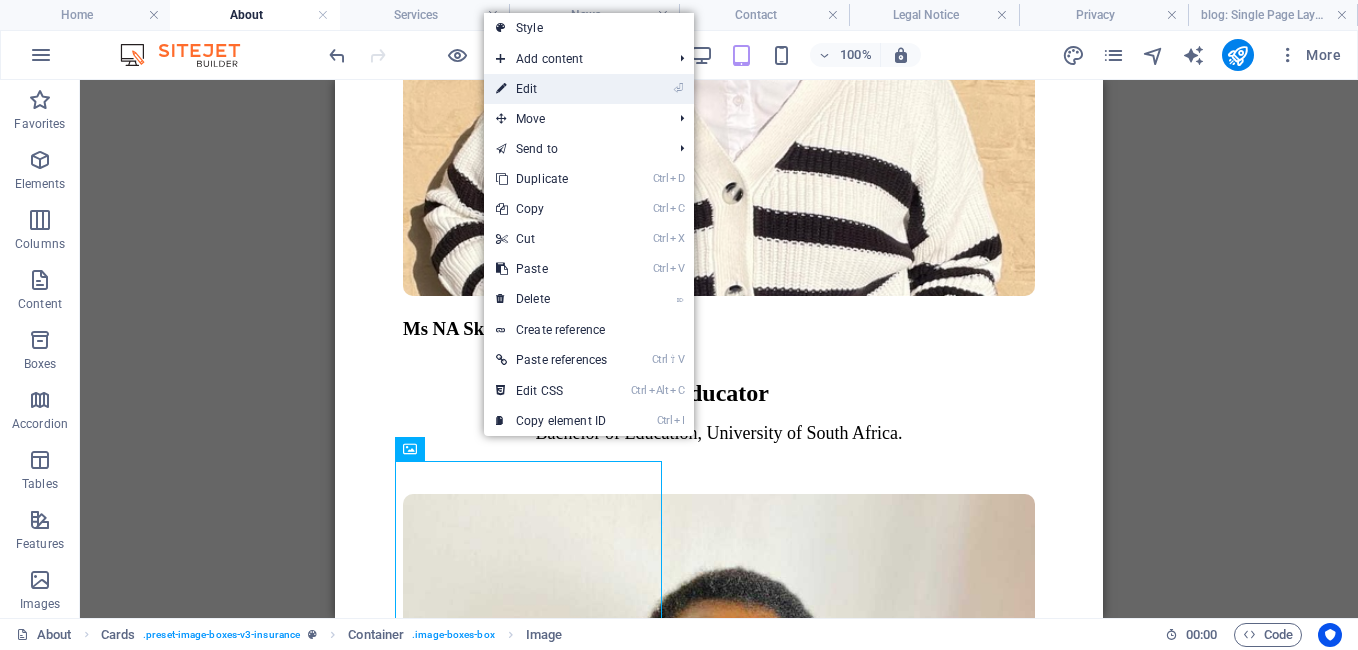 click on "⏎  Edit" at bounding box center (551, 89) 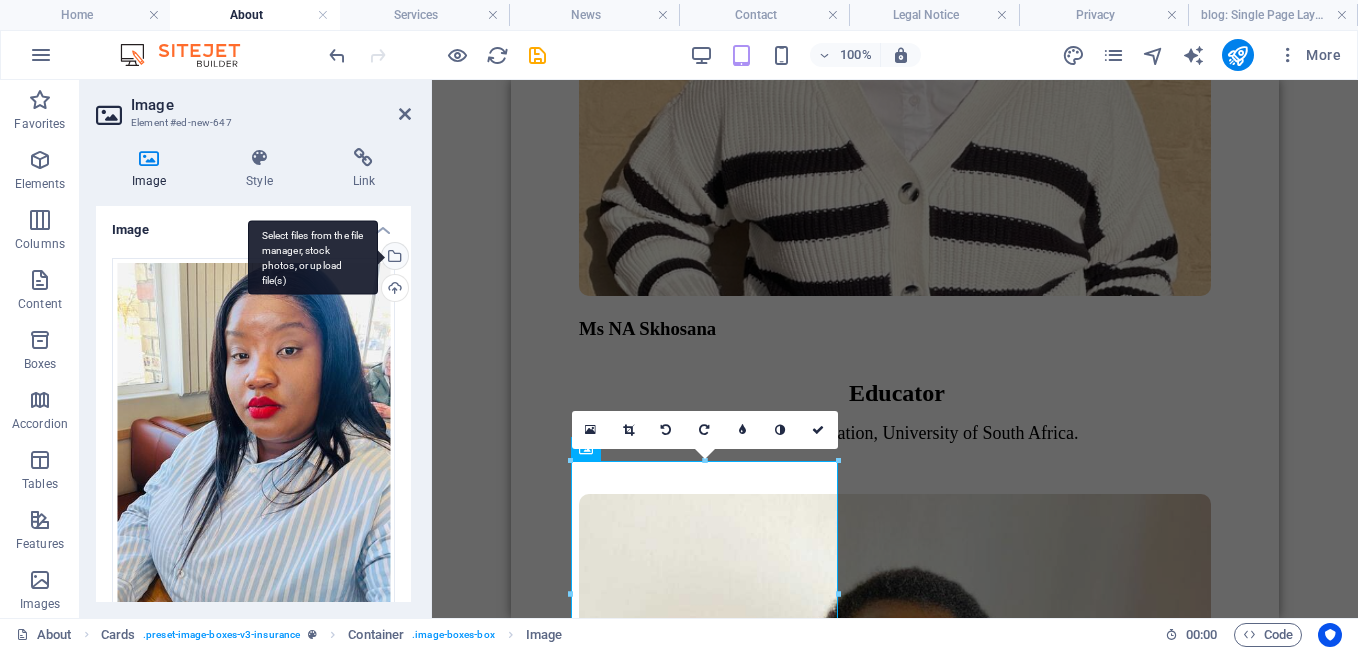click on "Select files from the file manager, stock photos, or upload file(s)" at bounding box center (393, 258) 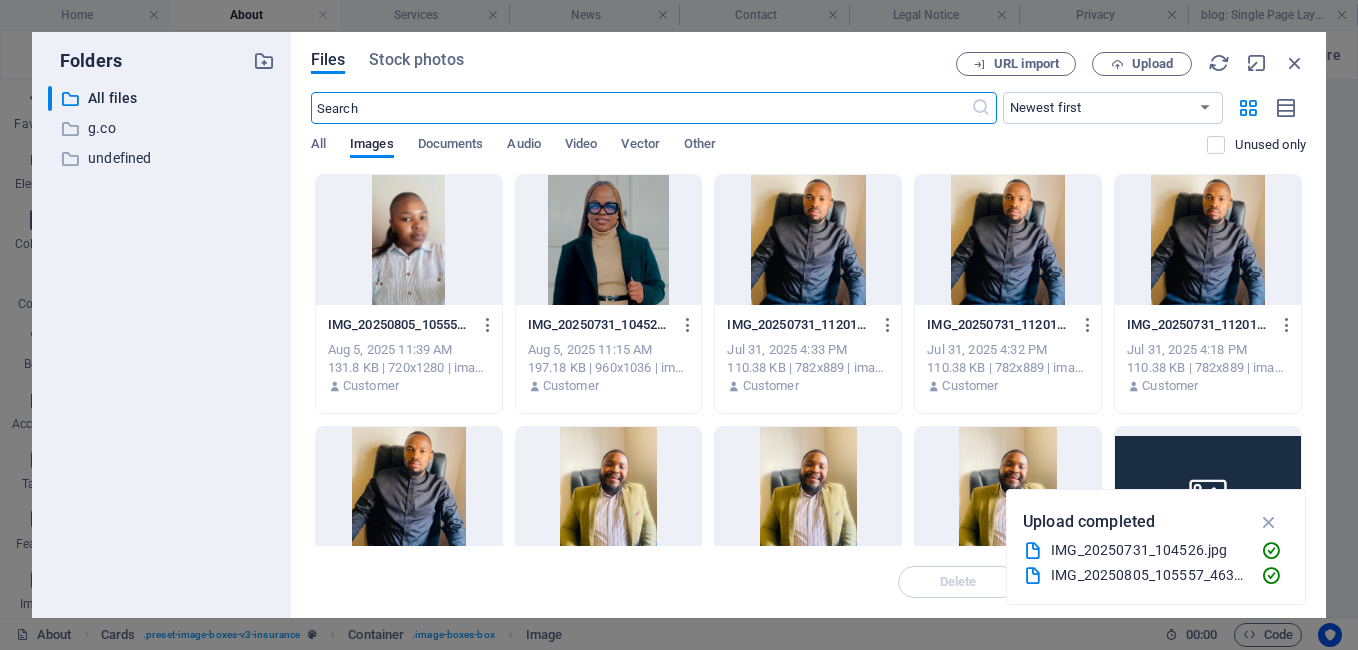 scroll, scrollTop: 6504, scrollLeft: 0, axis: vertical 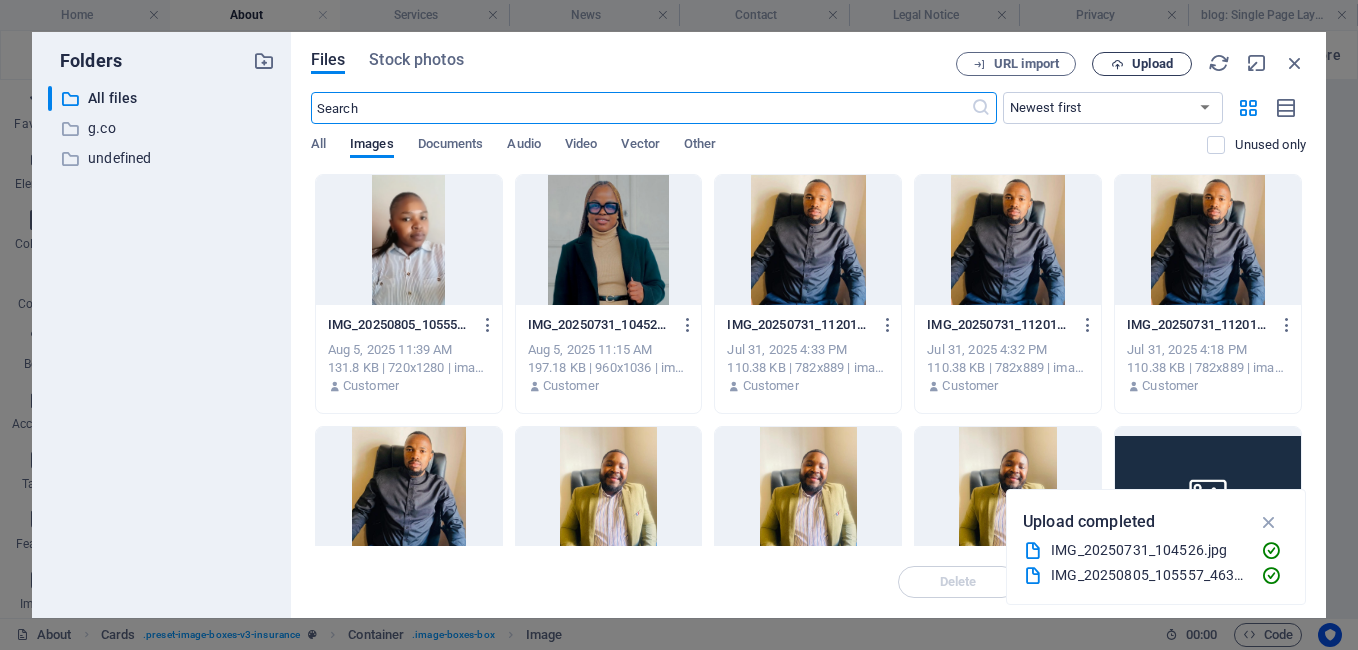 click on "Upload" at bounding box center [1152, 64] 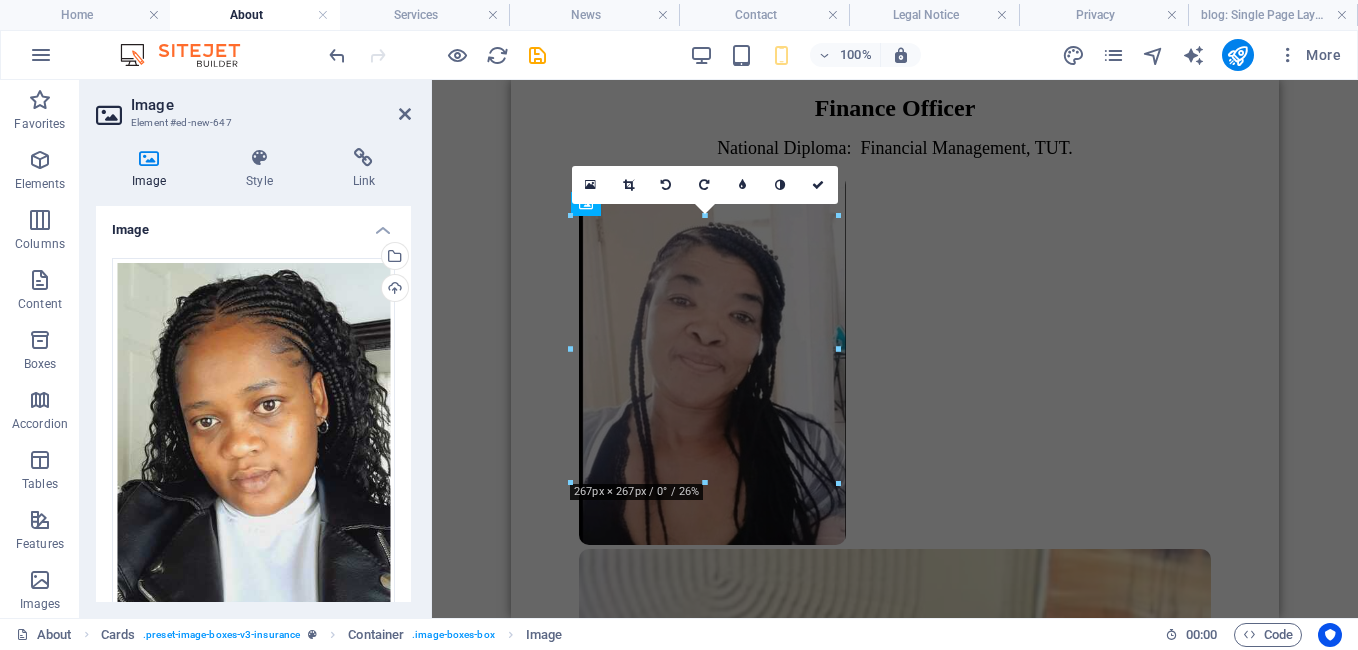 scroll, scrollTop: 4757, scrollLeft: 0, axis: vertical 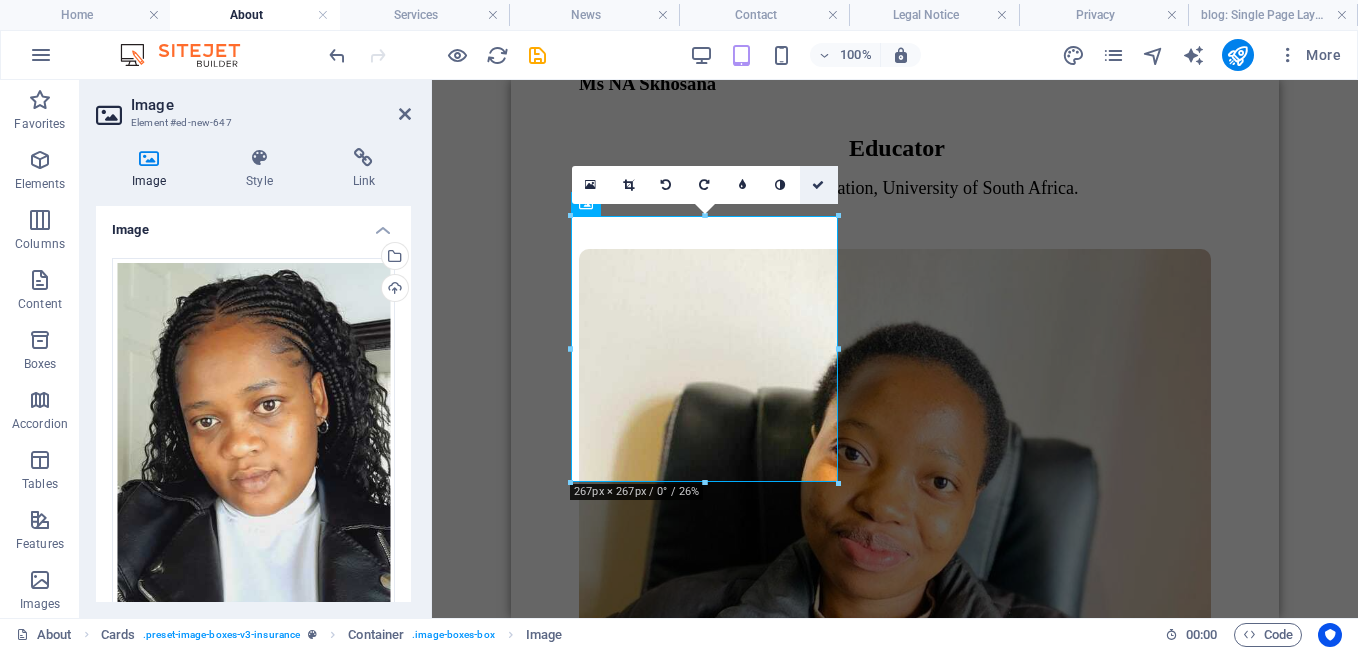 click at bounding box center [818, 185] 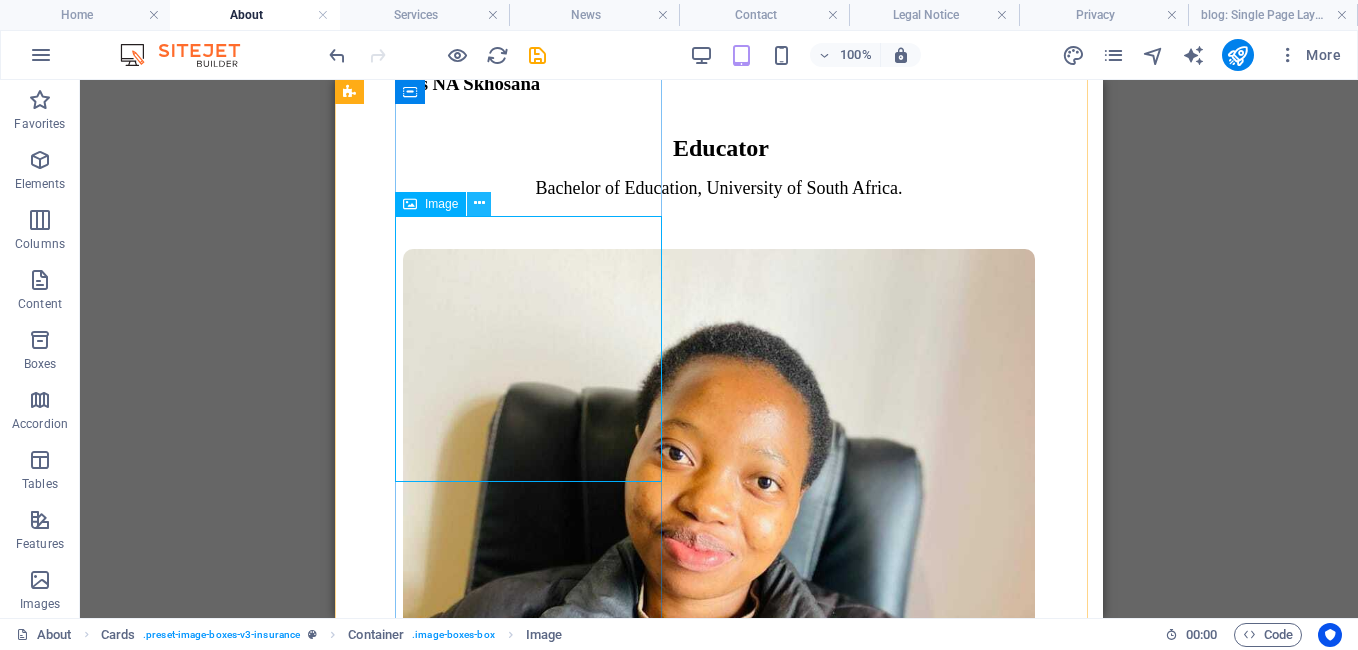 click at bounding box center [479, 203] 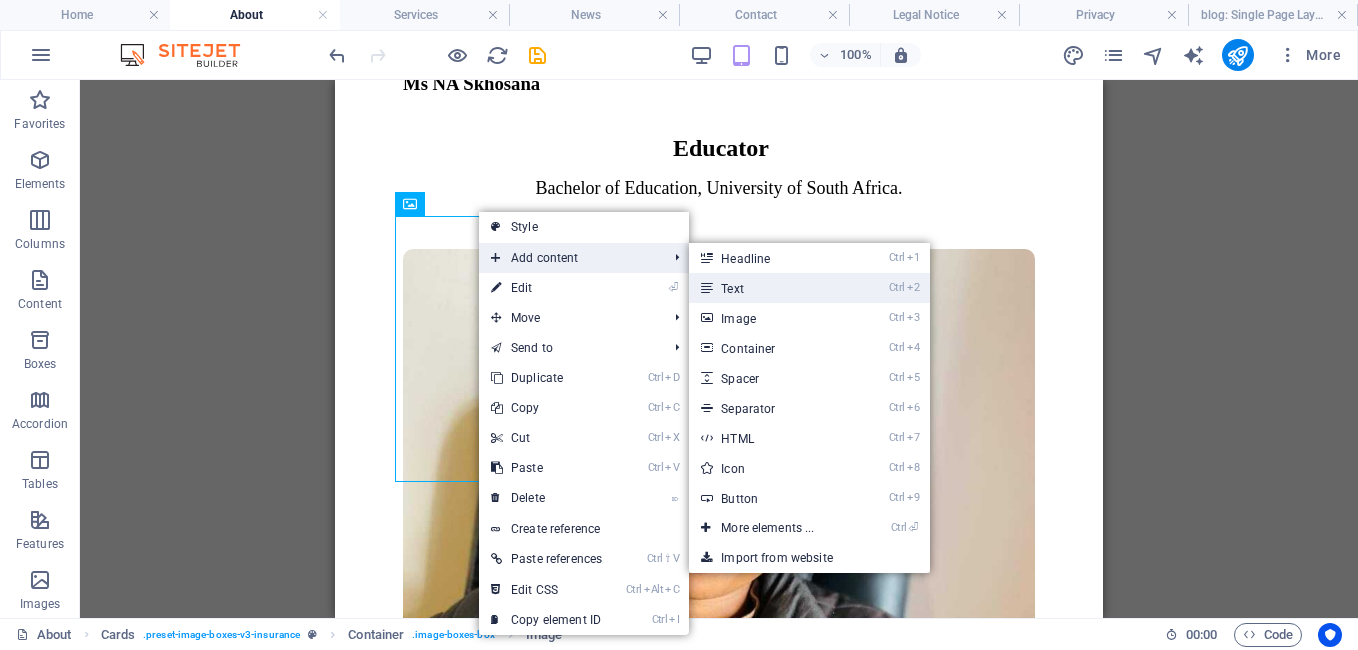 click on "Ctrl 2  Text" at bounding box center [771, 288] 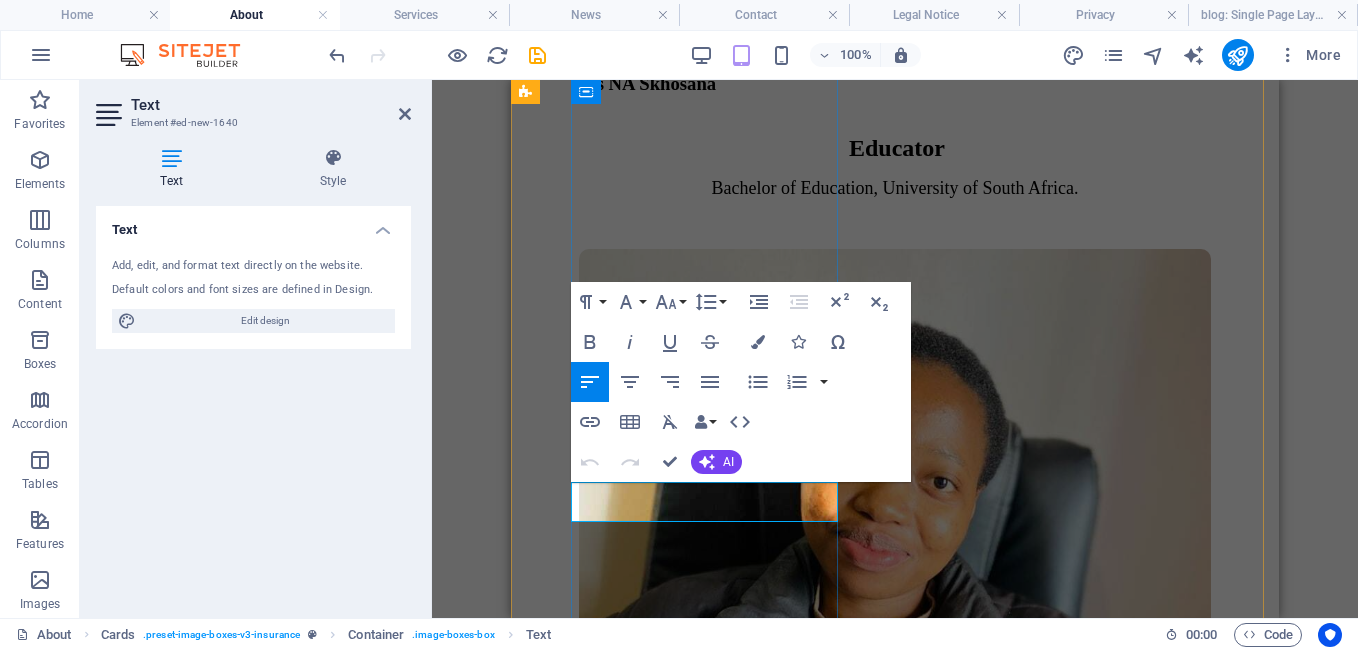click on "New text element" at bounding box center [895, 4781] 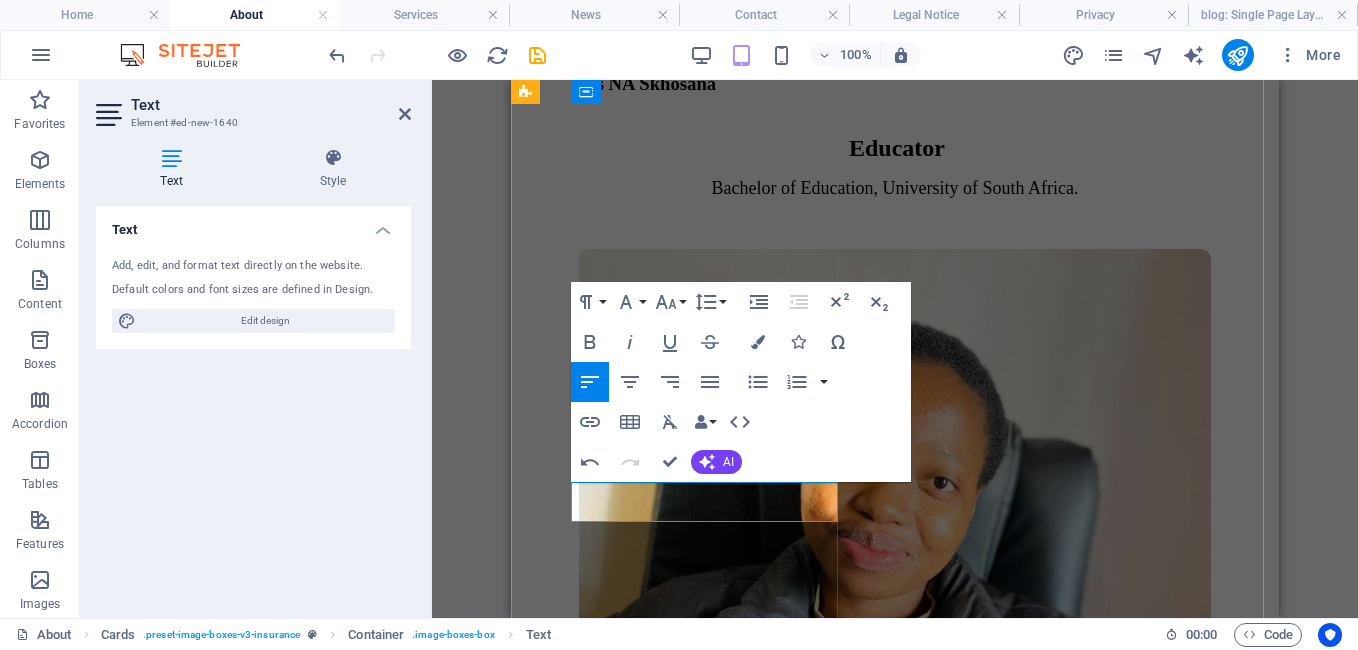 type 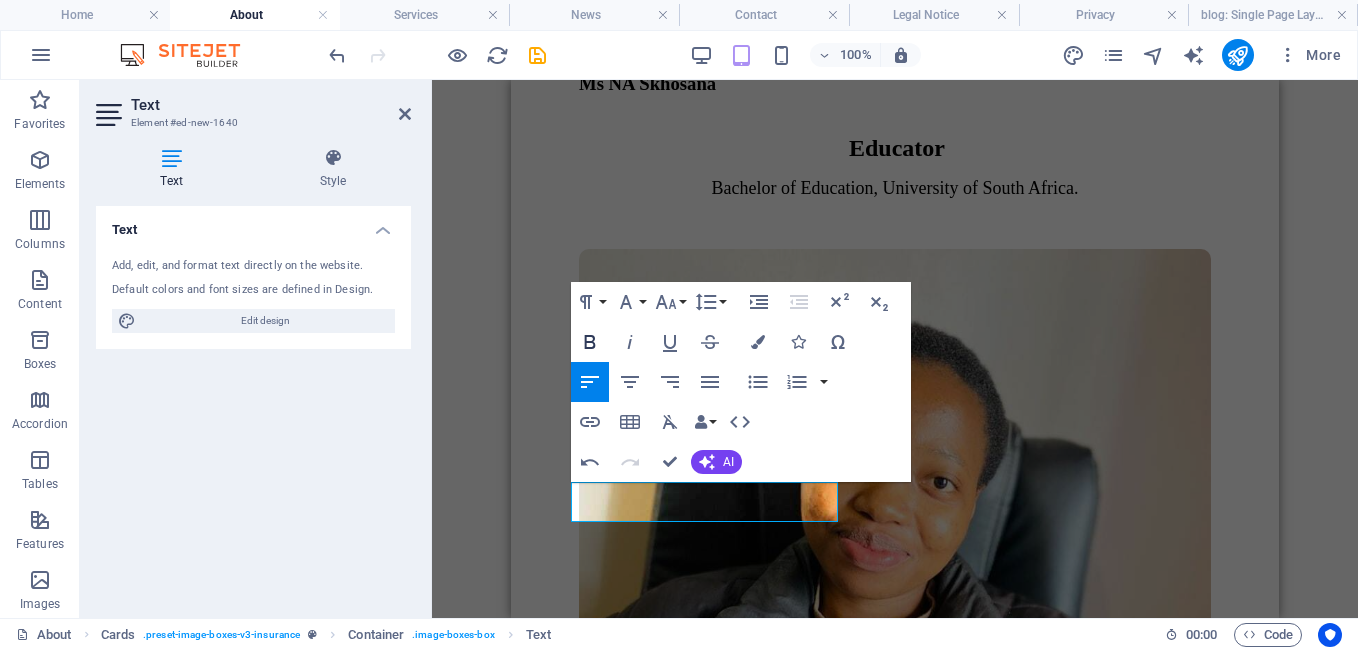 click 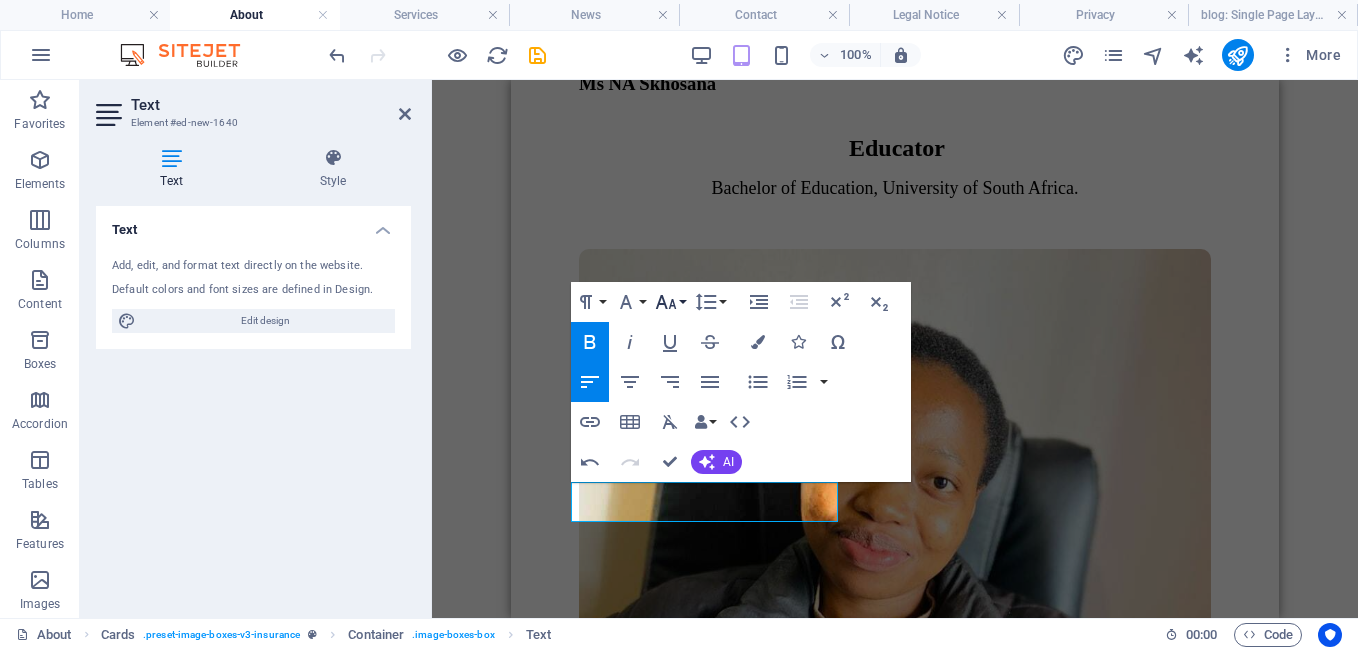 click 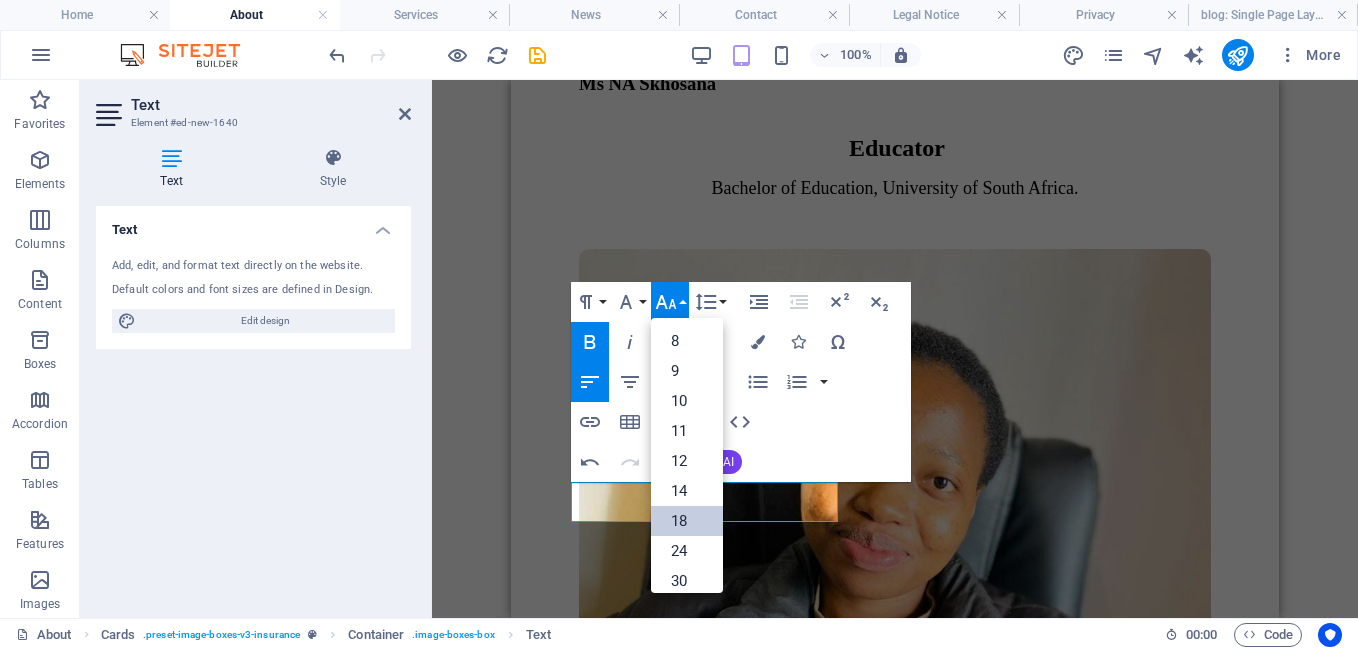 click on "18" at bounding box center [687, 521] 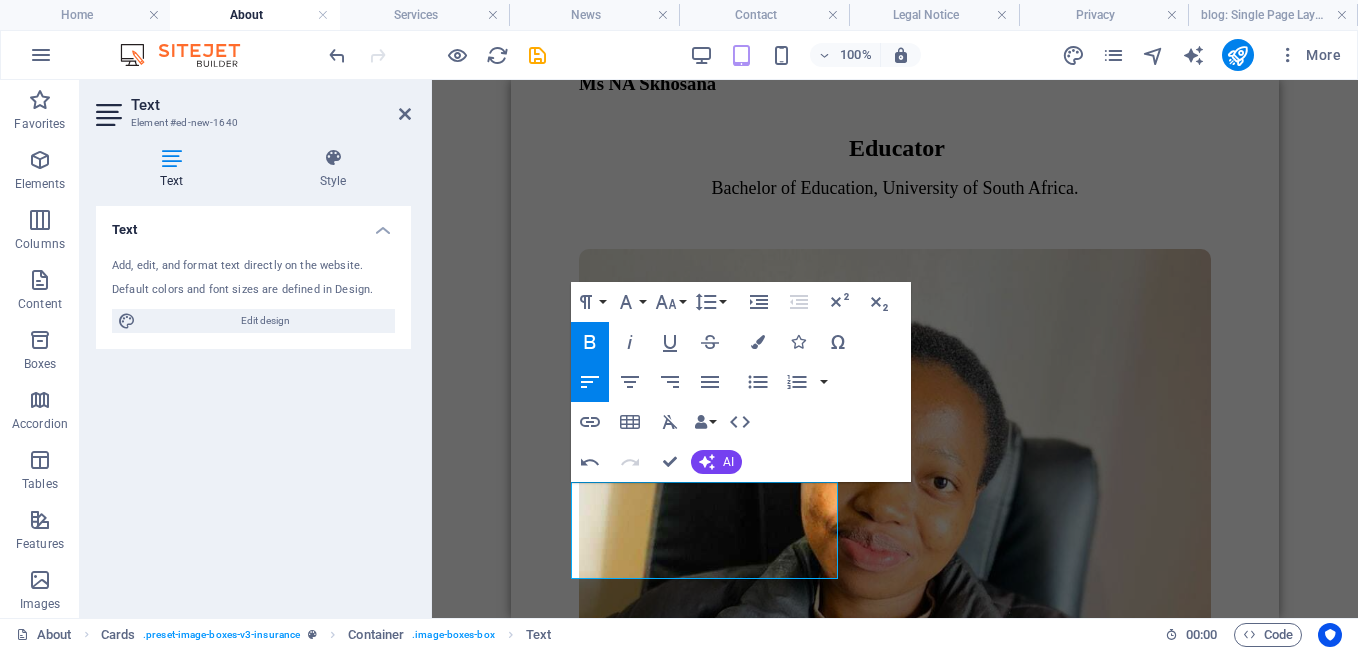 click 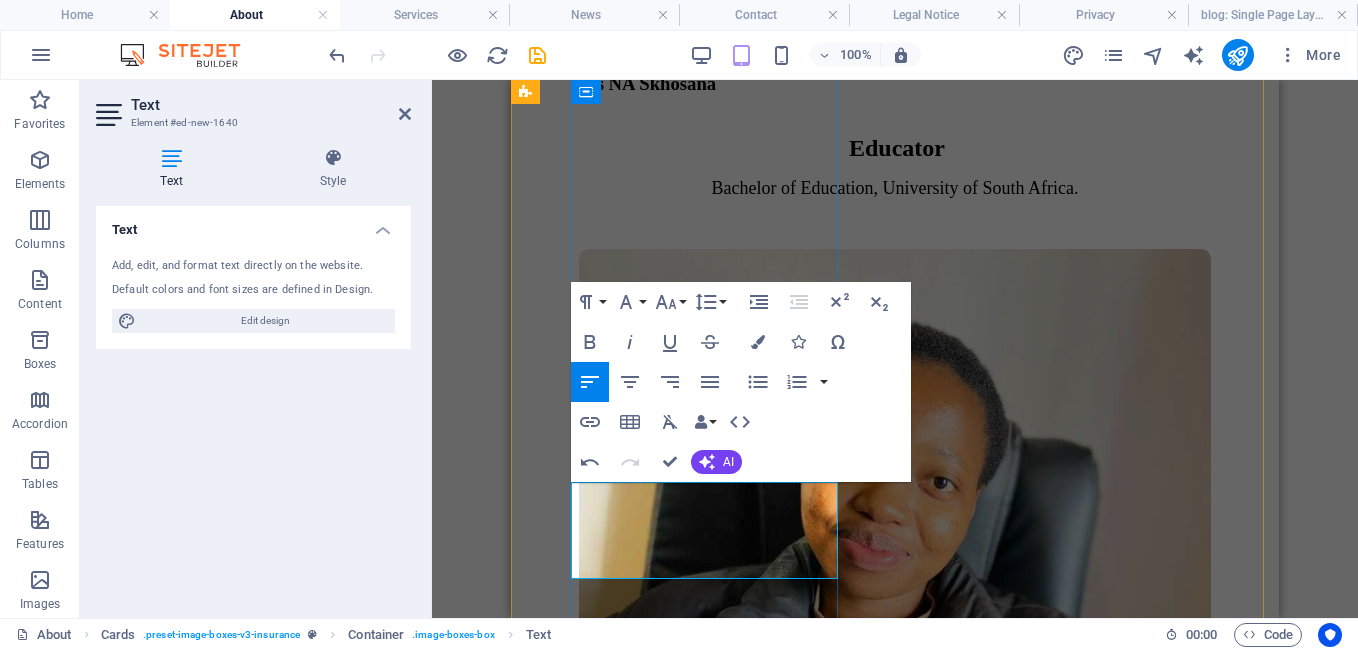 click on "higher" at bounding box center (602, 4856) 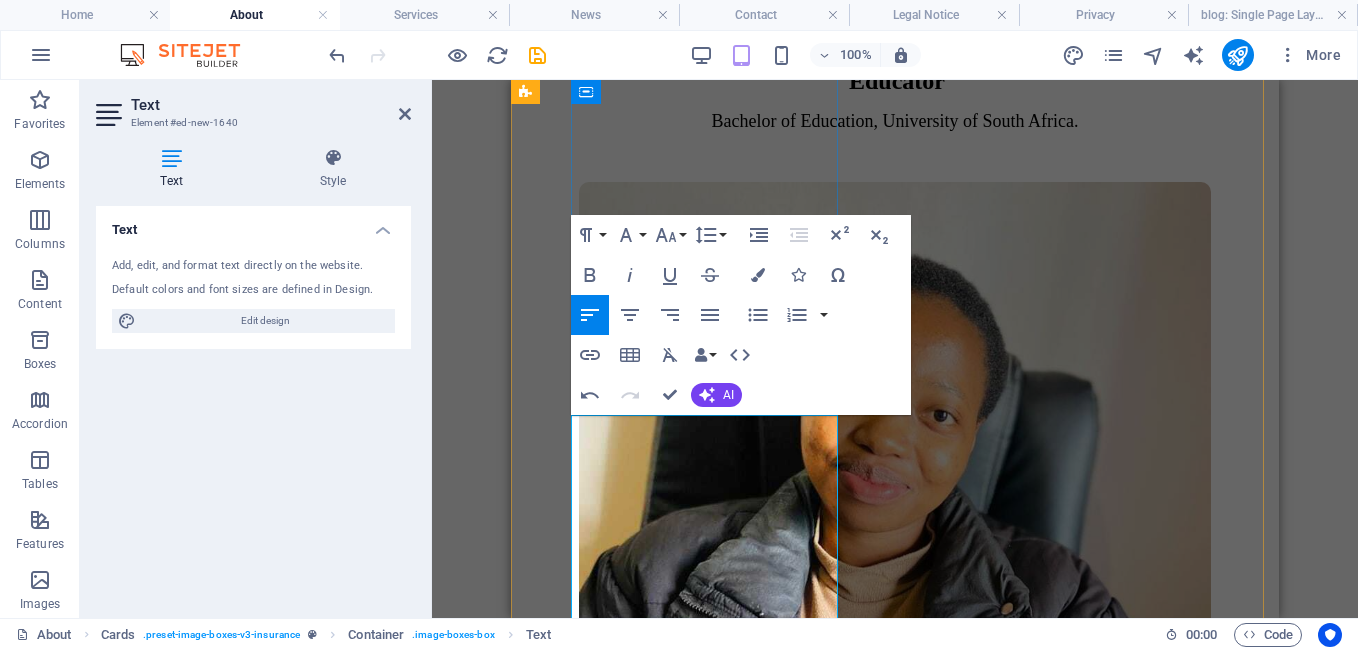 scroll, scrollTop: 4851, scrollLeft: 0, axis: vertical 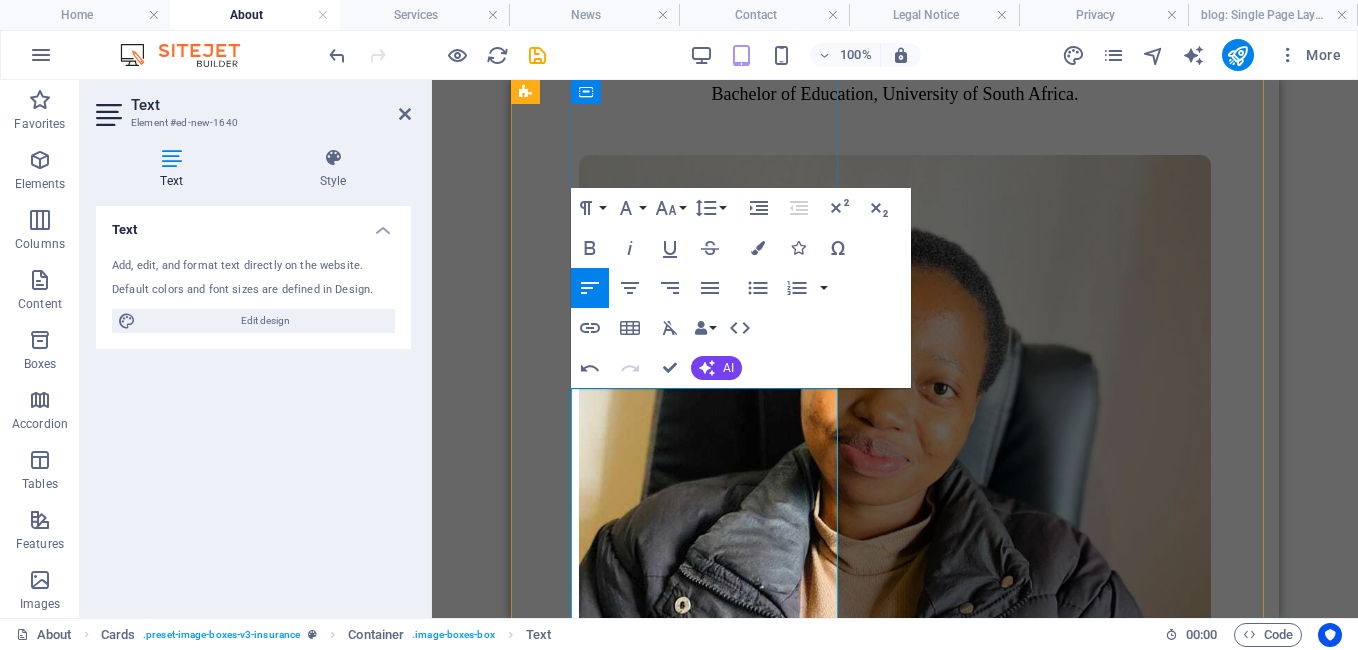drag, startPoint x: 589, startPoint y: 418, endPoint x: 729, endPoint y: 418, distance: 140 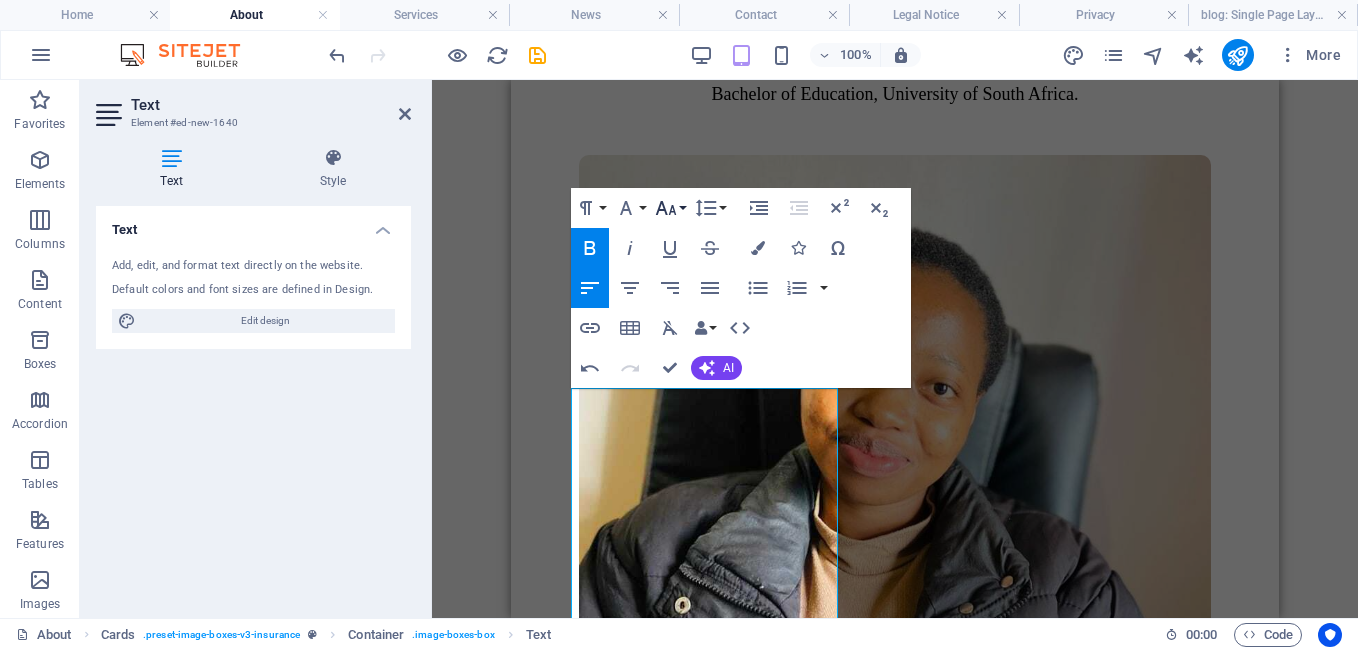 click on "Font Size" at bounding box center [670, 208] 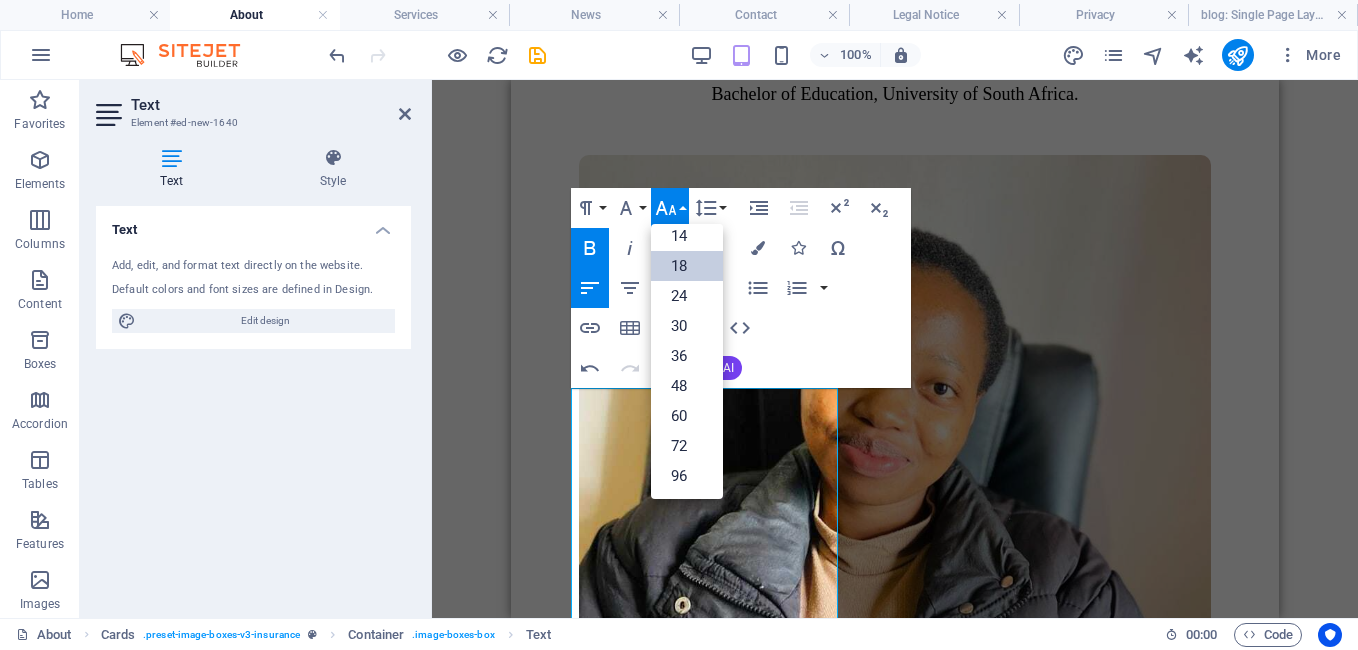 scroll, scrollTop: 161, scrollLeft: 0, axis: vertical 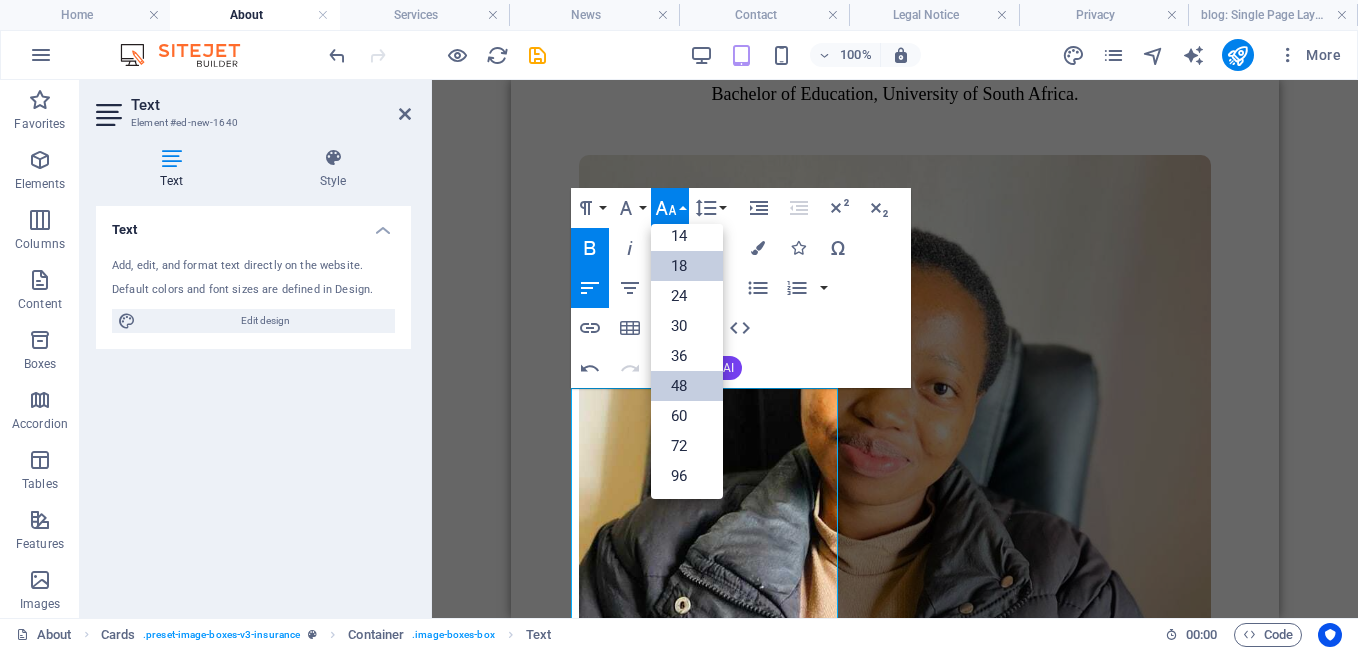 click on "48" at bounding box center [687, 386] 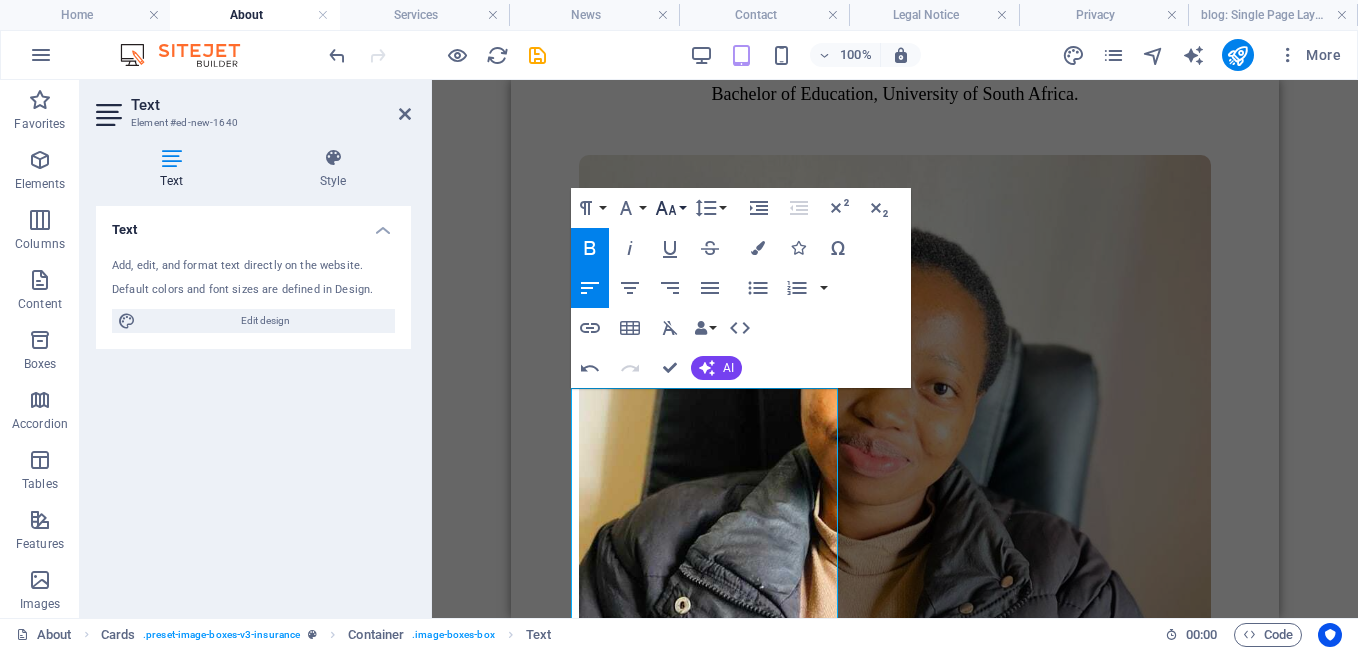 click on "Font Size" at bounding box center (670, 208) 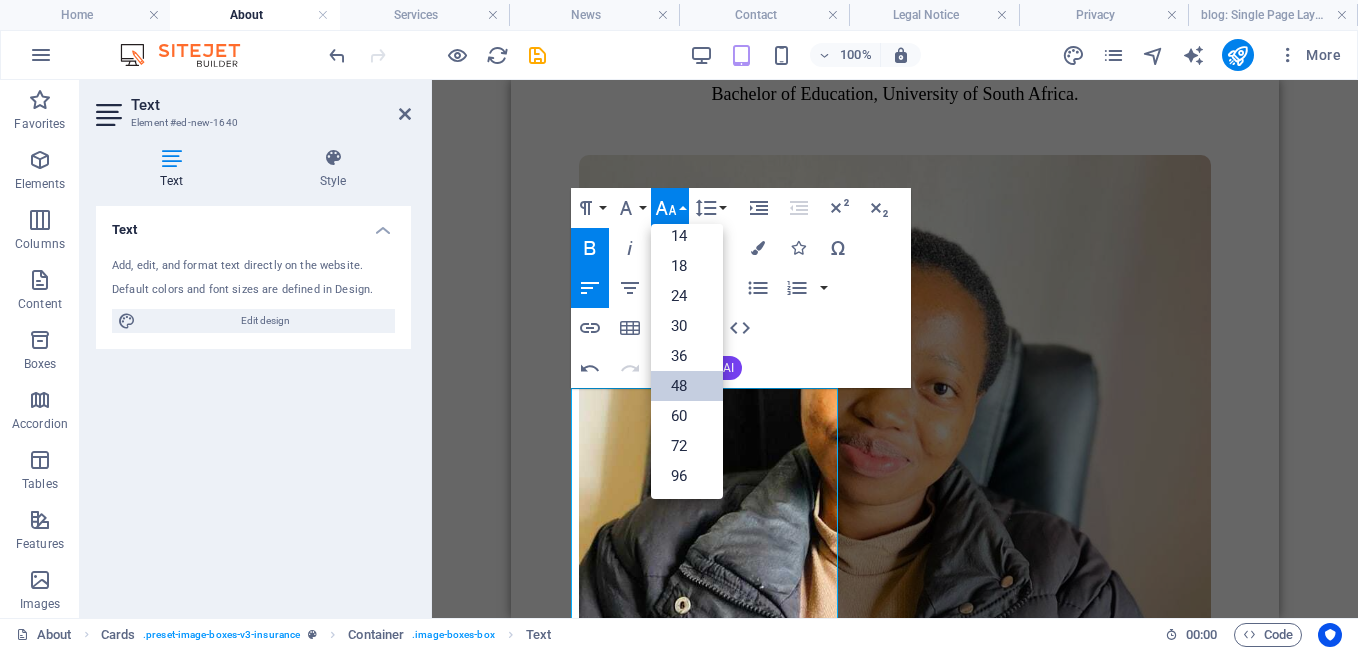 scroll, scrollTop: 161, scrollLeft: 0, axis: vertical 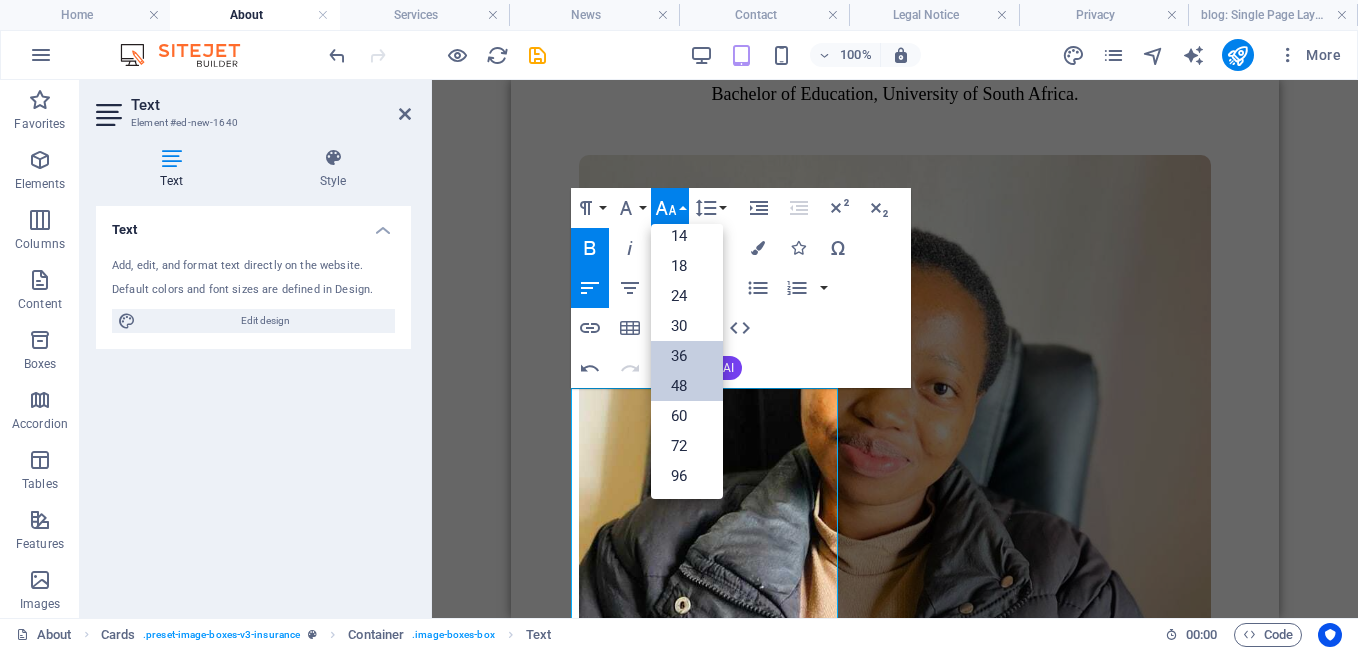 click on "36" at bounding box center (687, 356) 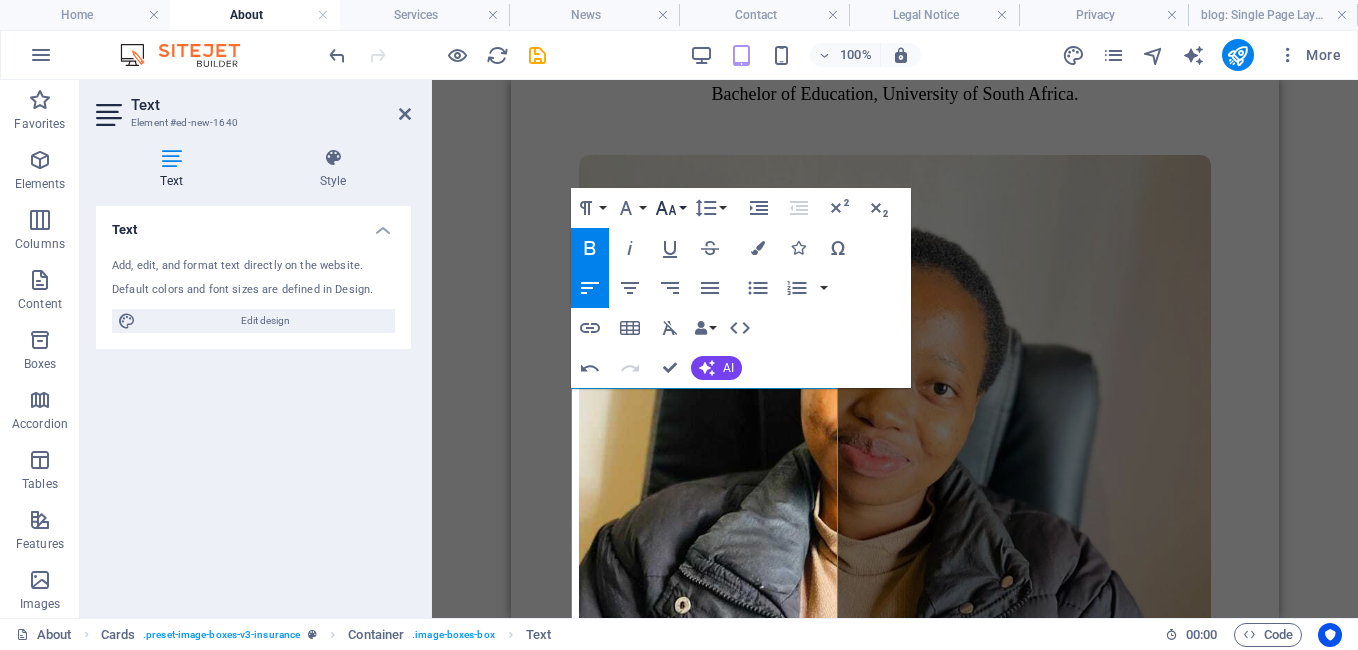 click on "Font Size" at bounding box center (670, 208) 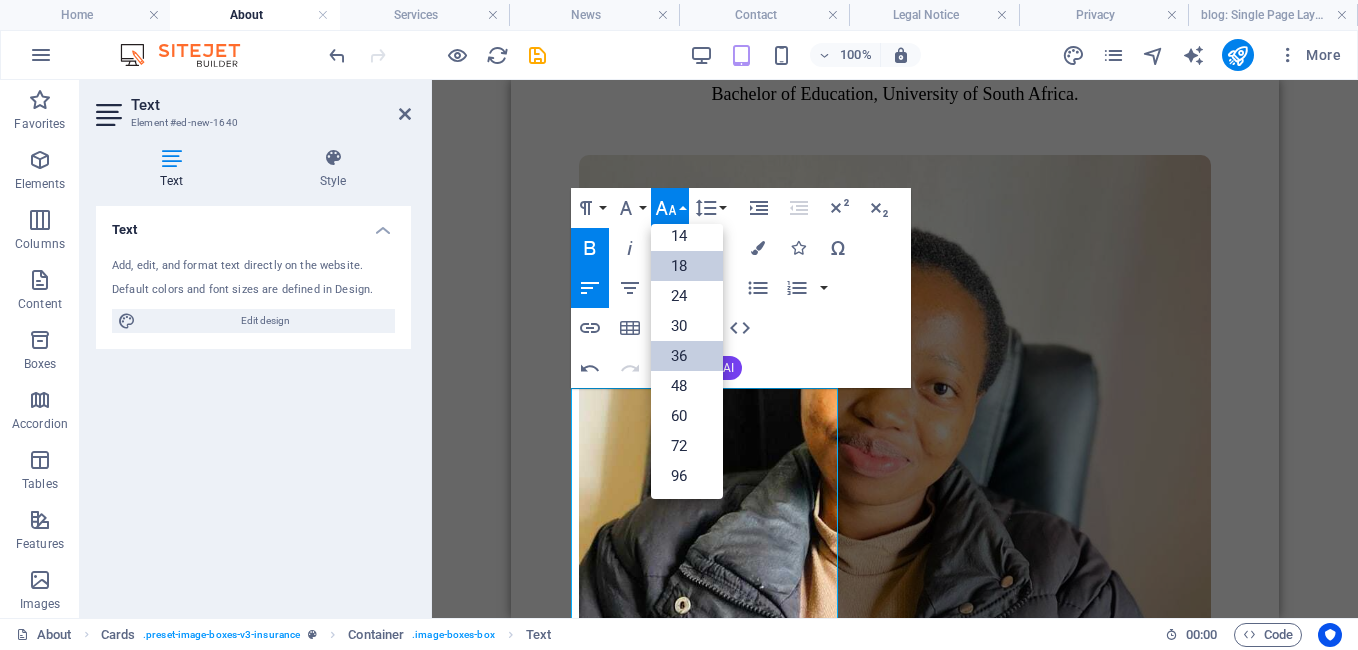 scroll, scrollTop: 161, scrollLeft: 0, axis: vertical 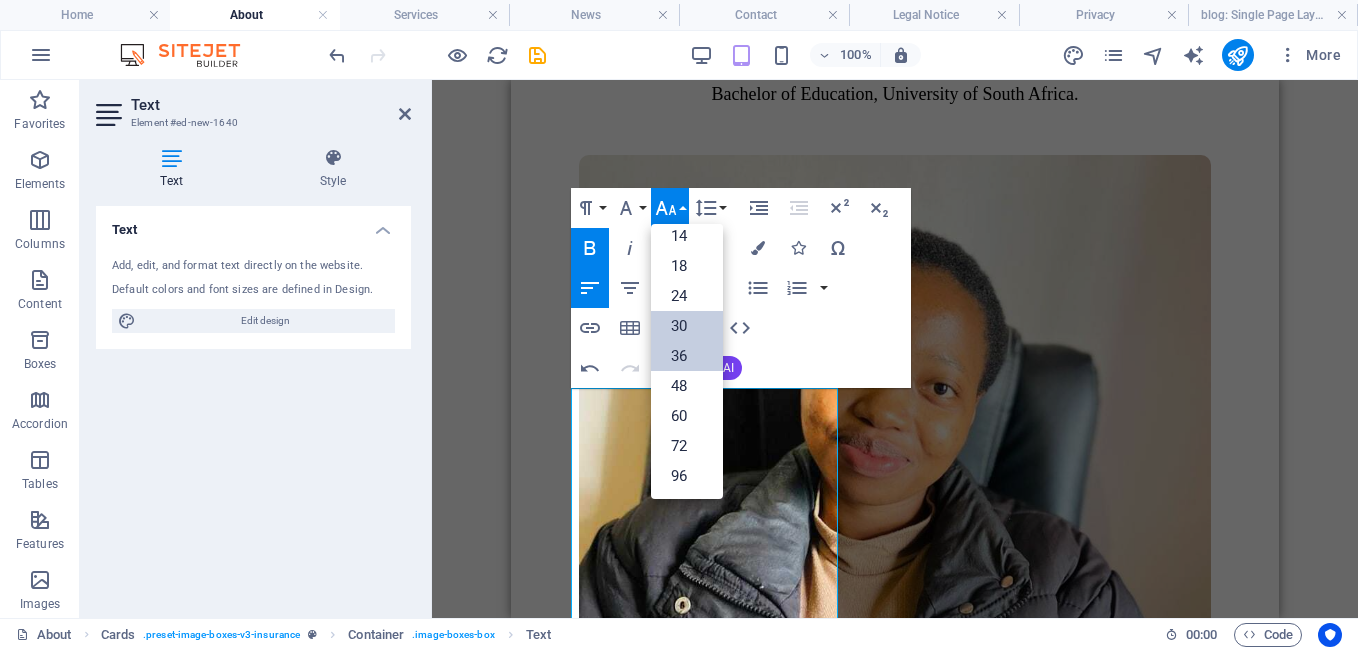 click on "30" at bounding box center (687, 326) 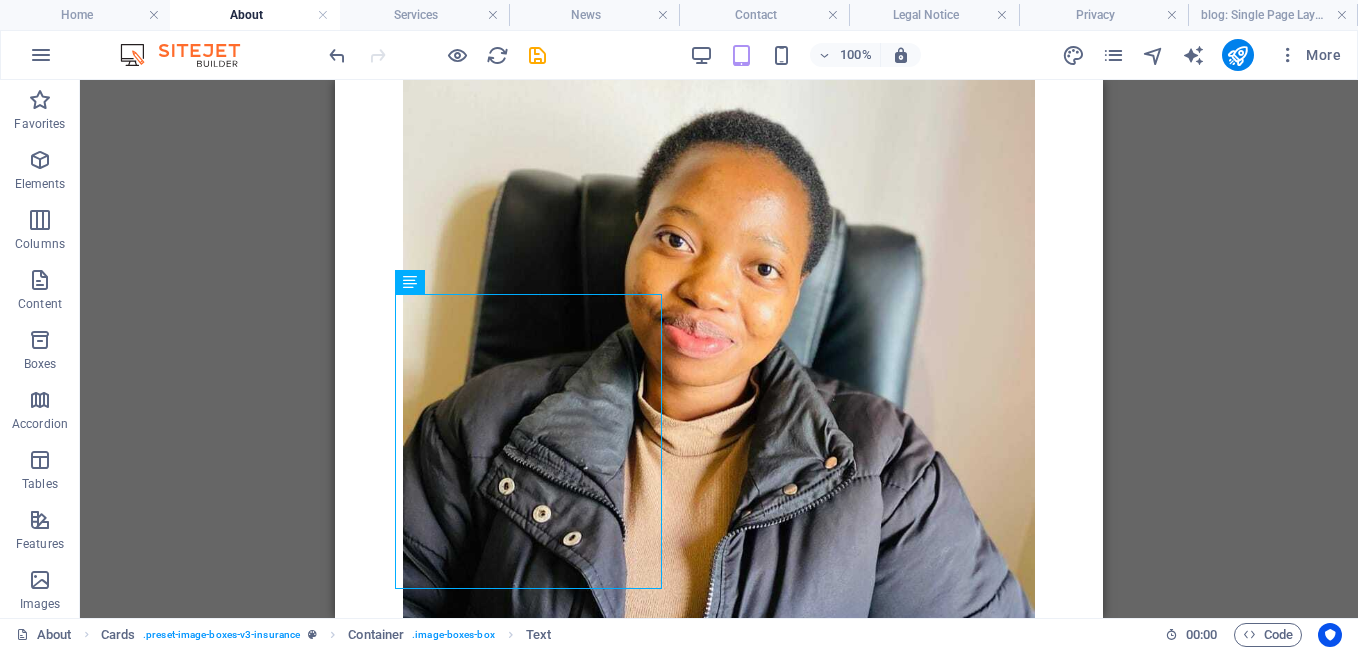 scroll, scrollTop: 4971, scrollLeft: 0, axis: vertical 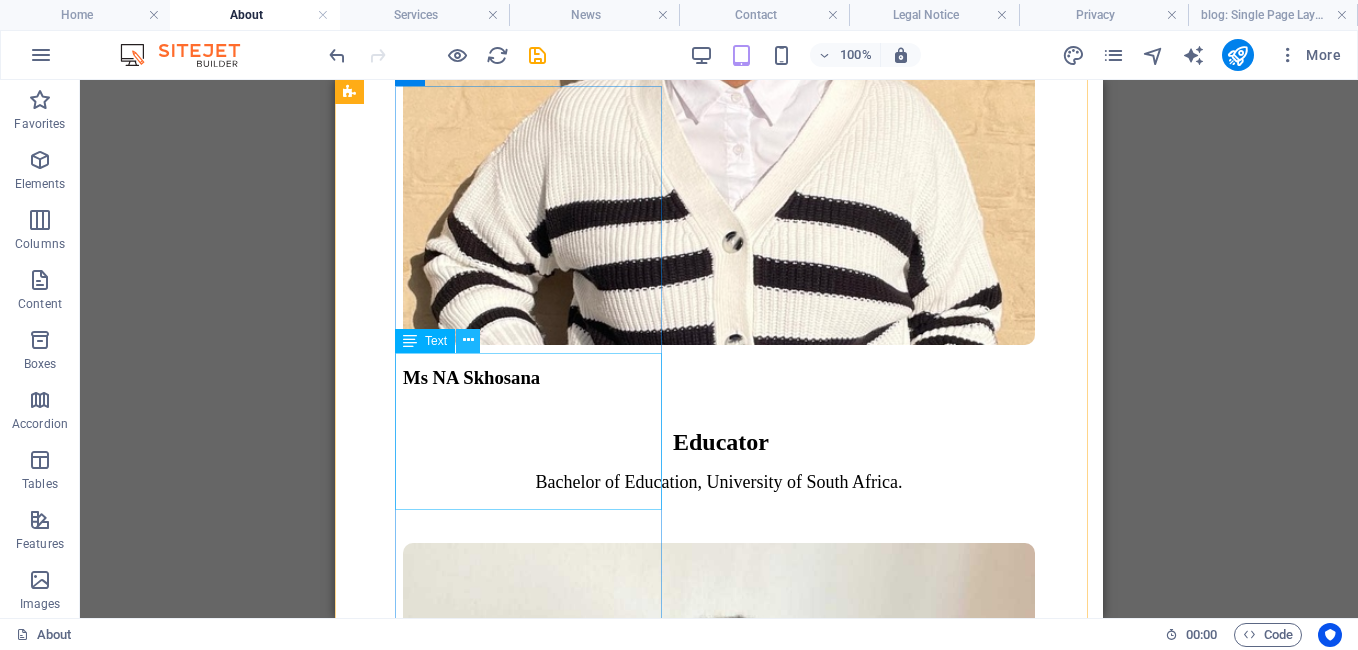 click at bounding box center (468, 340) 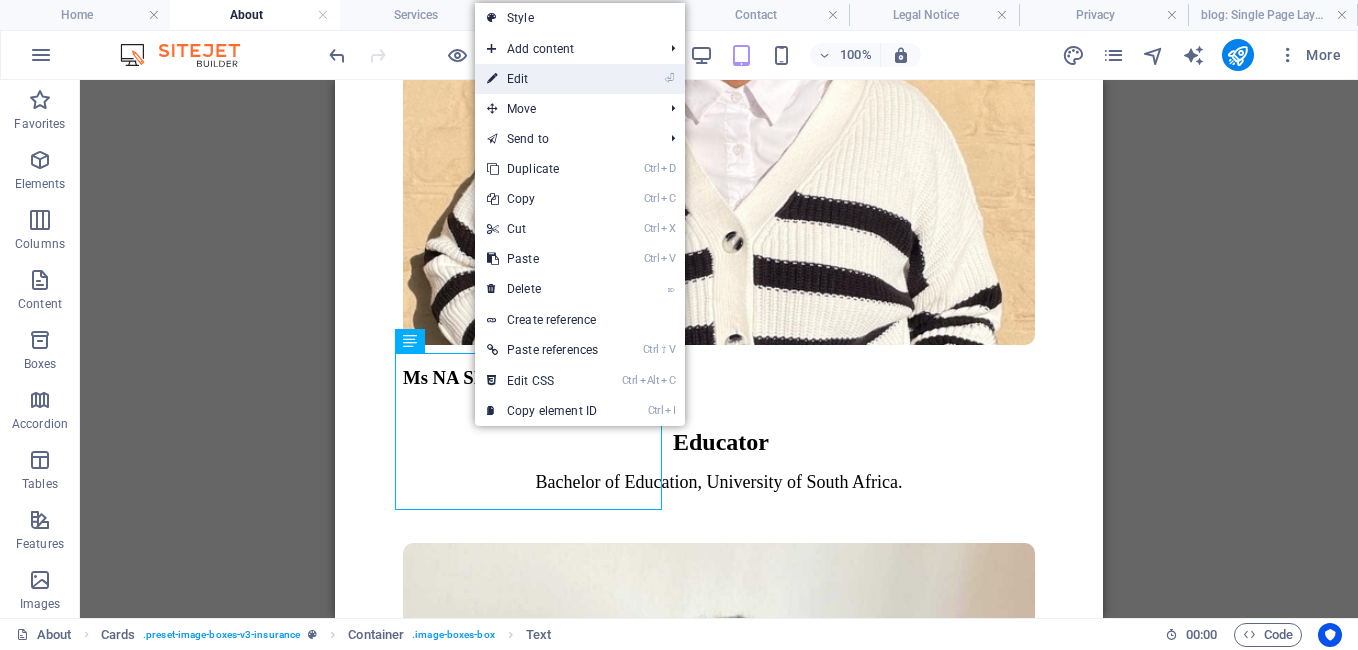click on "⏎  Edit" at bounding box center (542, 79) 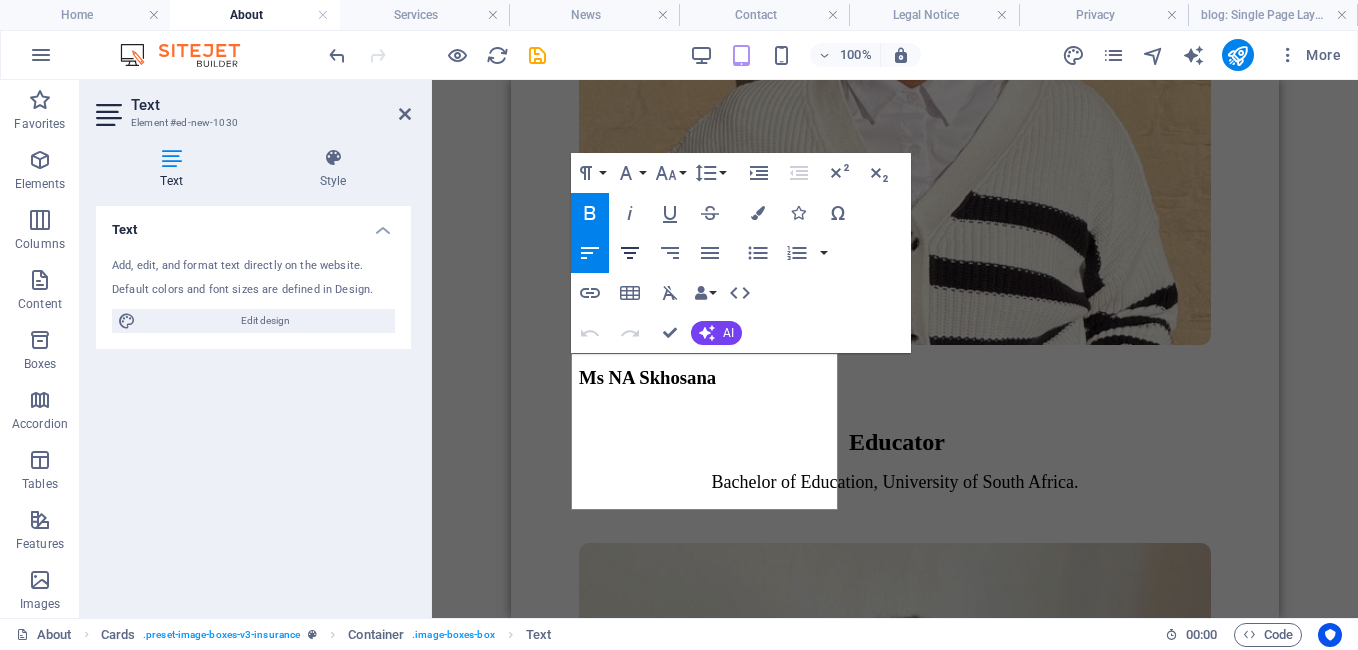 click 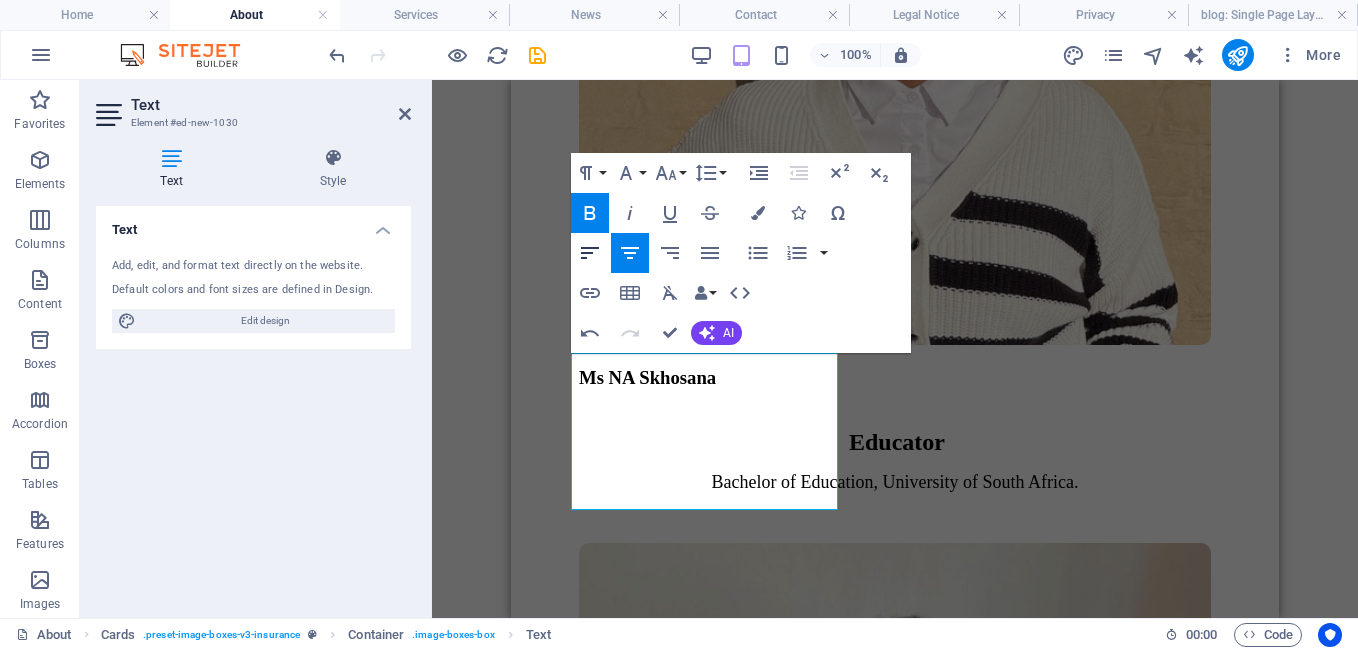 click 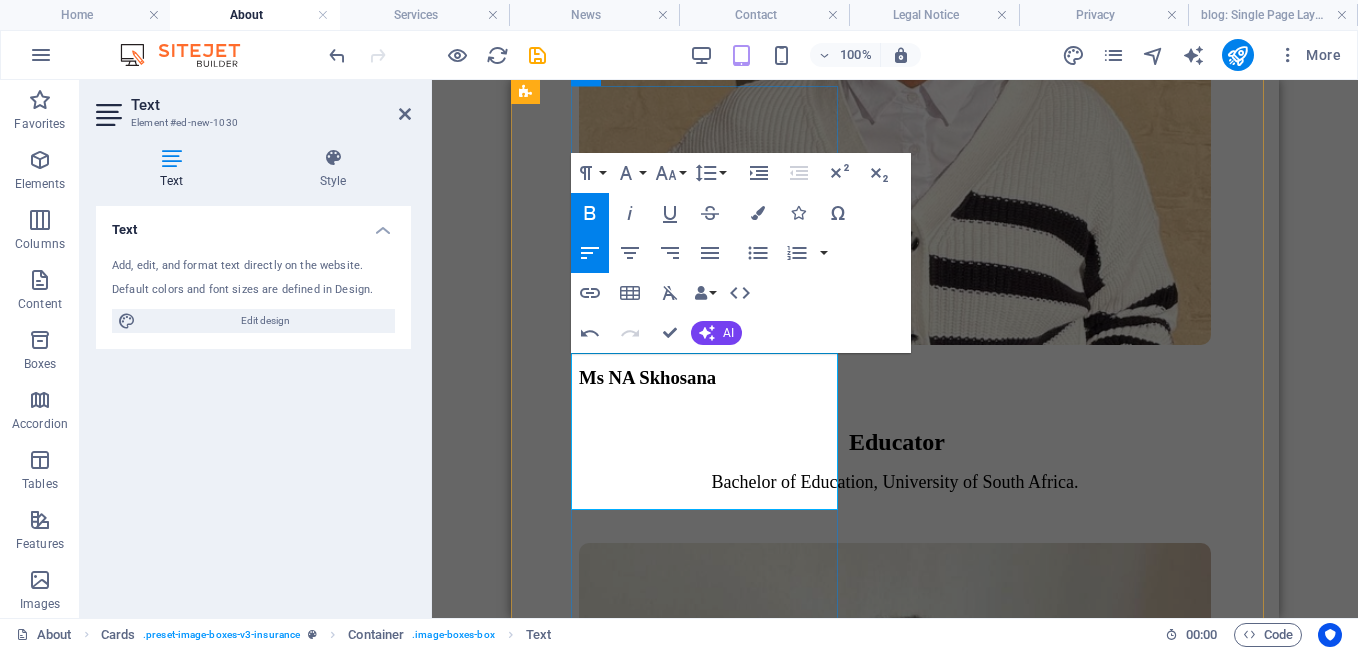 drag, startPoint x: 590, startPoint y: 384, endPoint x: 757, endPoint y: 466, distance: 186.0457 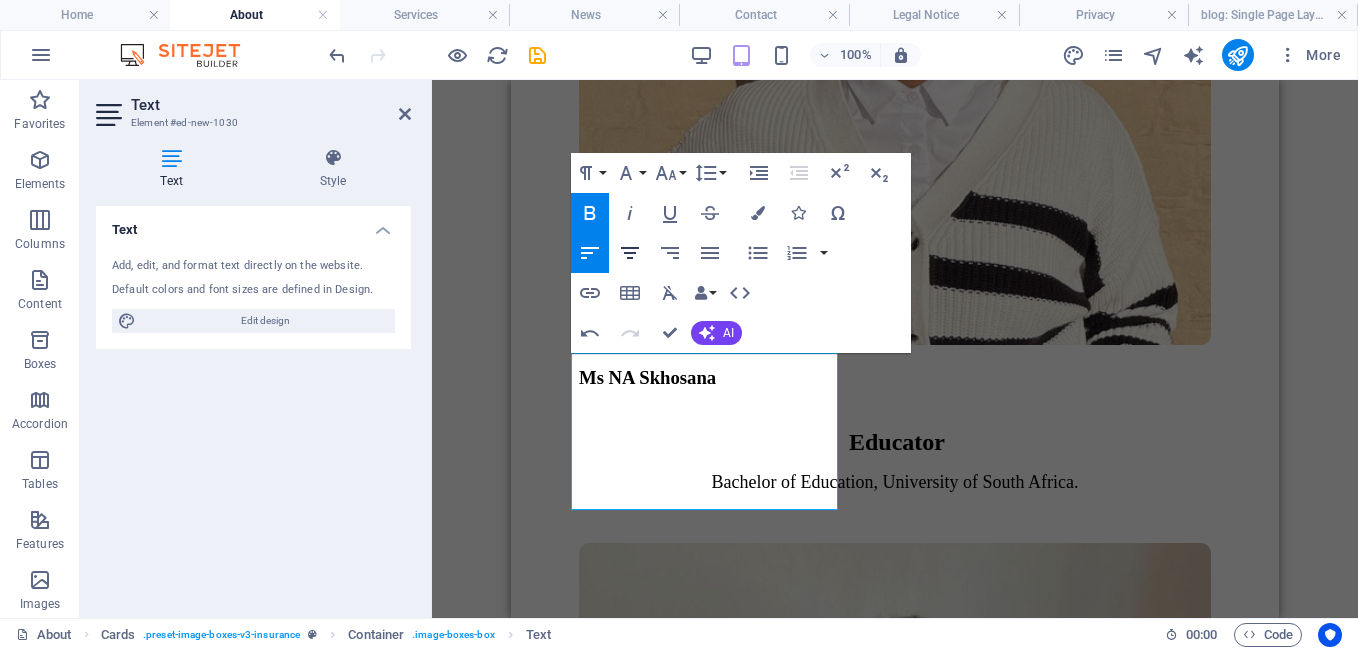 click 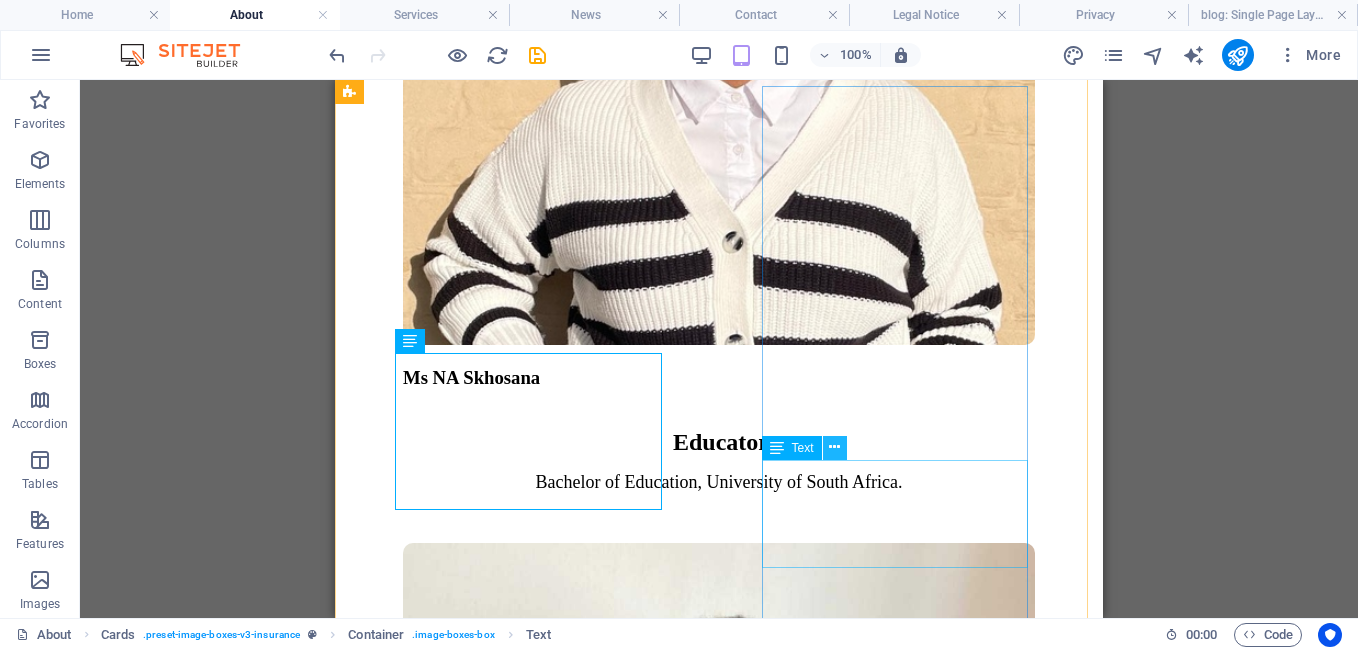 click at bounding box center (834, 447) 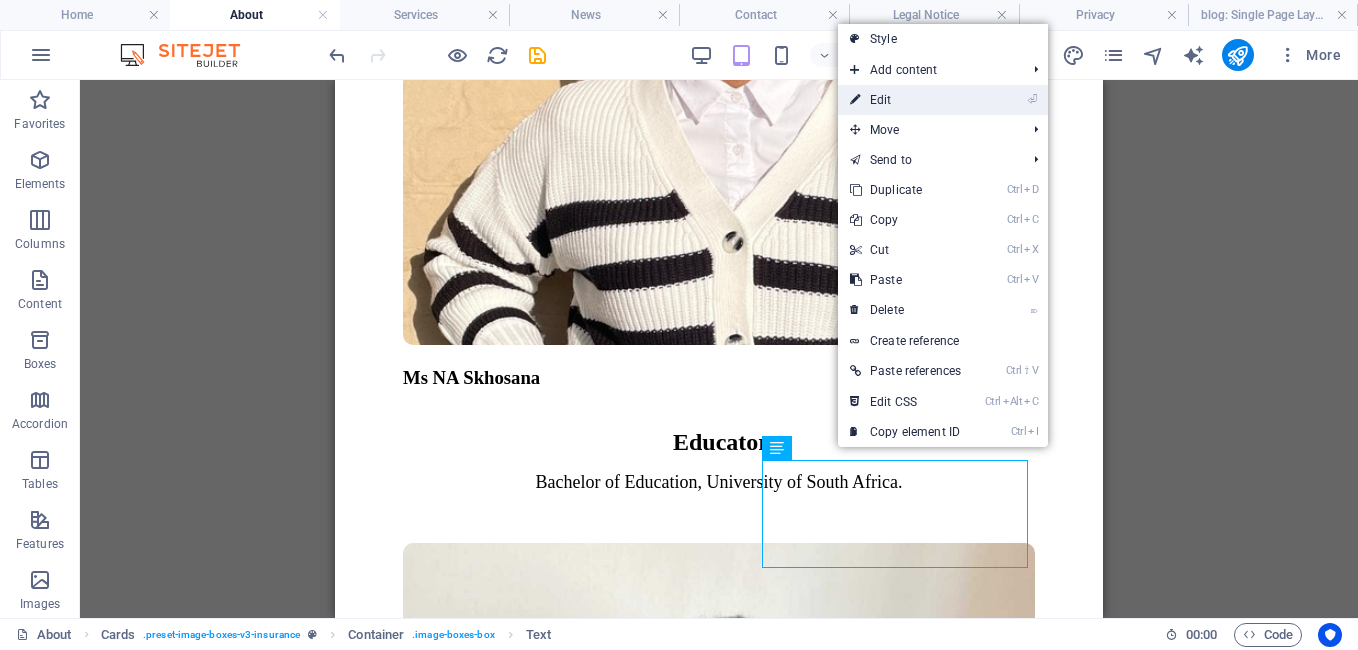 click on "⏎  Edit" at bounding box center (905, 100) 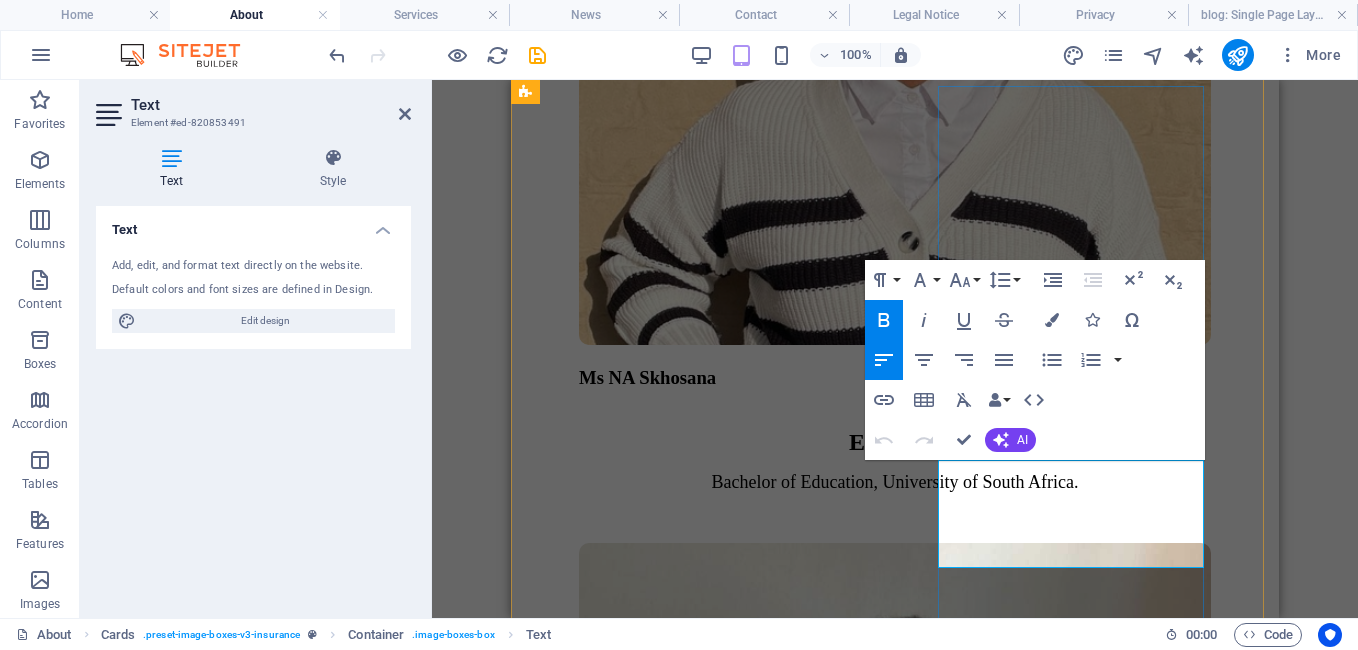 drag, startPoint x: 956, startPoint y: 474, endPoint x: 1135, endPoint y: 566, distance: 201.25854 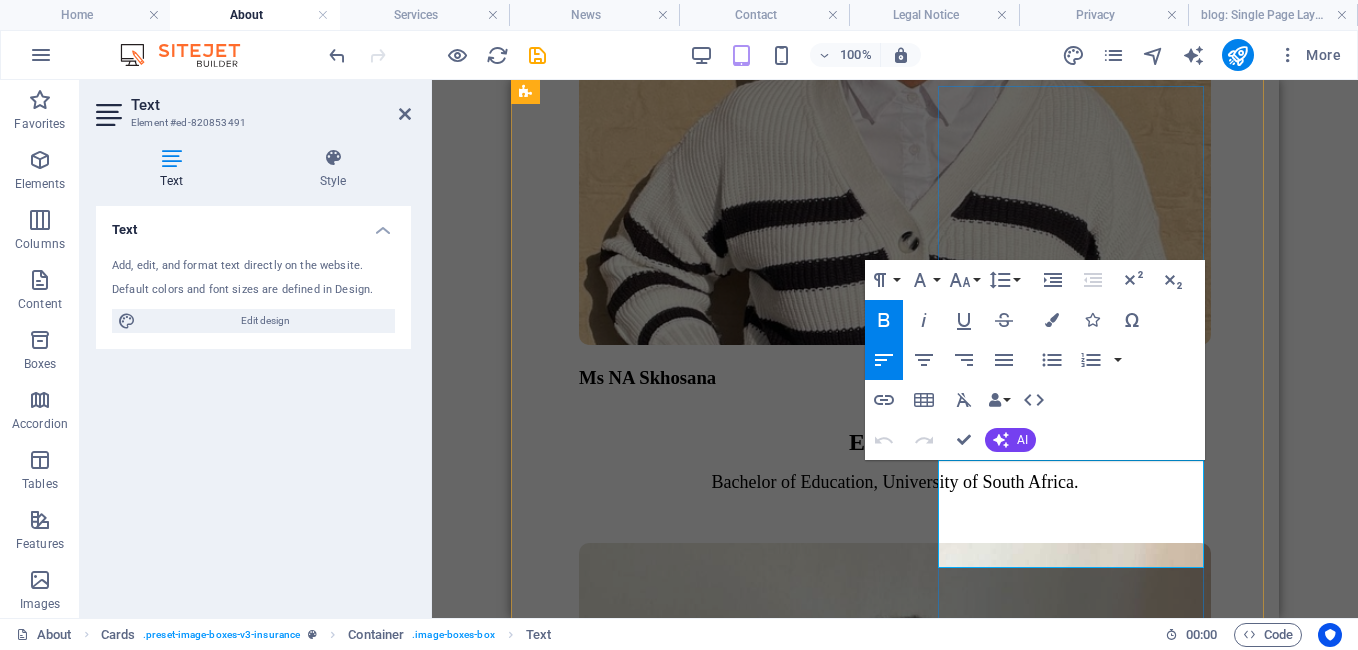 click on "Project Management Officer Bachelor of Community Development, UFS" at bounding box center (895, 6930) 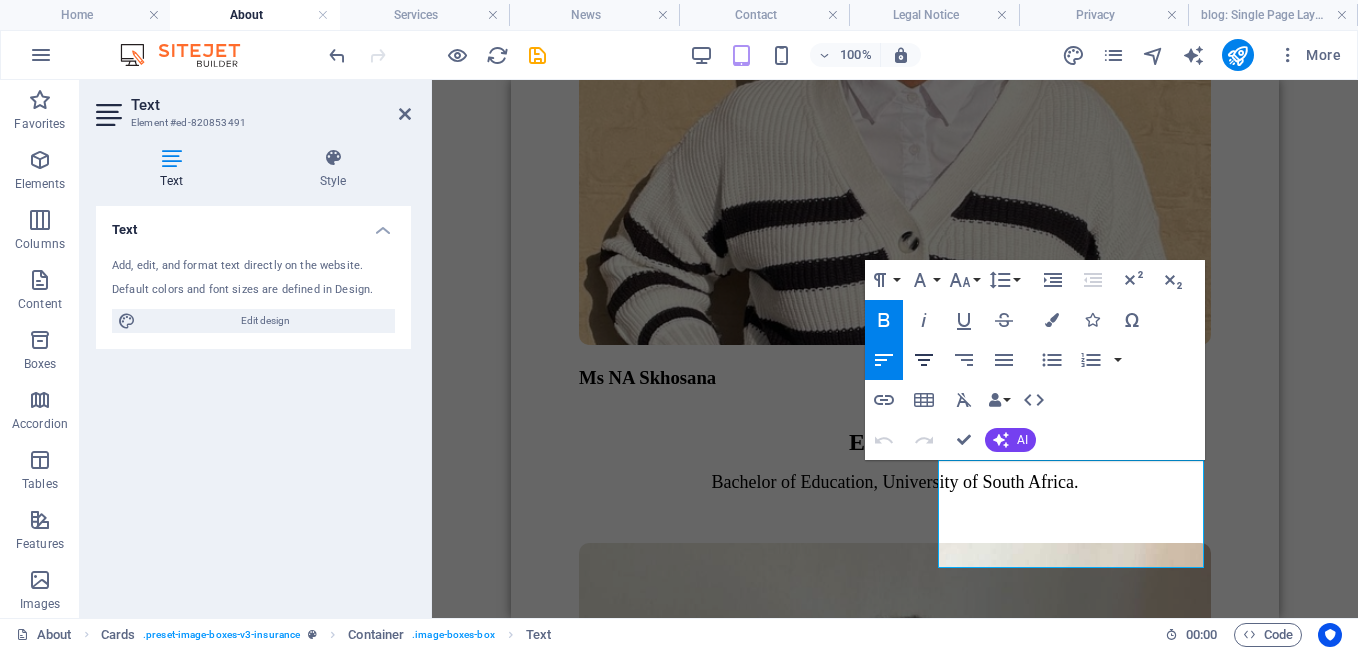 click 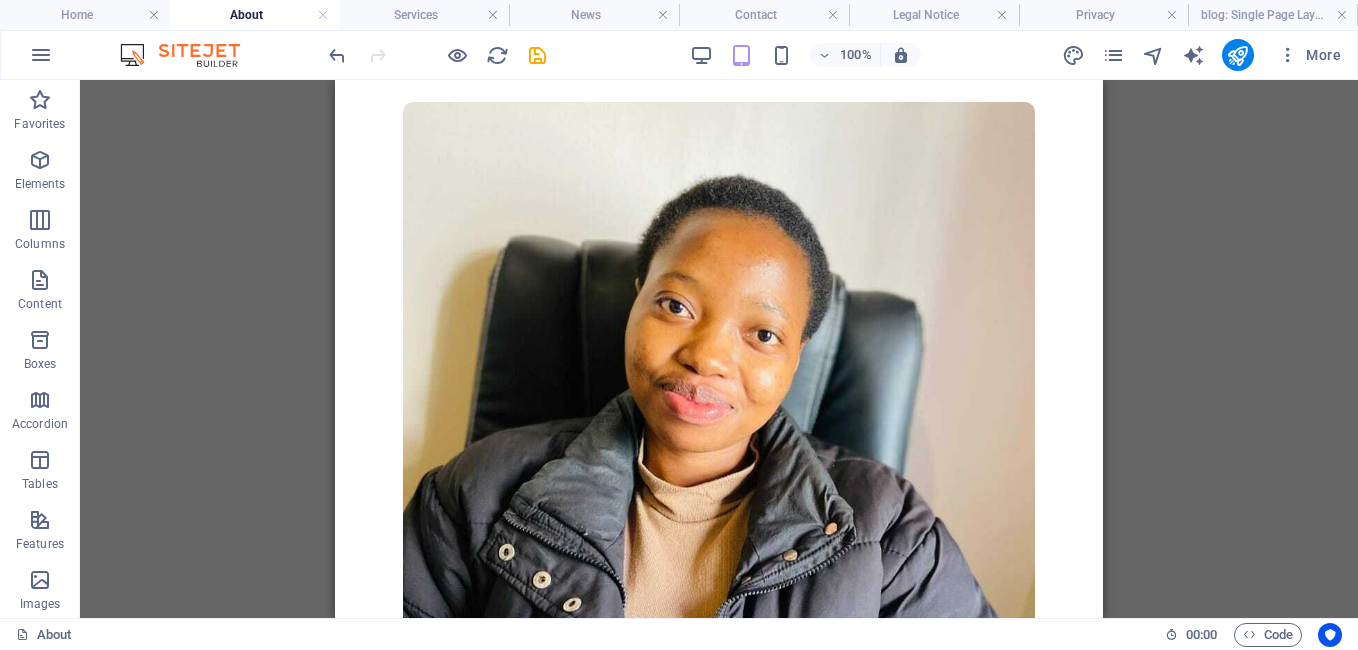 scroll, scrollTop: 4903, scrollLeft: 0, axis: vertical 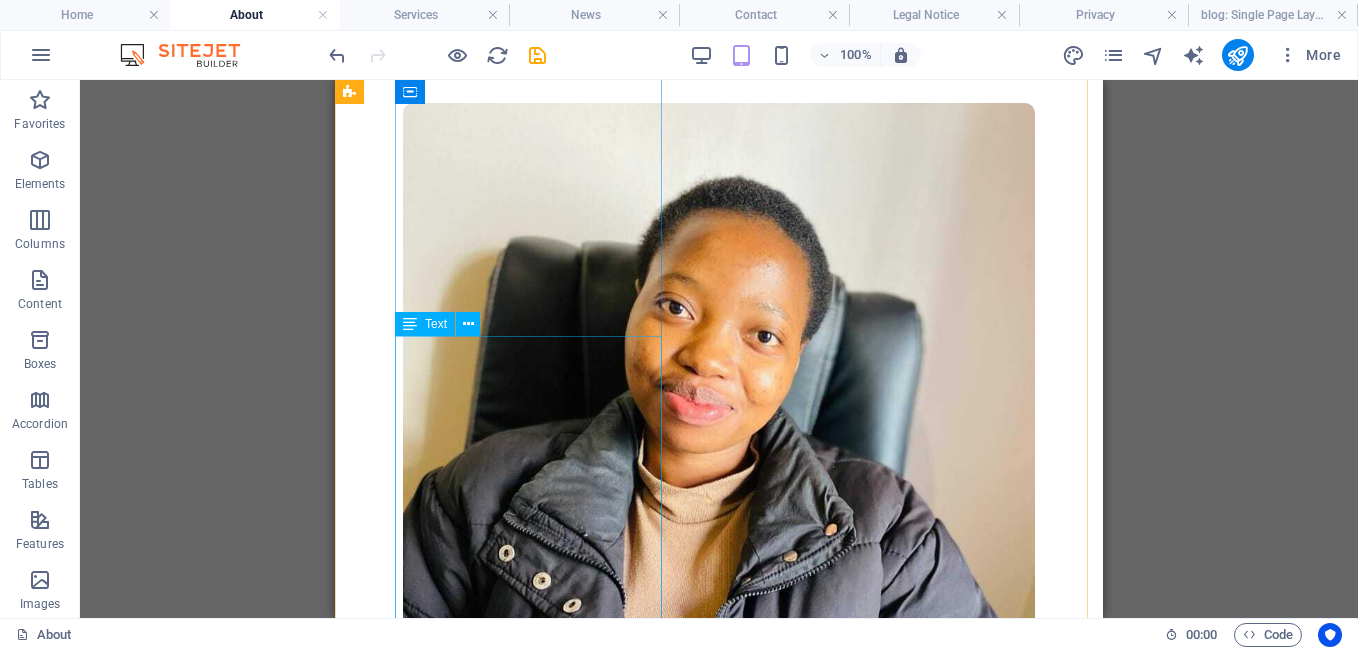 click on "Ms [FIRST] [LAST] Educator Higher Certificate in communication & Psychology, Bachelor of Art, Postgraduate Certificate in Education, UFS" at bounding box center [719, 4690] 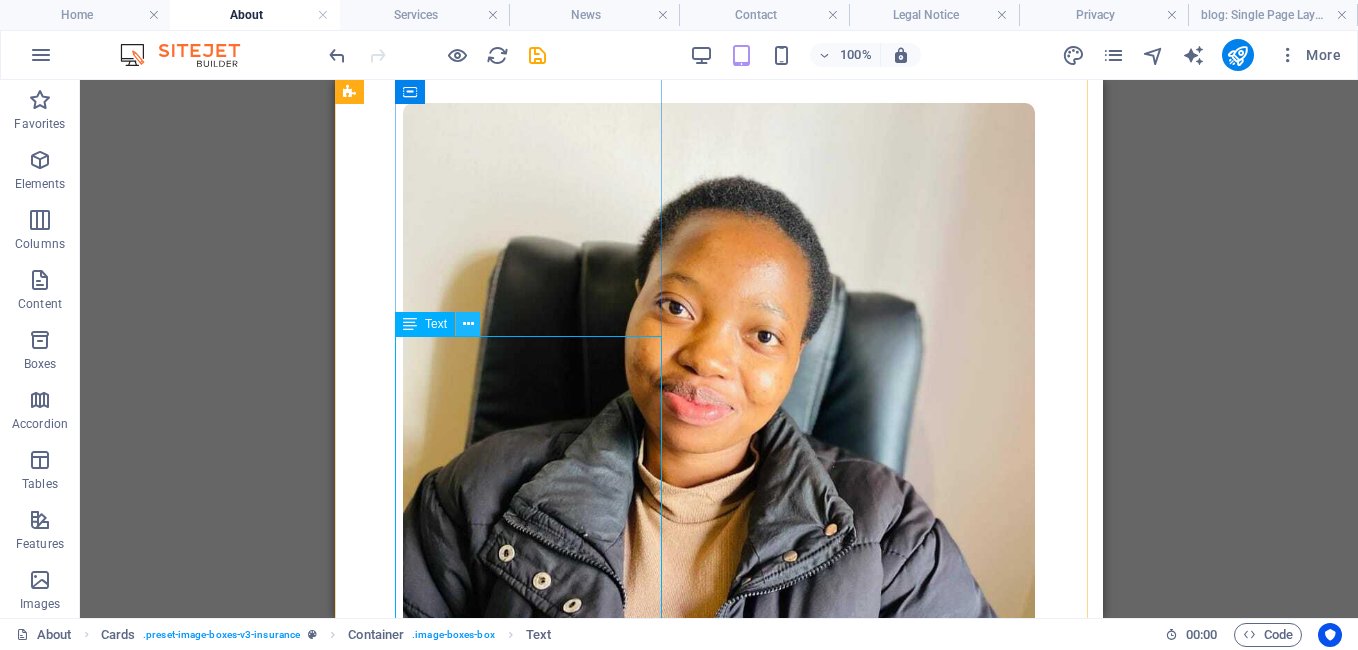 click at bounding box center (468, 324) 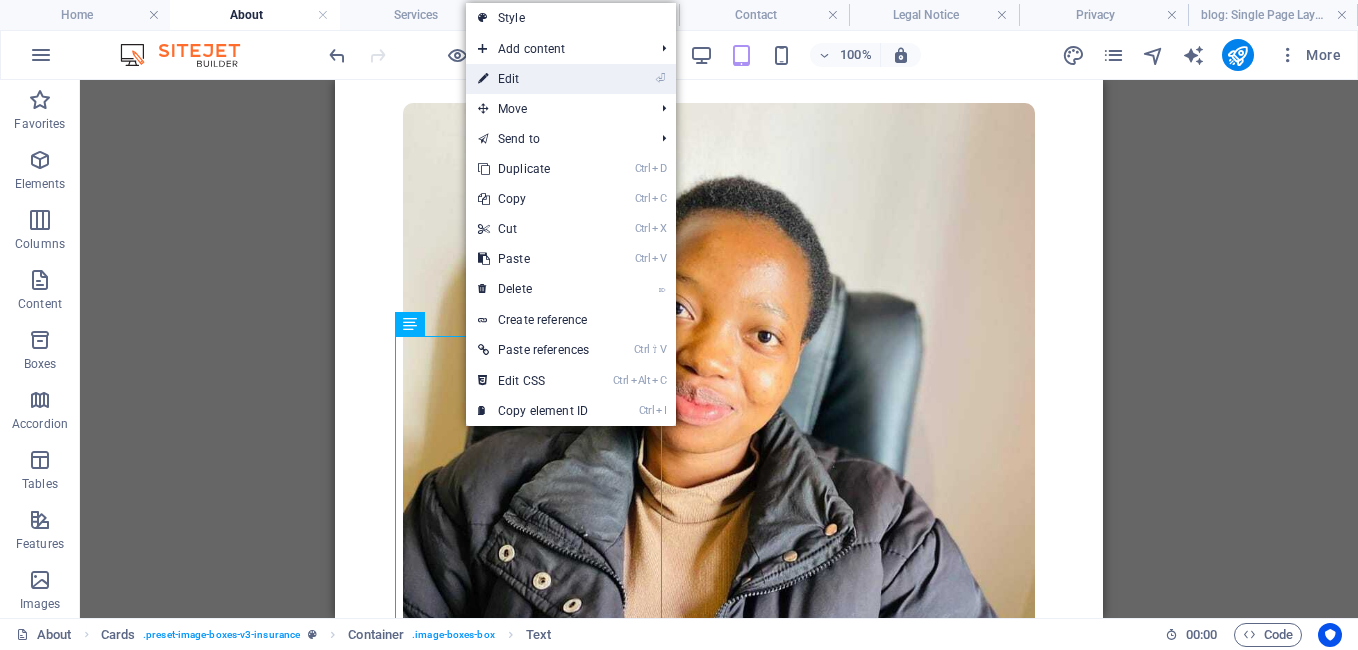 click on "⏎  Edit" at bounding box center [533, 79] 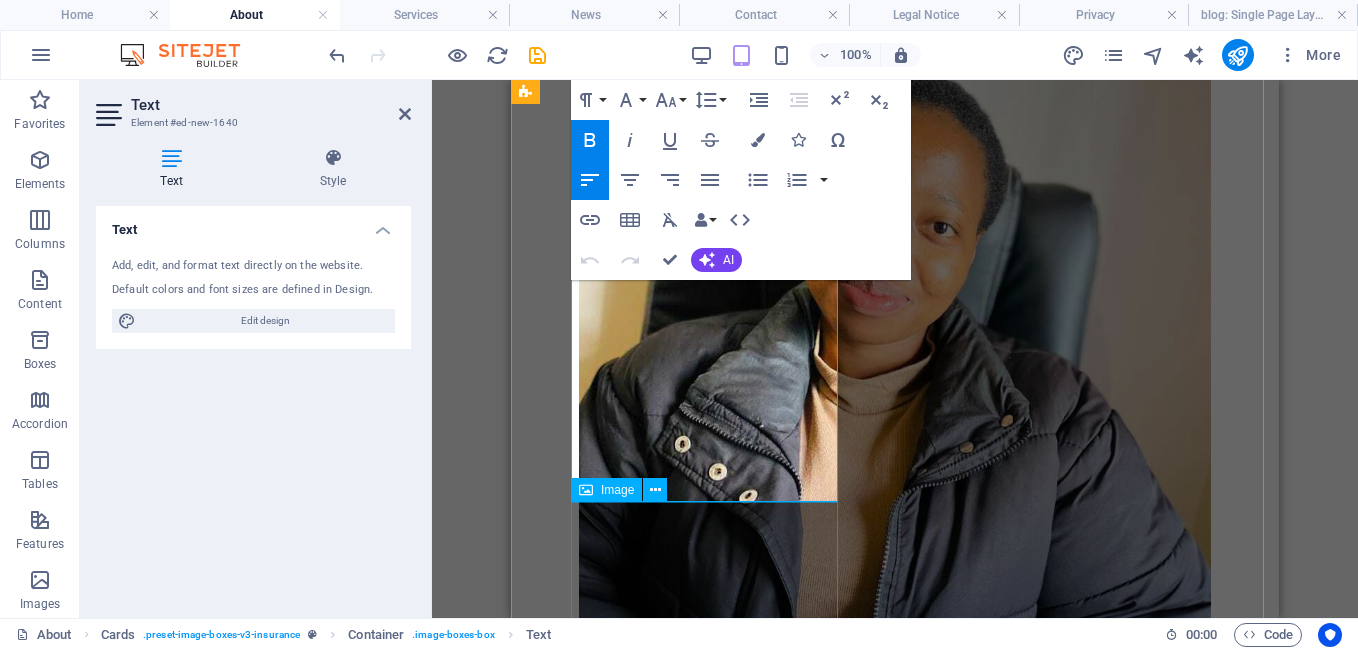 scroll, scrollTop: 5067, scrollLeft: 0, axis: vertical 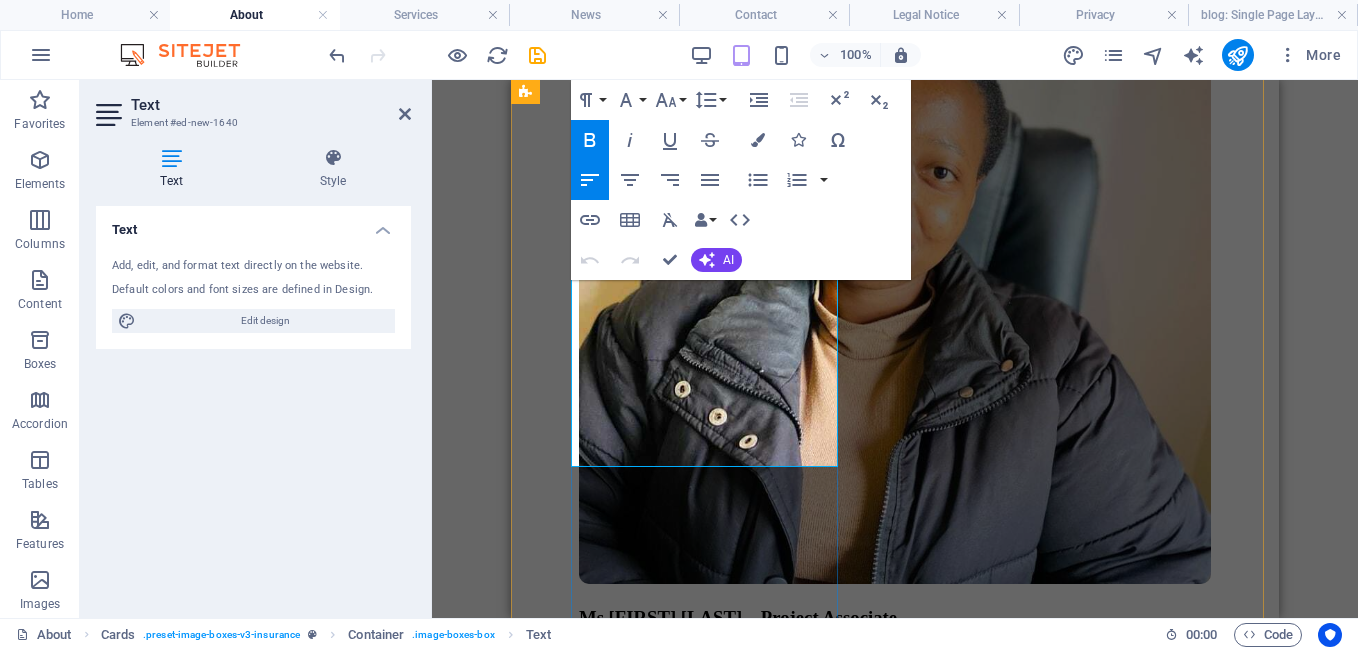 drag, startPoint x: 590, startPoint y: 361, endPoint x: 728, endPoint y: 452, distance: 165.30275 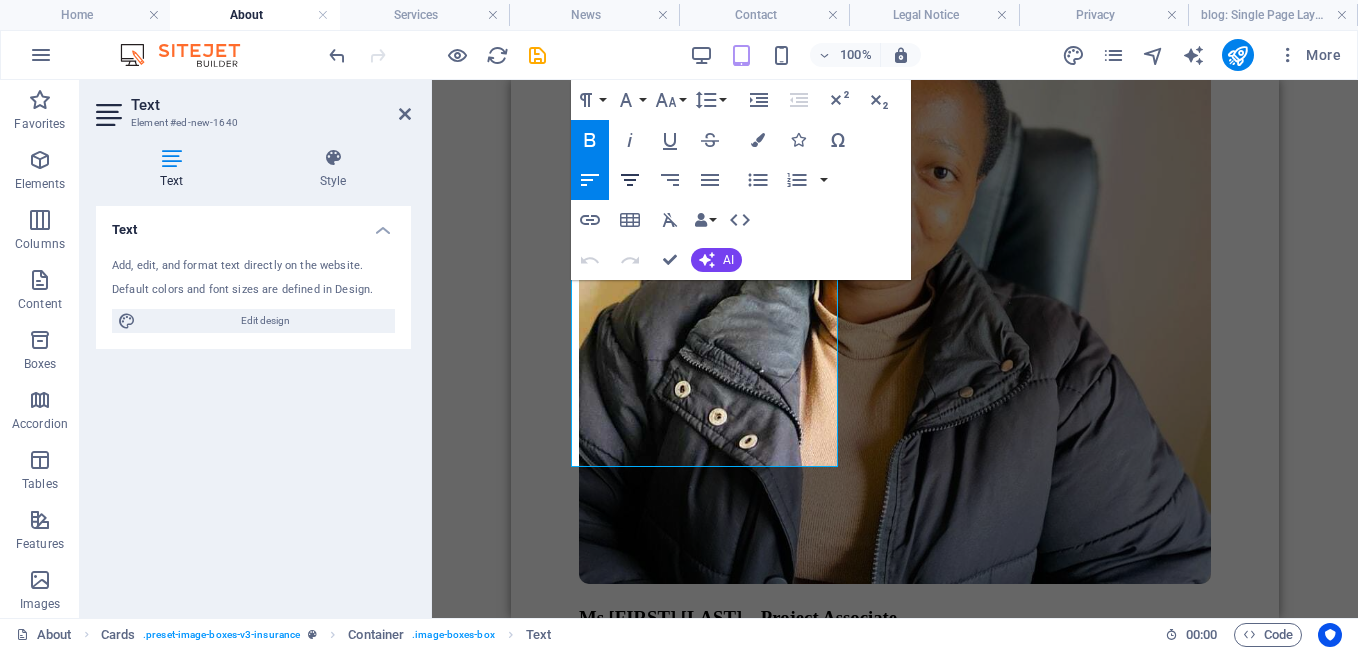 click 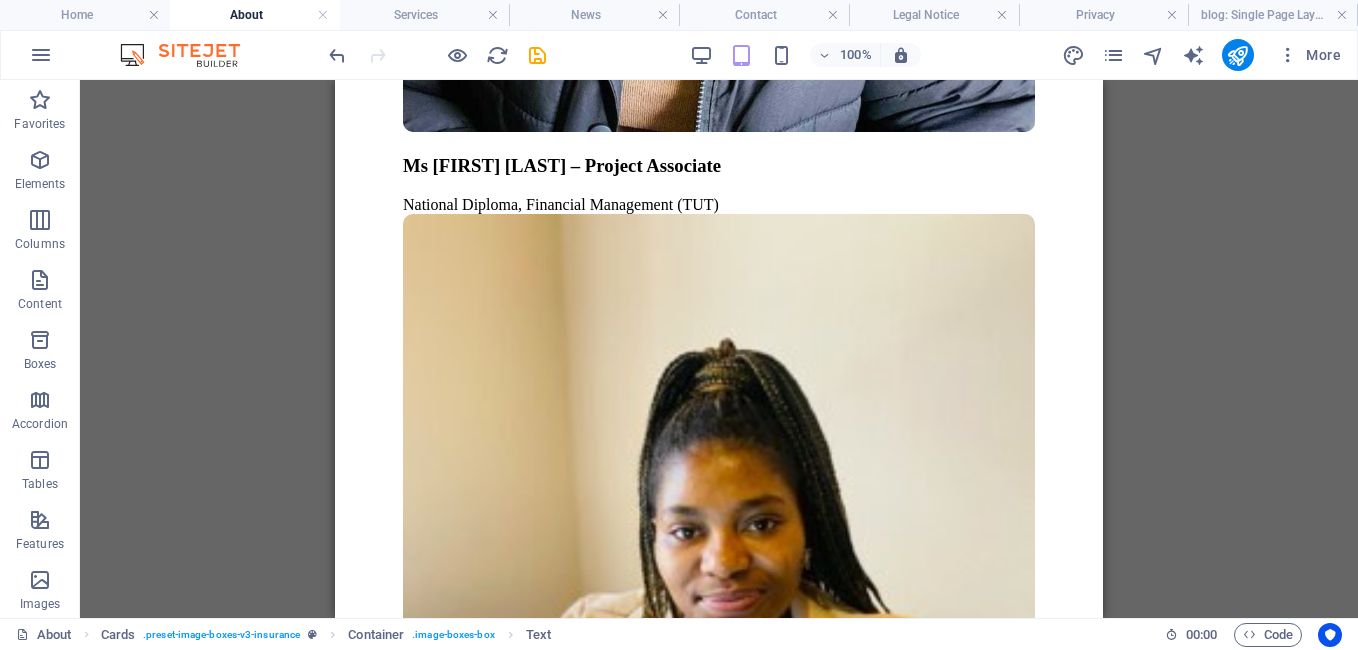 scroll, scrollTop: 5547, scrollLeft: 0, axis: vertical 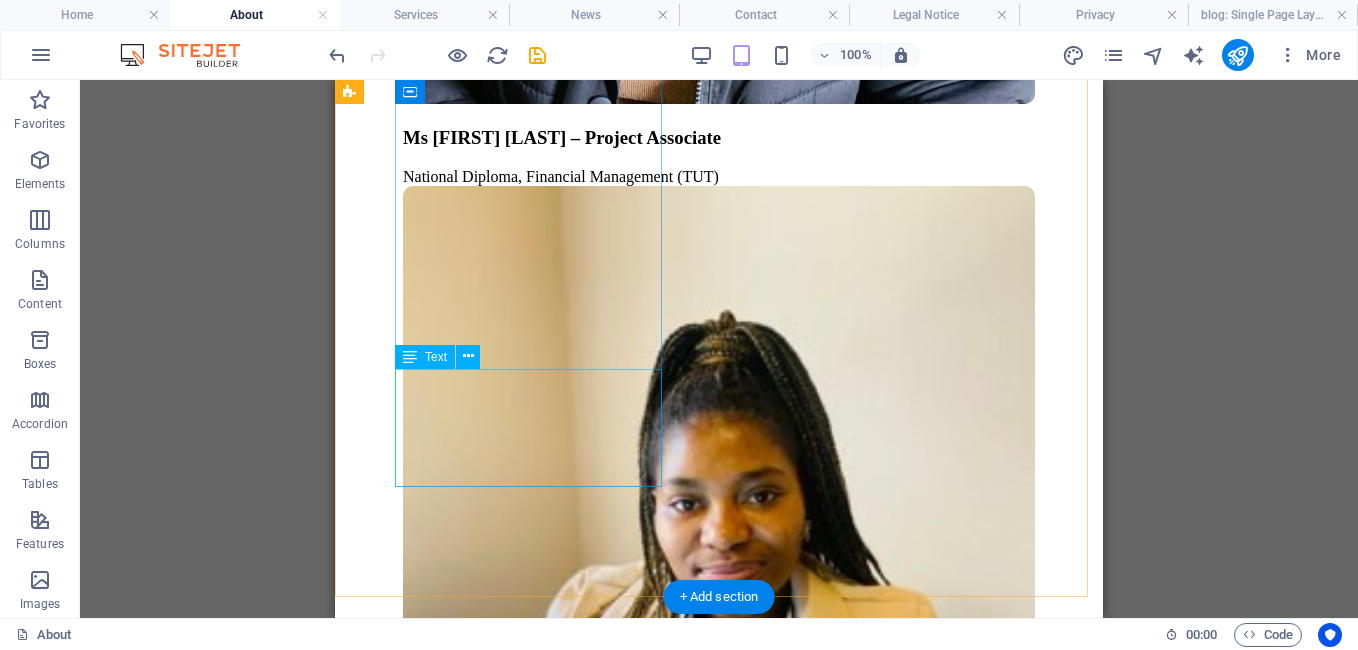 click on "Management Assistant, G.S College" at bounding box center (719, 4925) 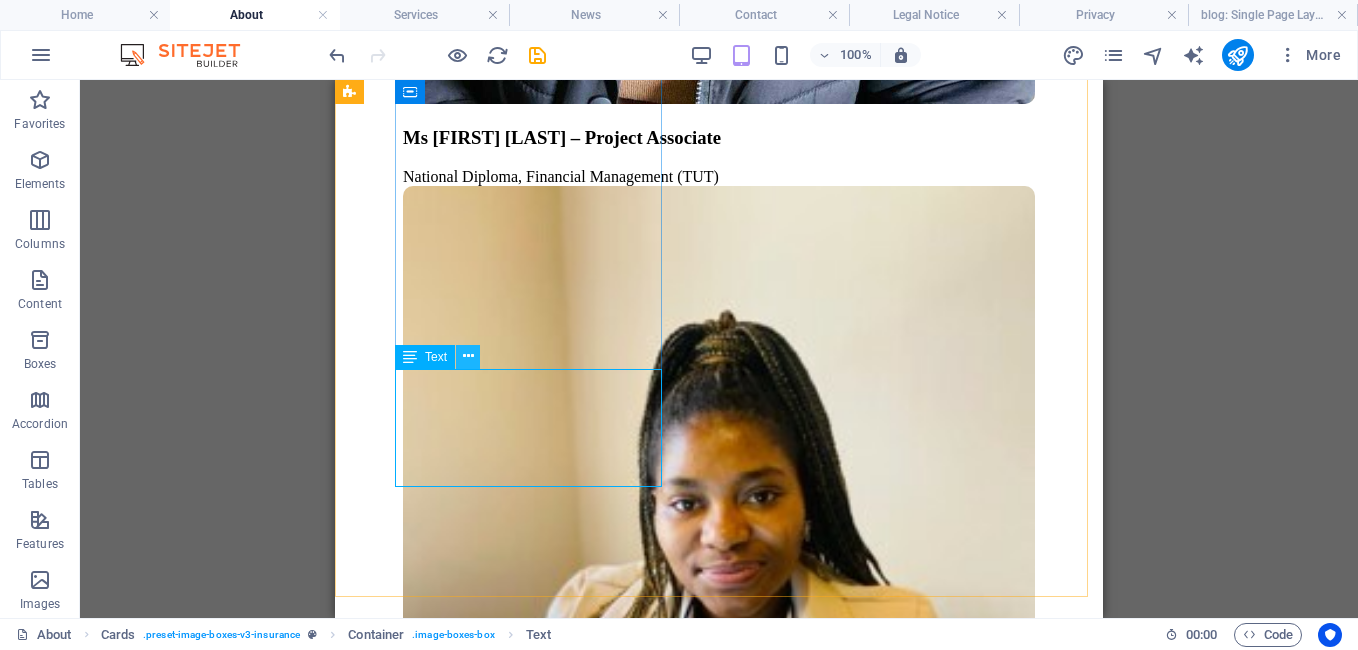 click at bounding box center (468, 356) 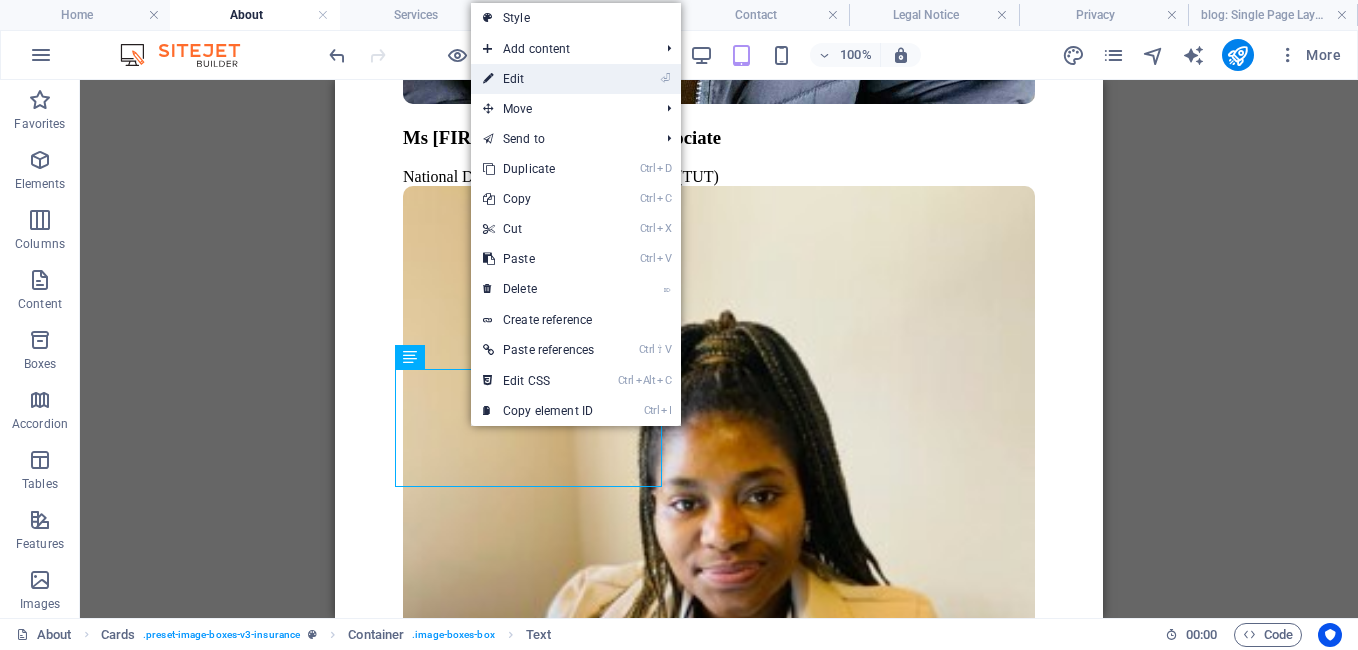 click on "⏎  Edit" at bounding box center [538, 79] 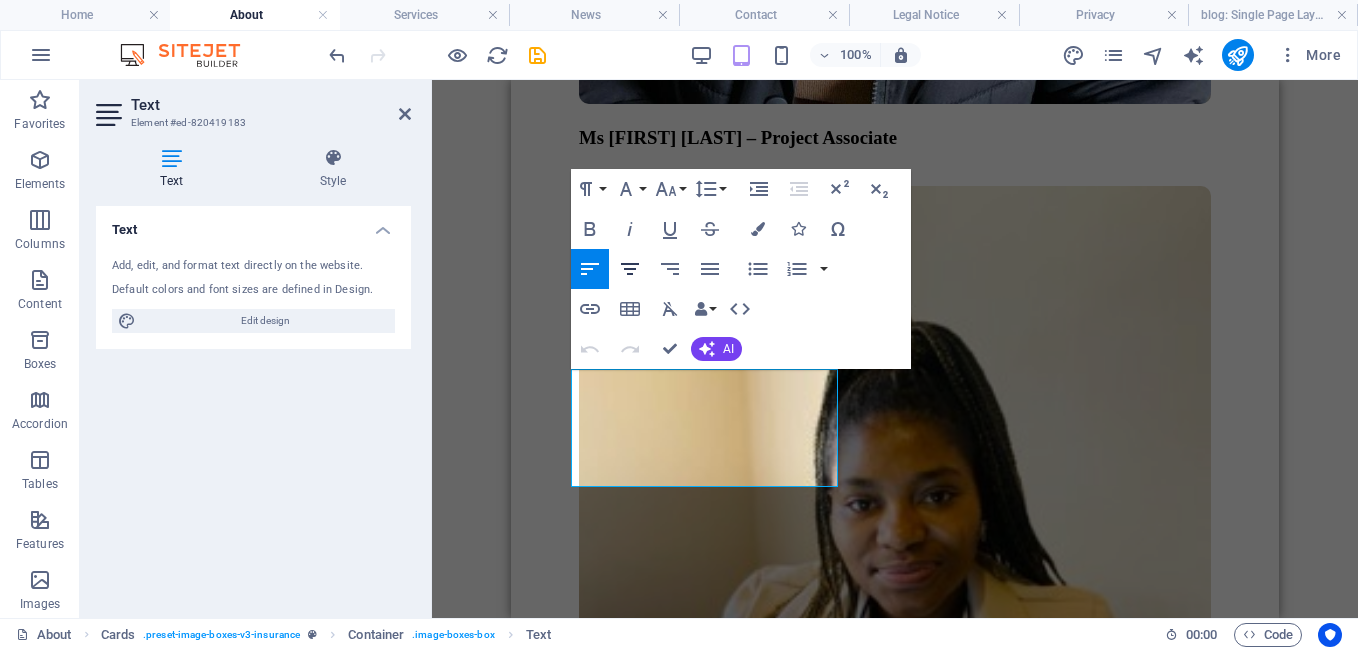 click 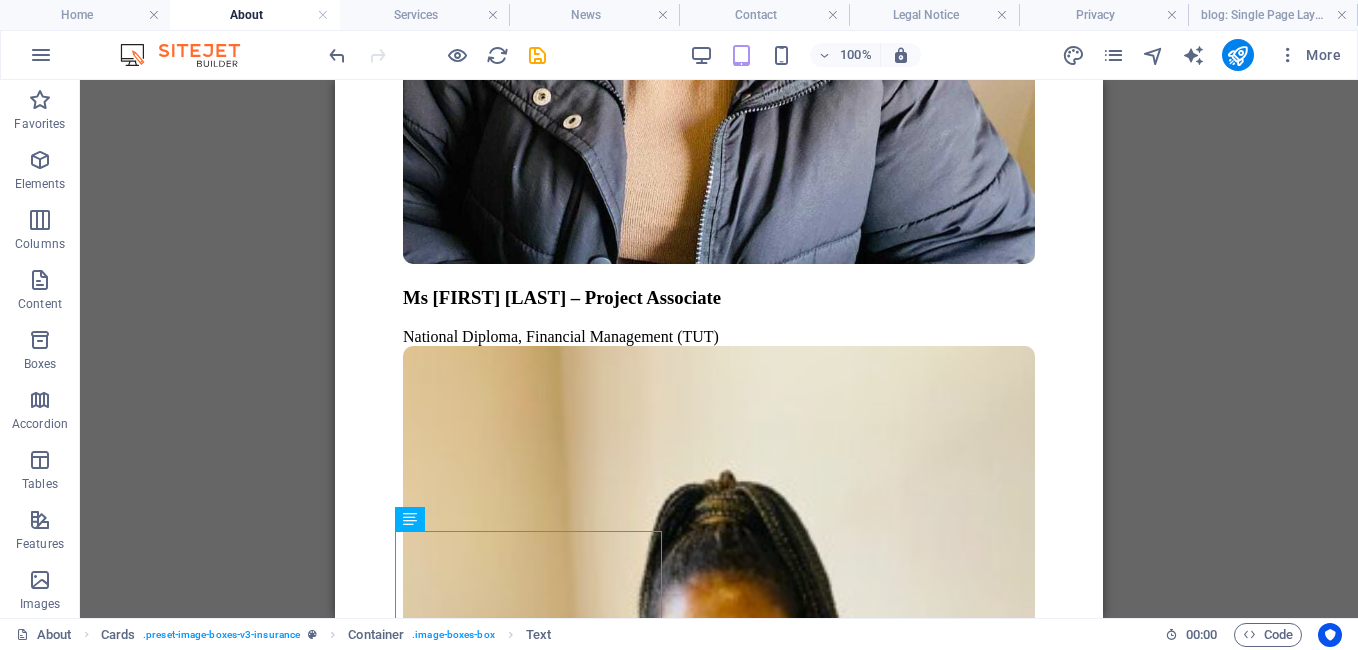 scroll, scrollTop: 5347, scrollLeft: 0, axis: vertical 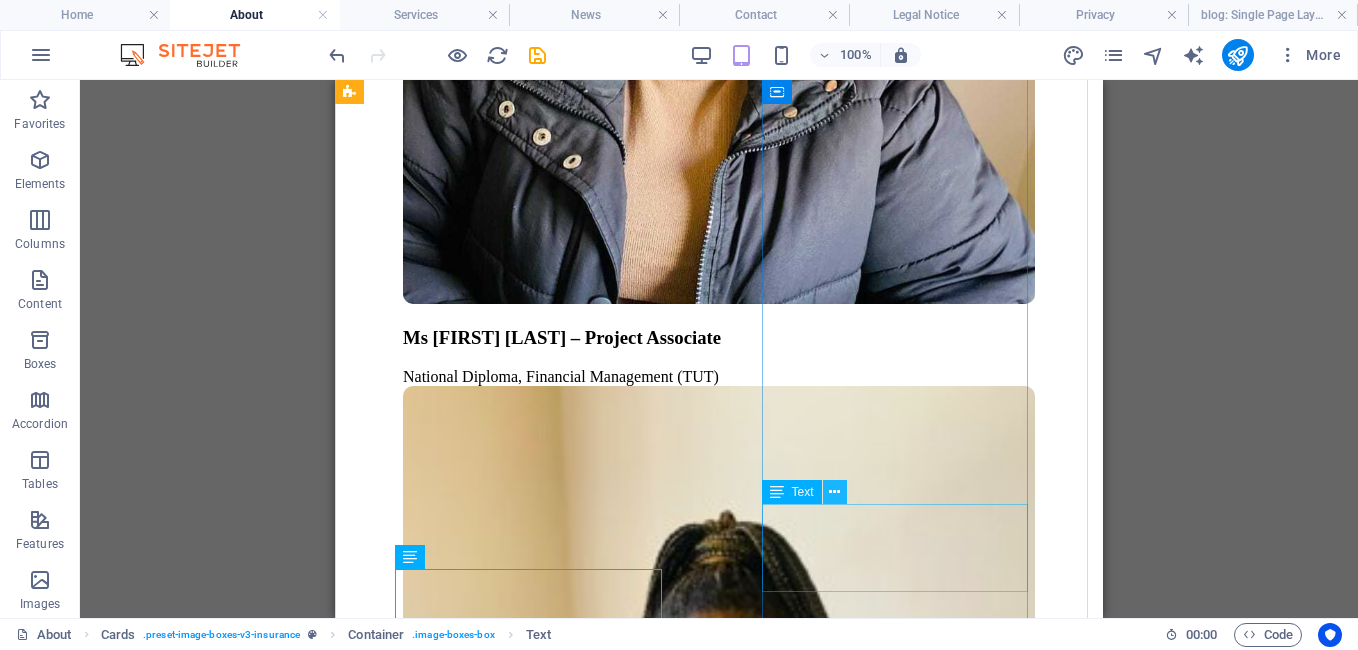 click at bounding box center [834, 492] 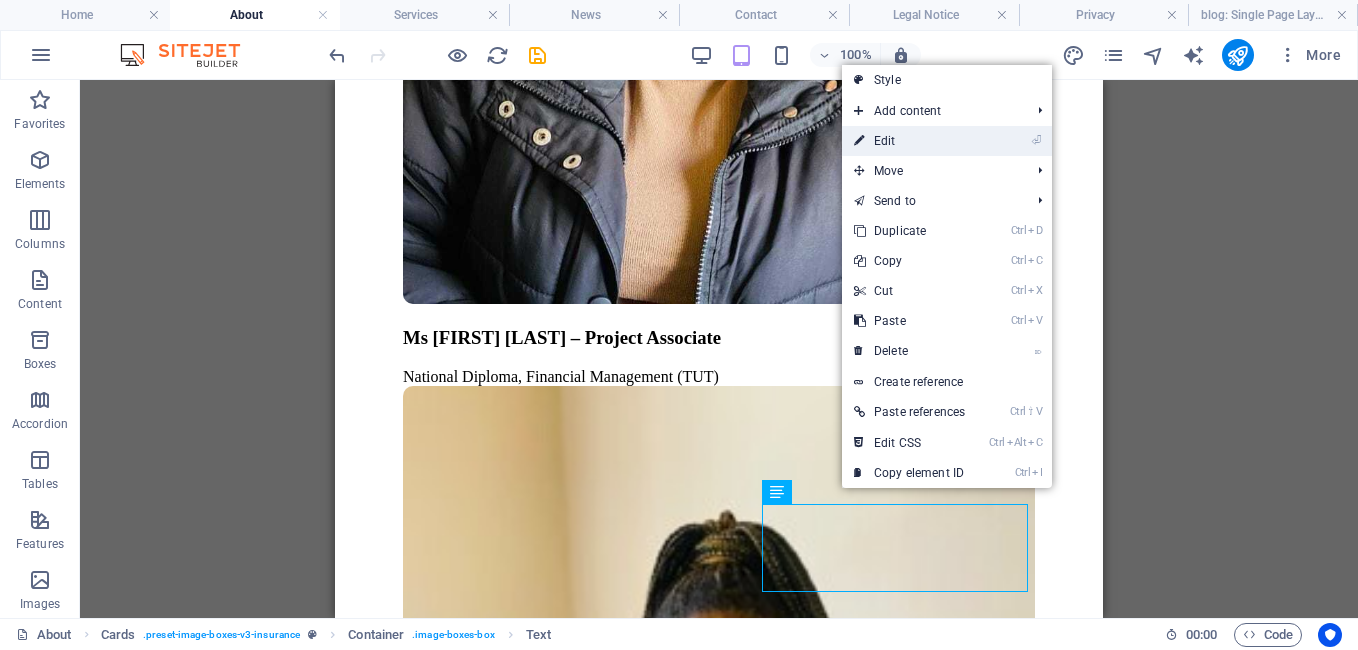 click on "⏎  Edit" at bounding box center [909, 141] 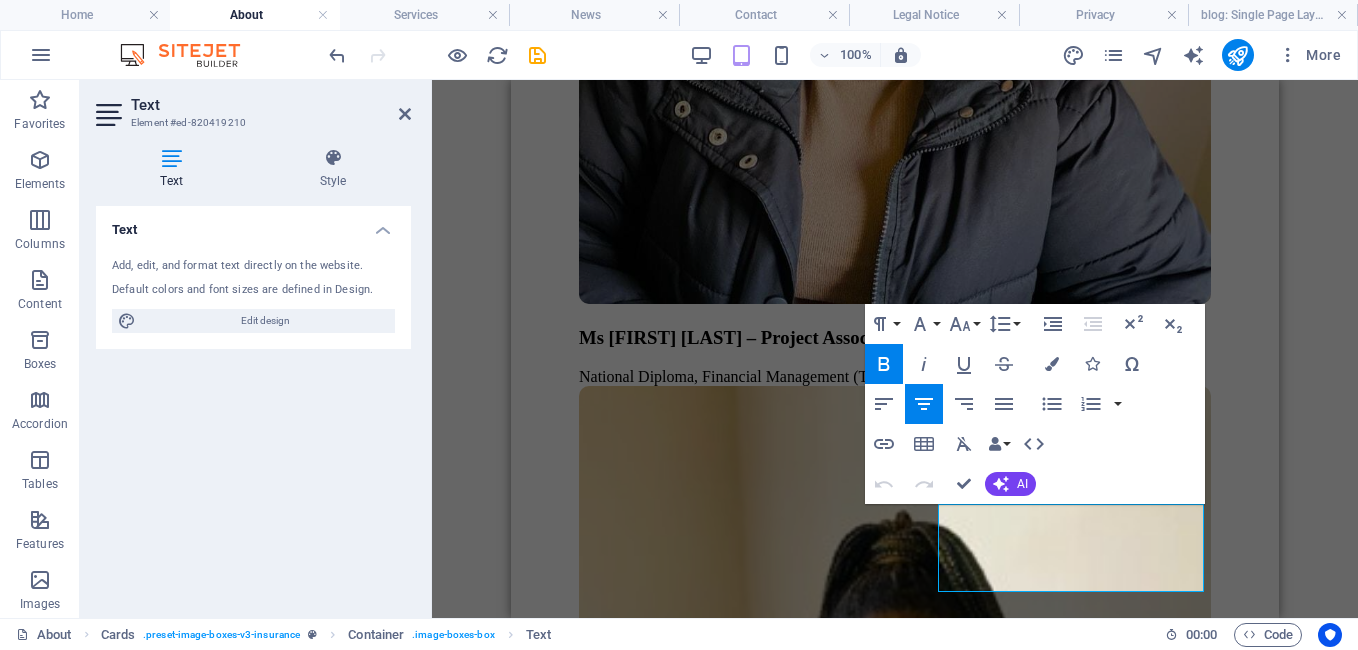 click 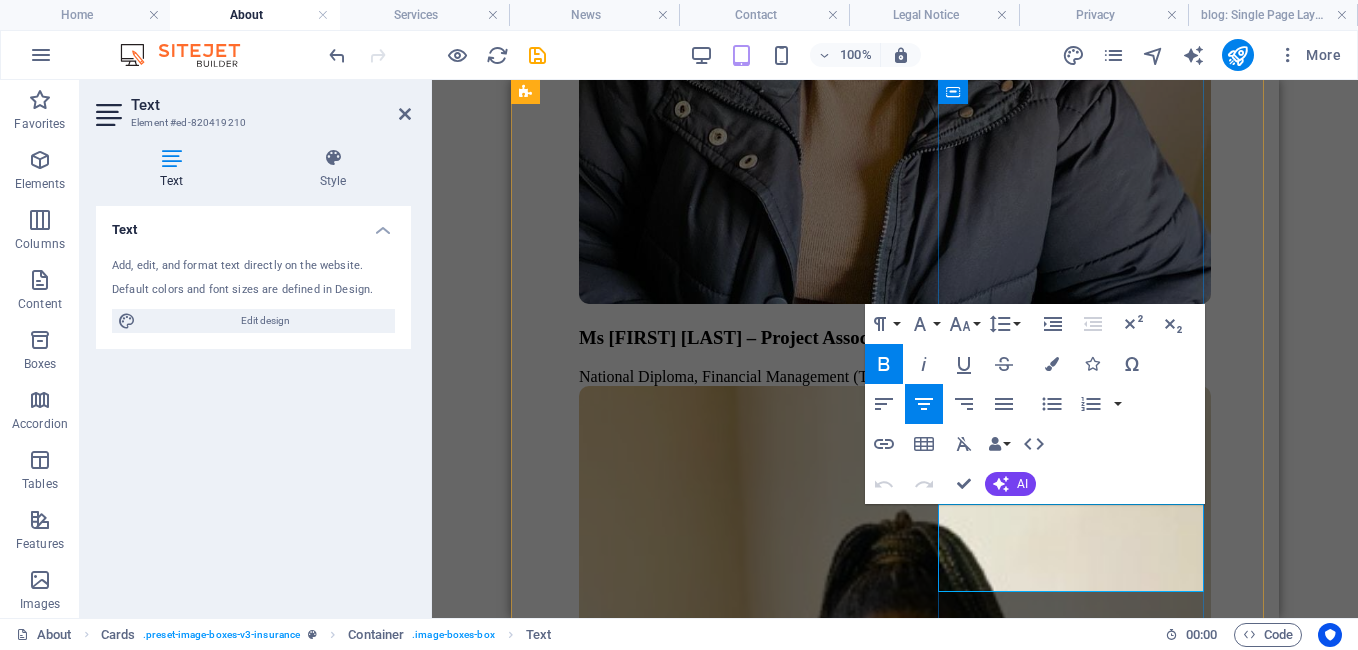 click on "National Diploma: Marketing, TUT." at bounding box center [895, 7781] 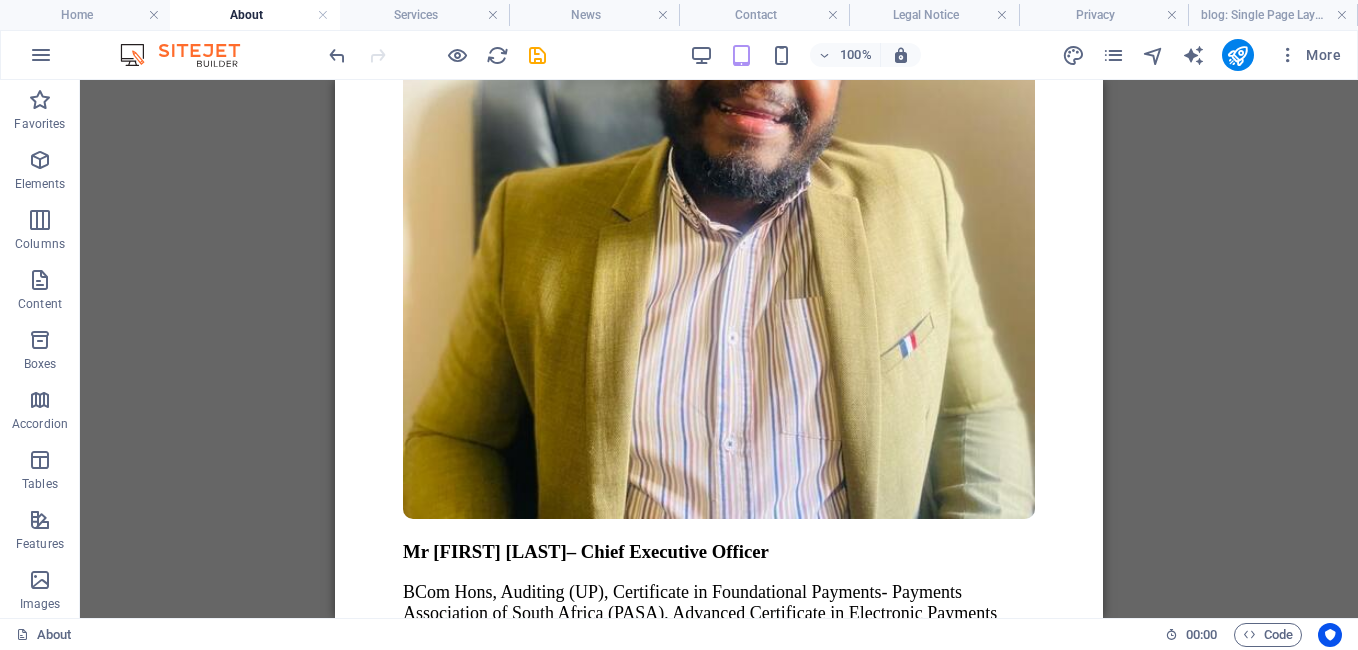 scroll, scrollTop: 2521, scrollLeft: 0, axis: vertical 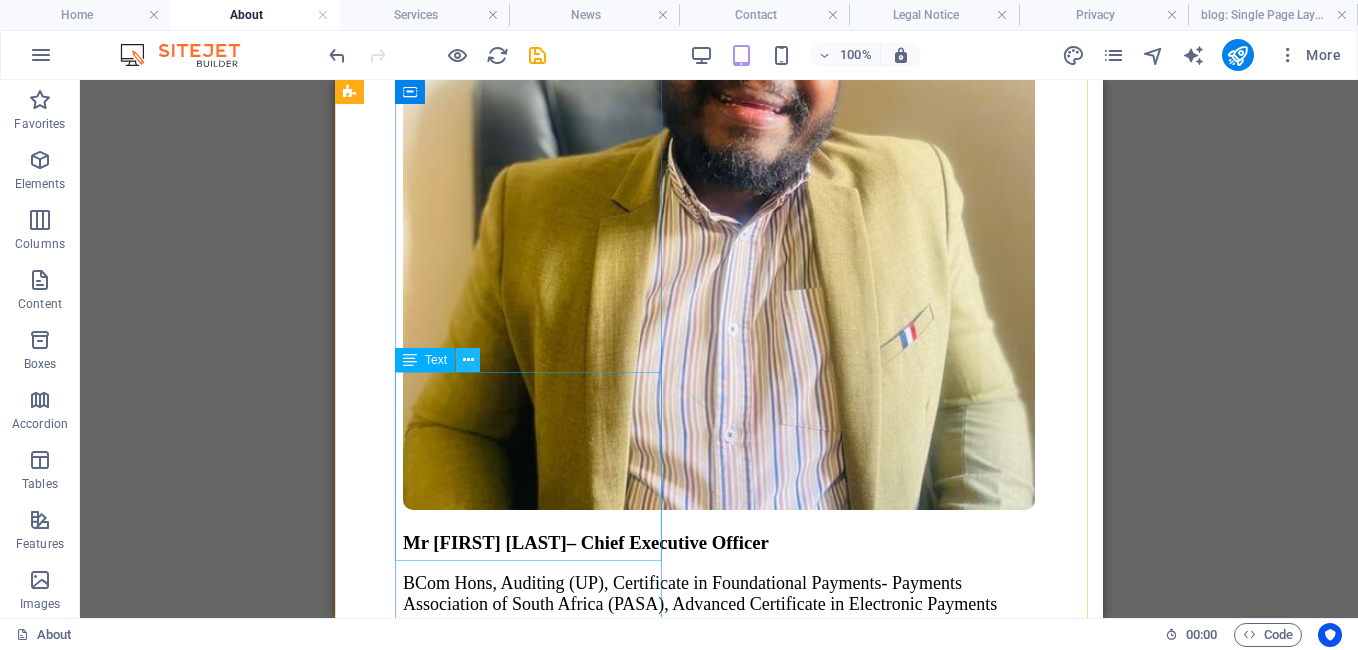 click at bounding box center (468, 360) 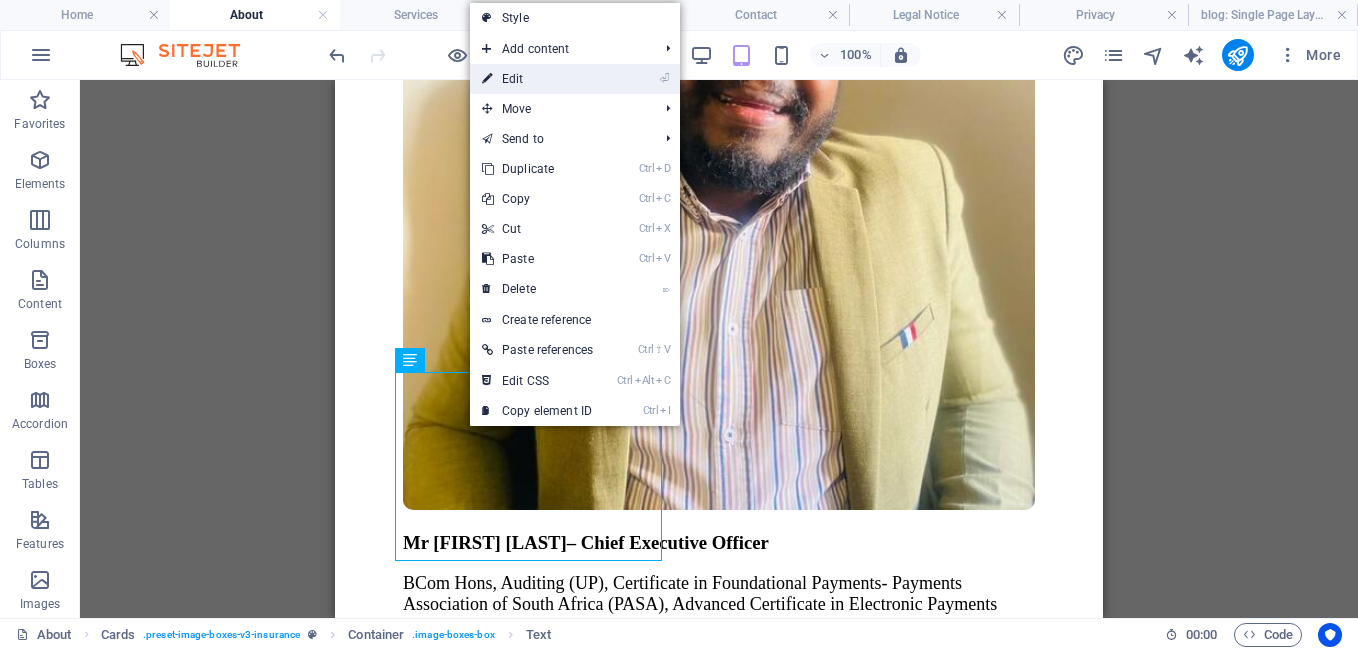 click on "⏎  Edit" at bounding box center [537, 79] 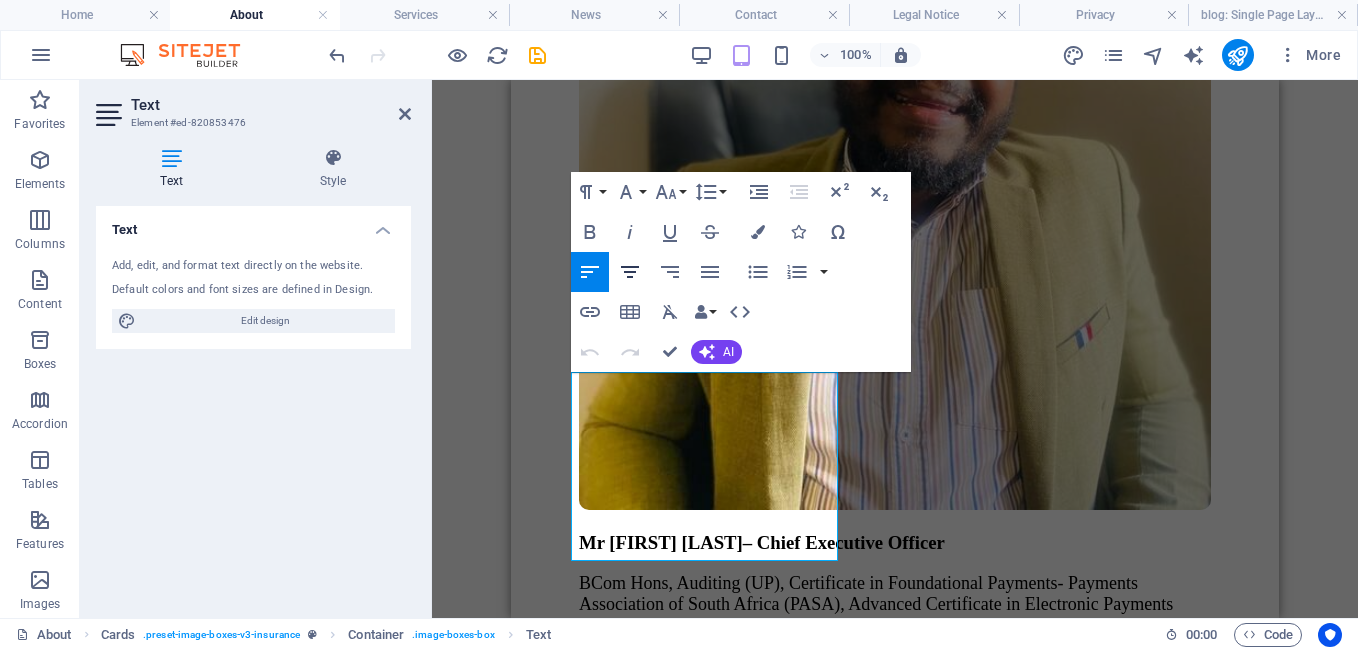 click 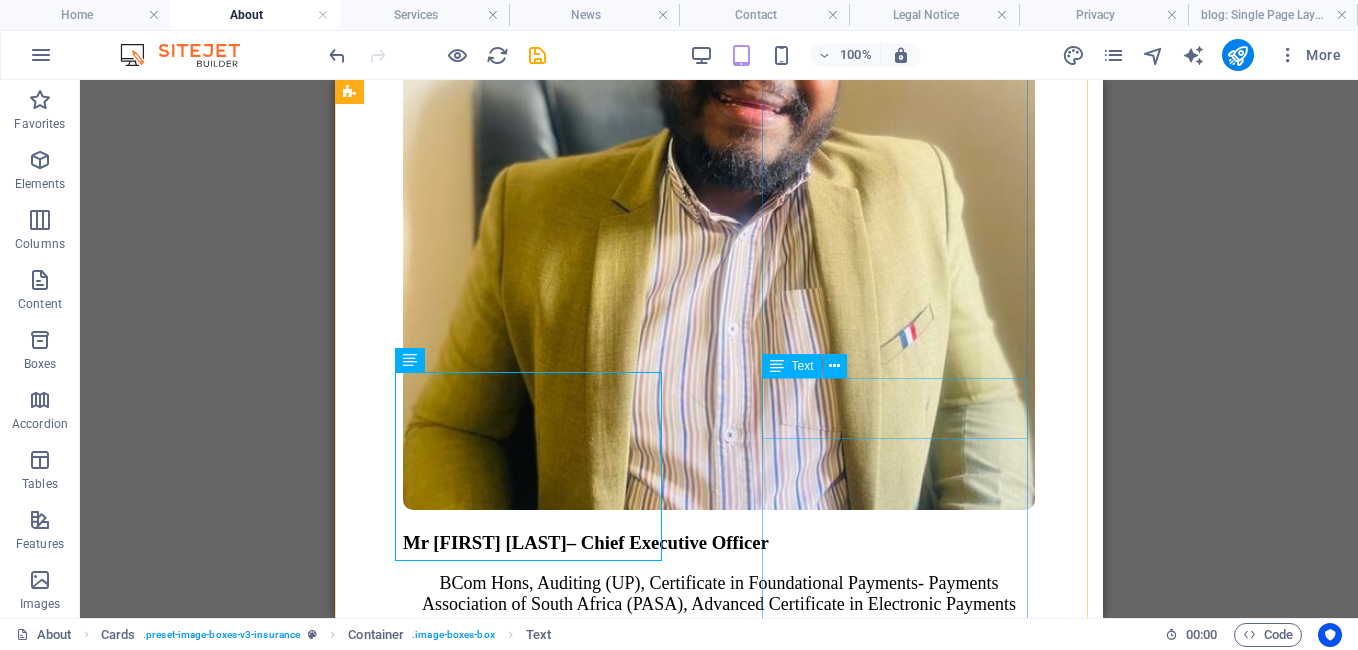 click on "National Diploma, Financial Management (TUT)" at bounding box center [719, 3203] 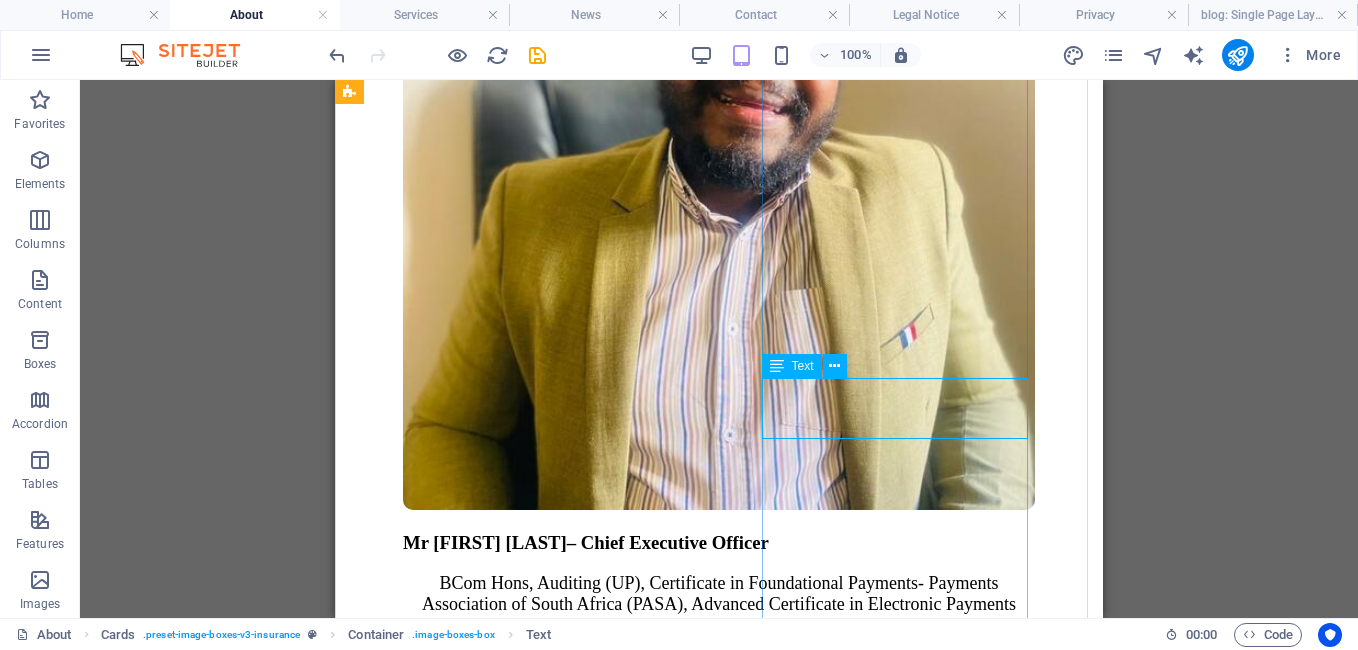 click on "National Diploma, Financial Management (TUT)" at bounding box center (719, 3203) 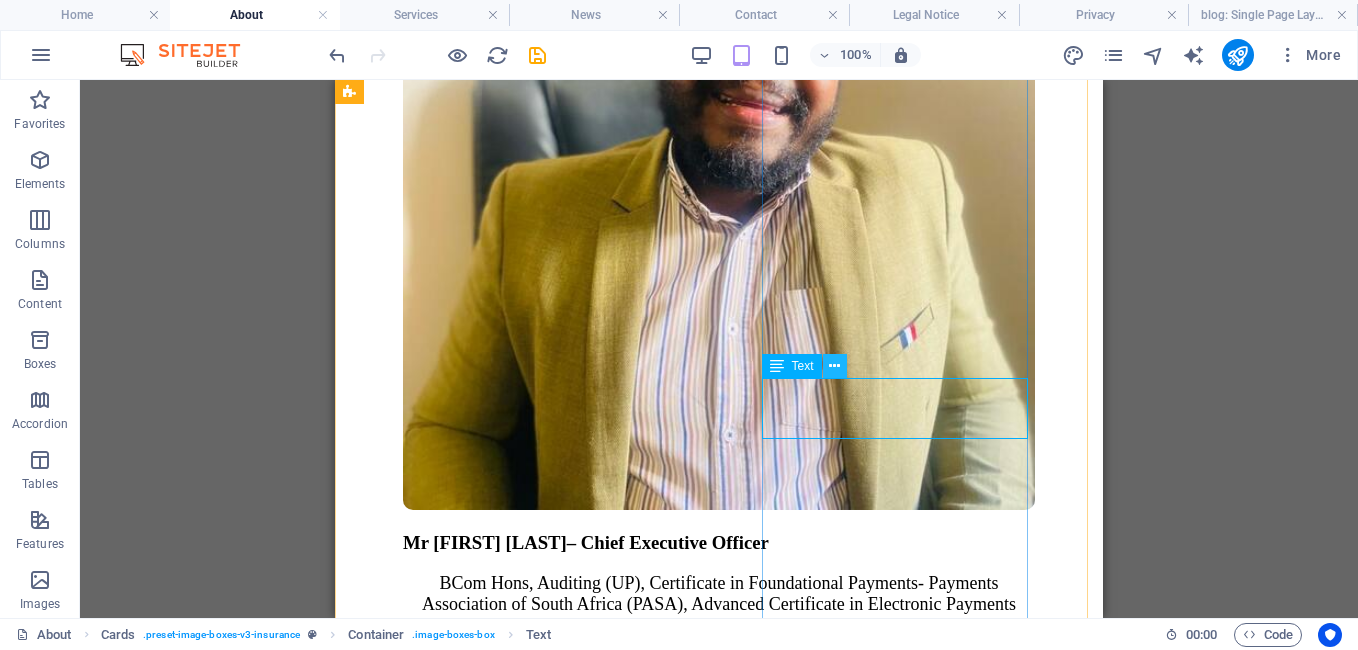 click at bounding box center [834, 366] 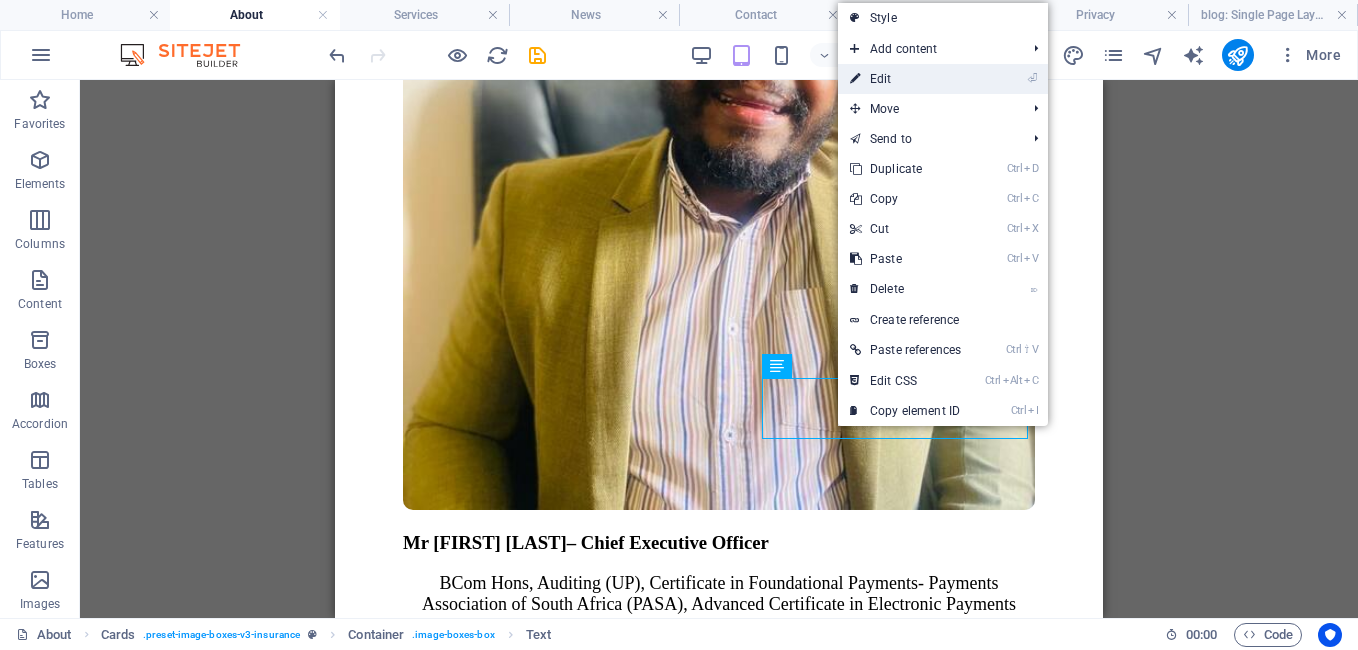 click on "⏎  Edit" at bounding box center (905, 79) 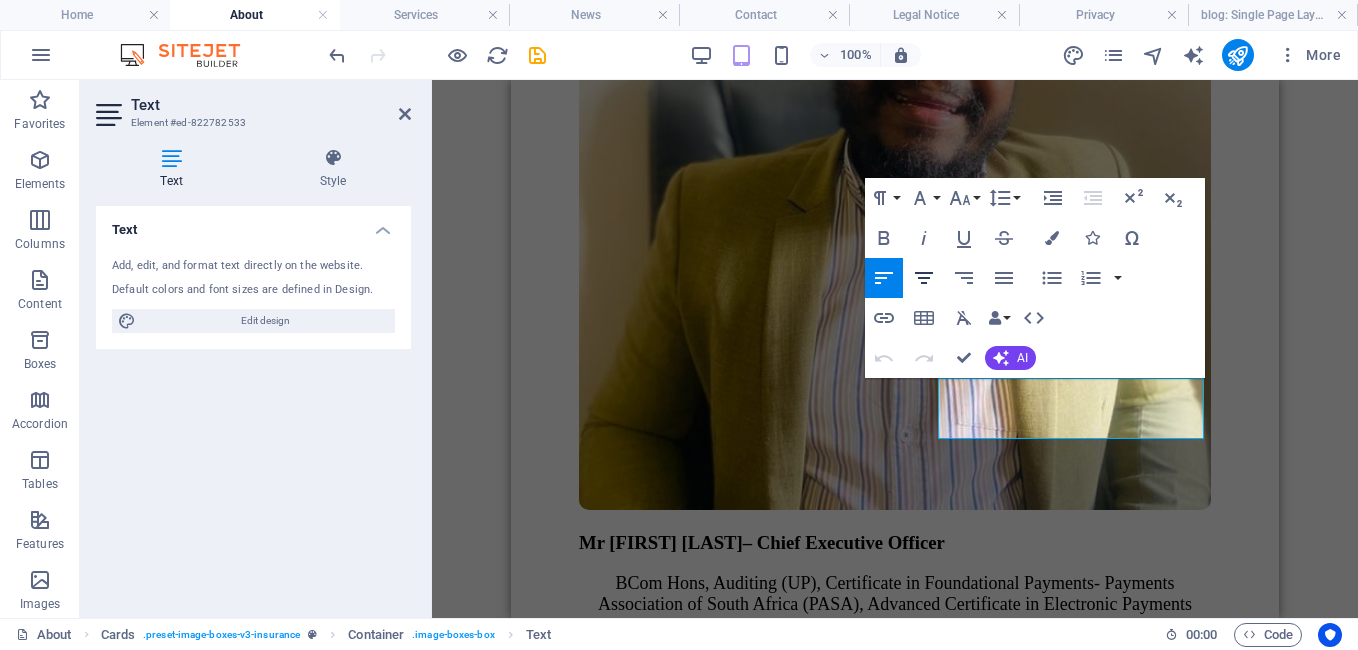 click 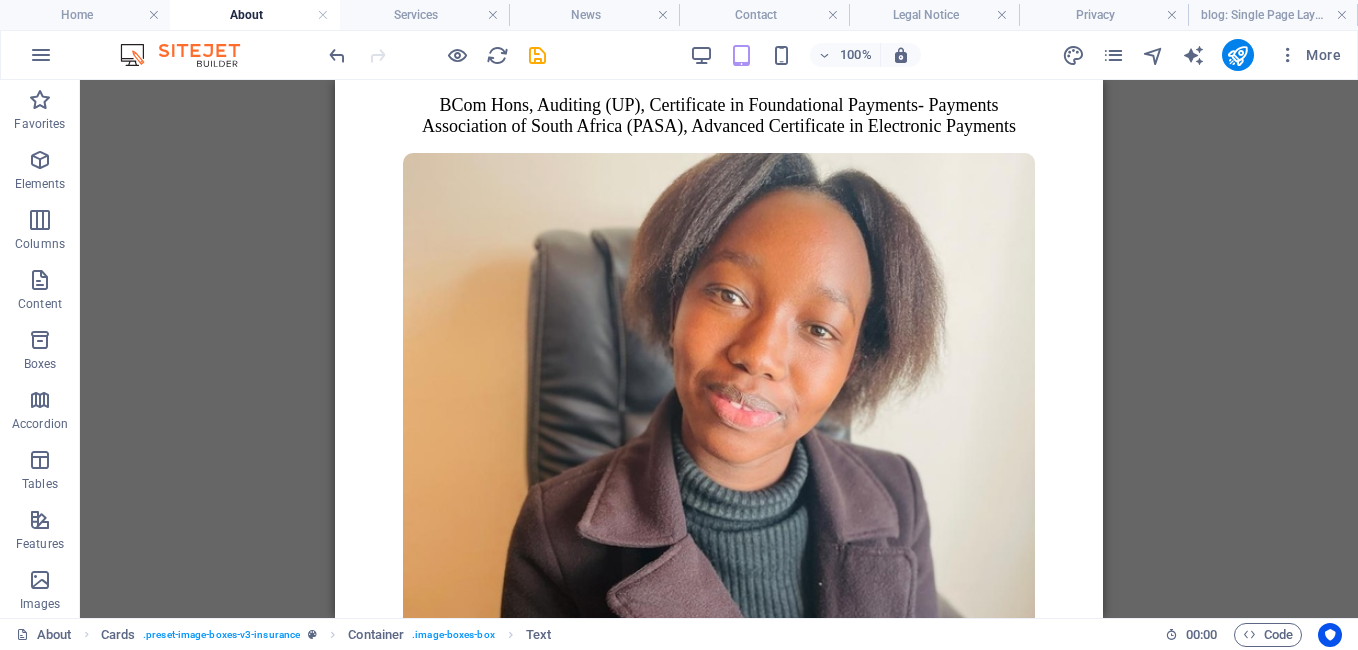 scroll, scrollTop: 3001, scrollLeft: 0, axis: vertical 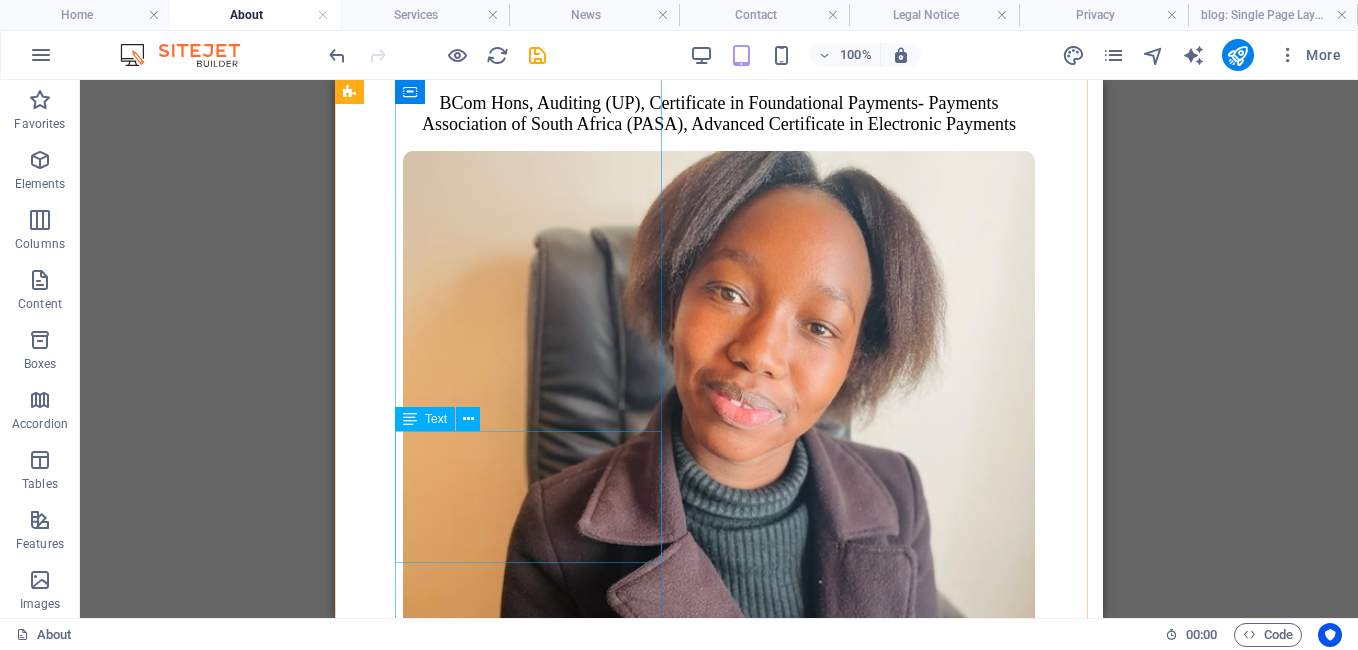 click on "Channels & Customer Relation Management Bachelor of Consumer Science, UFS" at bounding box center (719, 893) 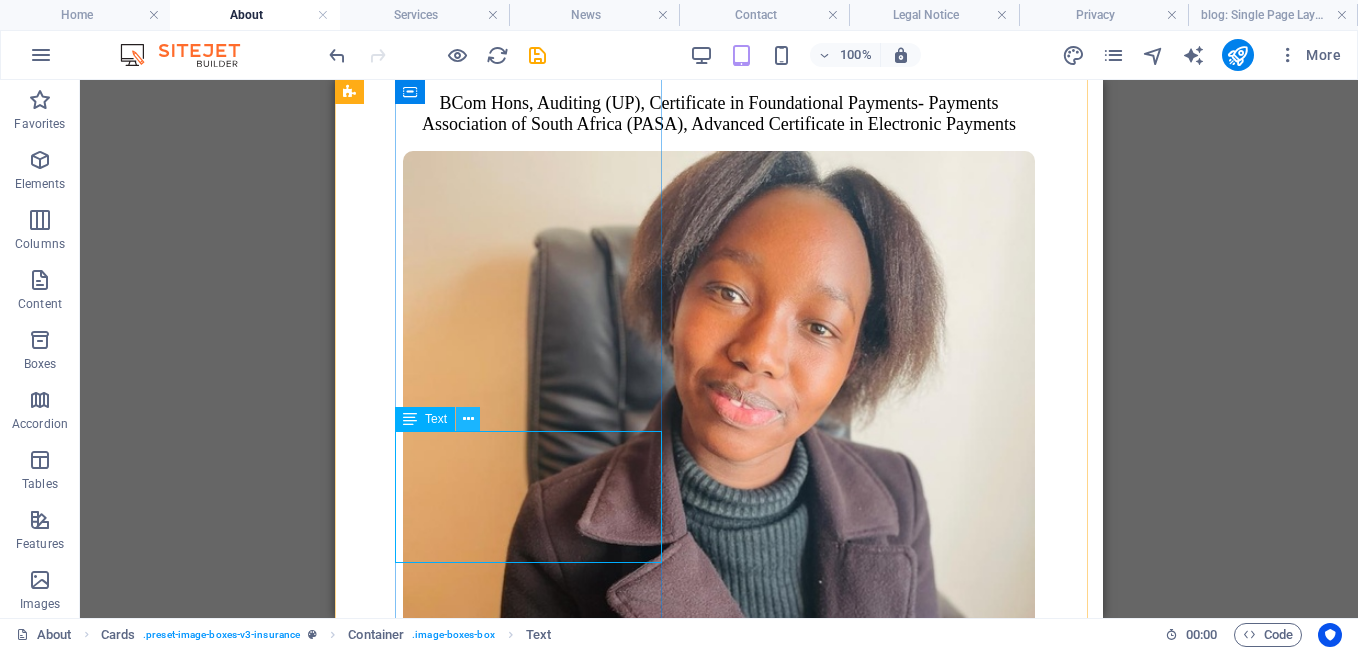 click at bounding box center [468, 419] 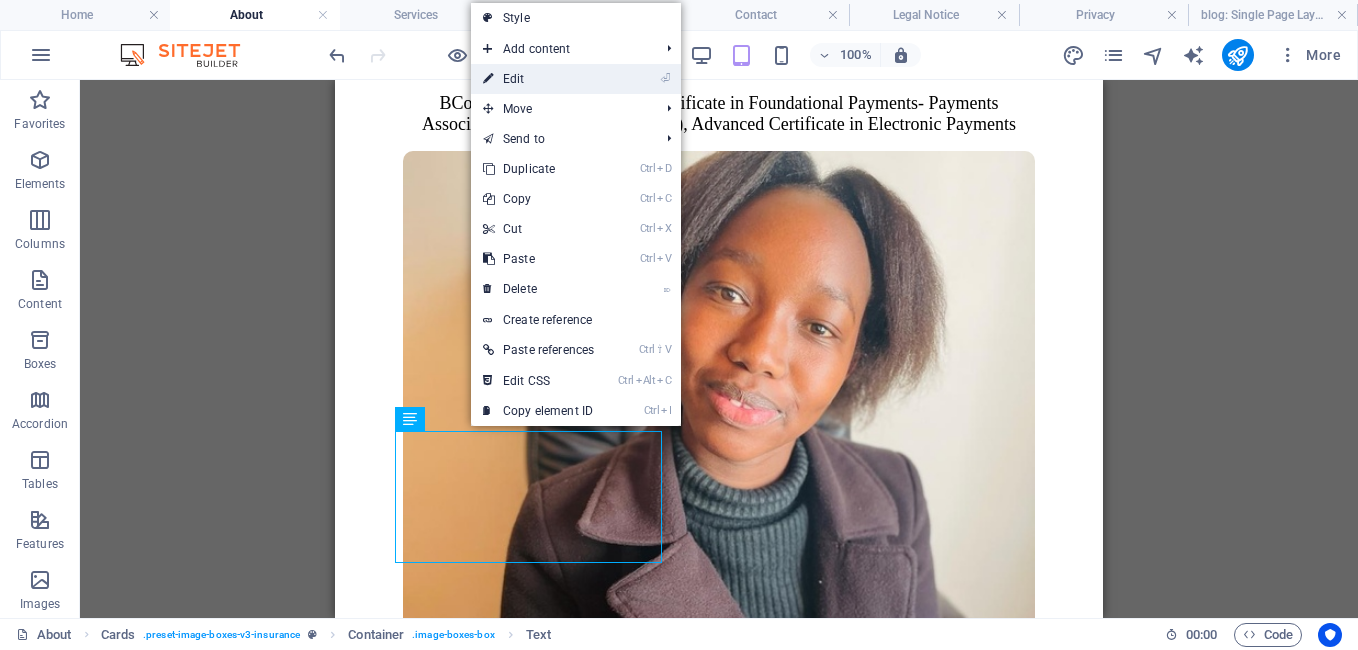 click on "⏎  Edit" at bounding box center [538, 79] 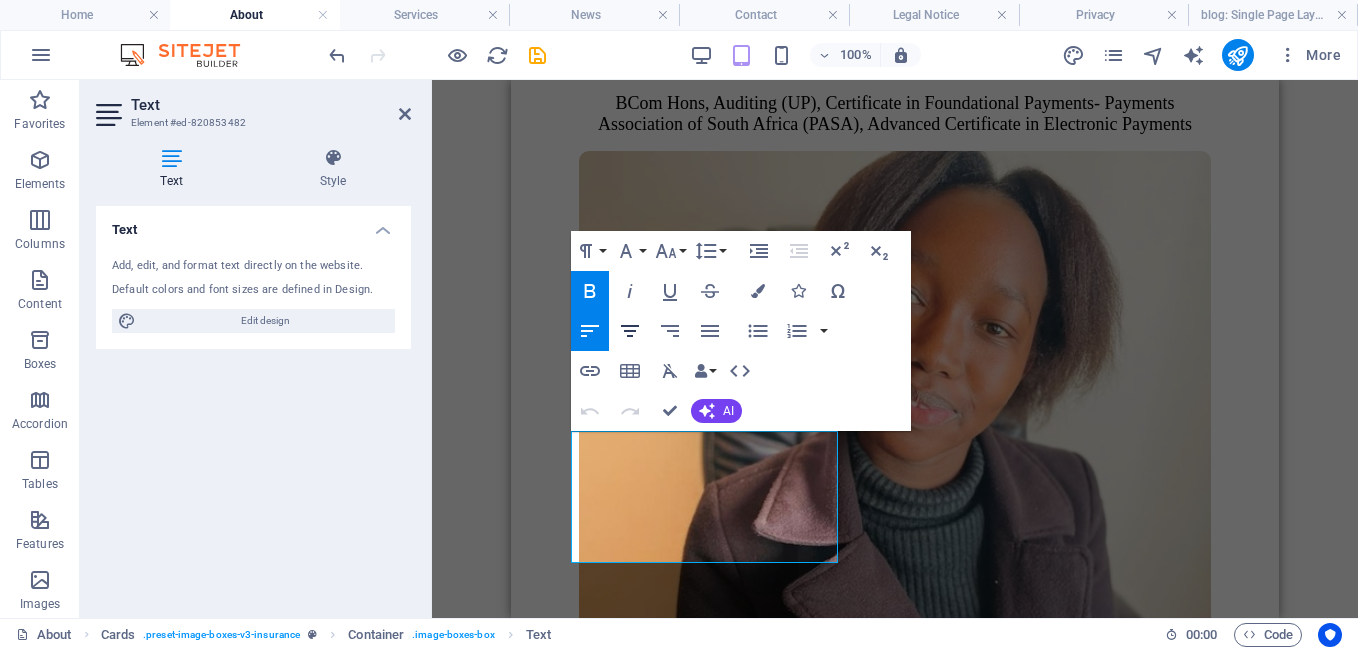 click 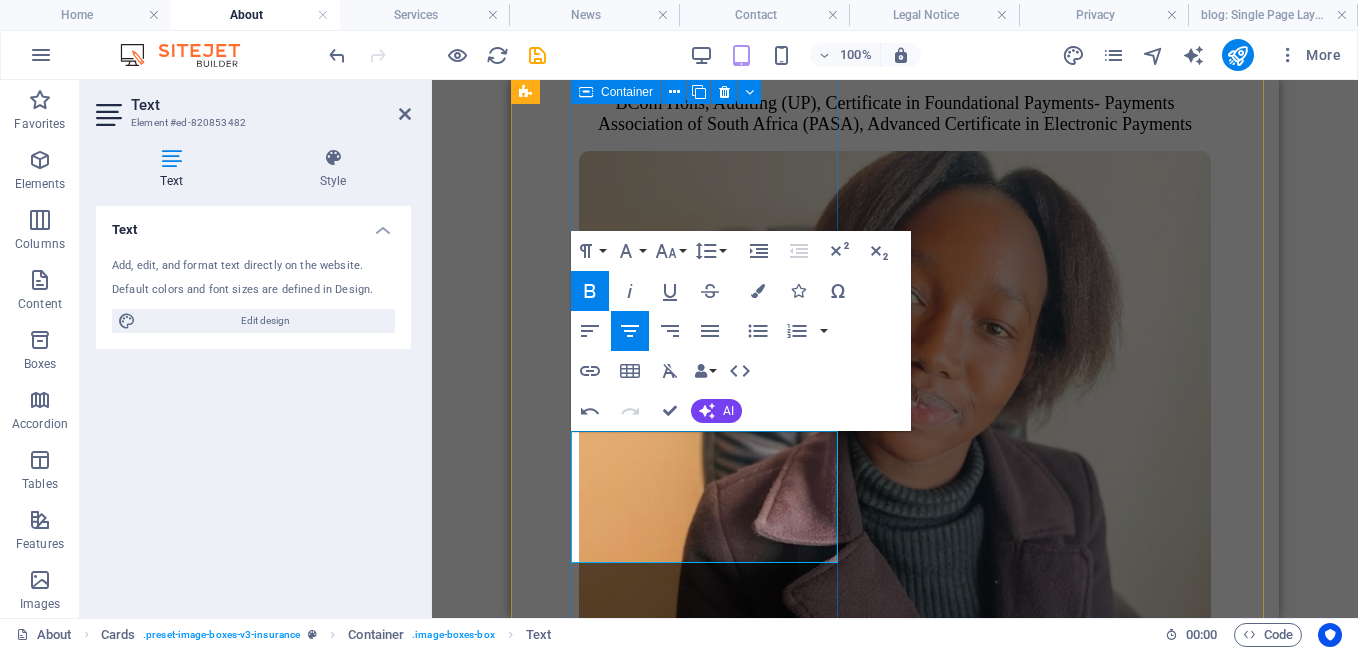 drag, startPoint x: 645, startPoint y: 438, endPoint x: 710, endPoint y: 550, distance: 129.49518 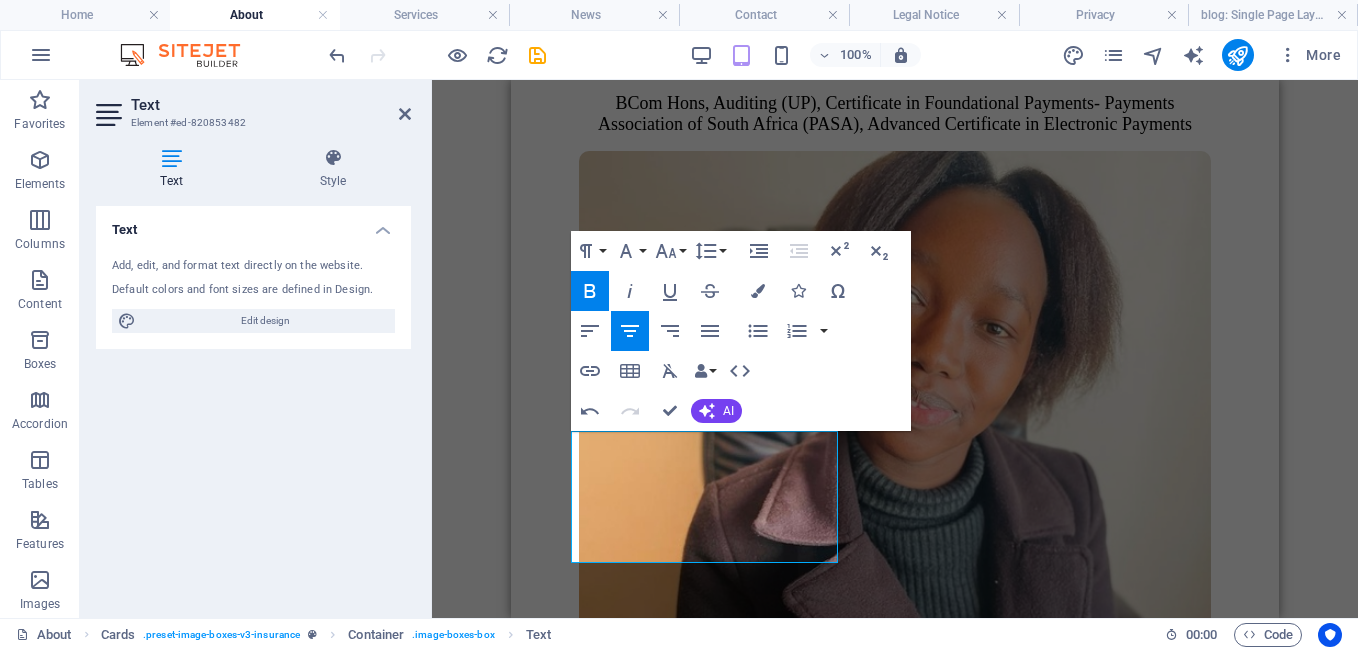 click 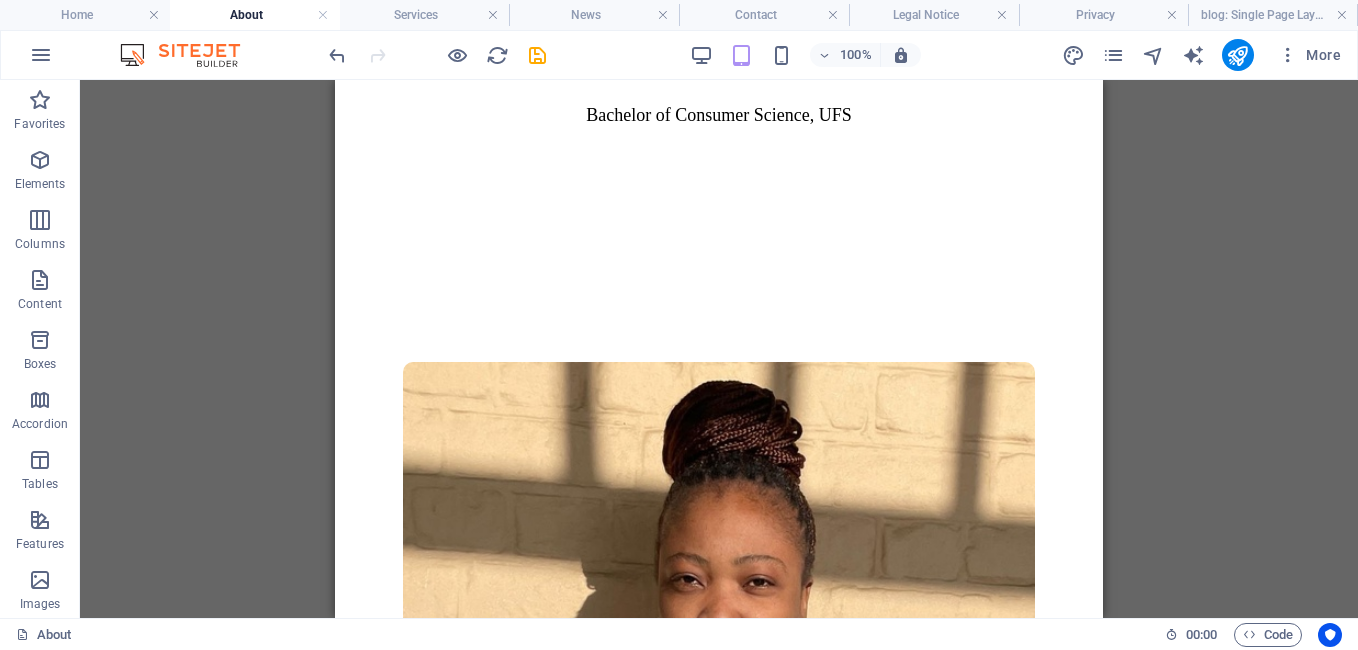 scroll, scrollTop: 3841, scrollLeft: 0, axis: vertical 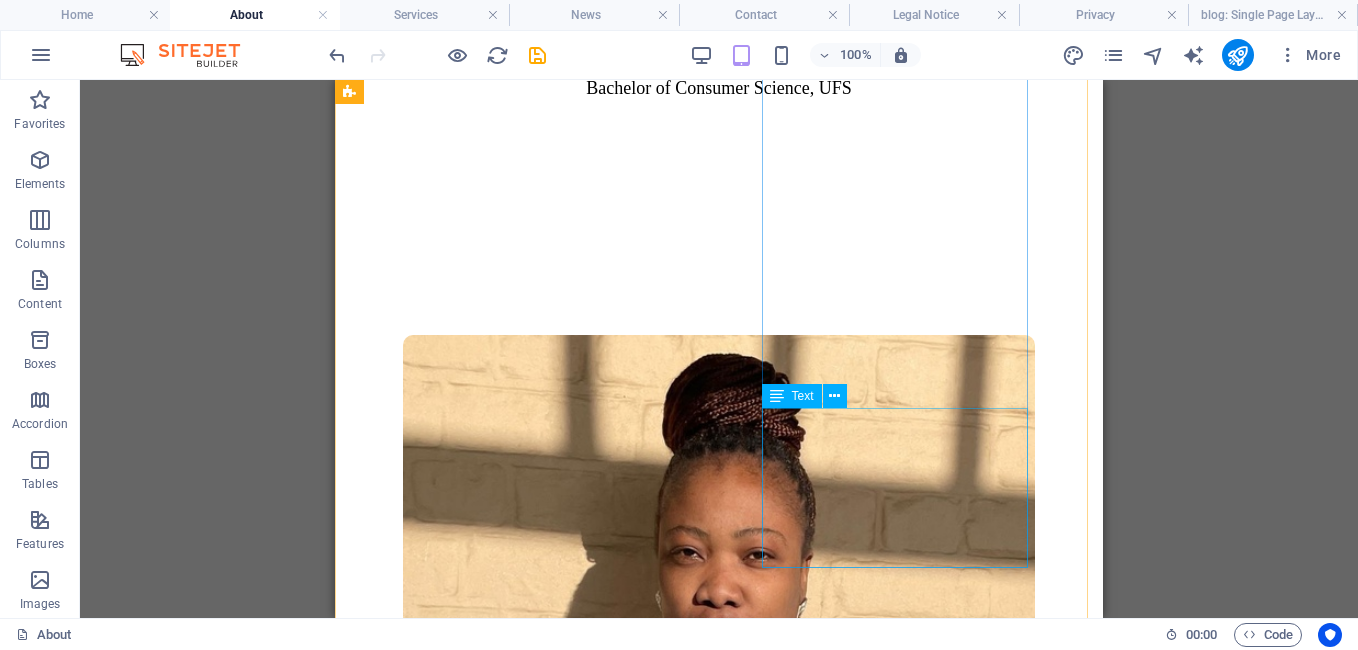 click on "Finance Project Officer National diploma : Economics Financial Analysis ,TUT" at bounding box center (719, 4062) 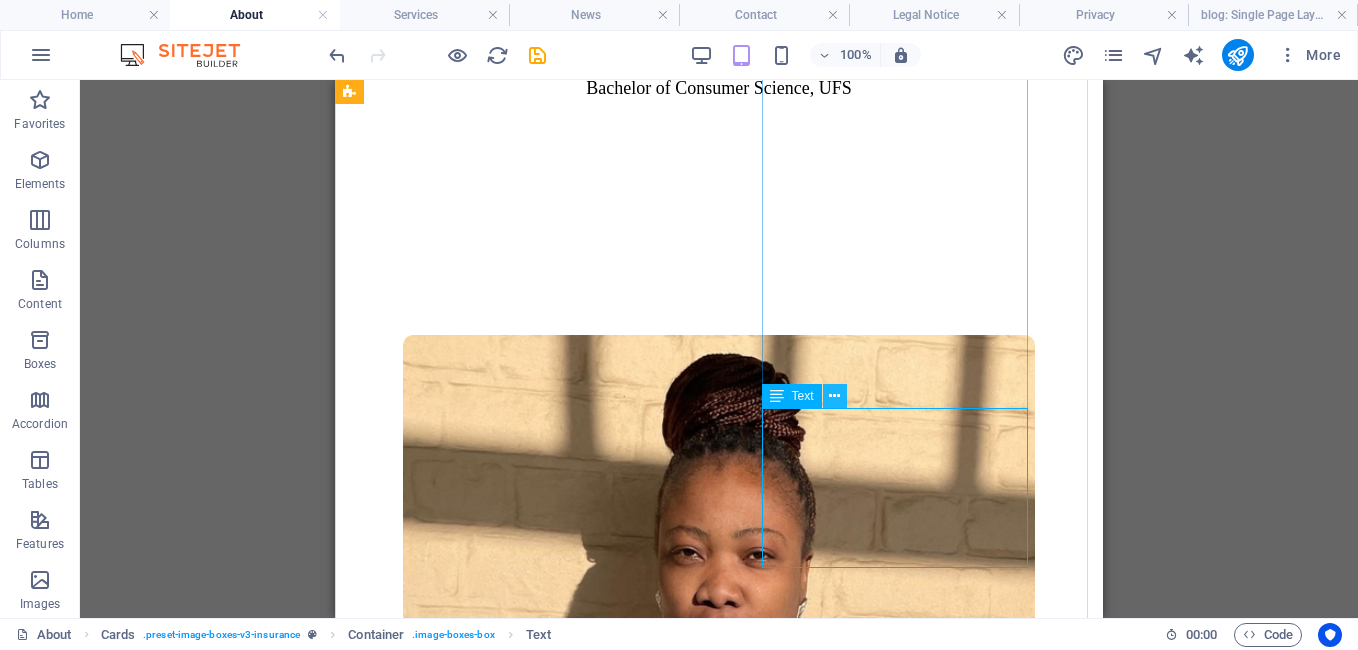 click at bounding box center [834, 396] 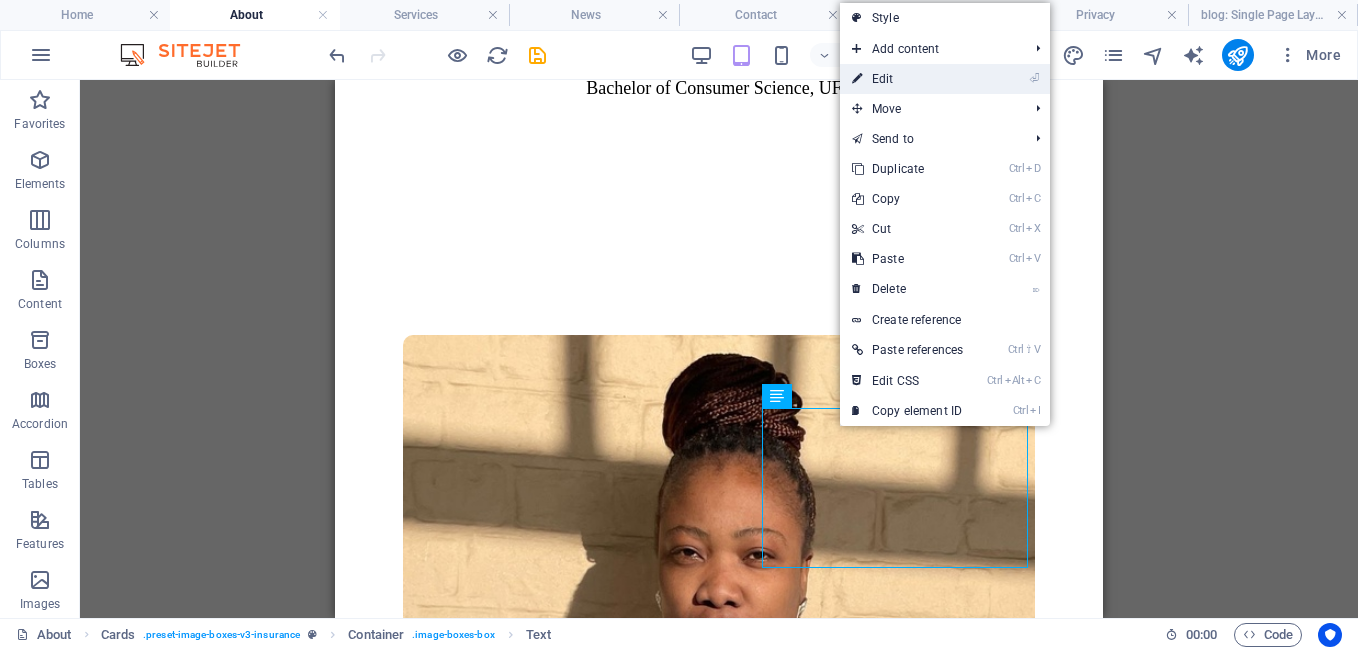 click on "⏎  Edit" at bounding box center (907, 79) 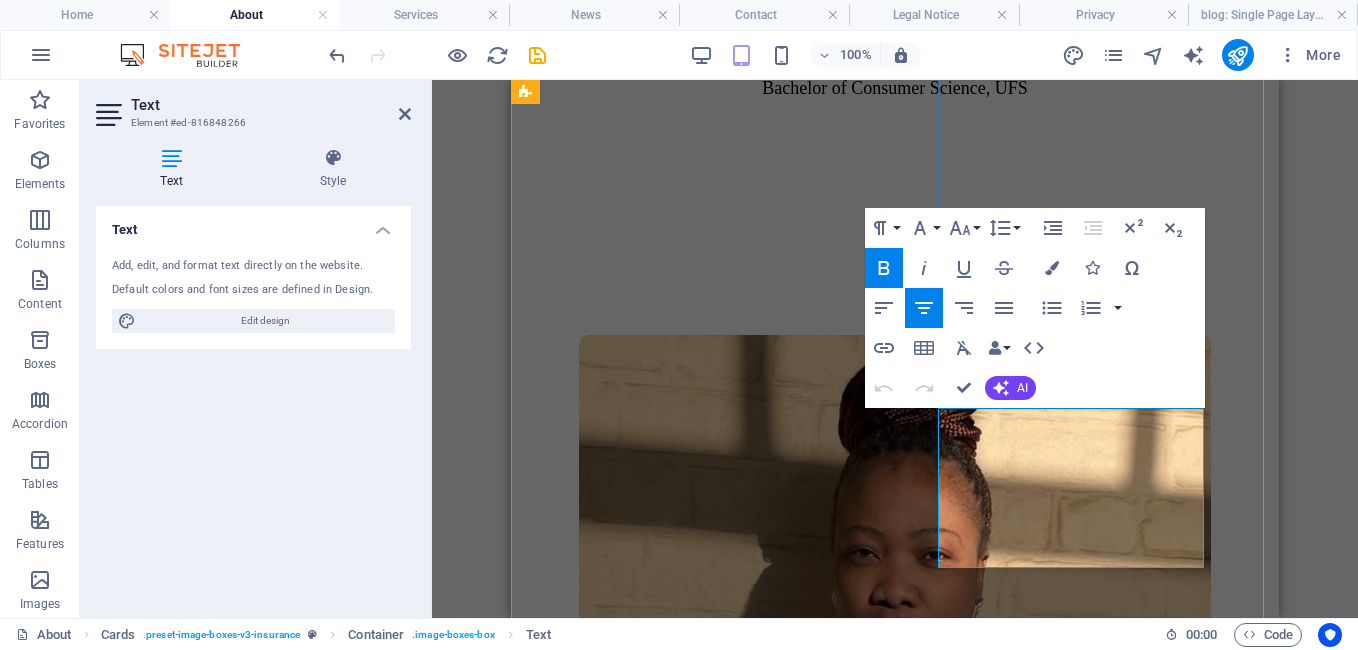 drag, startPoint x: 977, startPoint y: 424, endPoint x: 1134, endPoint y: 452, distance: 159.47726 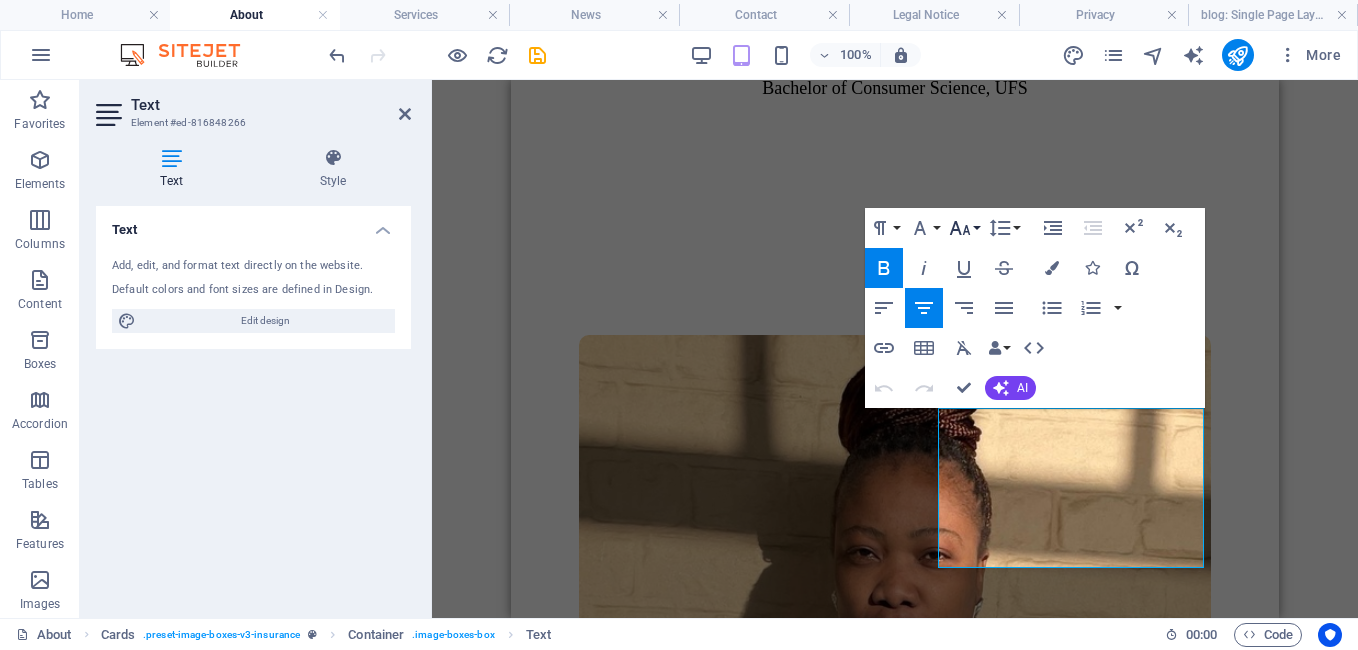 click on "Font Size" at bounding box center (964, 228) 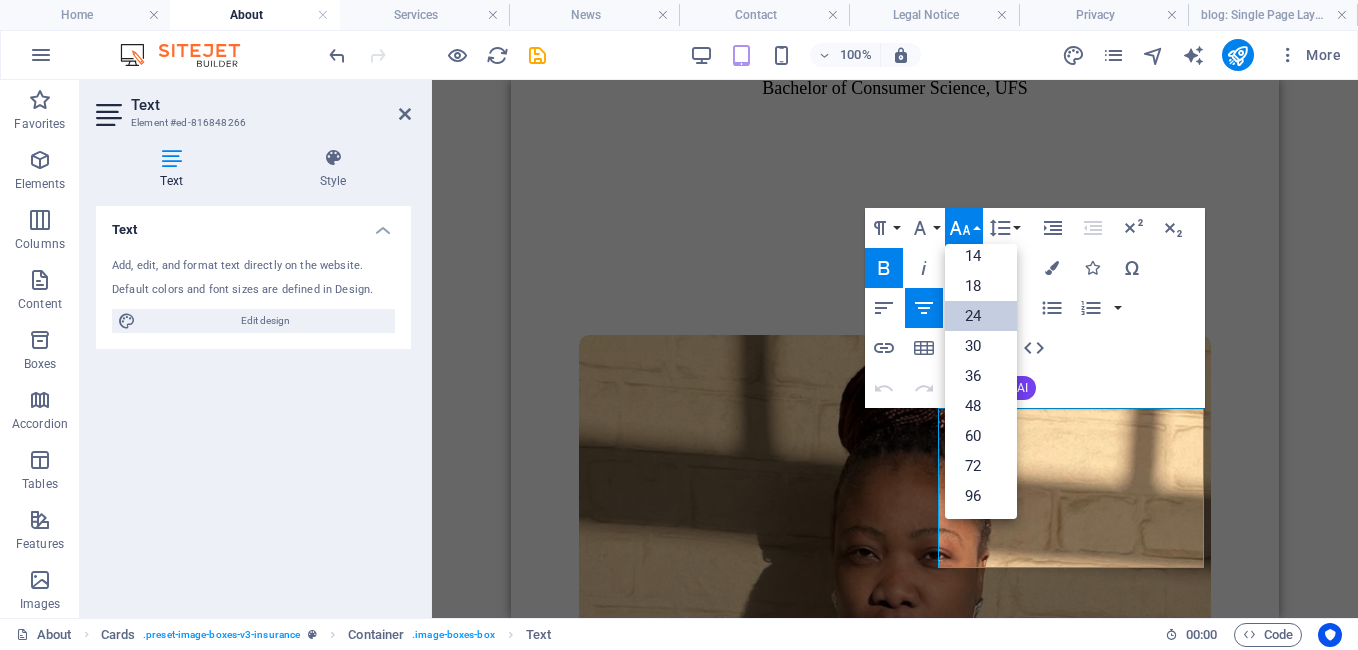 scroll, scrollTop: 161, scrollLeft: 0, axis: vertical 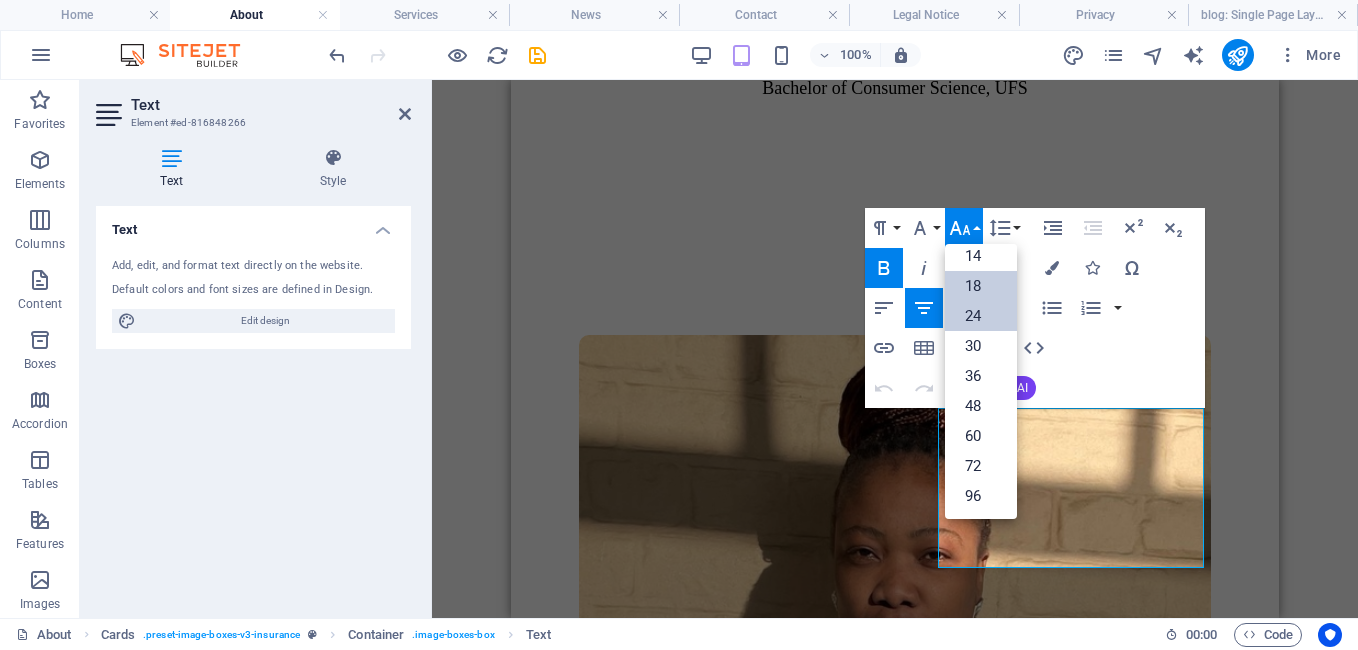 click on "18" at bounding box center [981, 286] 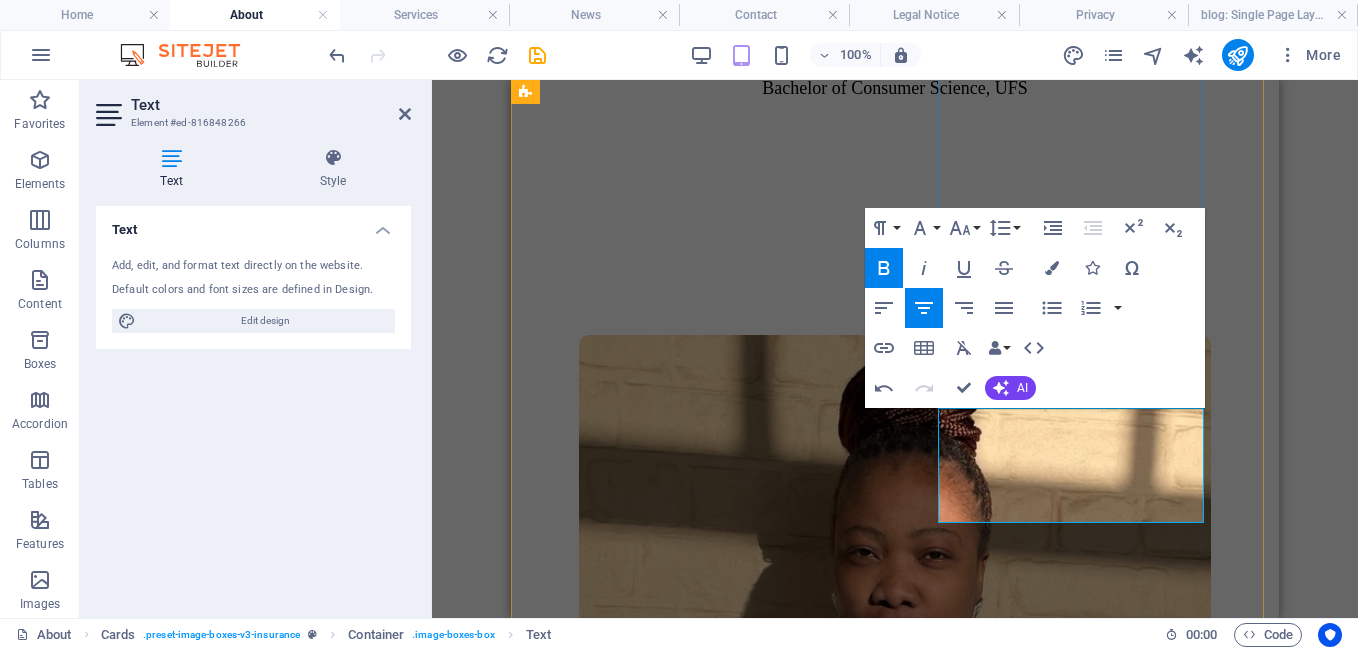 click on "National diploma : Economics Financial Analysis ,TUT" at bounding box center (895, 4078) 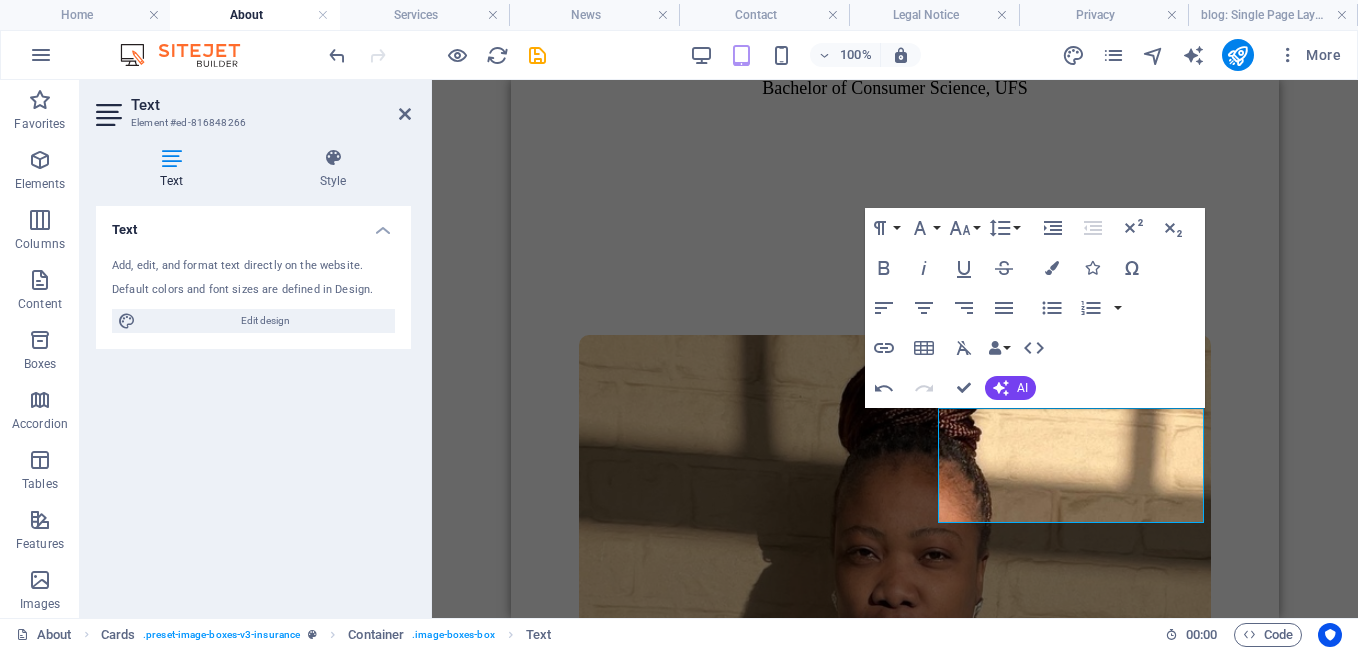 type 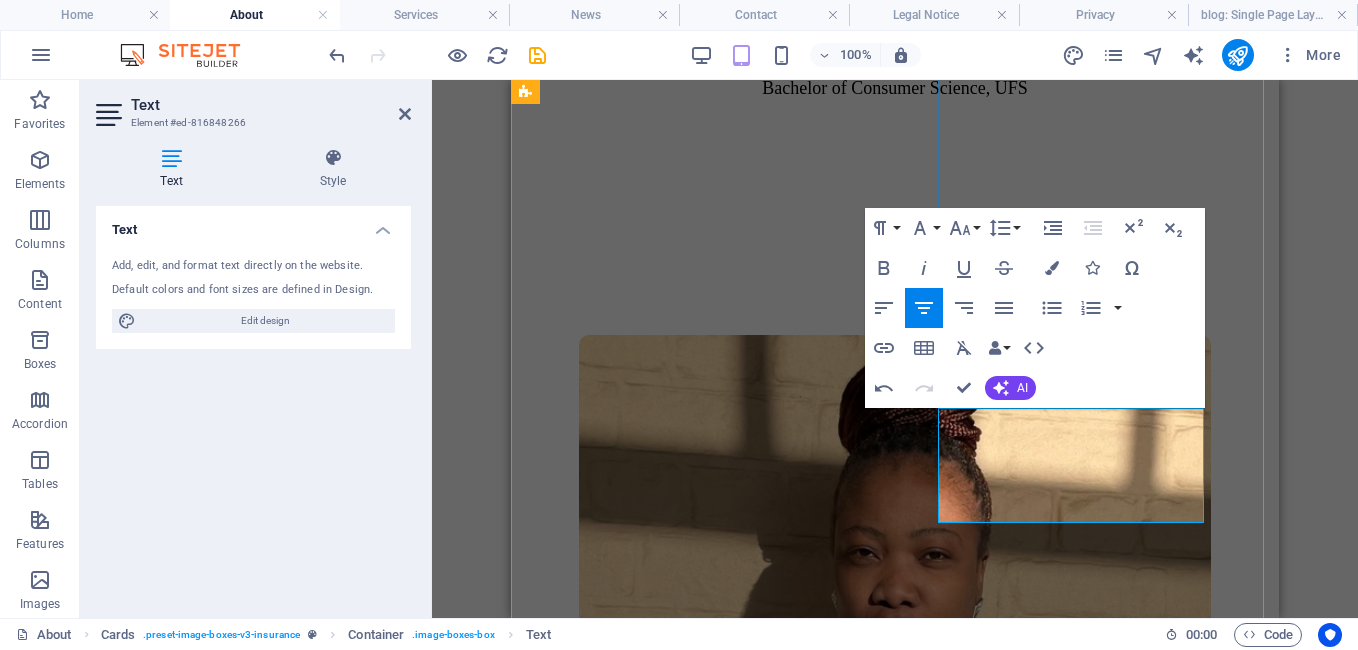 click on "National diploma: Economics Financial Analysis, TUT" at bounding box center [895, 4078] 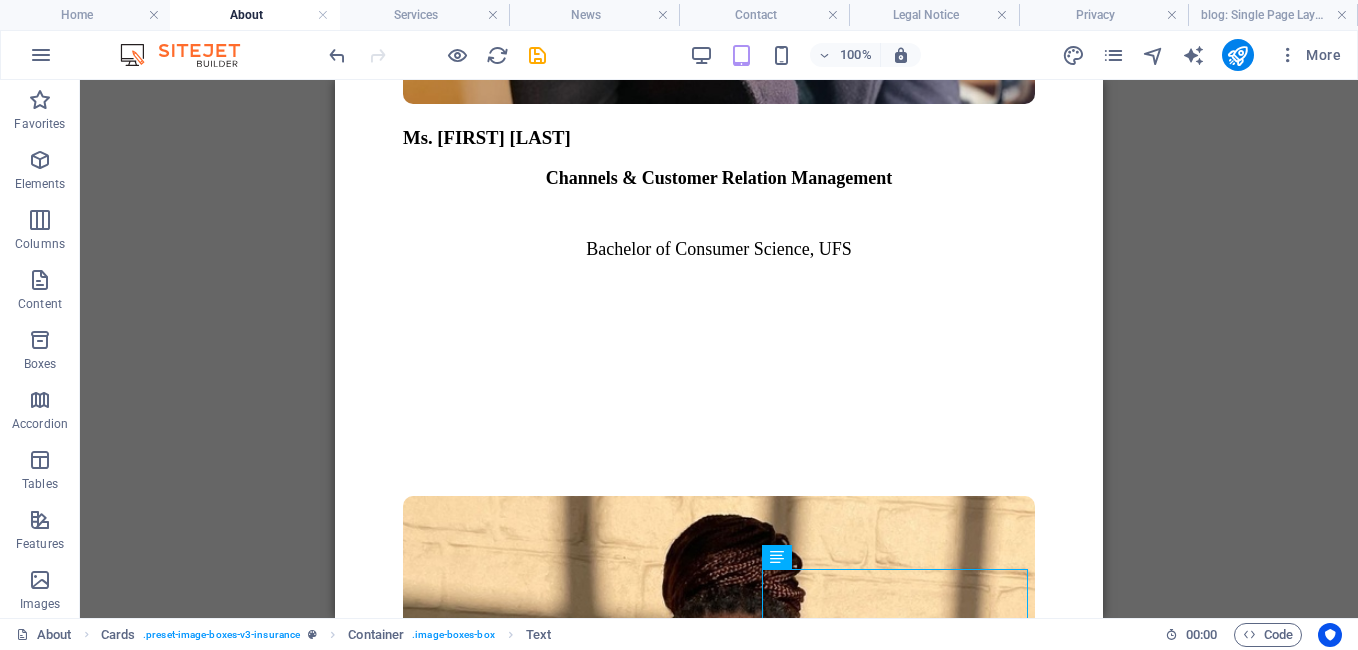 scroll, scrollTop: 3561, scrollLeft: 0, axis: vertical 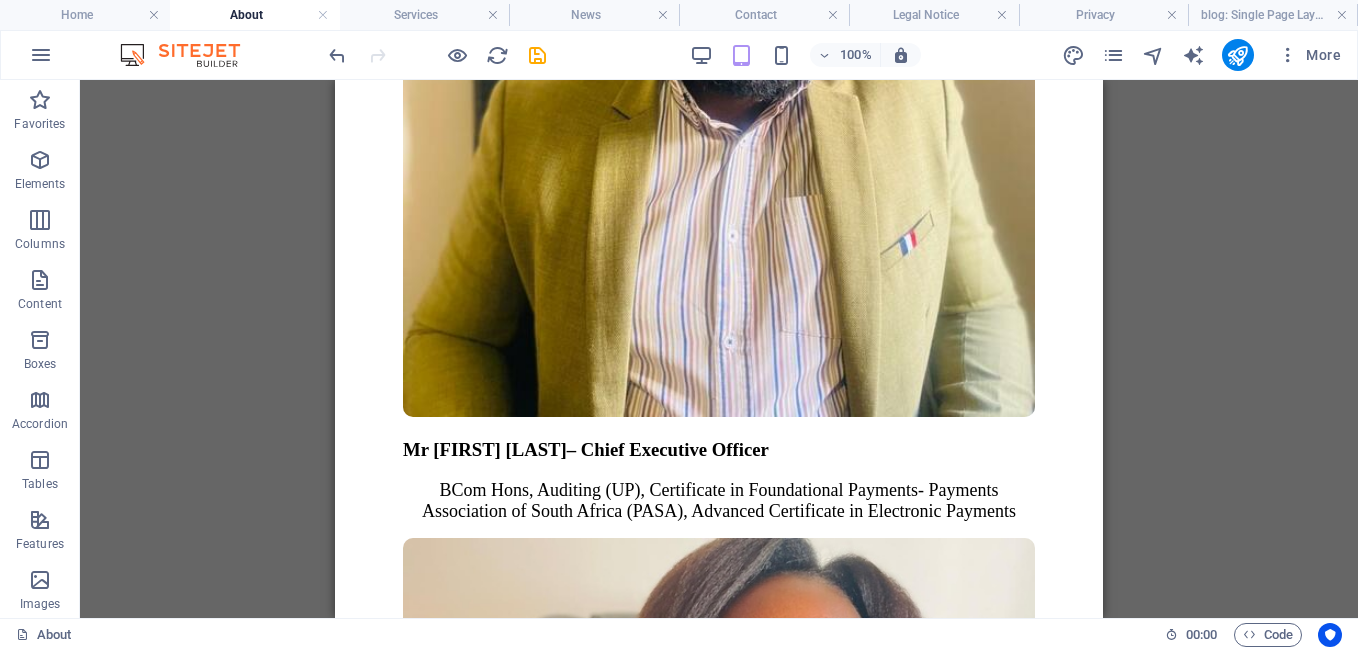 click on "H1 2 columns Container Cards Menu Bar Cards Text Container Text Container Logo Button Reference Container Image Container Image Container Image H3 Image Image Image Text H3 Text H1 Image Text Text Text H3 Image Text Spacer Spacer Container Text H3 H3 Text Image Text H3 Image Text H3 Text H3 Spacer Spacer" at bounding box center (719, 349) 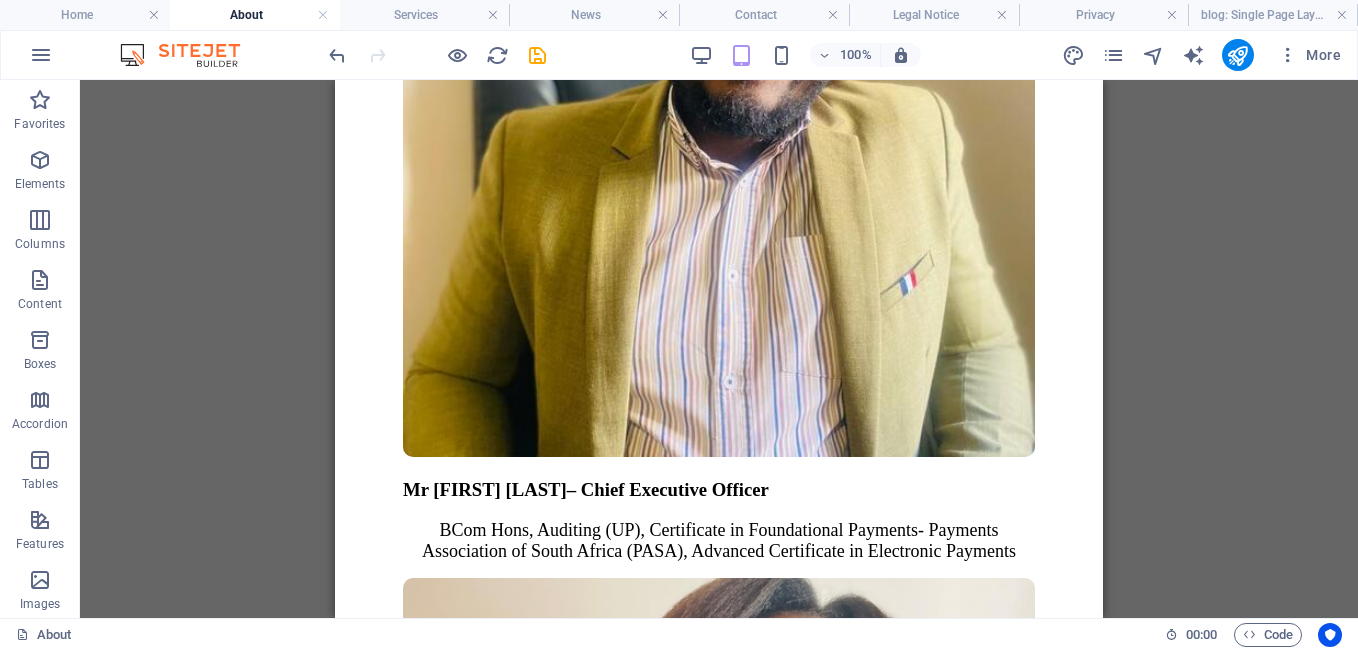 scroll, scrollTop: 2374, scrollLeft: 0, axis: vertical 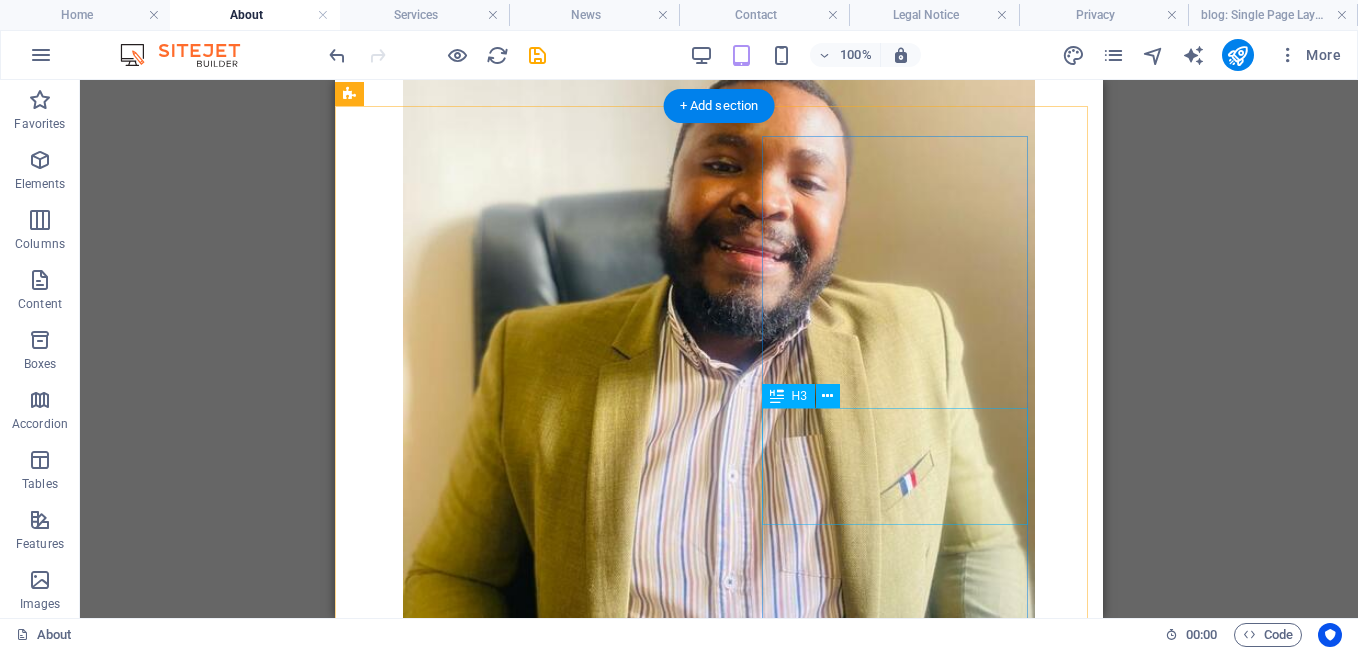 click on "Ms [FIRST] [LAST] – Project Associate" at bounding box center [719, 3311] 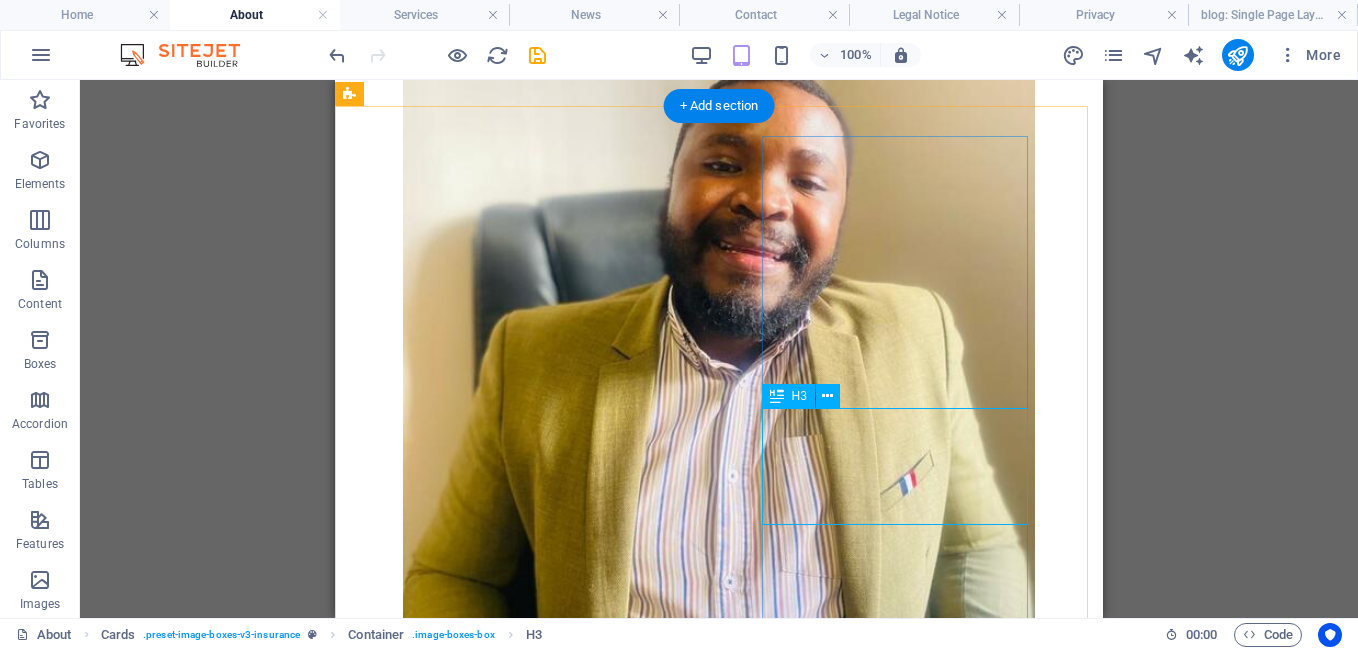 click on "Ms [FIRST] [LAST] – Project Associate" at bounding box center (719, 3311) 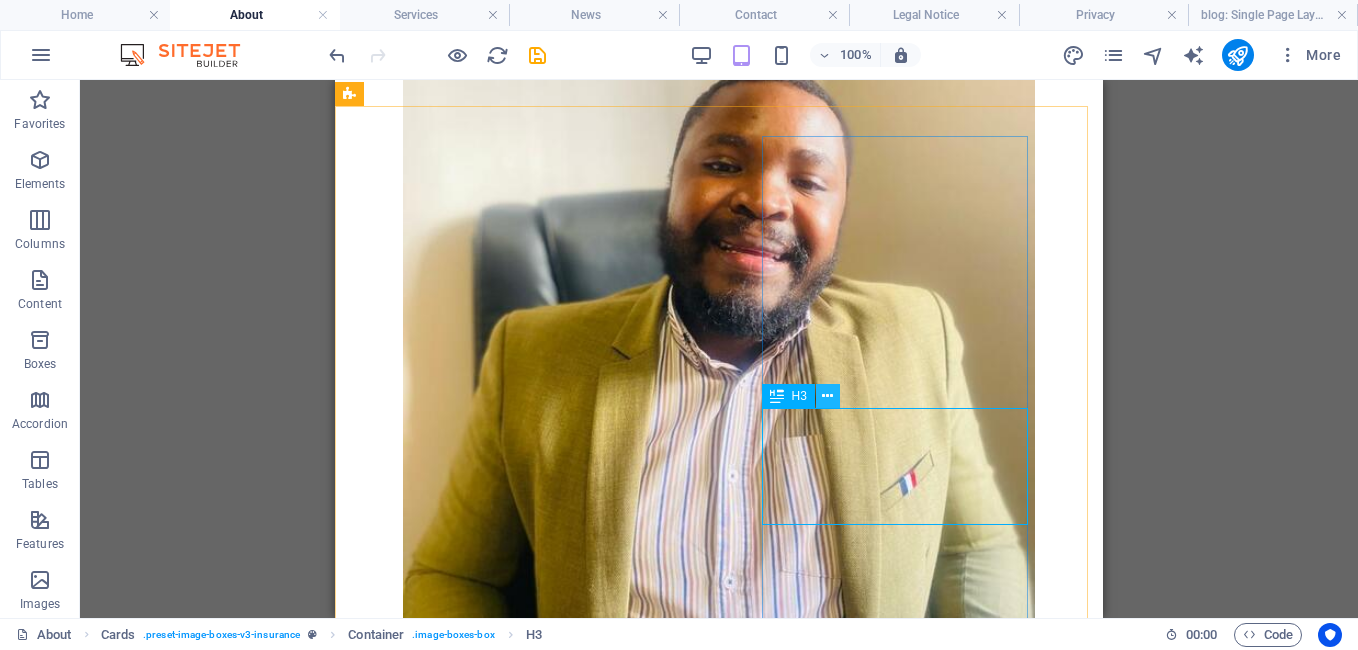 click at bounding box center [827, 396] 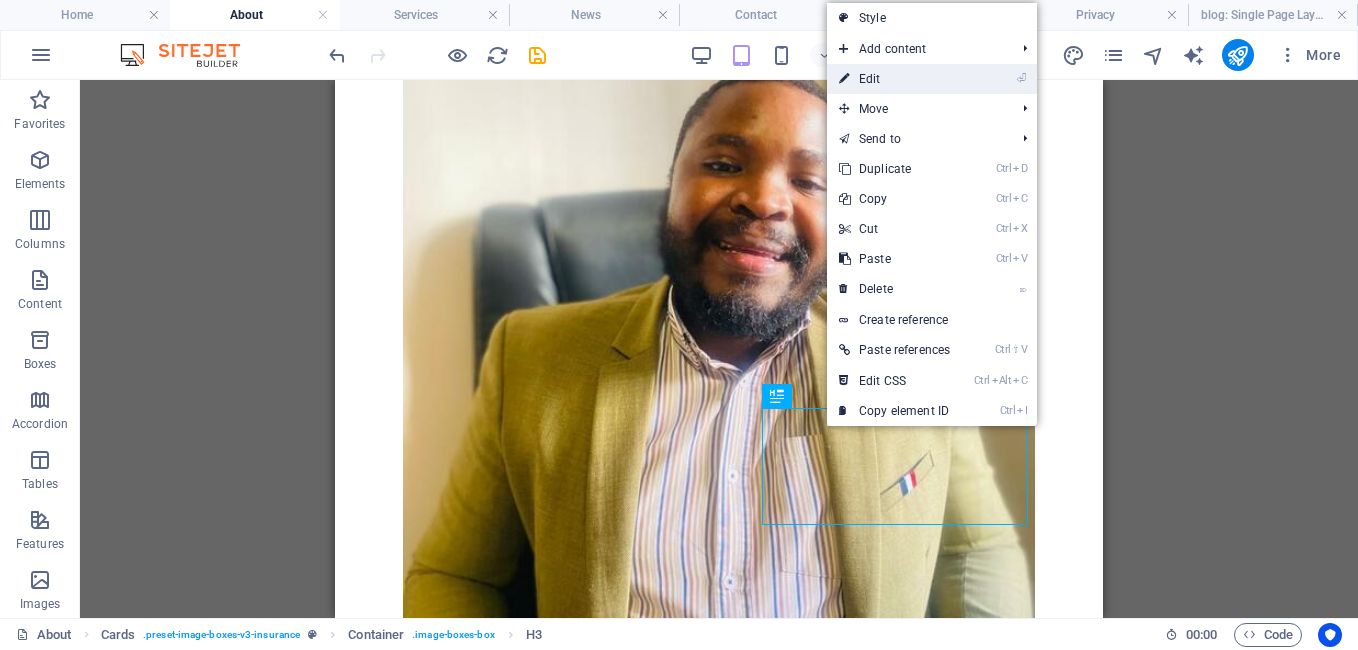 click on "⏎  Edit" at bounding box center (894, 79) 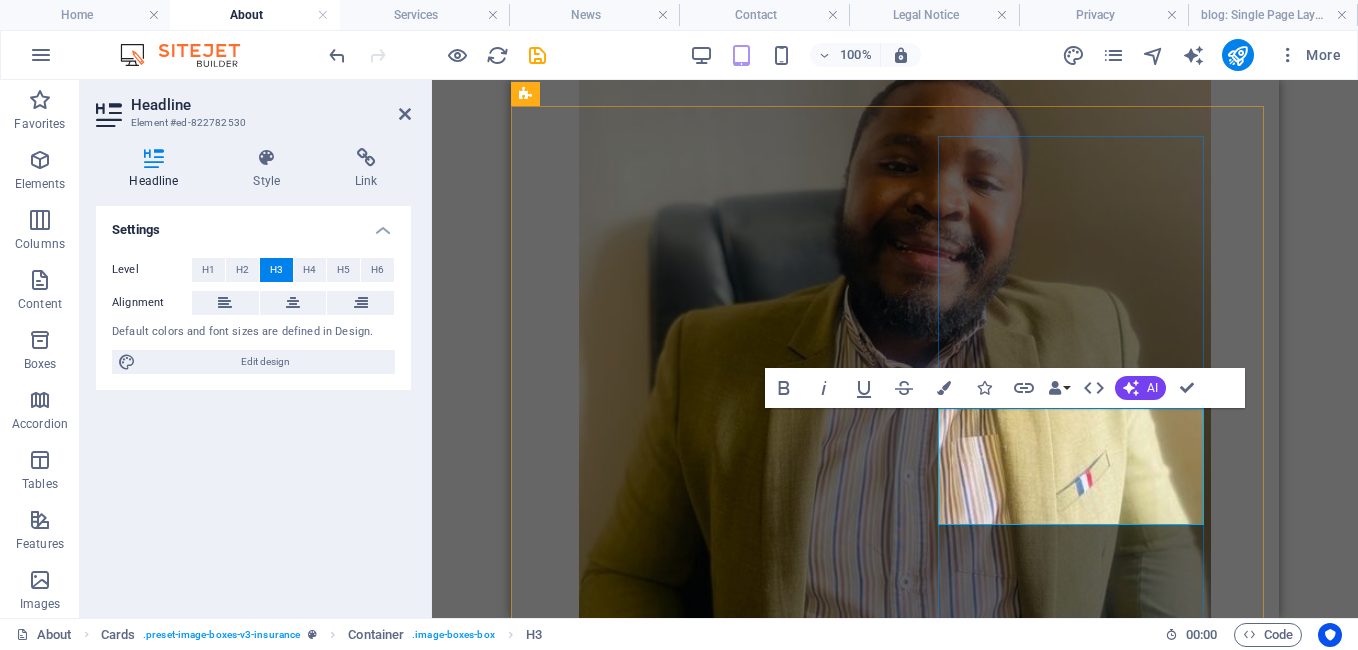 click on "Ms [FIRST] [LAST] – Project Associate" at bounding box center (895, 3311) 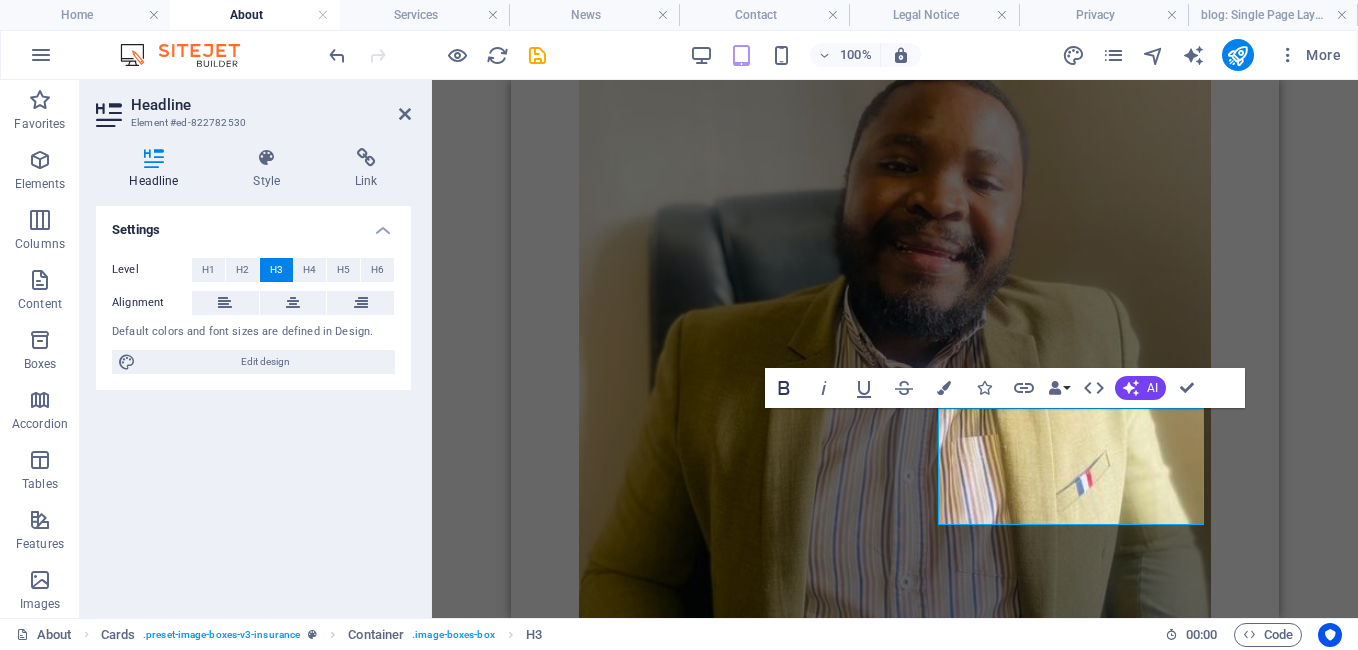 click 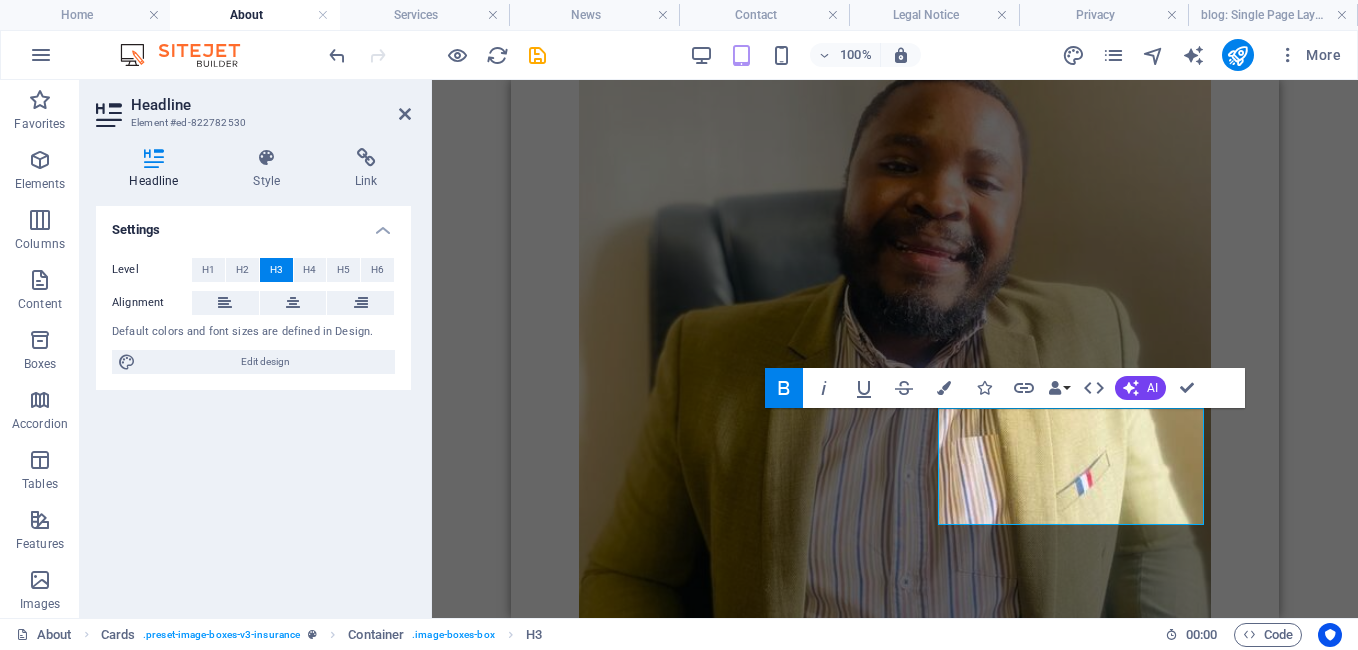 click 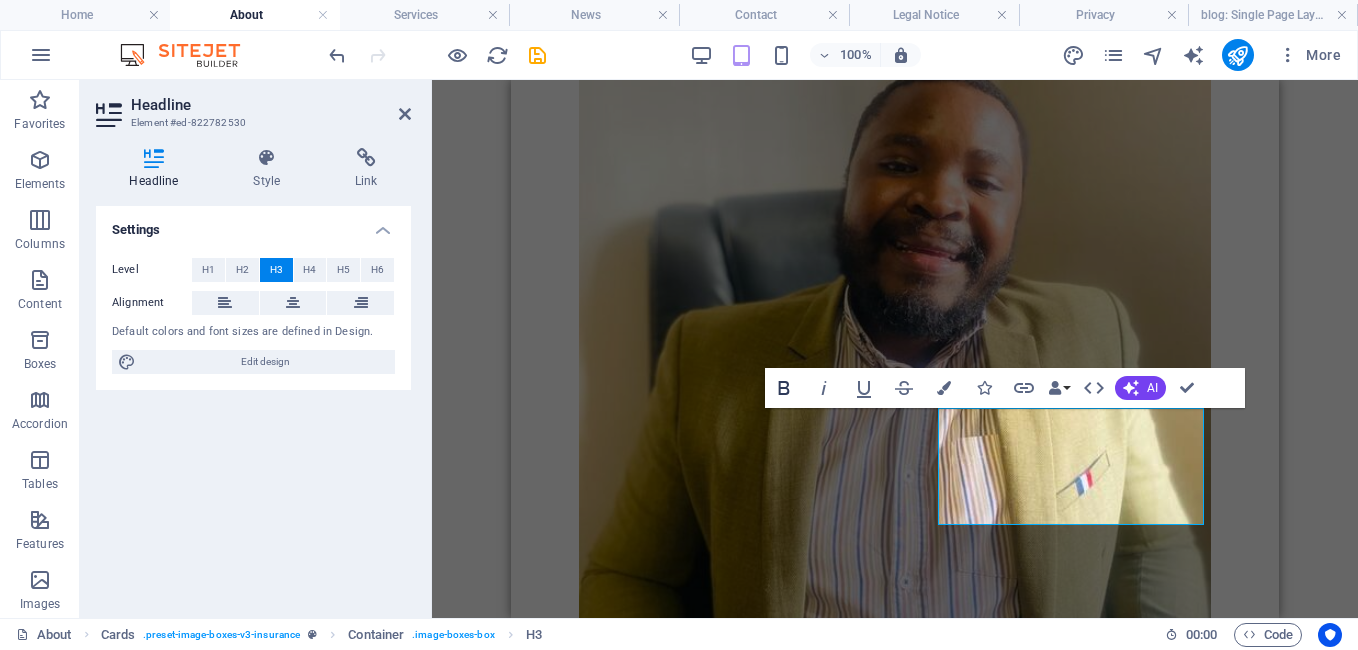click 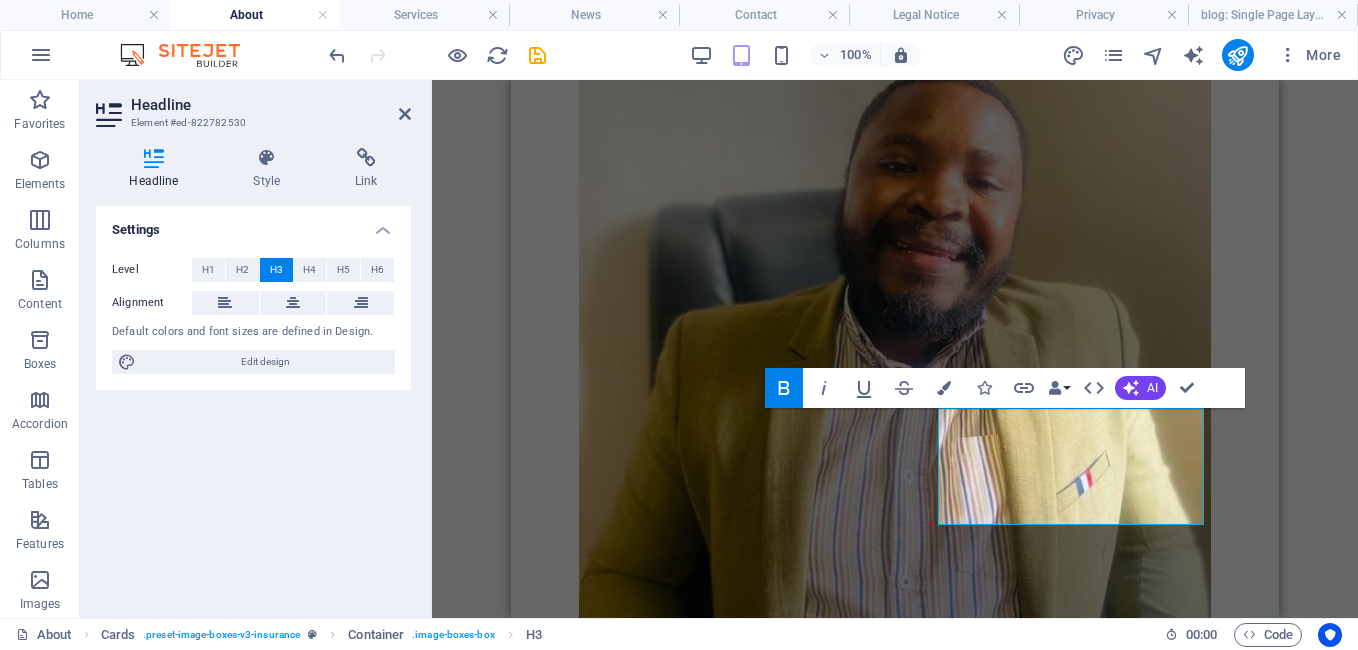 click 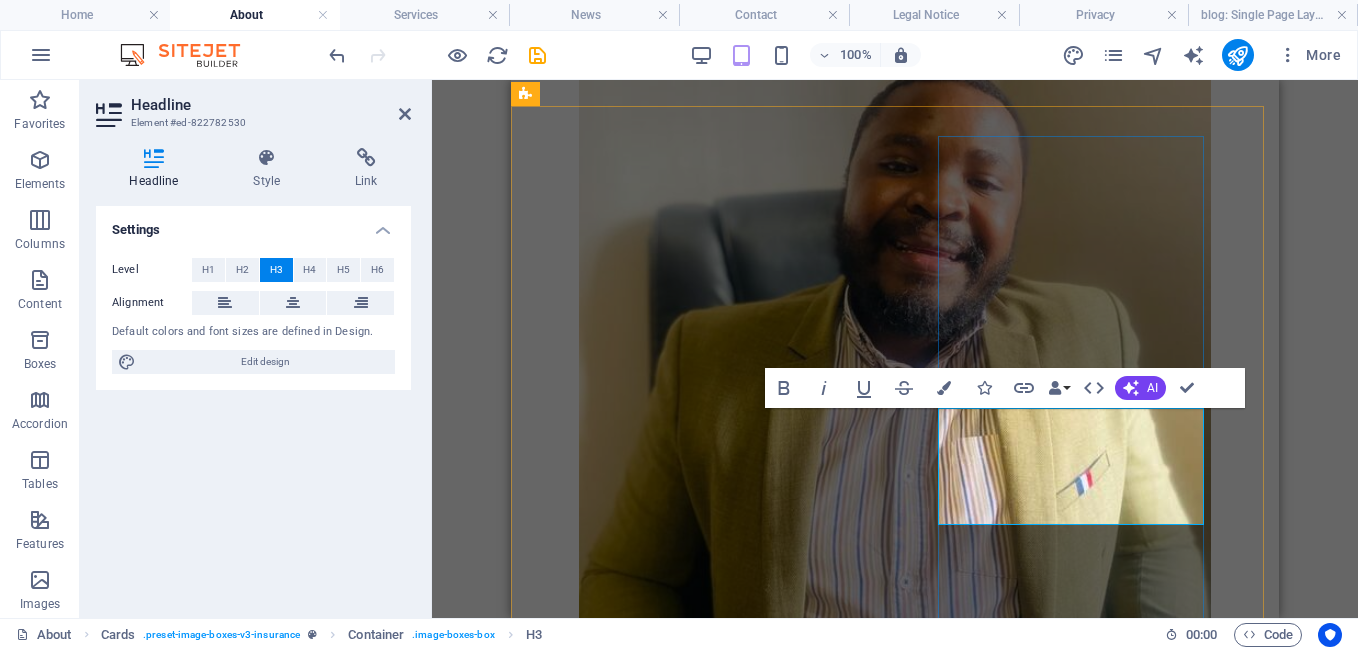 drag, startPoint x: 970, startPoint y: 440, endPoint x: 1044, endPoint y: 436, distance: 74.10803 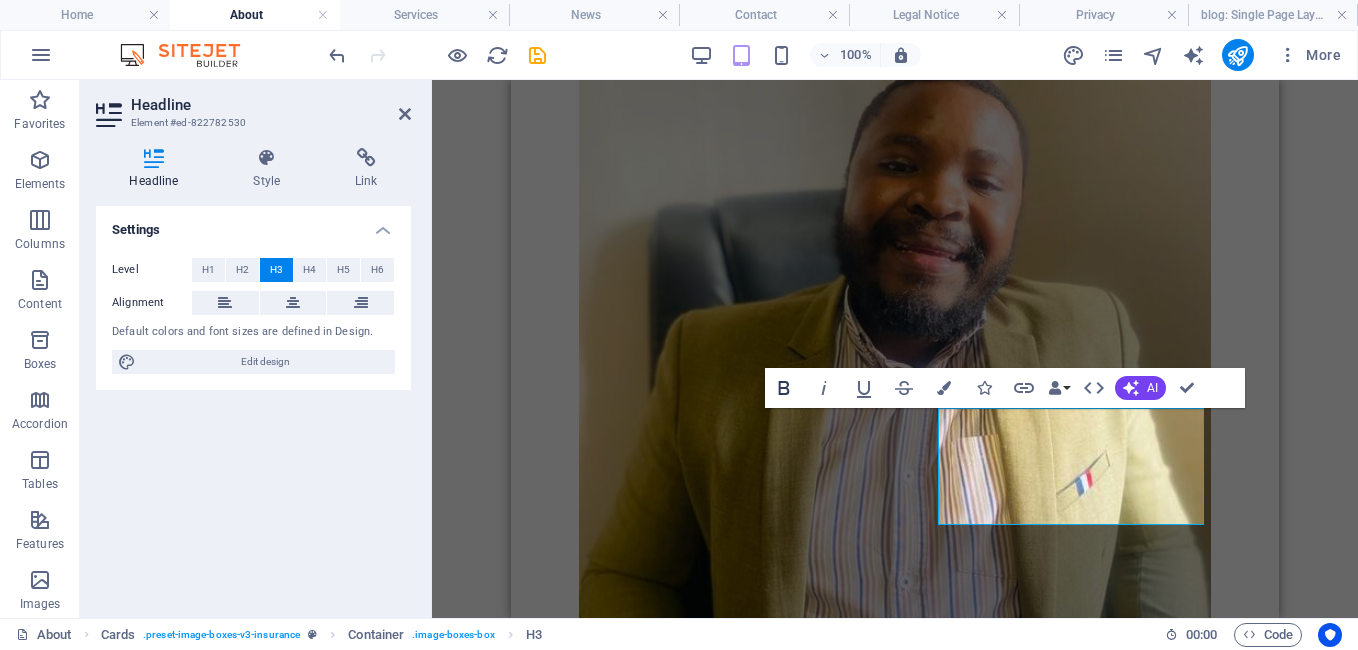 click 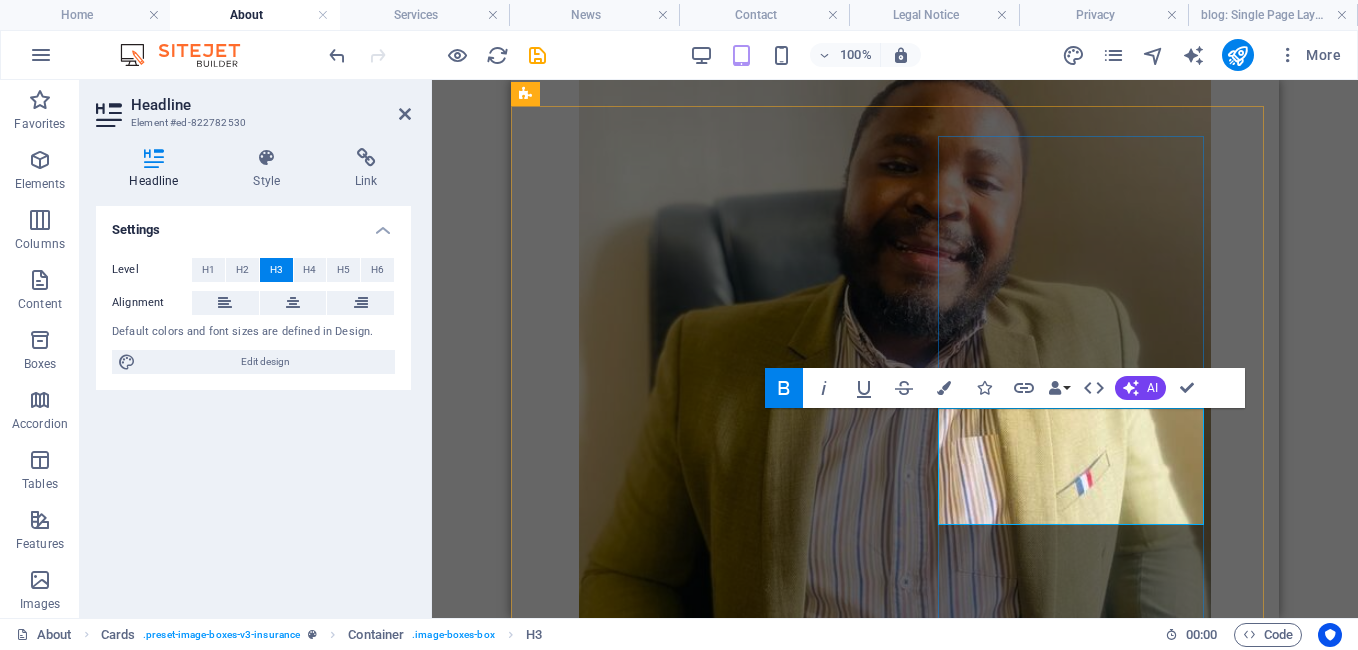 click on "Ms [LAST] – Project Associate" at bounding box center (895, 3311) 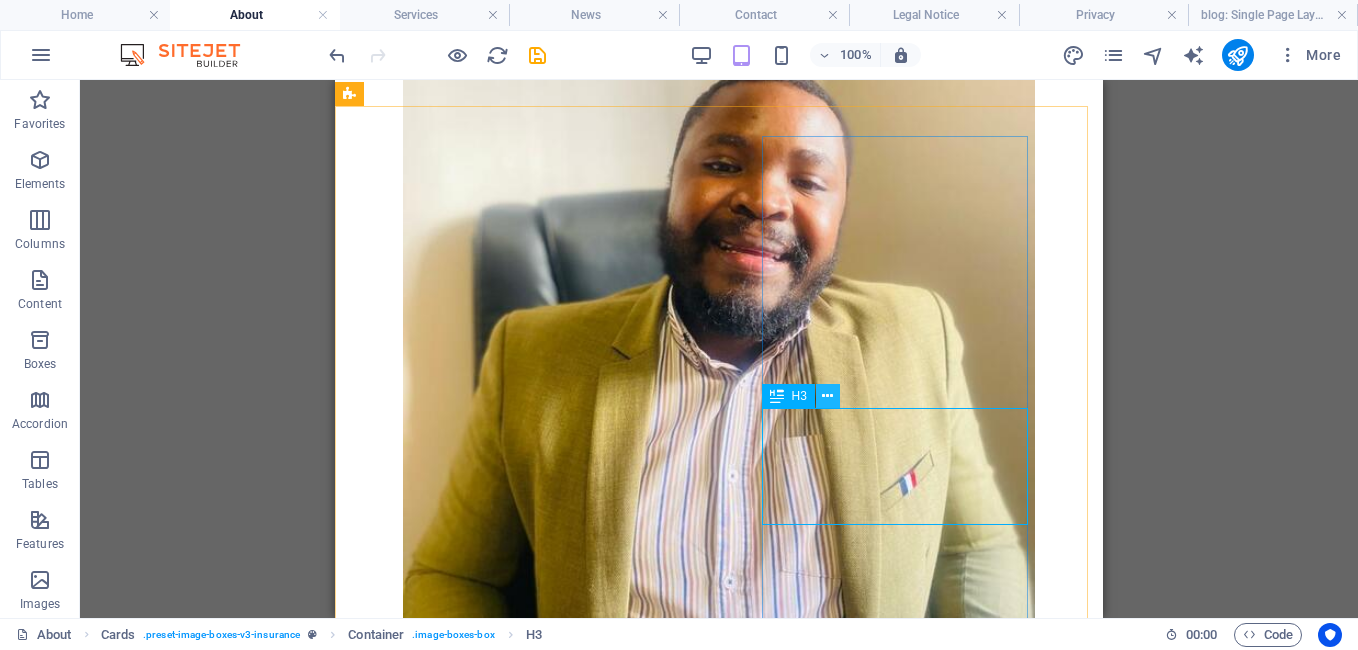 click at bounding box center (827, 396) 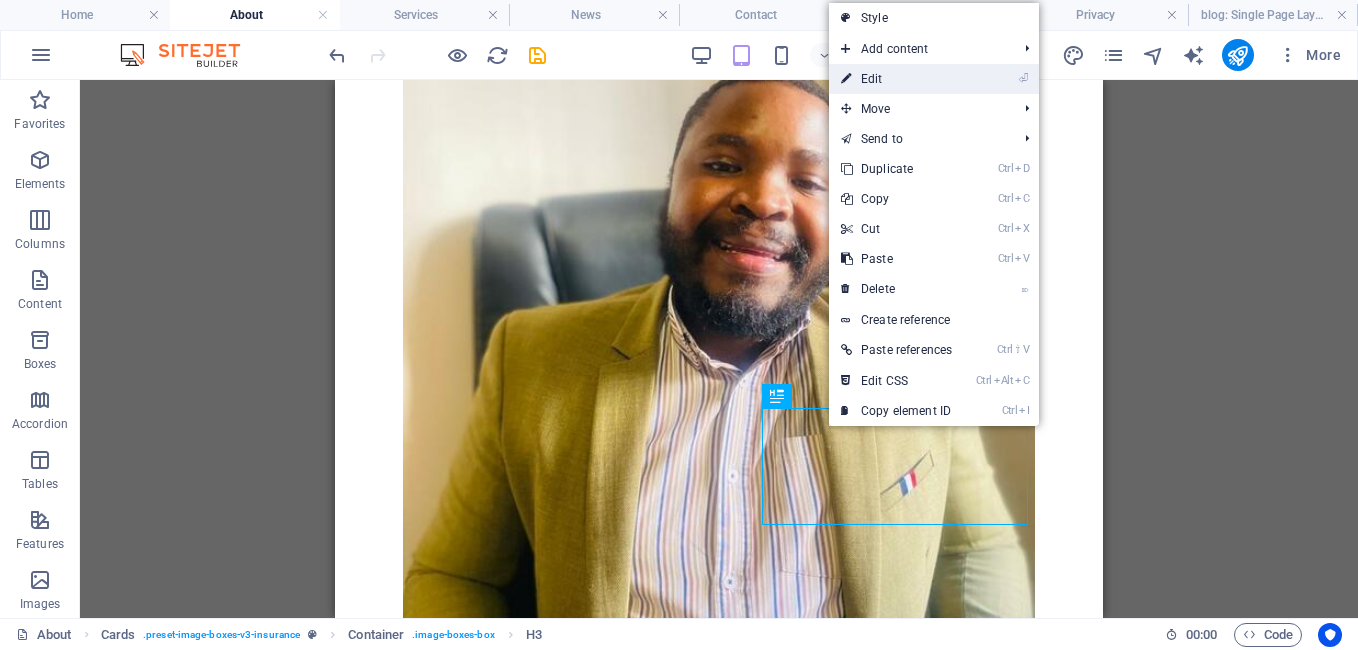 click on "⏎  Edit" at bounding box center (896, 79) 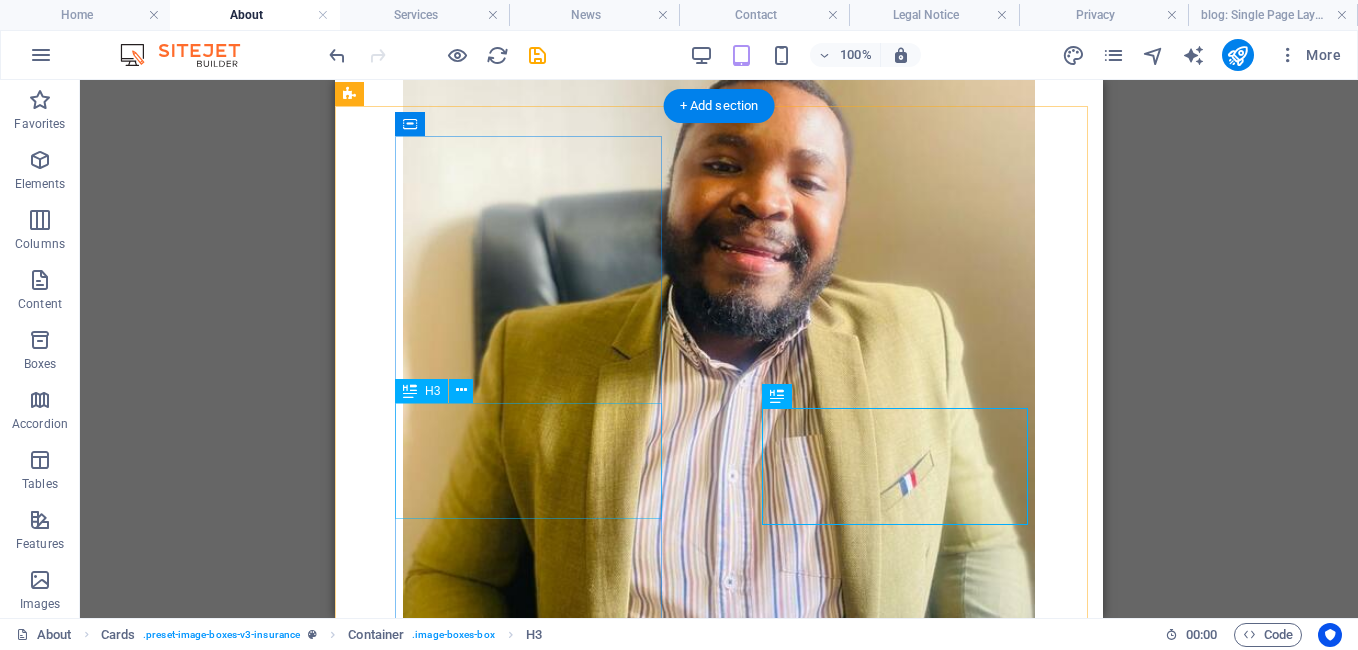 click on "Mr [FIRST] [LAST]– Chief Executive Officer" at bounding box center (719, 690) 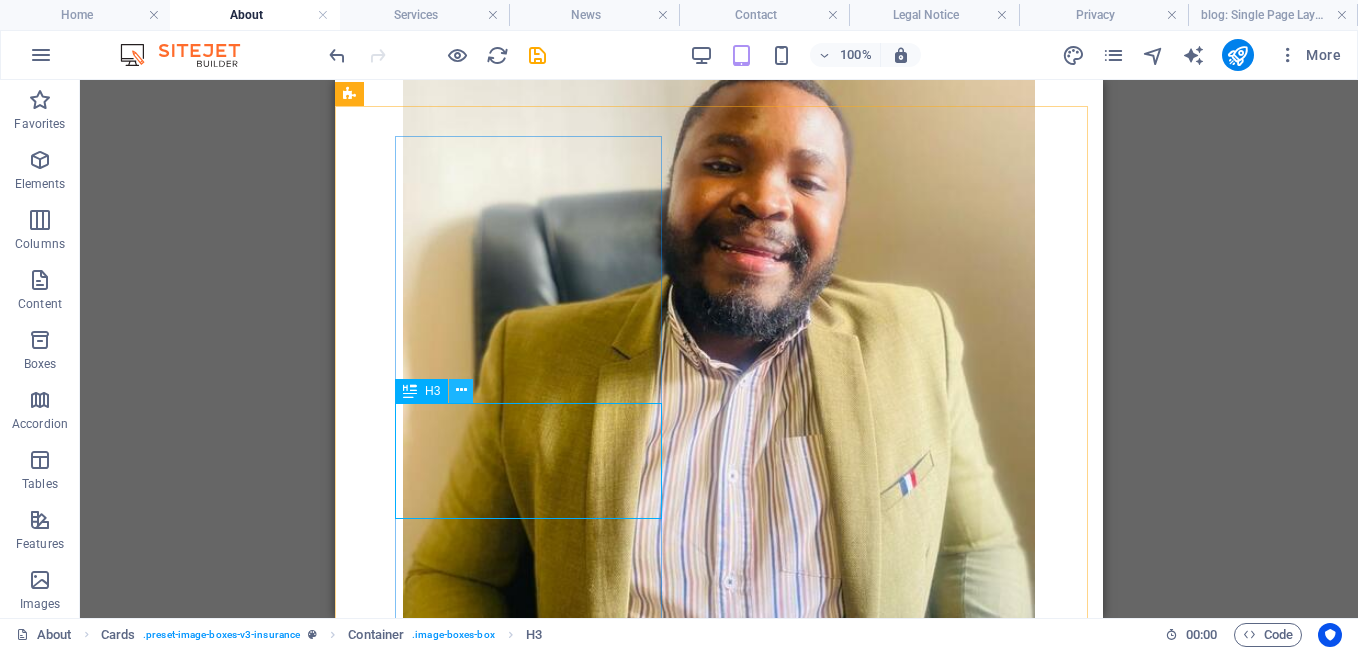 click at bounding box center [461, 390] 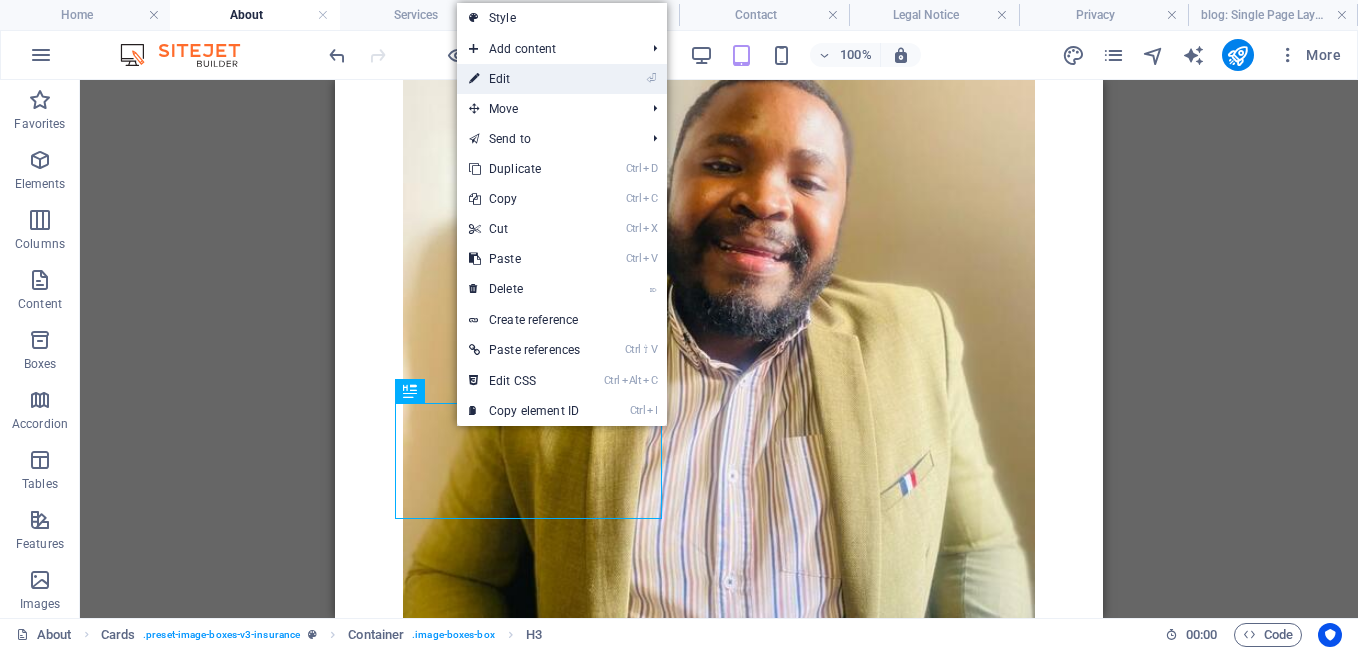 click on "⏎  Edit" at bounding box center (524, 79) 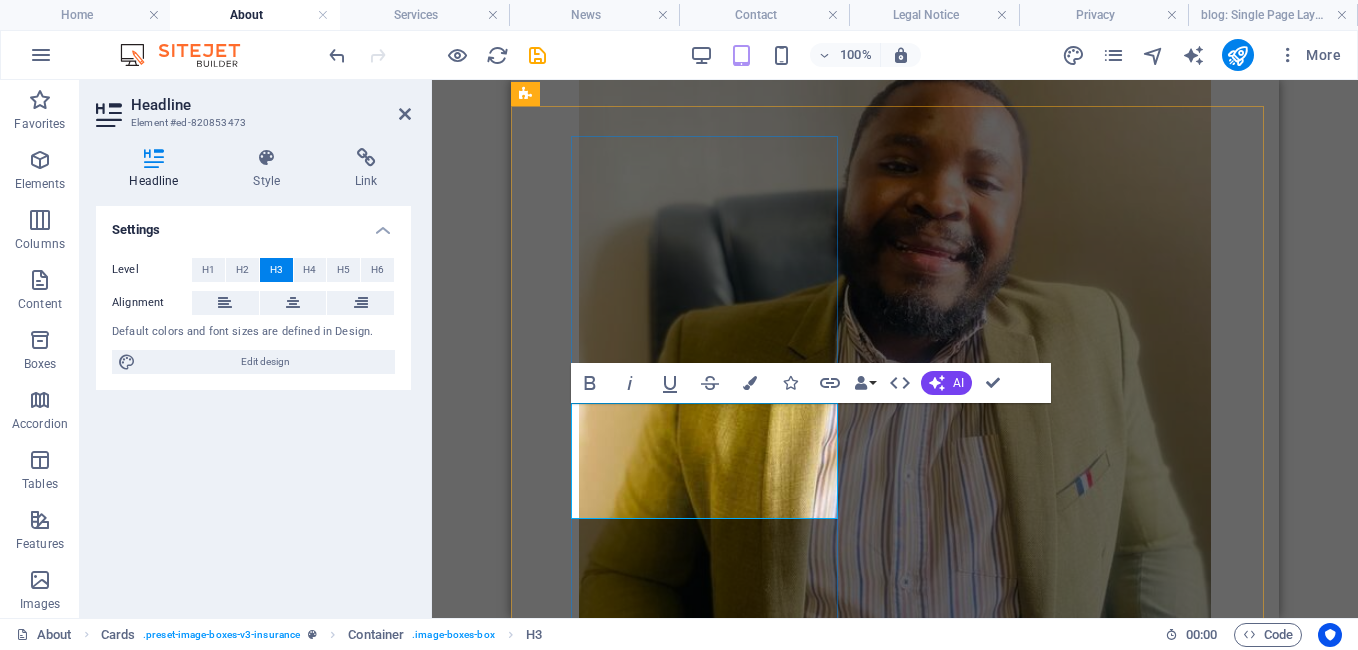 drag, startPoint x: 592, startPoint y: 437, endPoint x: 770, endPoint y: 441, distance: 178.04494 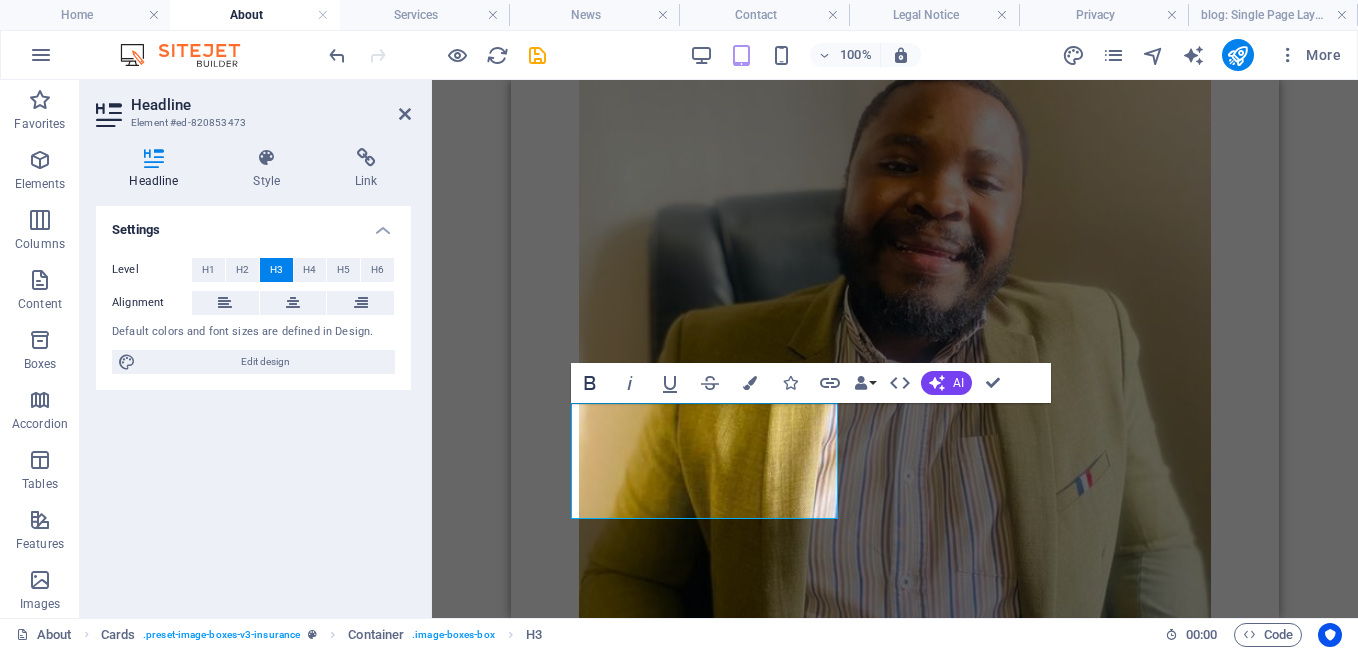 click 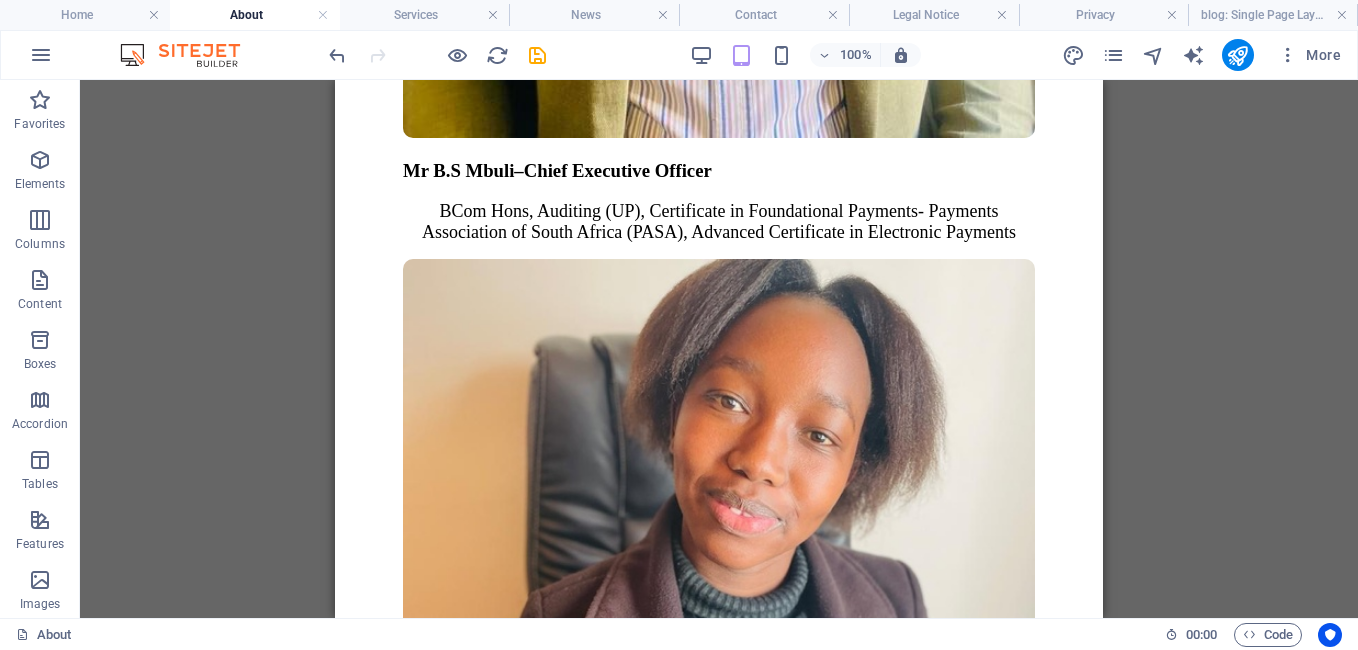 scroll, scrollTop: 2894, scrollLeft: 0, axis: vertical 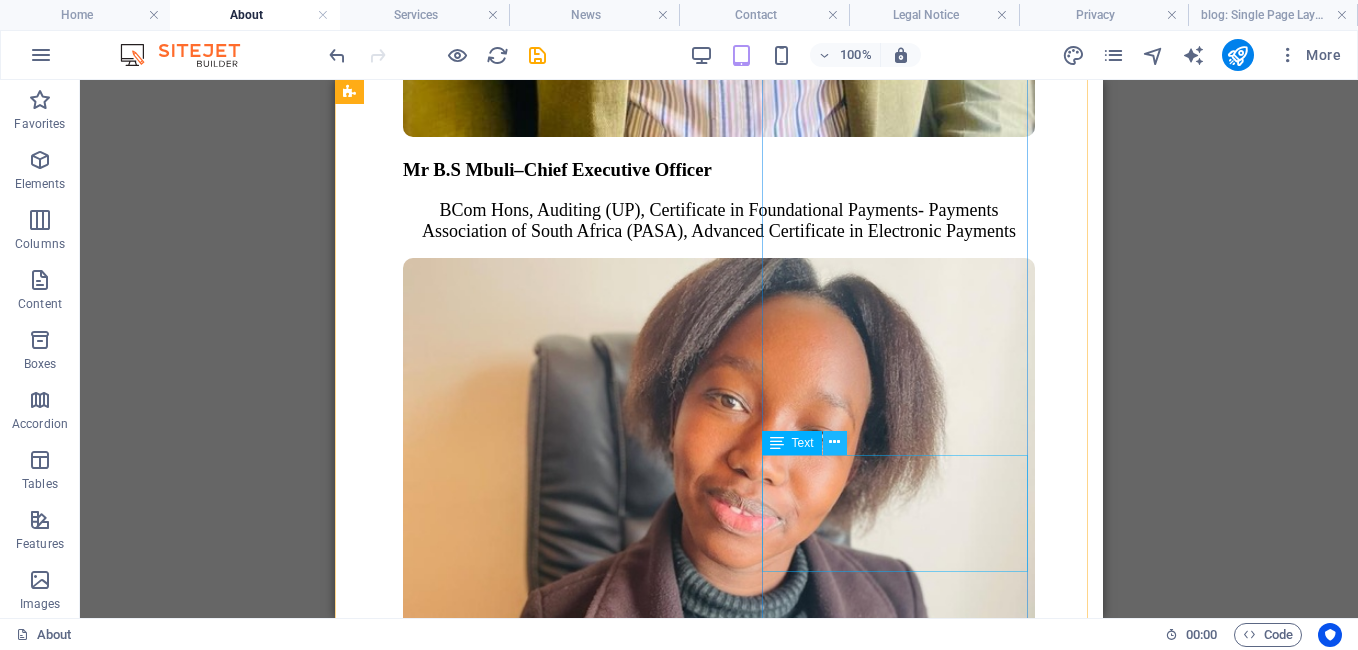 click at bounding box center [834, 442] 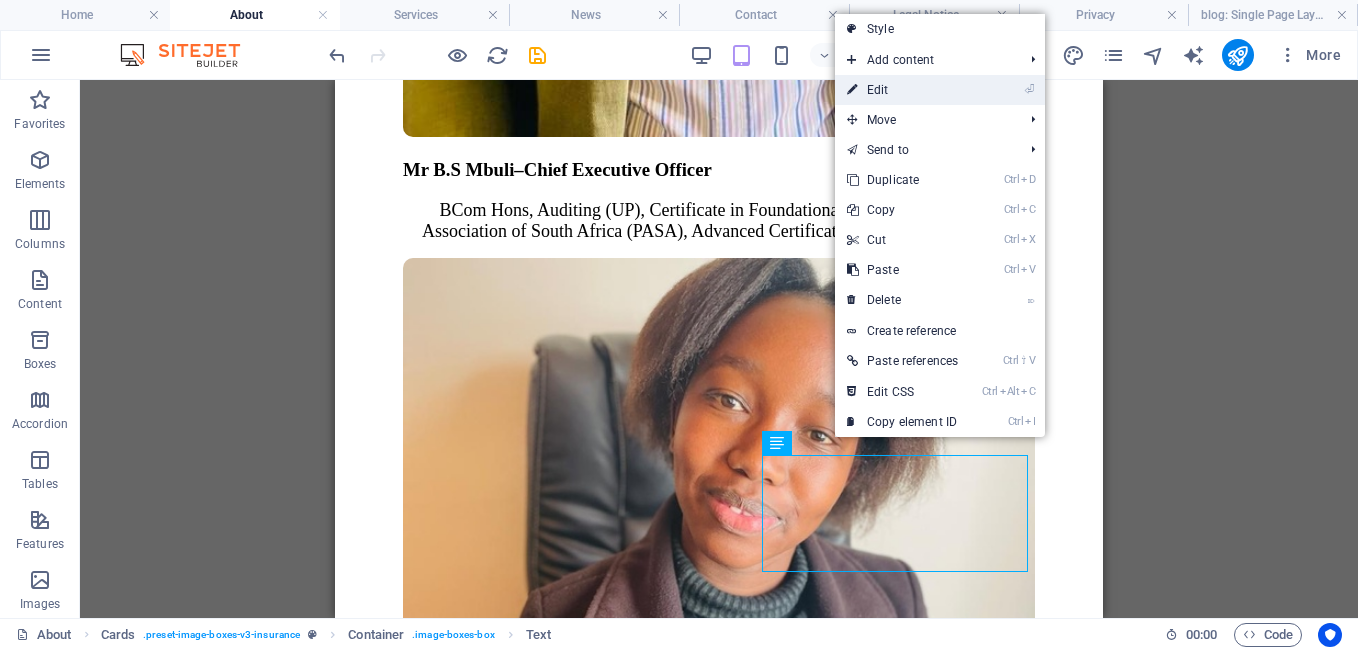 click on "⏎  Edit" at bounding box center (902, 90) 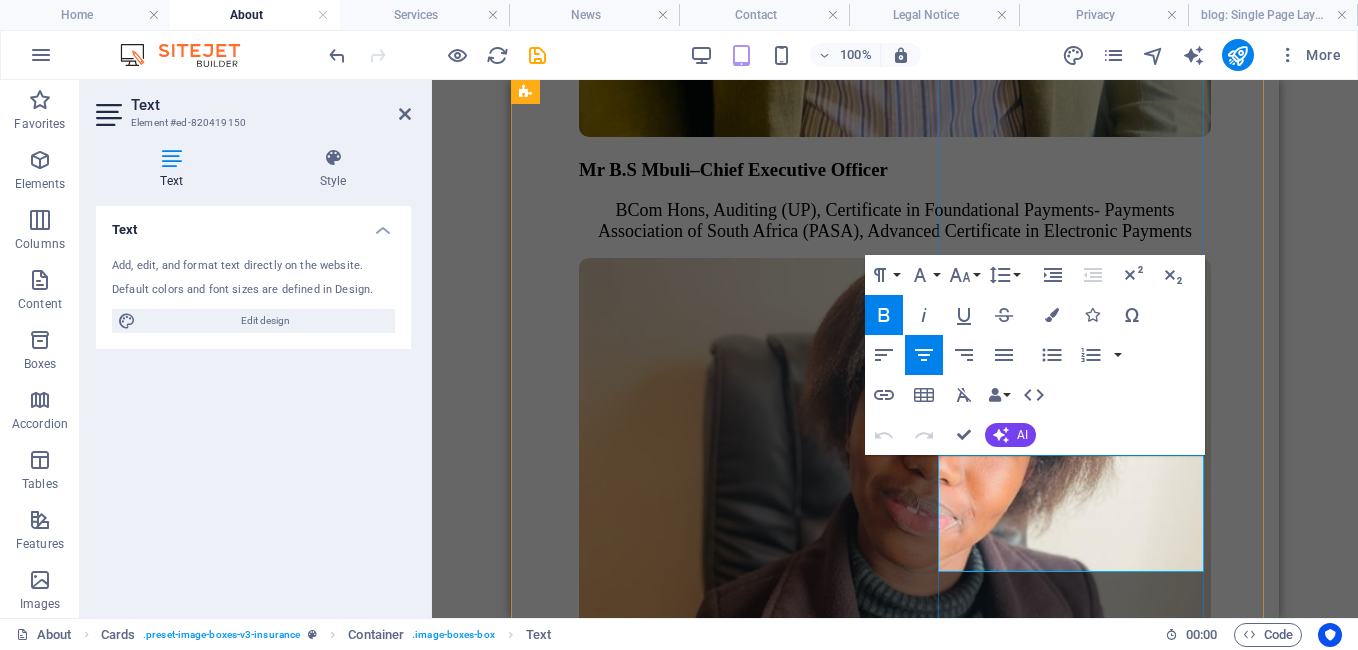 drag, startPoint x: 981, startPoint y: 475, endPoint x: 1169, endPoint y: 467, distance: 188.17014 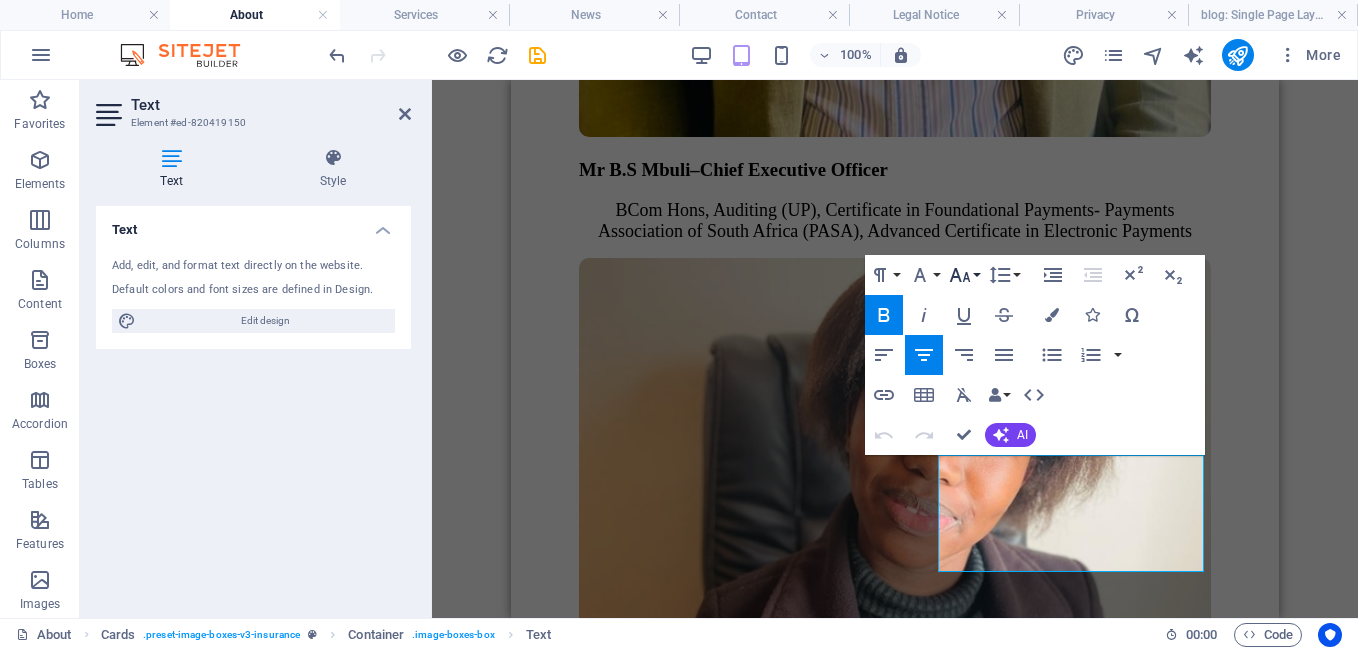 click on "Font Size" at bounding box center [964, 275] 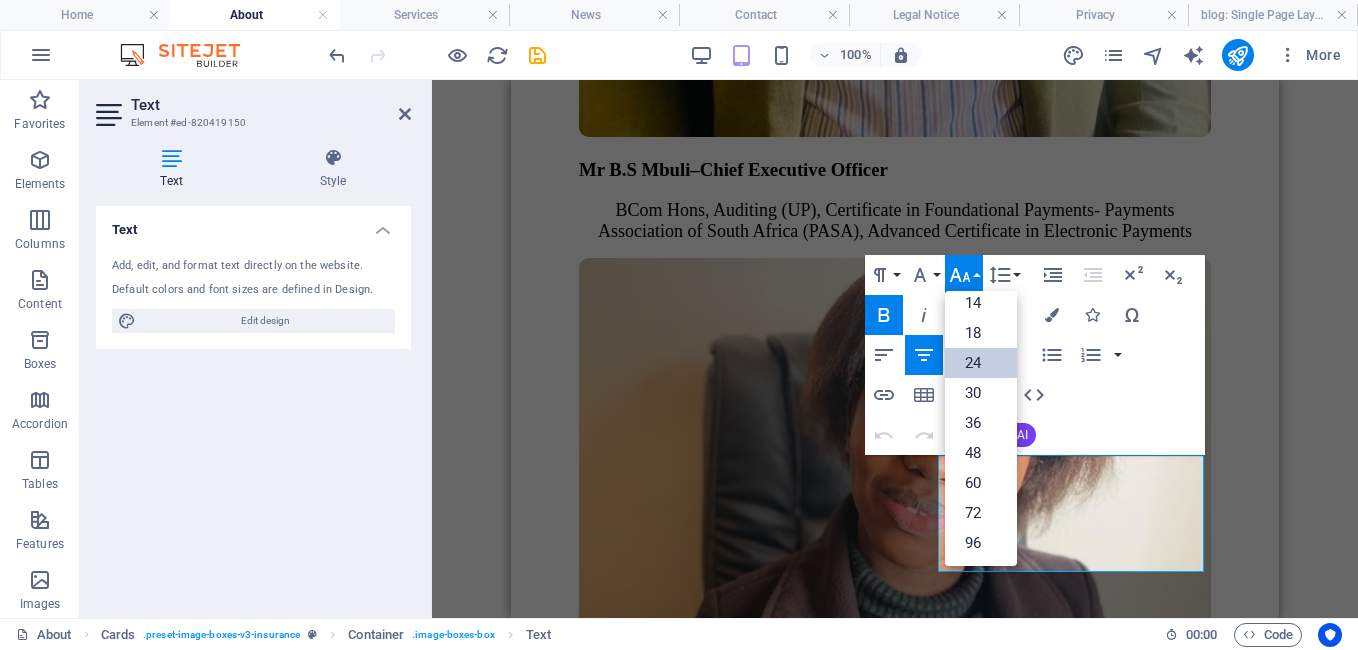 scroll, scrollTop: 161, scrollLeft: 0, axis: vertical 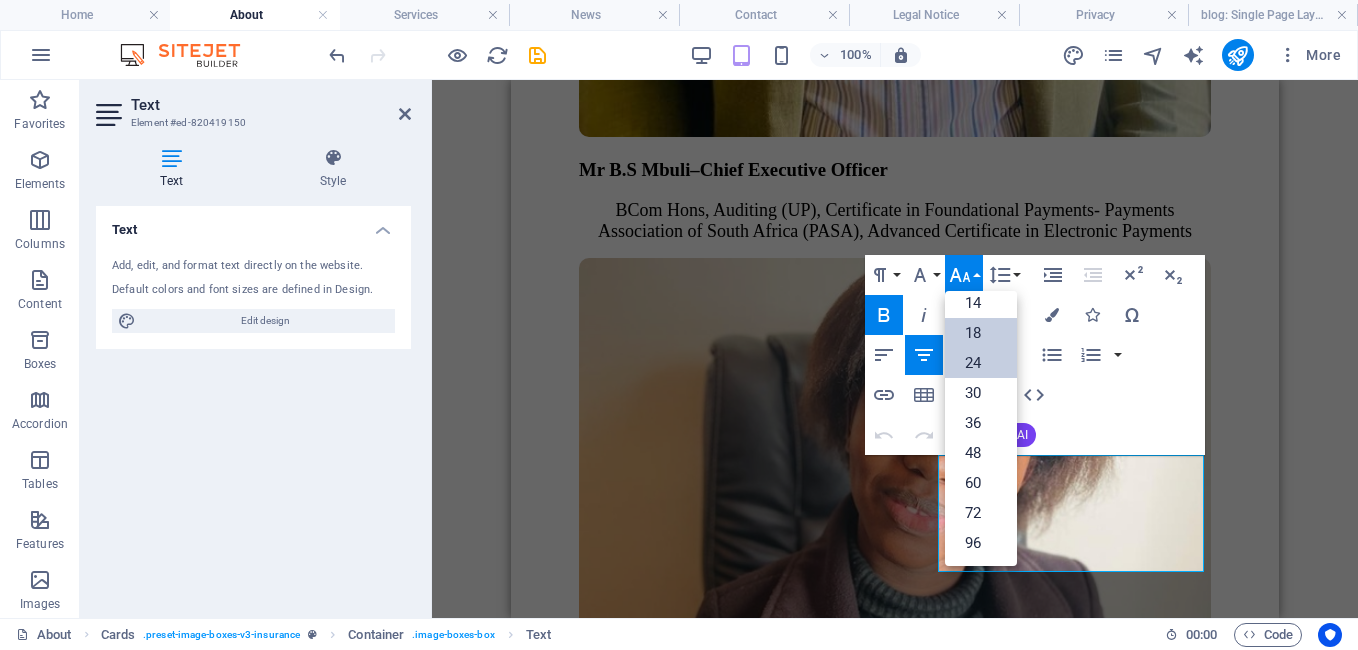 click on "18" at bounding box center (981, 333) 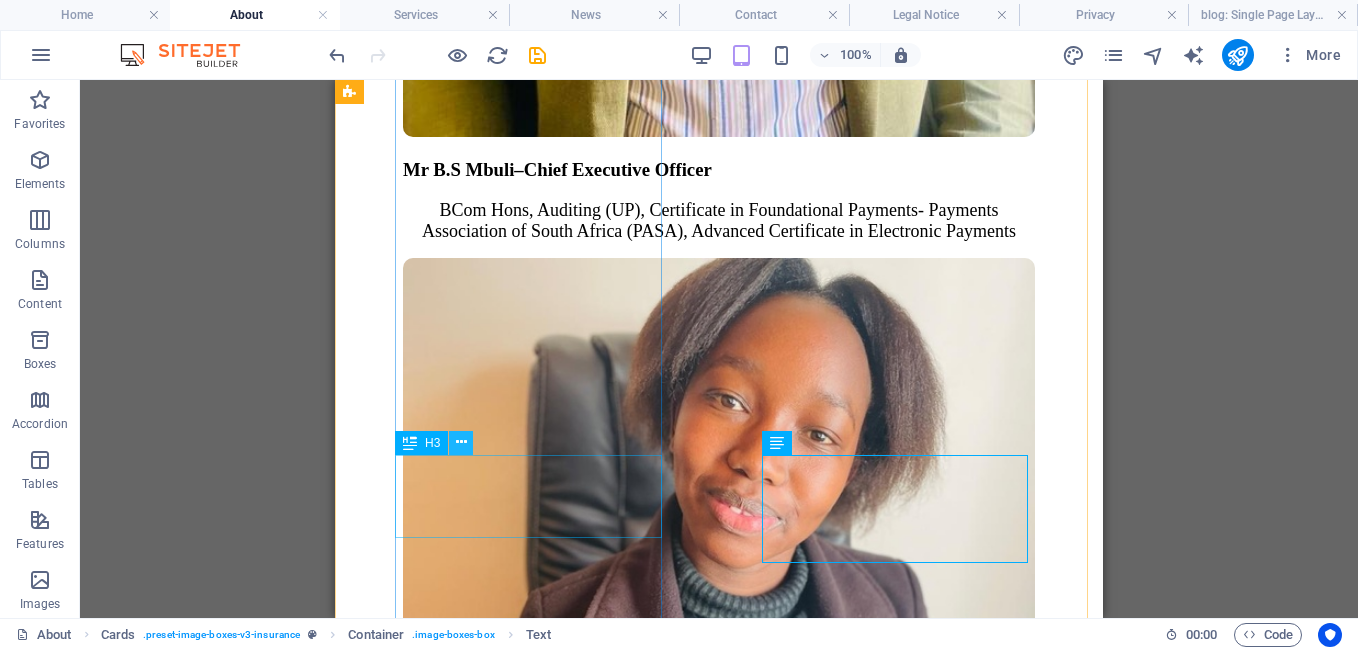 click at bounding box center (461, 442) 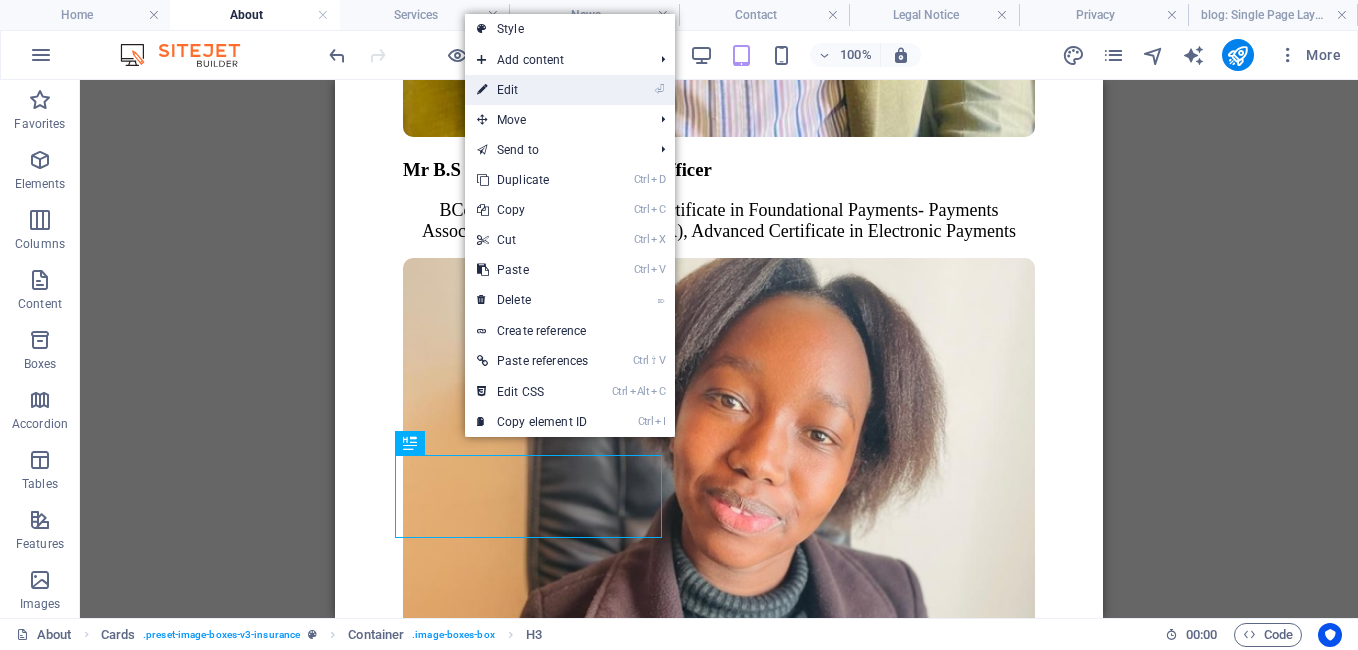 click on "⏎  Edit" at bounding box center (532, 90) 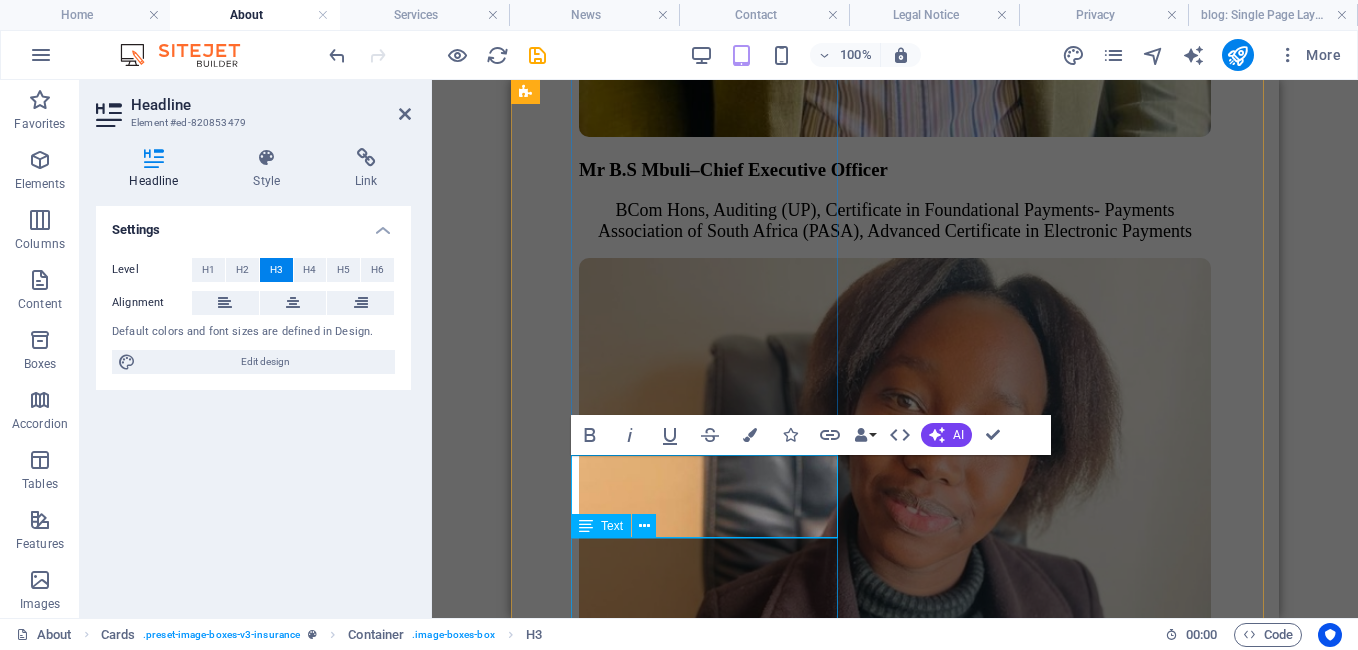 click on "Channels & Customer Relation Management Bachelor of Consumer Science, UFS" at bounding box center (895, 1000) 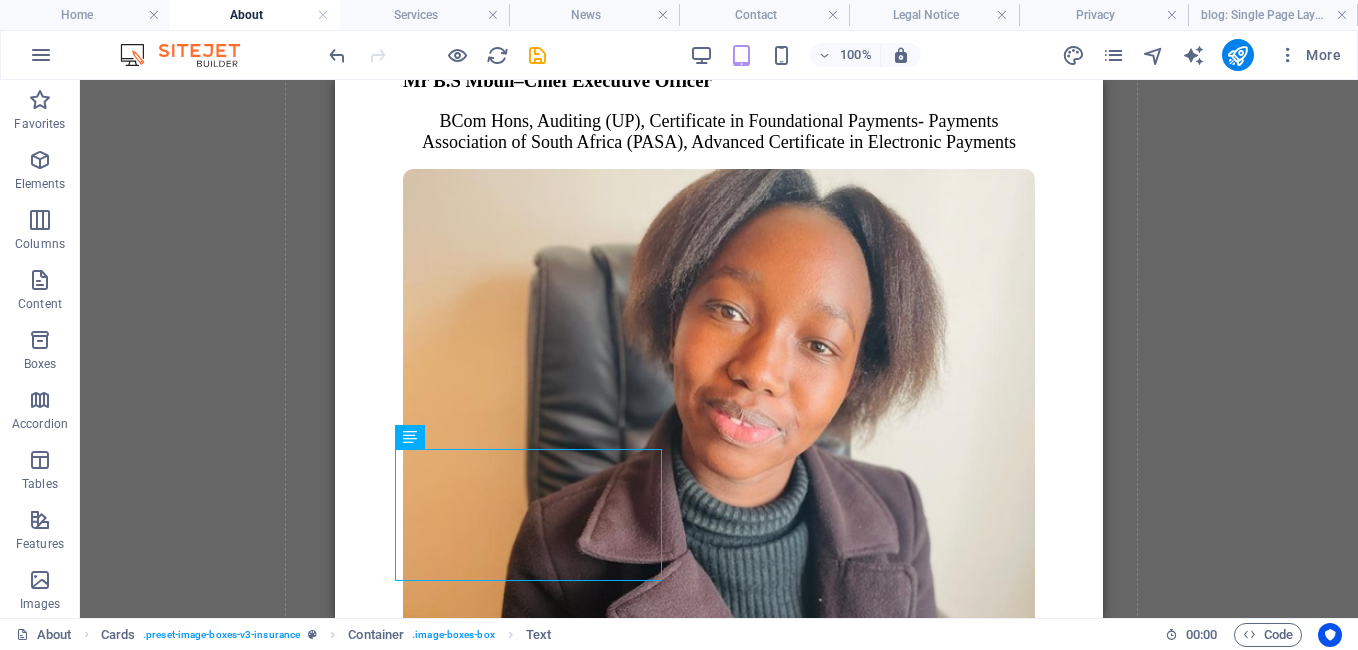 drag, startPoint x: 459, startPoint y: 549, endPoint x: 540, endPoint y: 590, distance: 90.78546 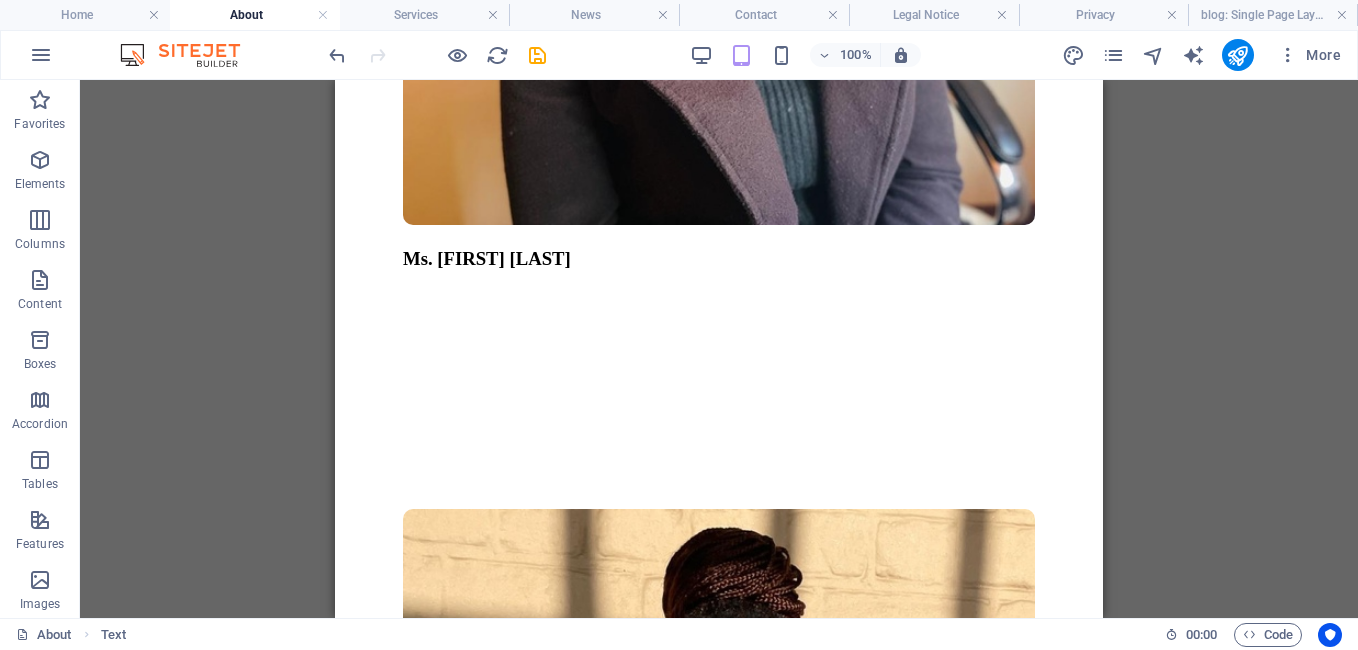 scroll, scrollTop: 3528, scrollLeft: 0, axis: vertical 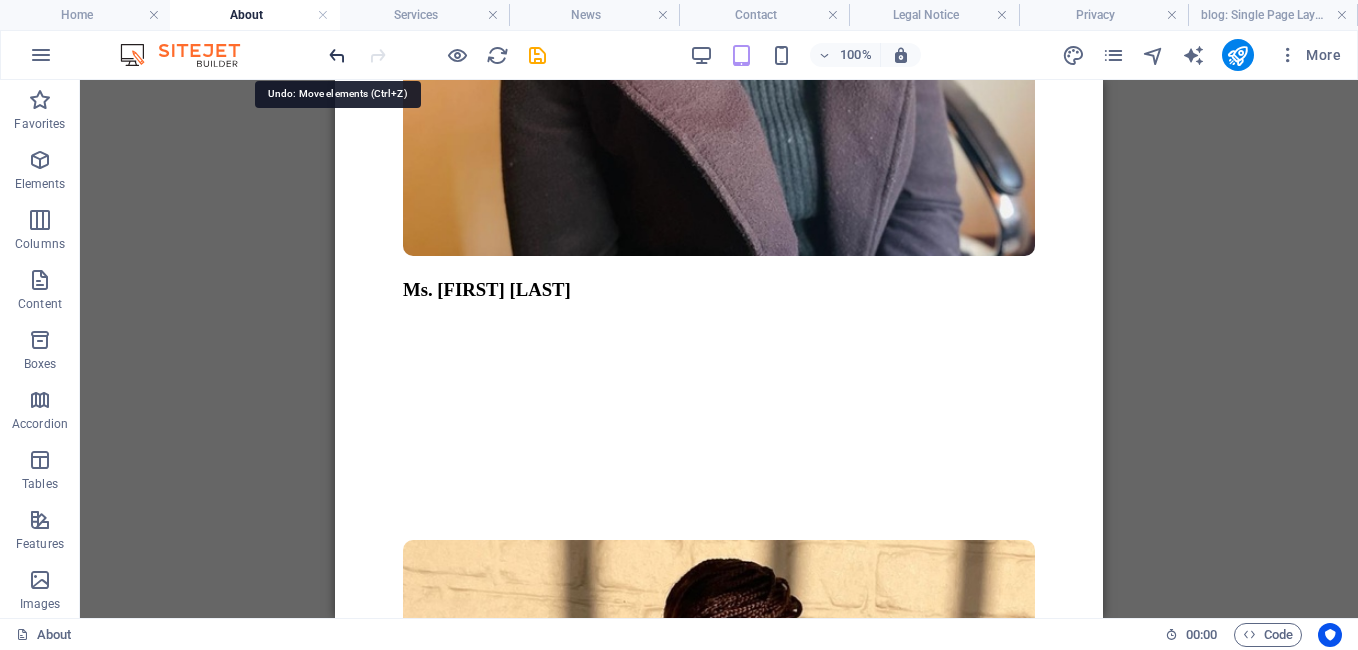 click at bounding box center [337, 55] 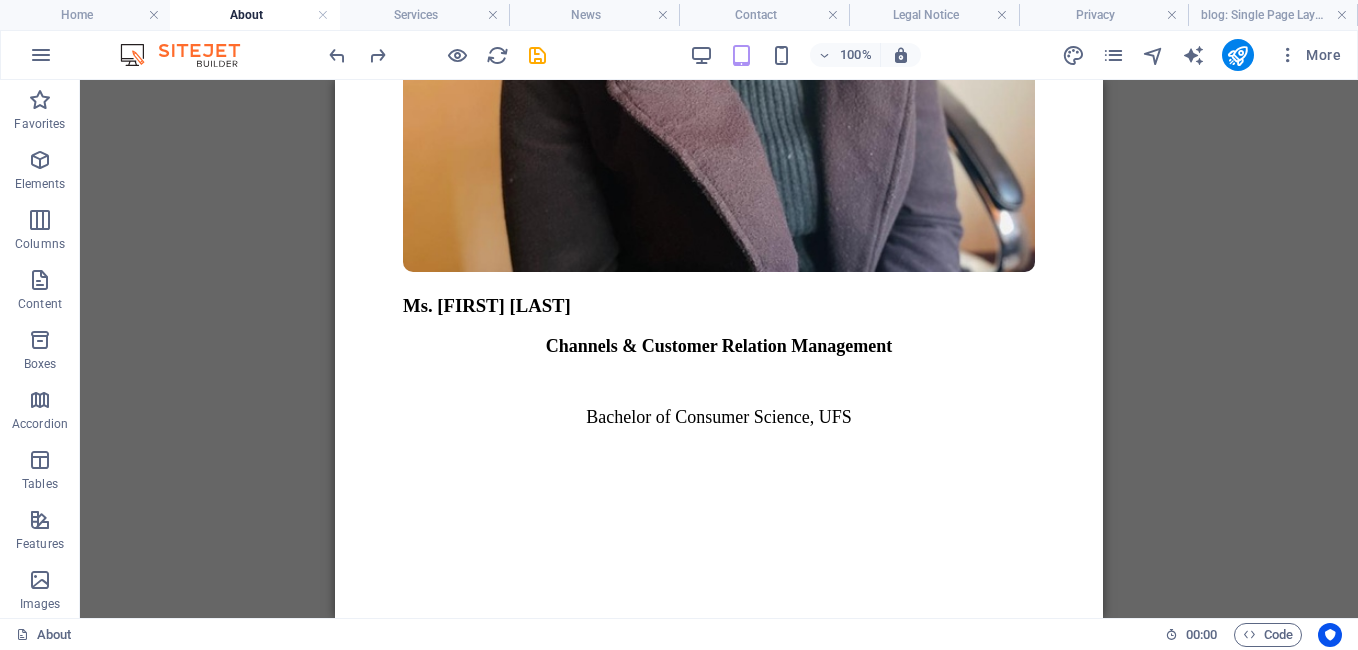 scroll, scrollTop: 3552, scrollLeft: 0, axis: vertical 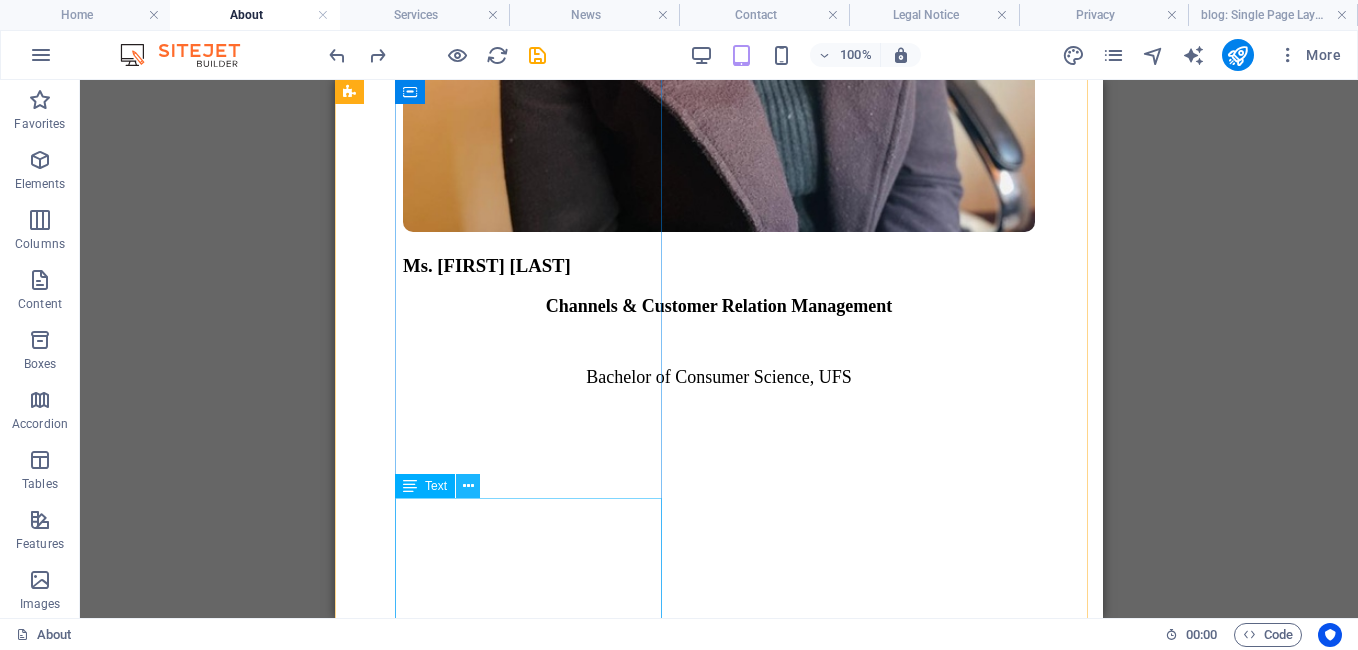 click at bounding box center [468, 486] 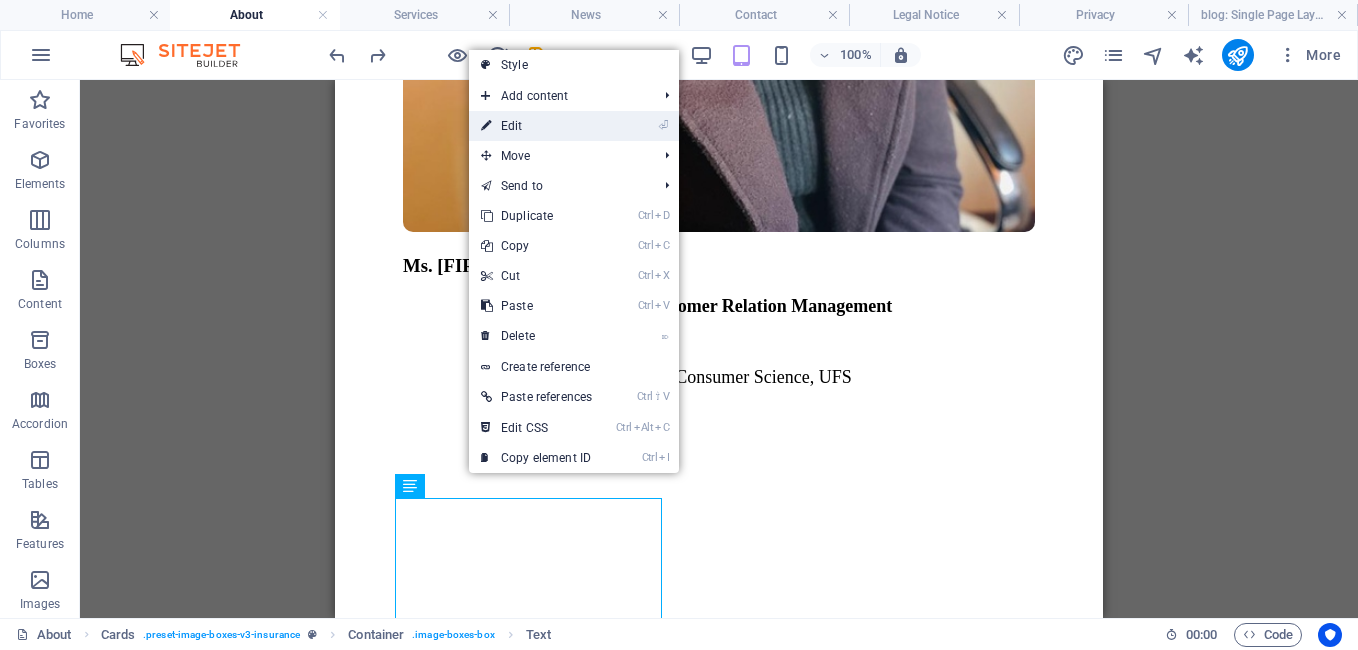 click on "⏎  Edit" at bounding box center [536, 126] 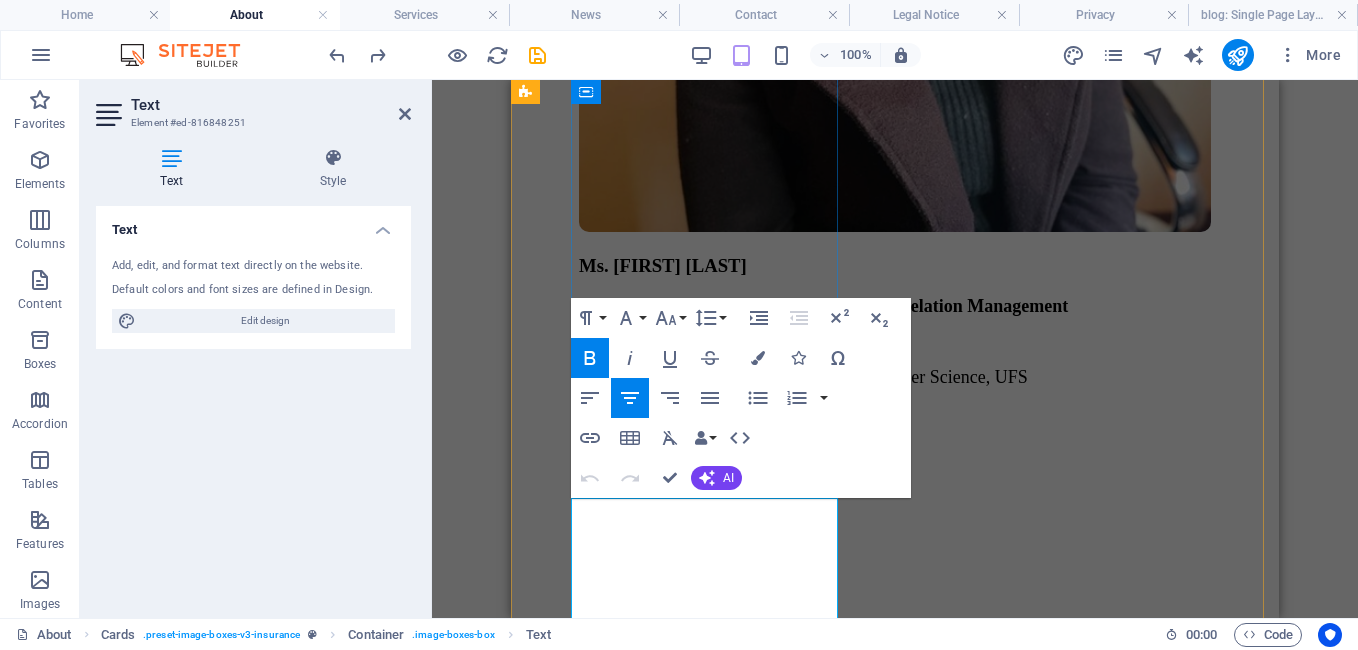 drag, startPoint x: 655, startPoint y: 516, endPoint x: 758, endPoint y: 528, distance: 103.69667 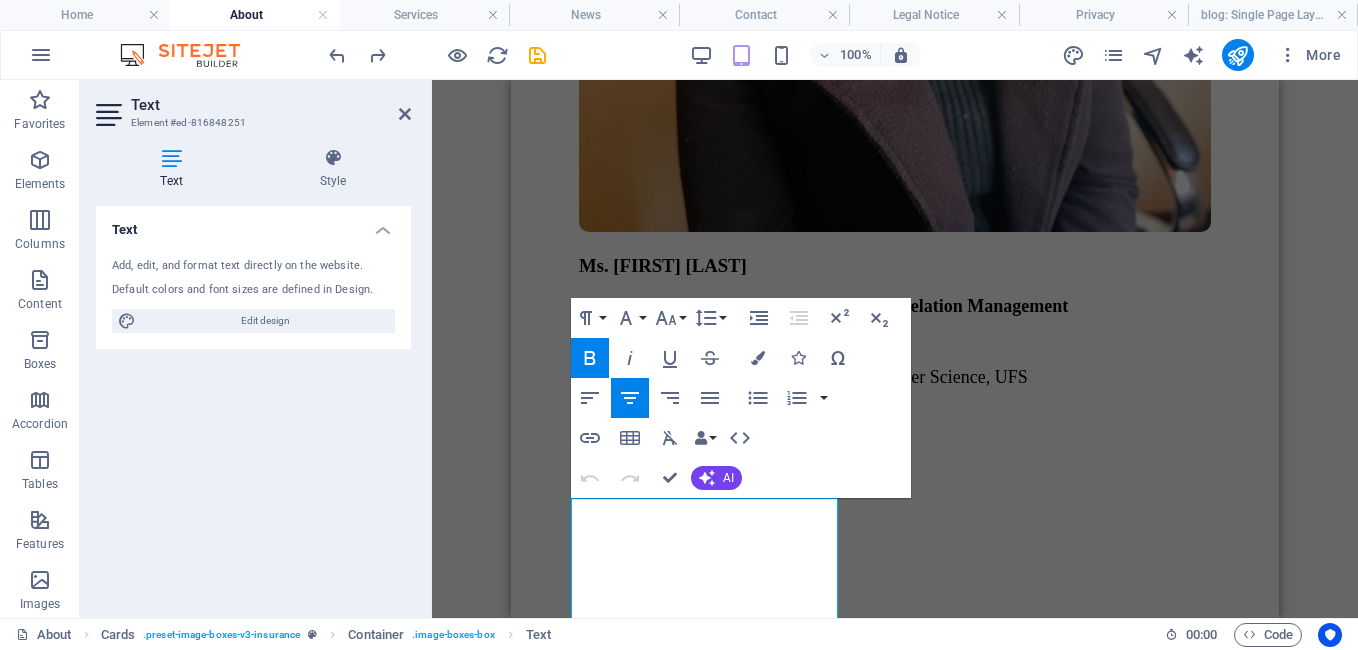click 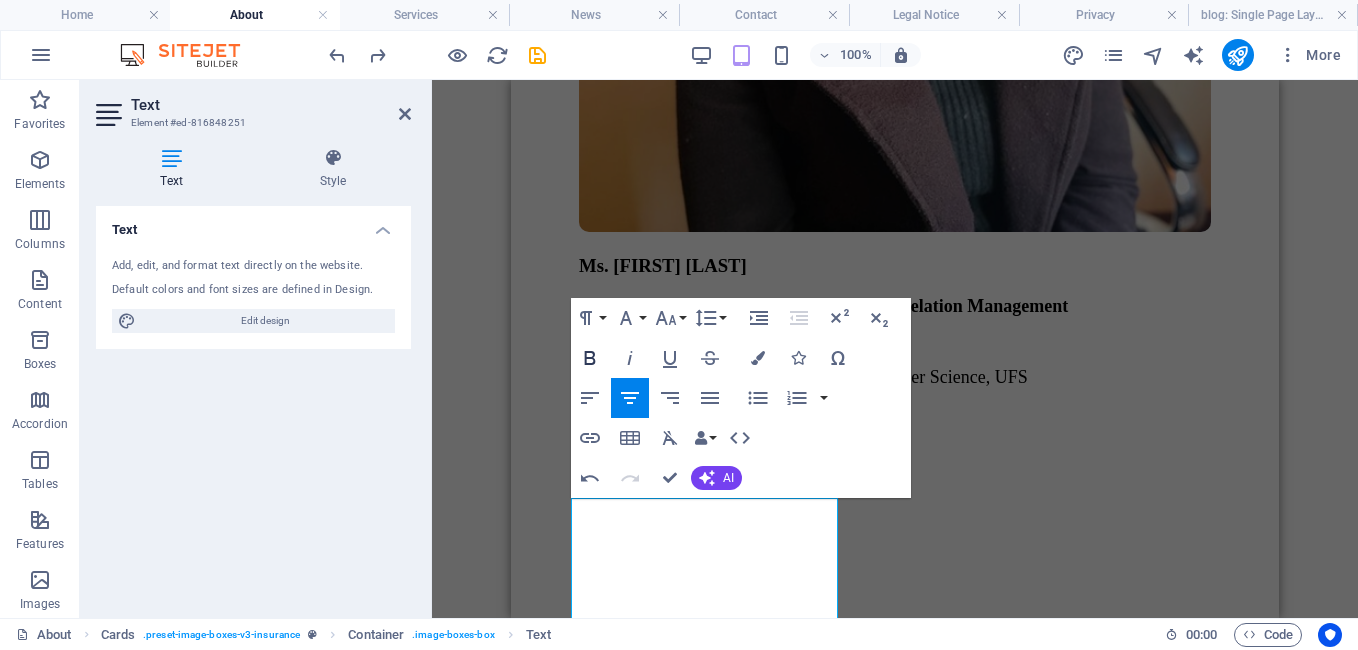 click 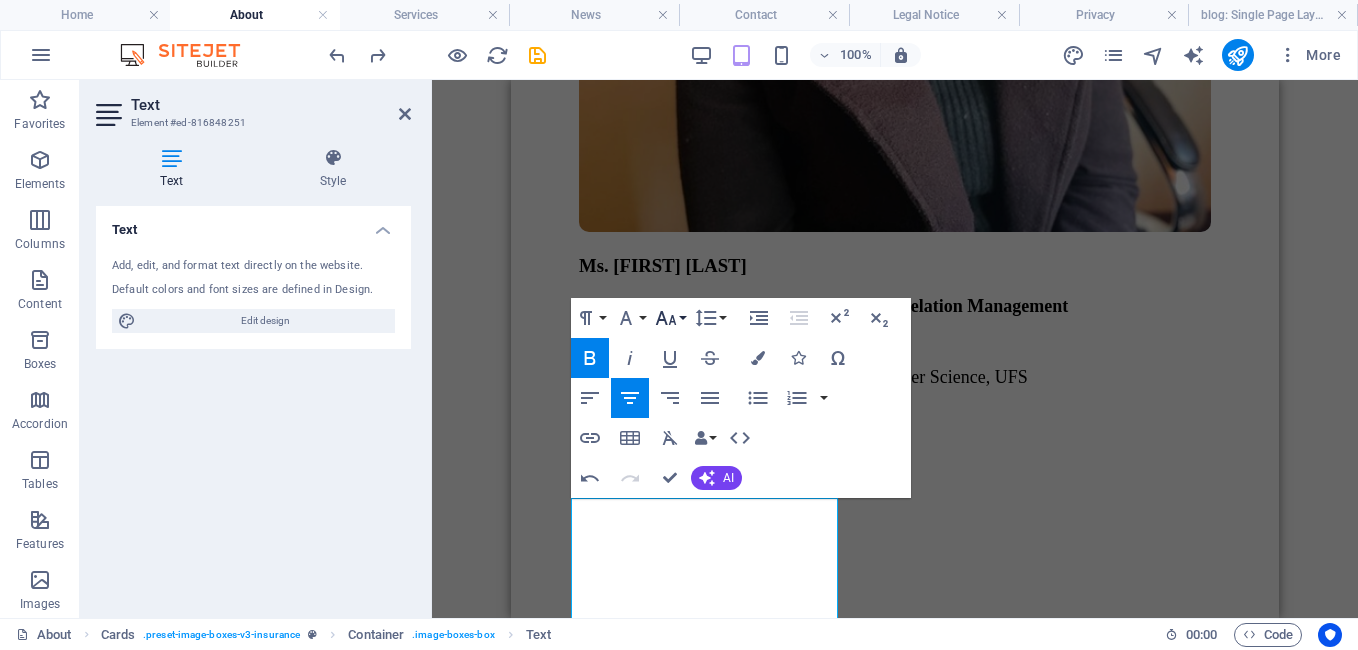 click on "Font Size" at bounding box center (670, 318) 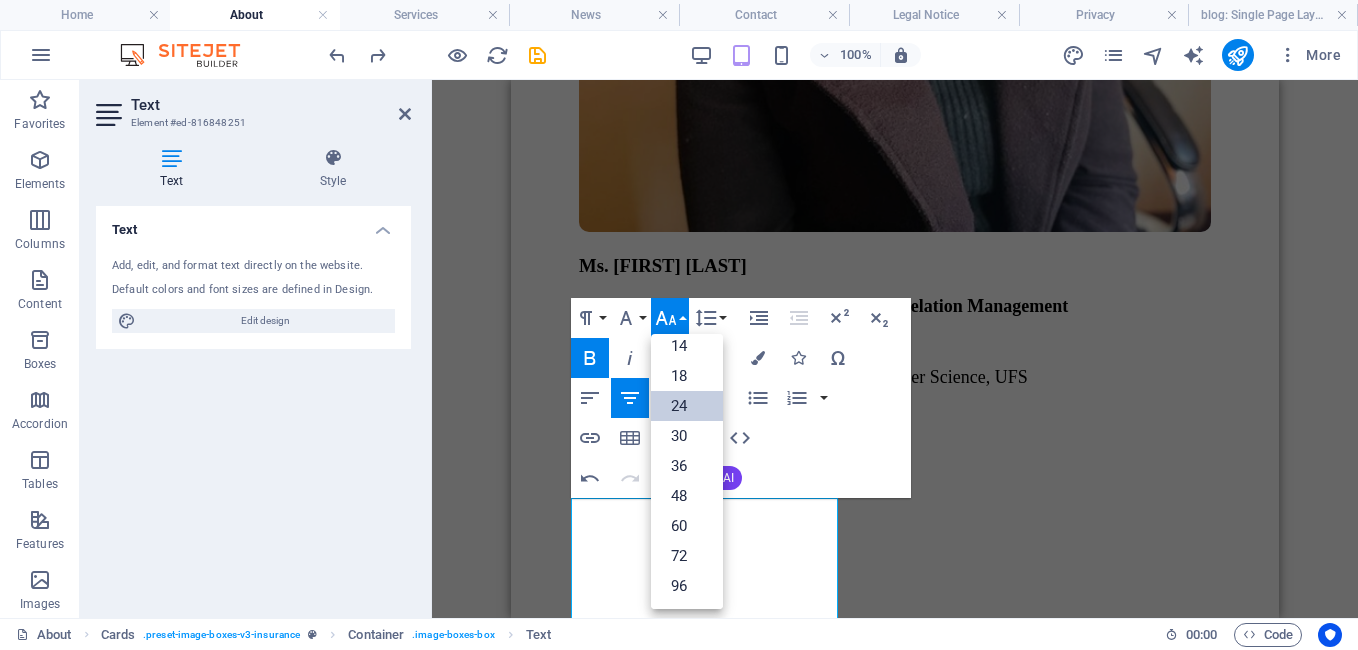 scroll, scrollTop: 161, scrollLeft: 0, axis: vertical 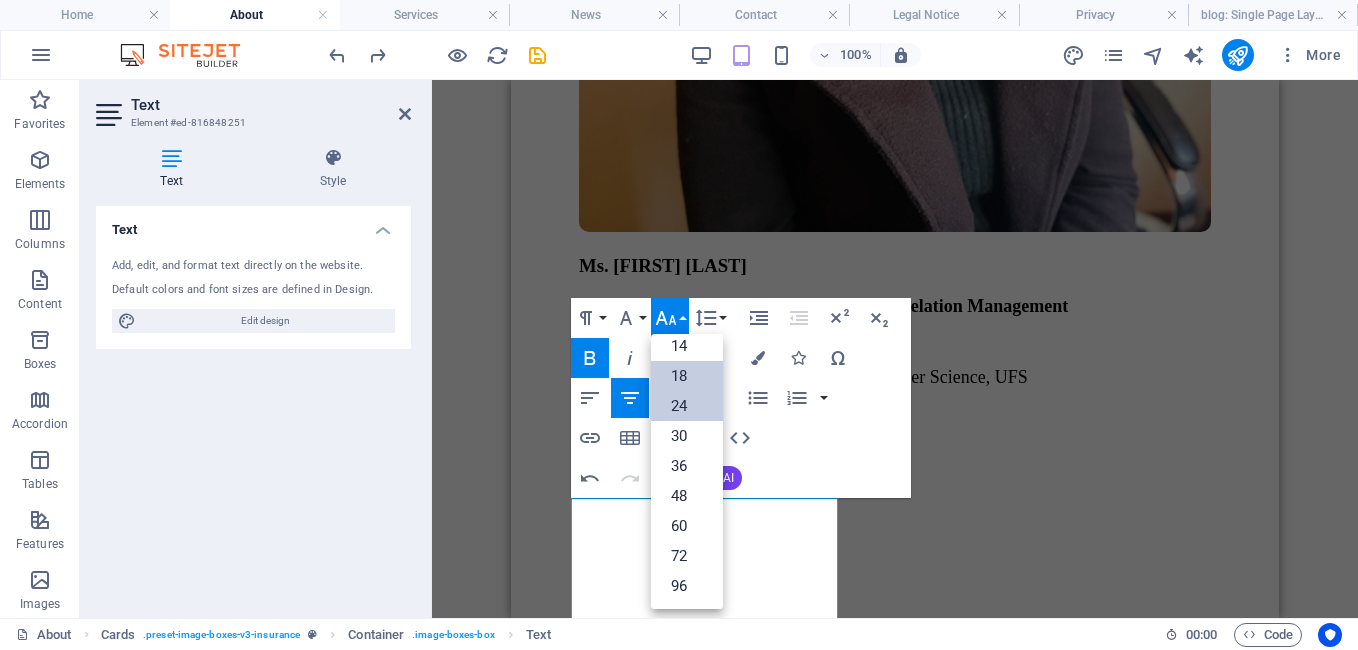 click on "18" at bounding box center [687, 376] 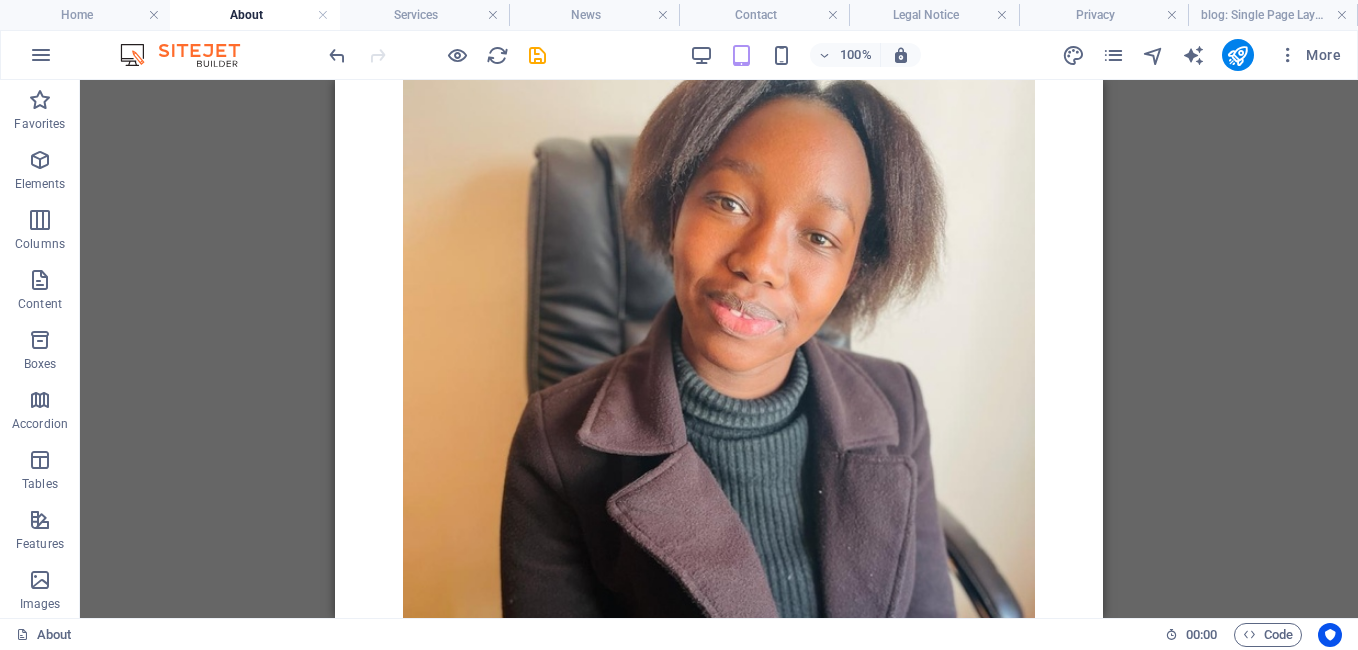 scroll, scrollTop: 3098, scrollLeft: 0, axis: vertical 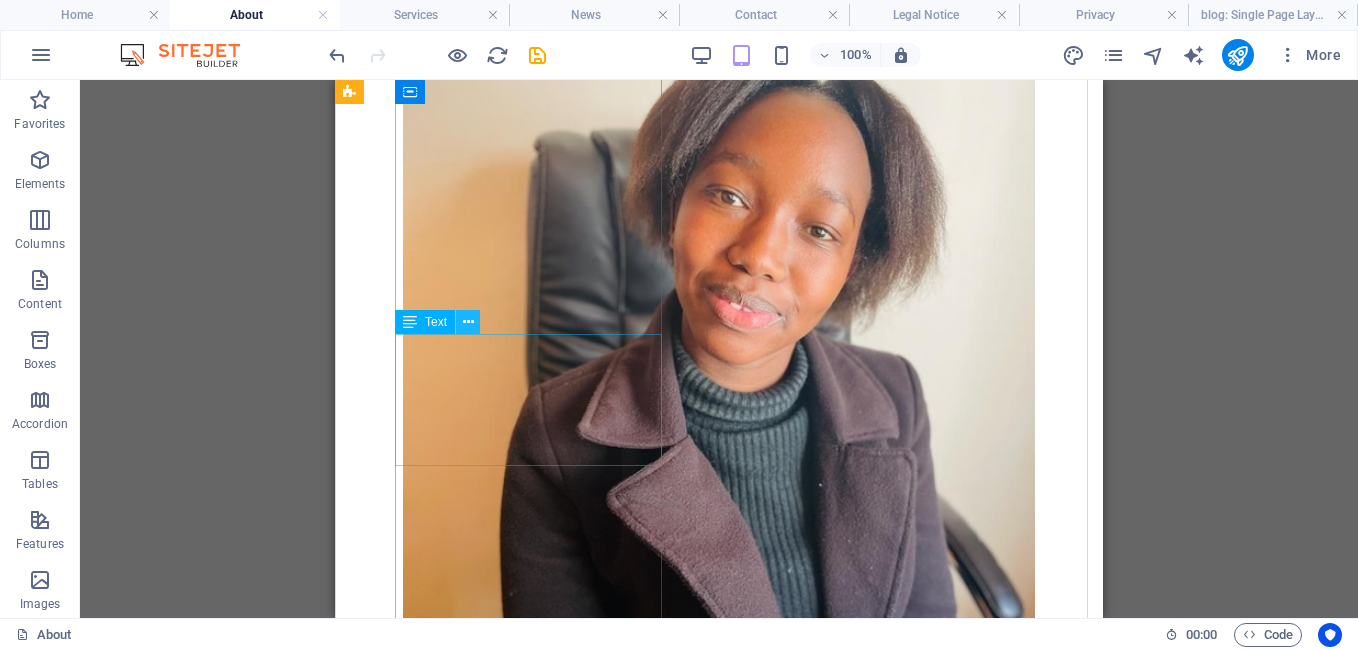 click at bounding box center (468, 322) 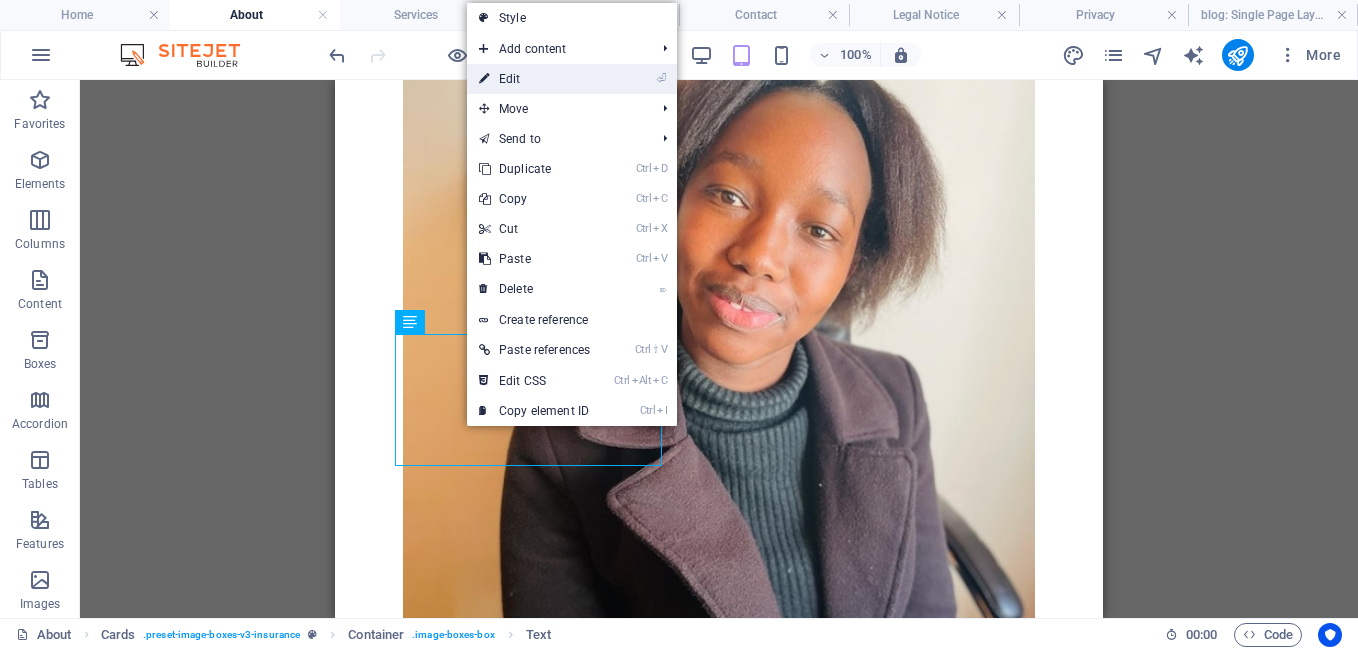 click on "⏎  Edit" at bounding box center [534, 79] 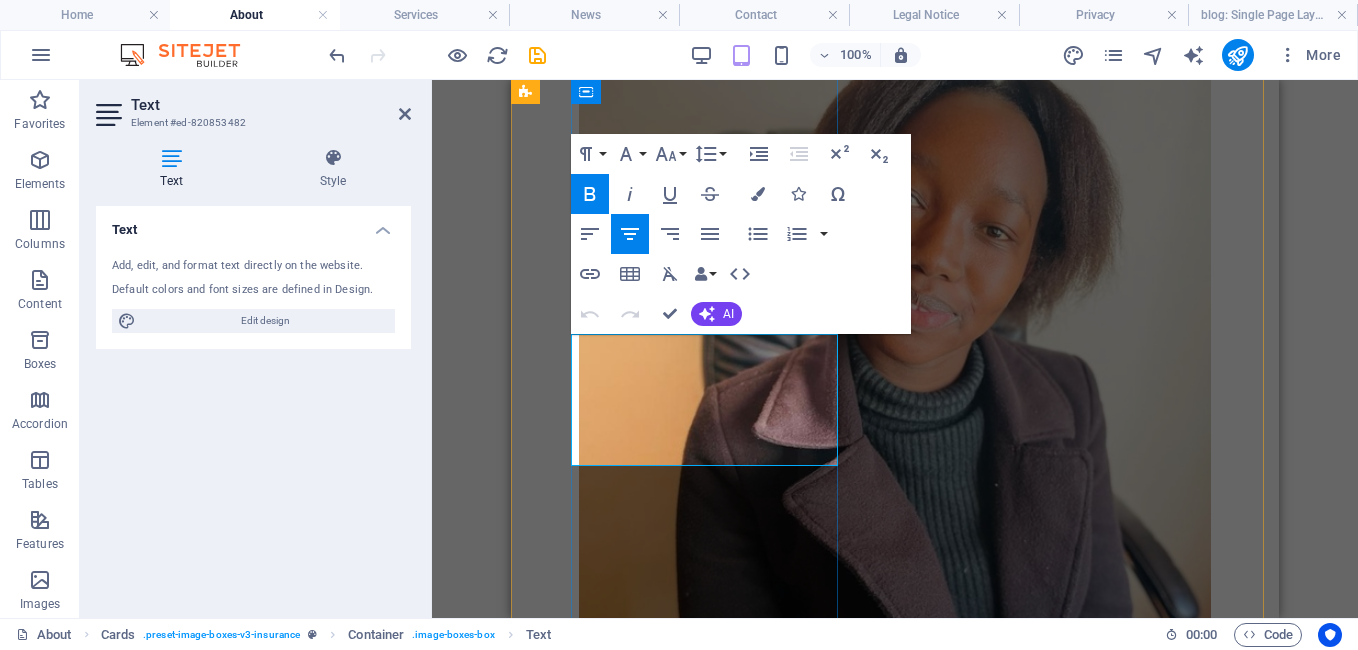 click on "Bachelor of Consumer Science, UFS" at bounding box center [895, 831] 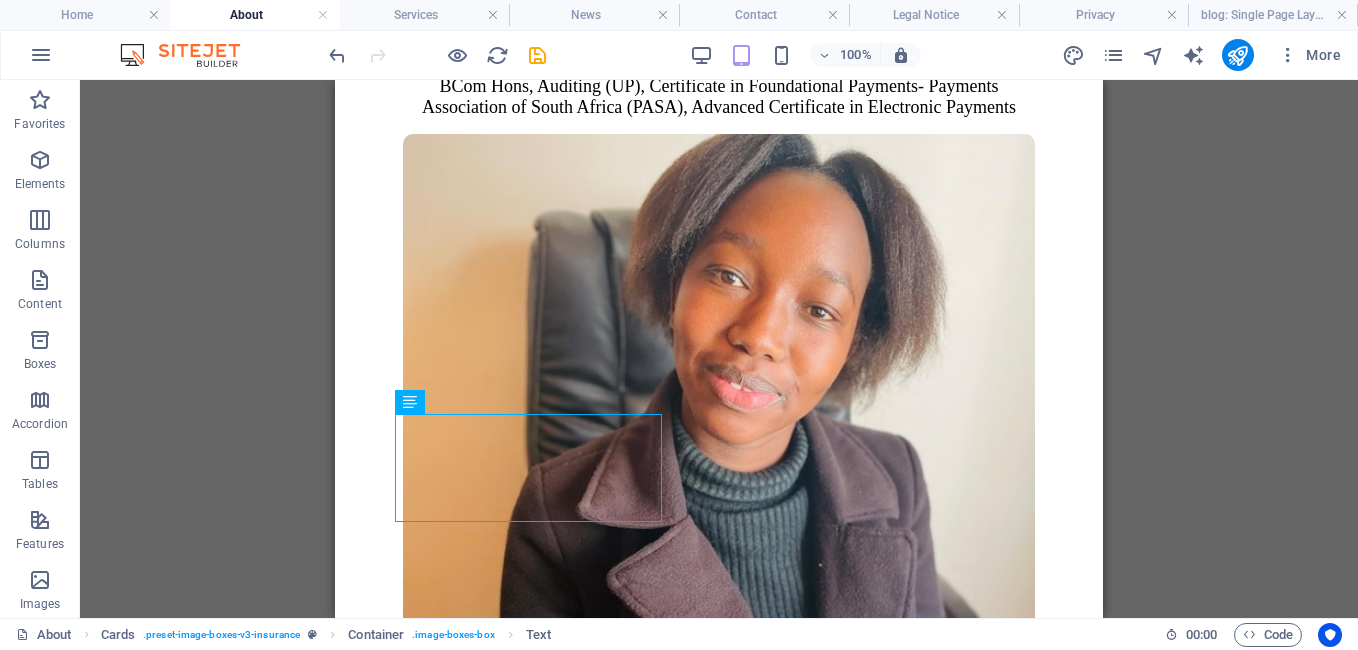 scroll, scrollTop: 2978, scrollLeft: 0, axis: vertical 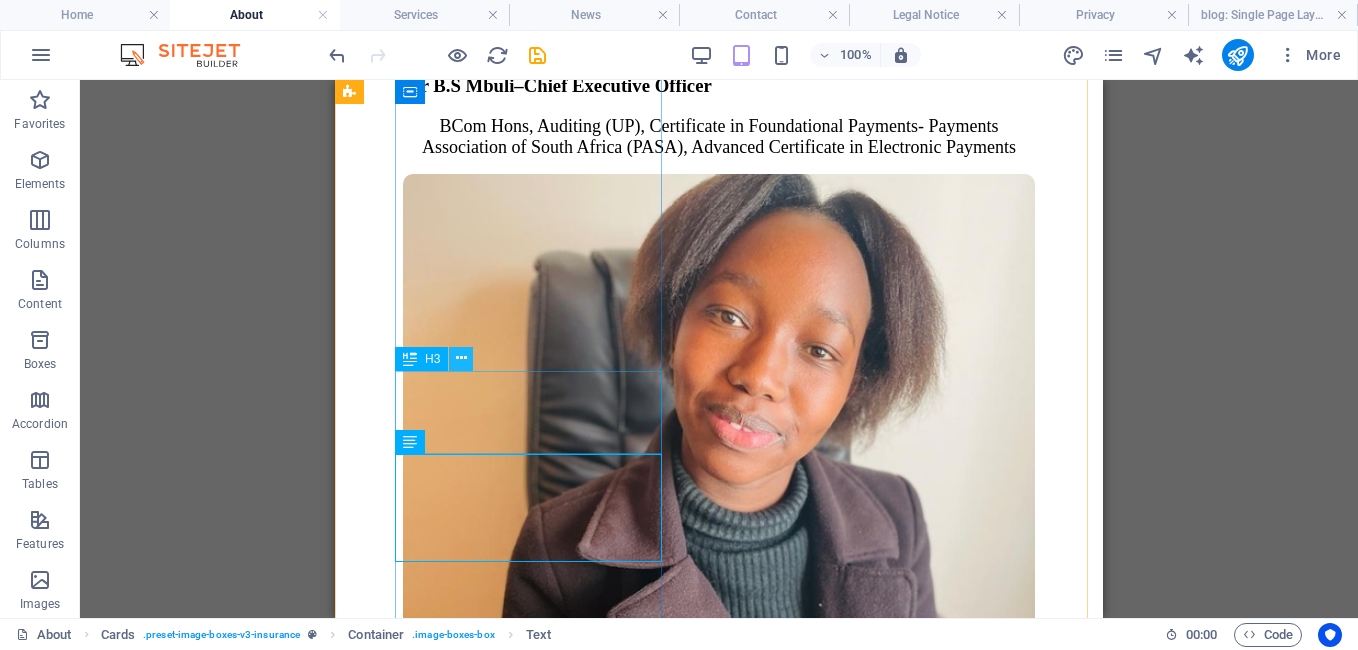click at bounding box center [461, 358] 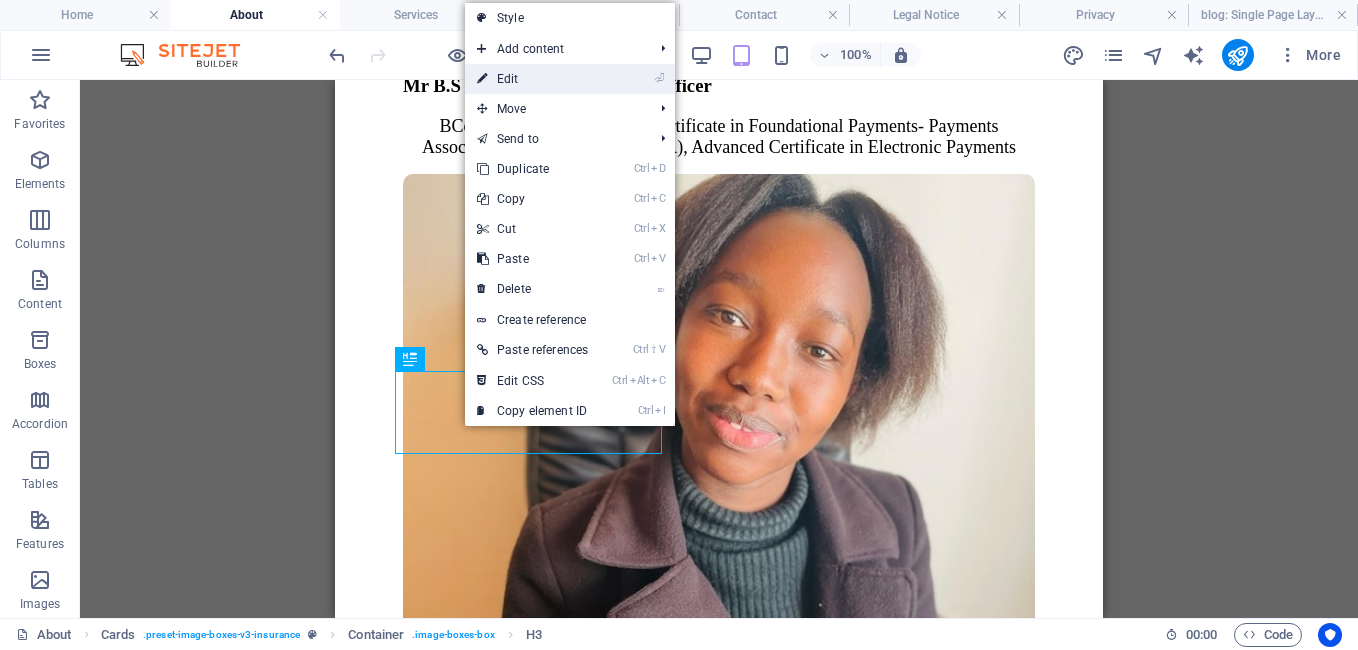 click on "⏎  Edit" at bounding box center [532, 79] 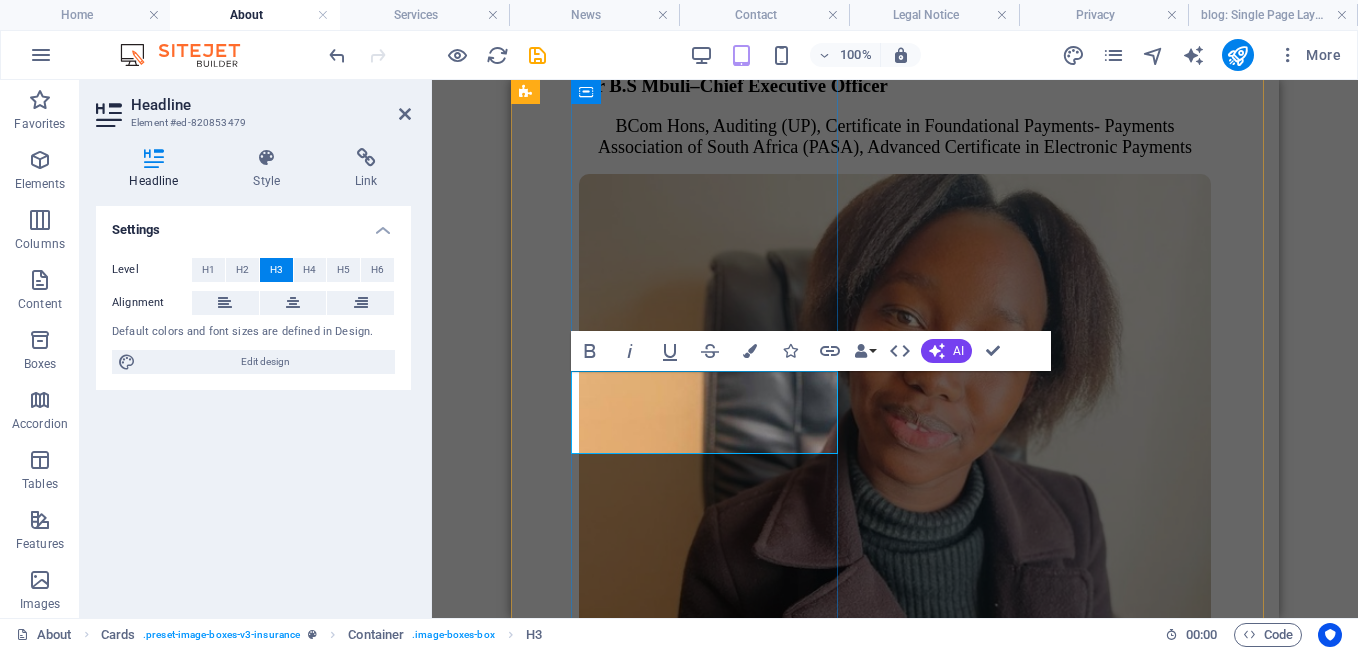 click on "Ms. [FIRST] [LAST]" at bounding box center [895, 840] 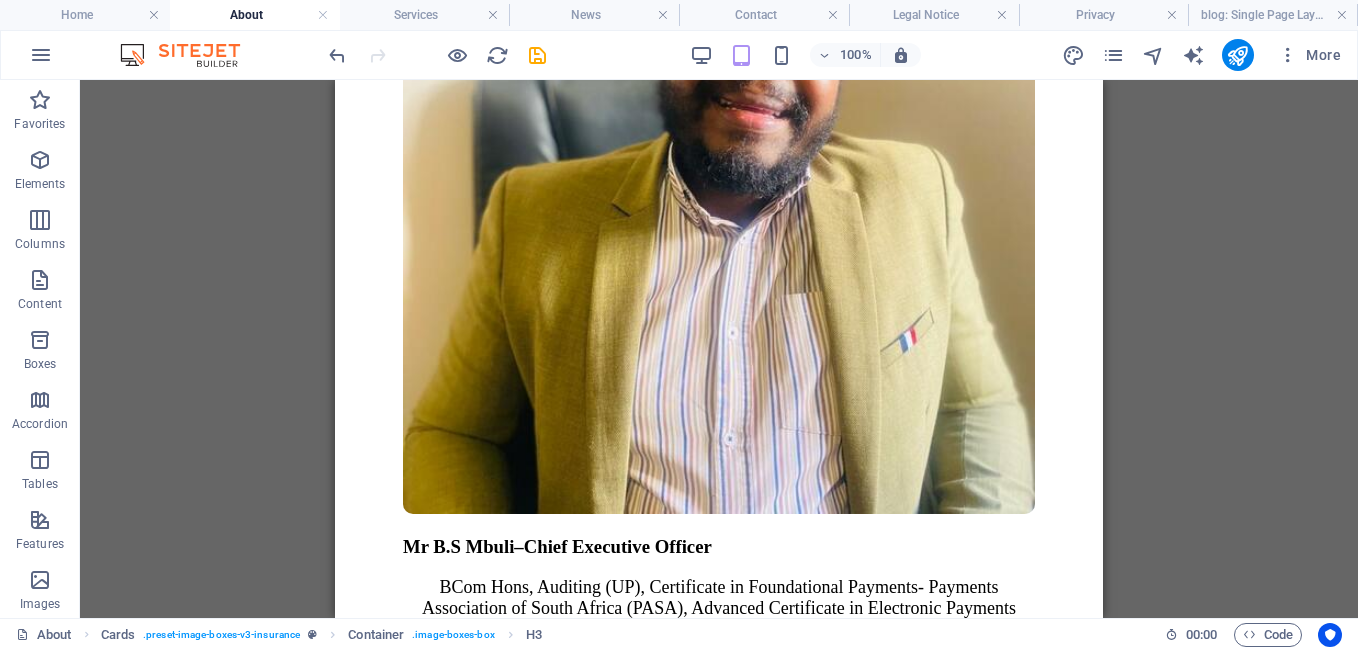 scroll, scrollTop: 2418, scrollLeft: 0, axis: vertical 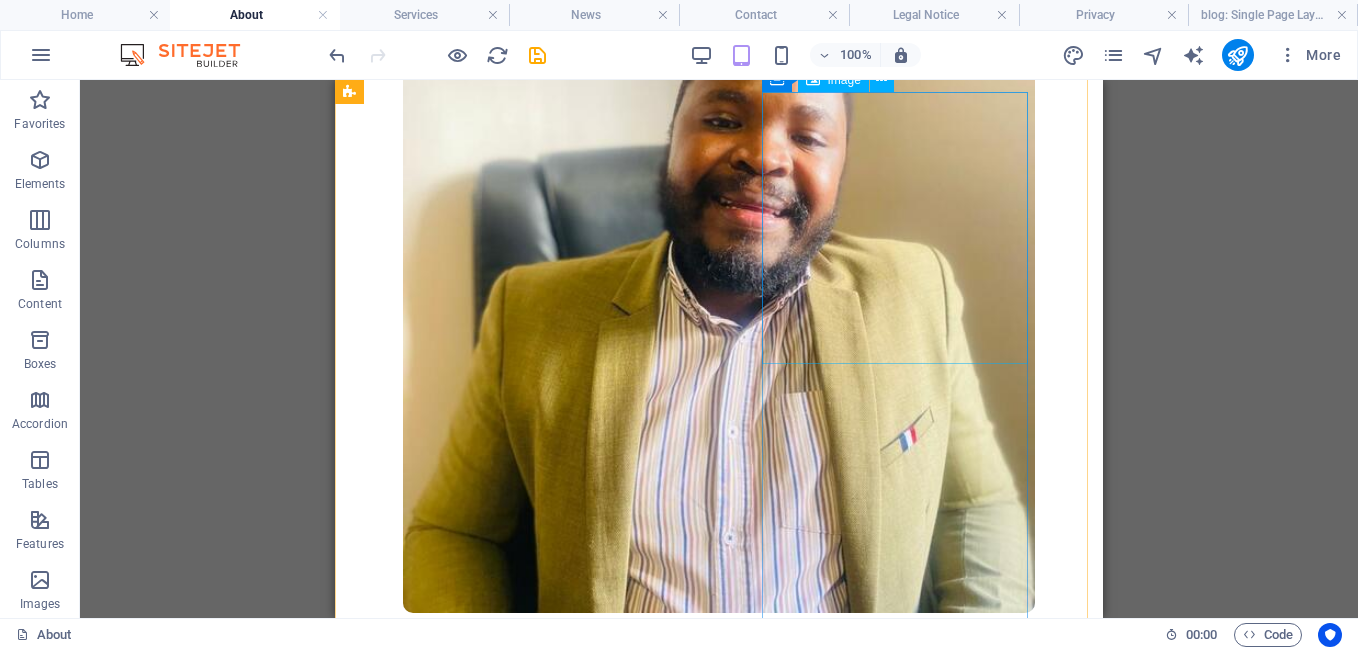 click at bounding box center (719, 2878) 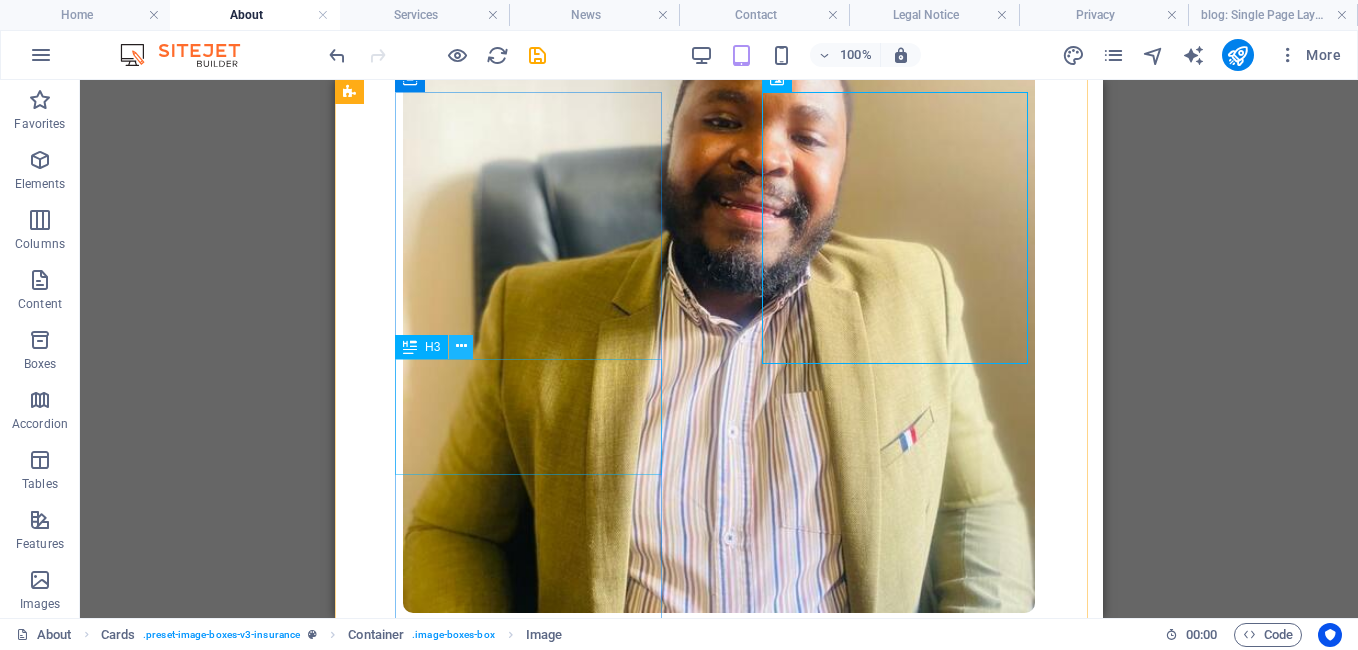 click at bounding box center (461, 346) 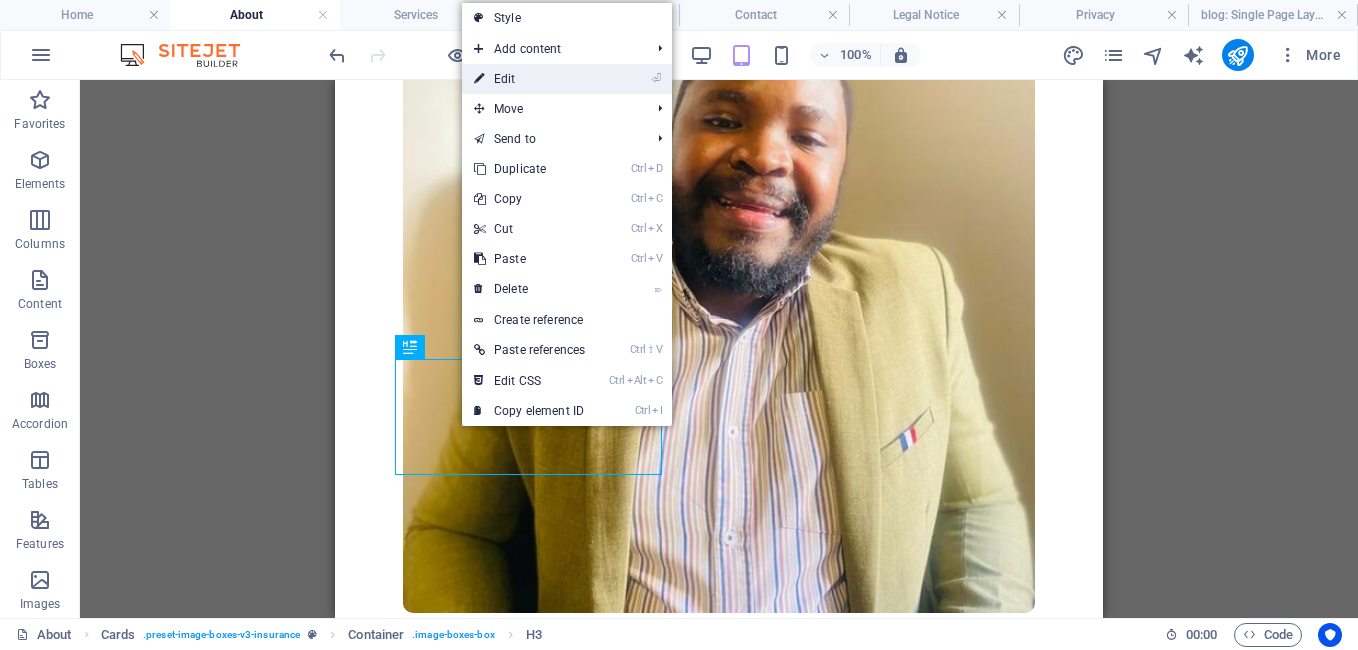 click on "⏎  Edit" at bounding box center [529, 79] 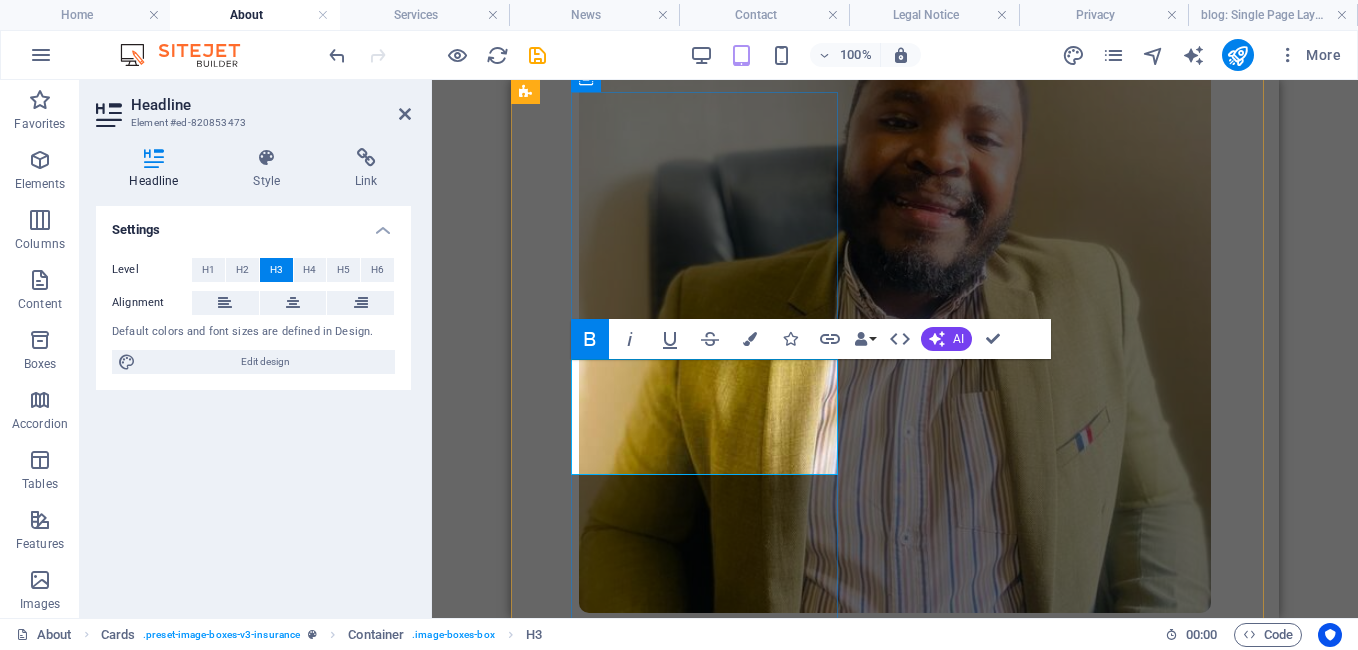 click on "Mr B.S Mbuli–" at bounding box center [639, 645] 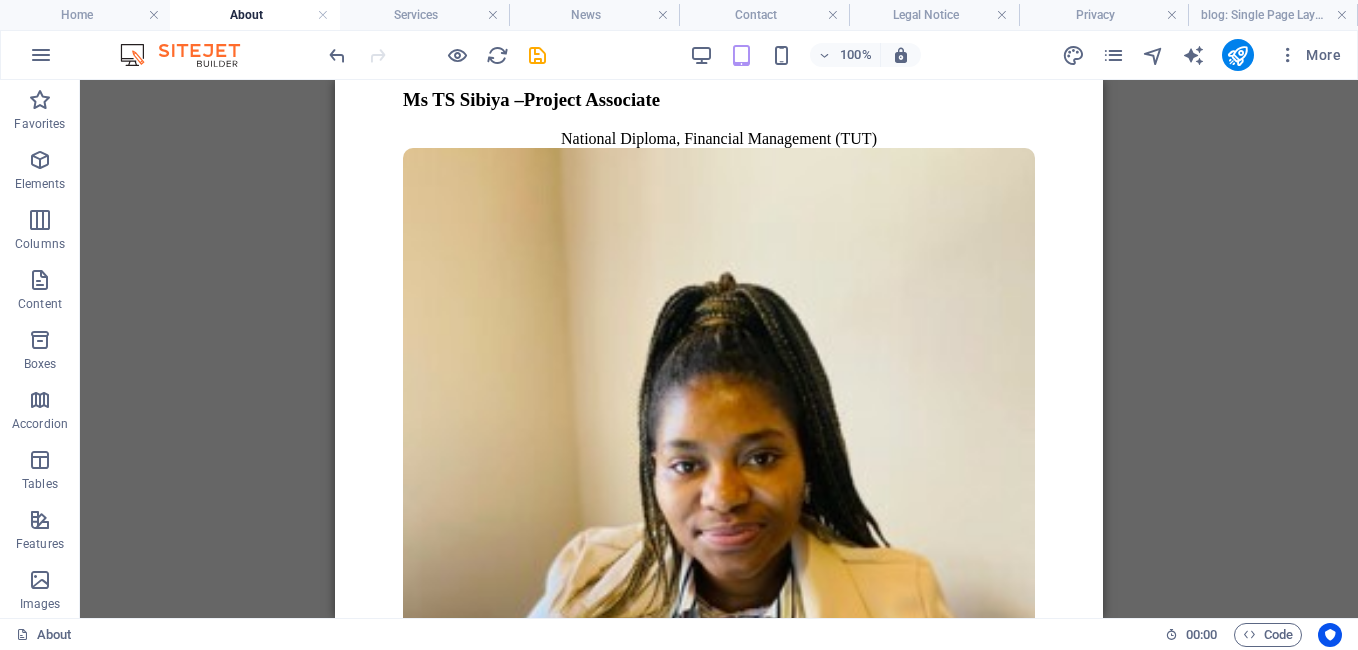 scroll, scrollTop: 5498, scrollLeft: 0, axis: vertical 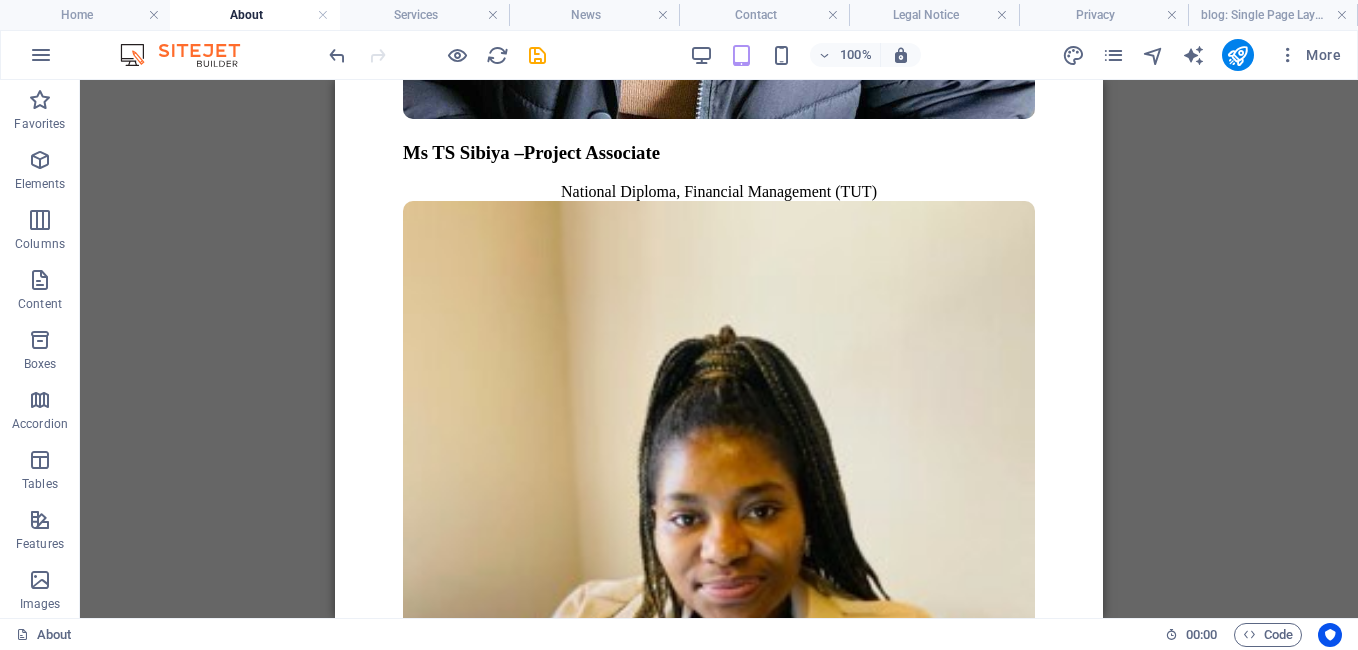 drag, startPoint x: 1094, startPoint y: 92, endPoint x: 1438, endPoint y: 186, distance: 356.61185 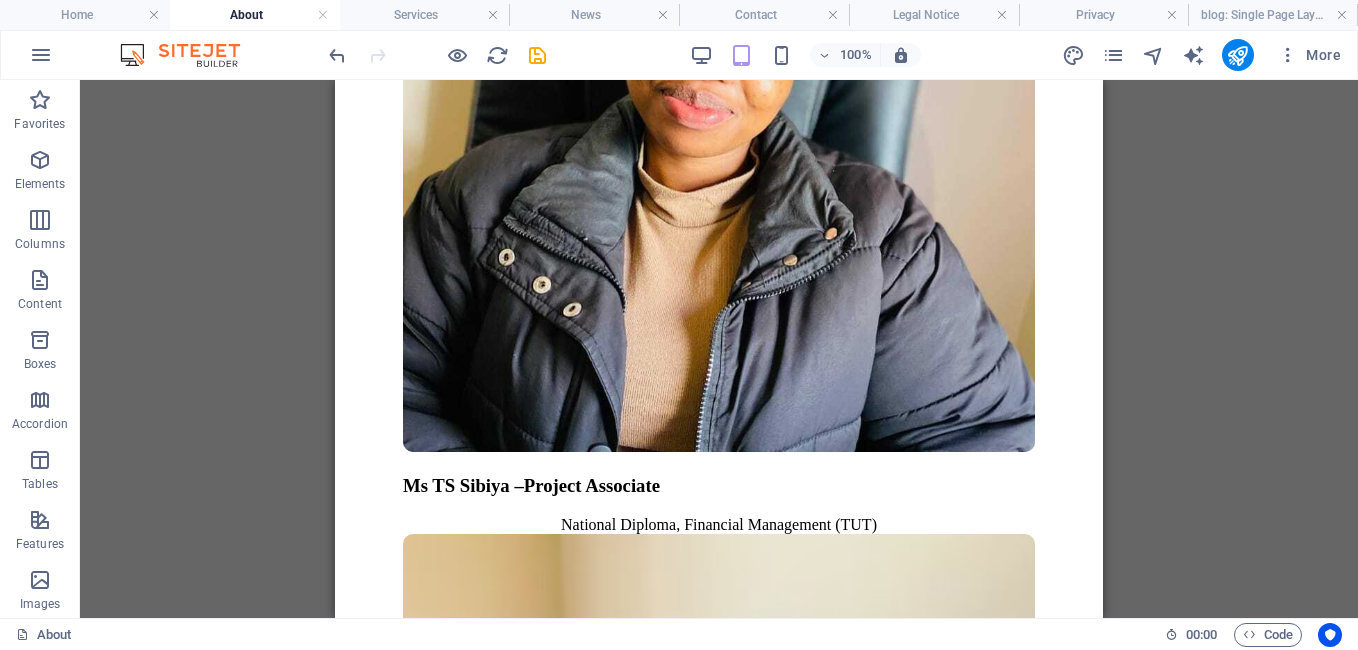 scroll, scrollTop: 5125, scrollLeft: 0, axis: vertical 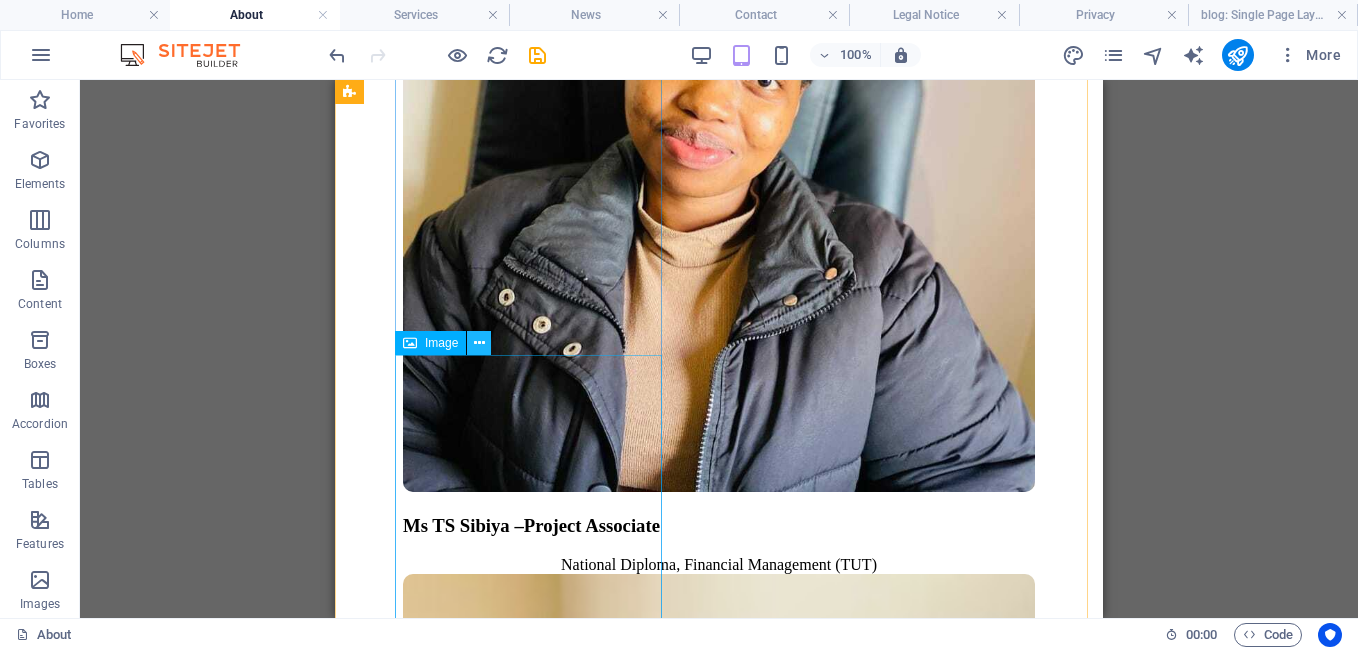click at bounding box center [479, 343] 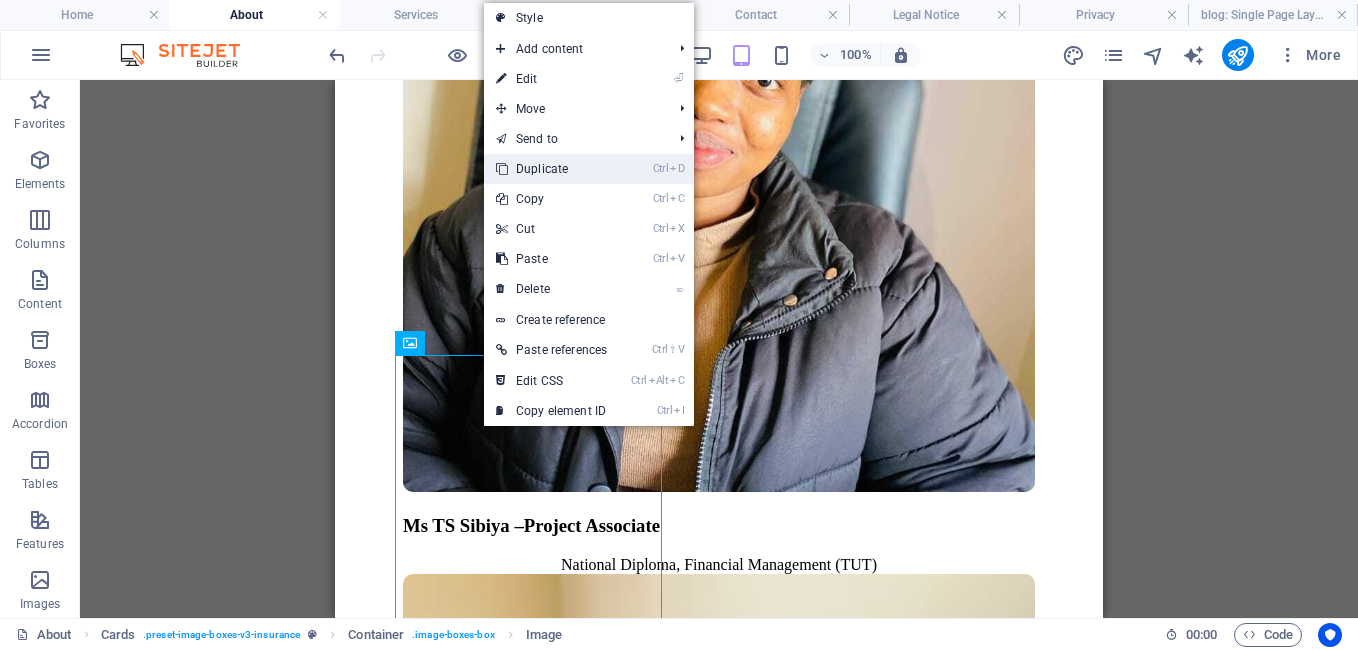 click on "Ctrl D  Duplicate" at bounding box center (551, 169) 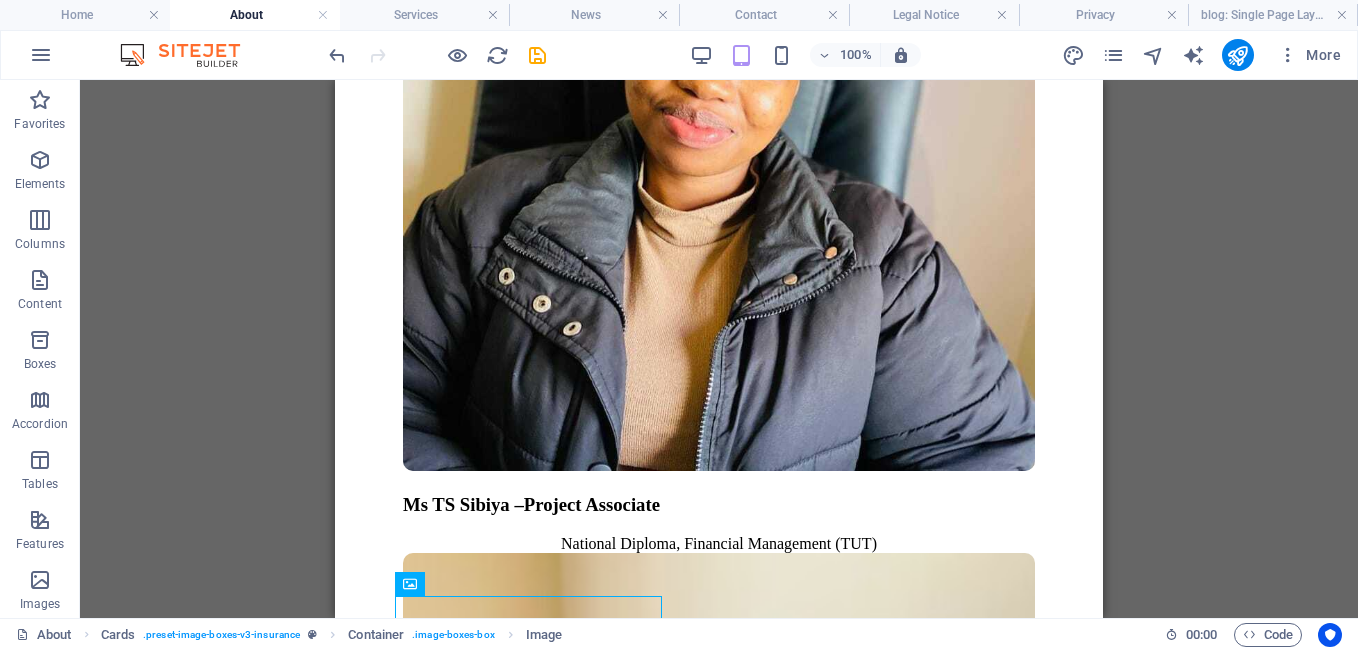 scroll, scrollTop: 5139, scrollLeft: 0, axis: vertical 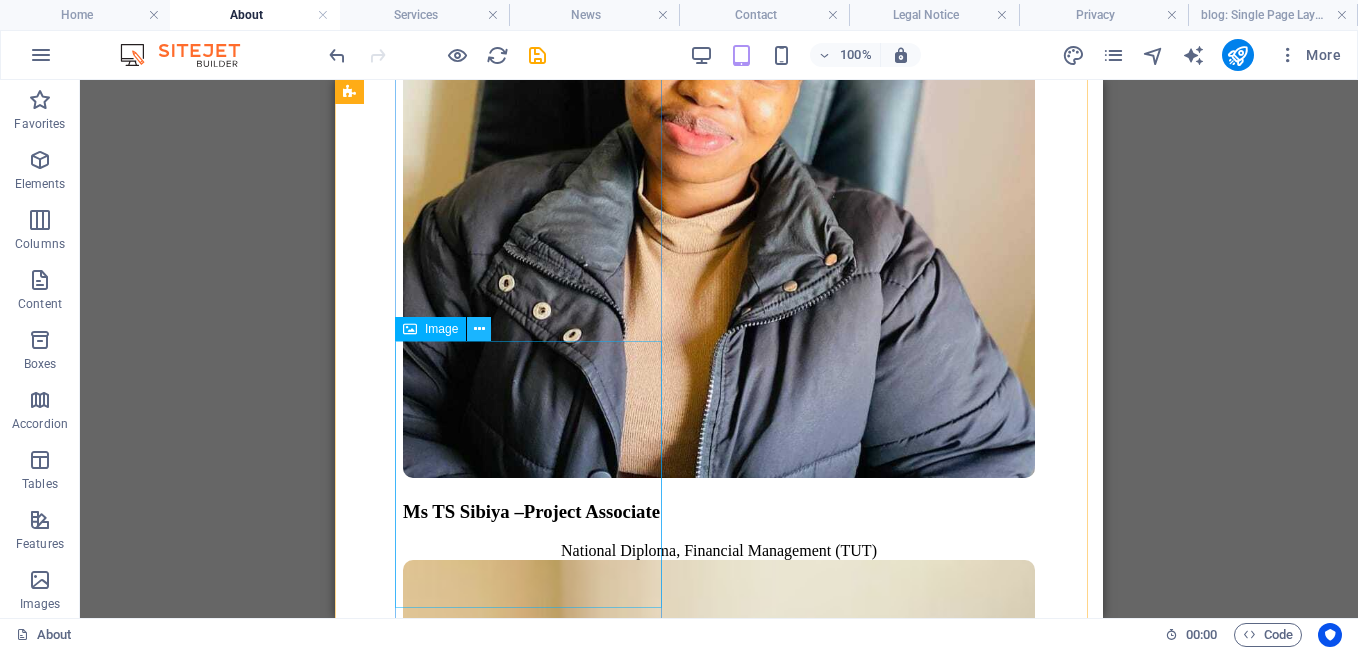 click at bounding box center (479, 329) 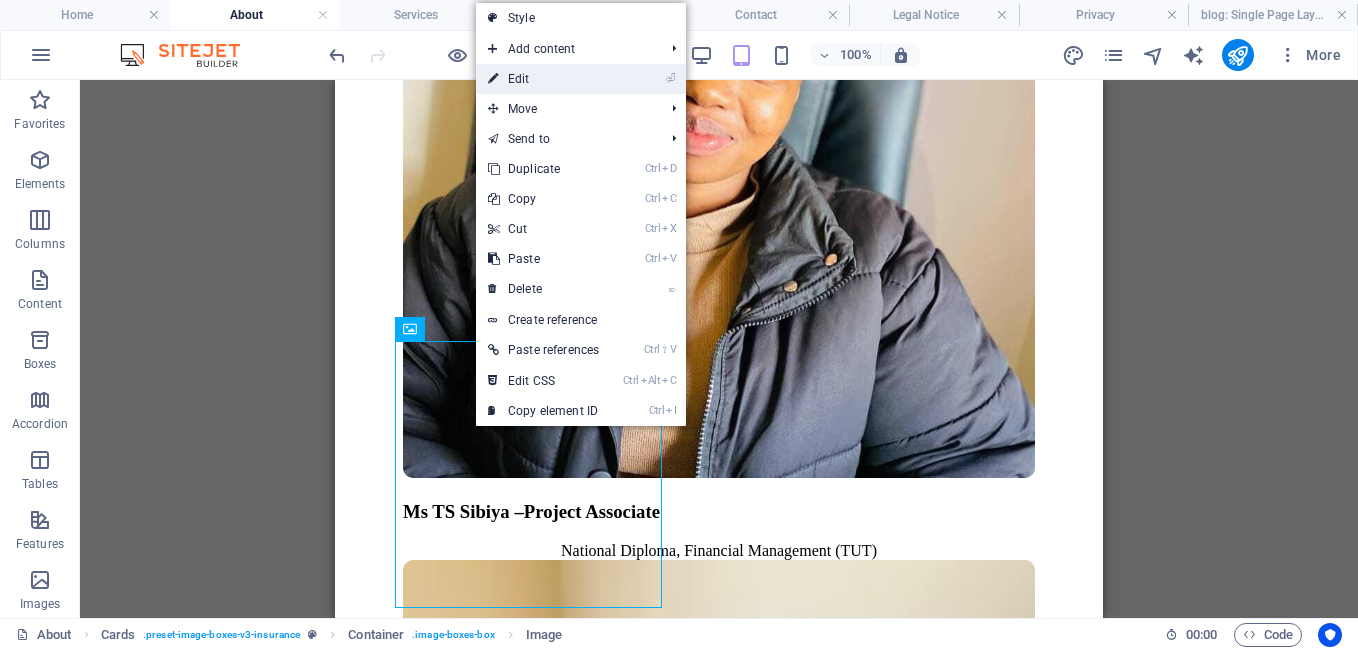 click on "⏎  Edit" at bounding box center (543, 79) 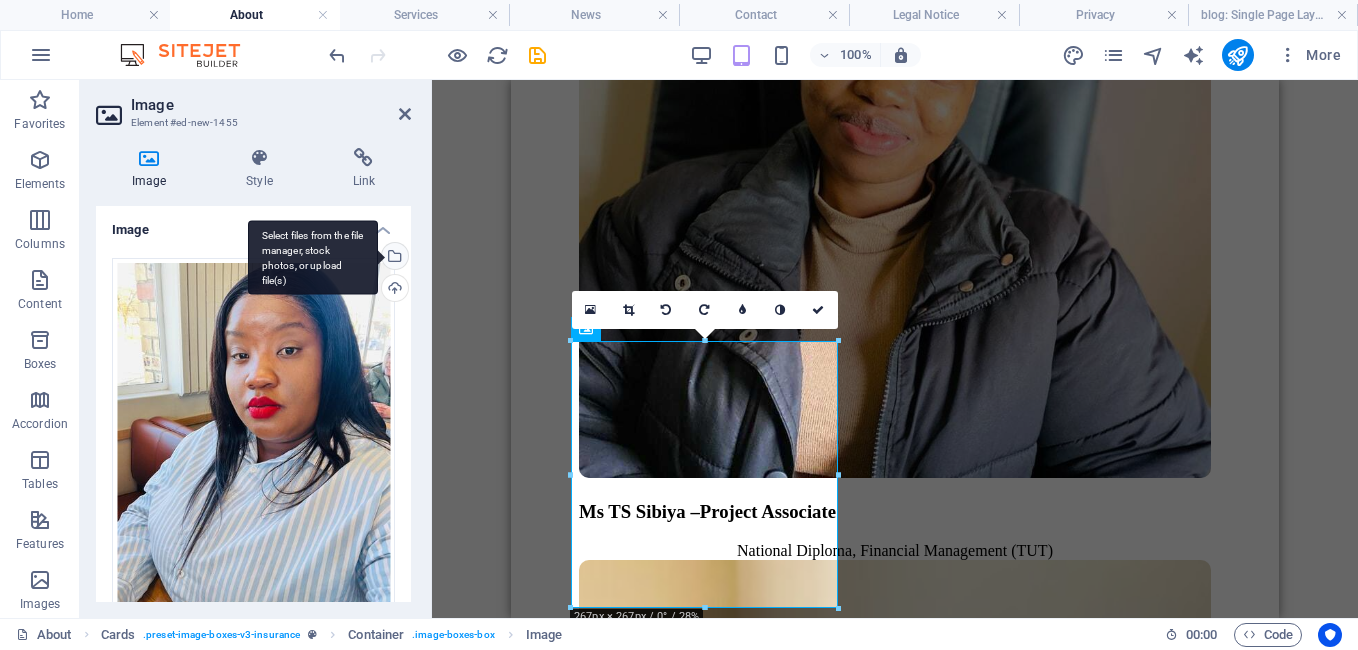 click on "Select files from the file manager, stock photos, or upload file(s)" at bounding box center (393, 258) 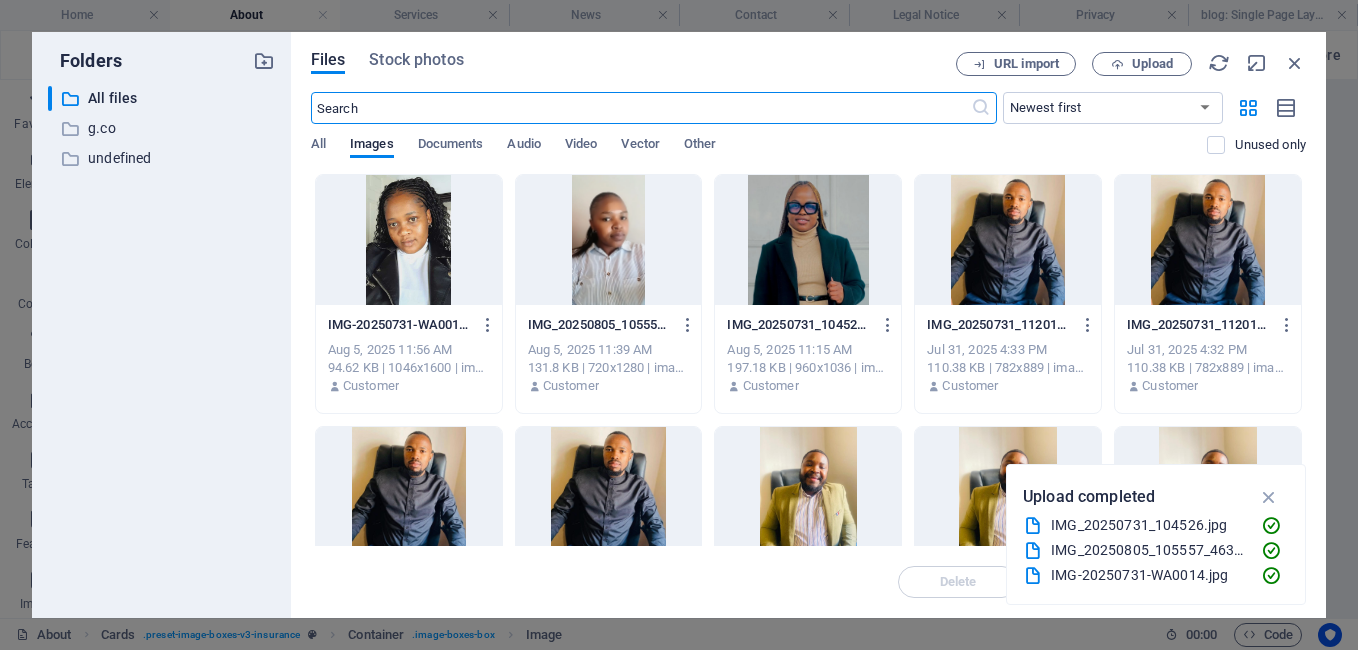 scroll, scrollTop: 6916, scrollLeft: 0, axis: vertical 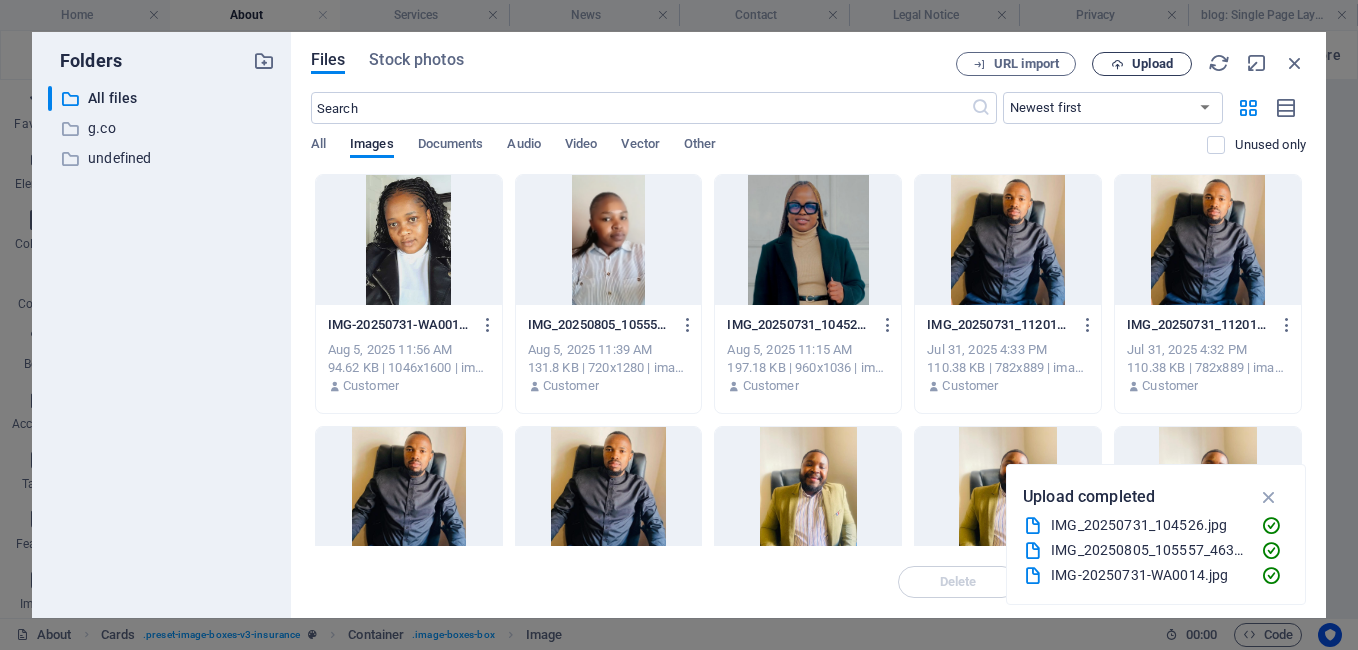 click on "Upload" at bounding box center [1152, 64] 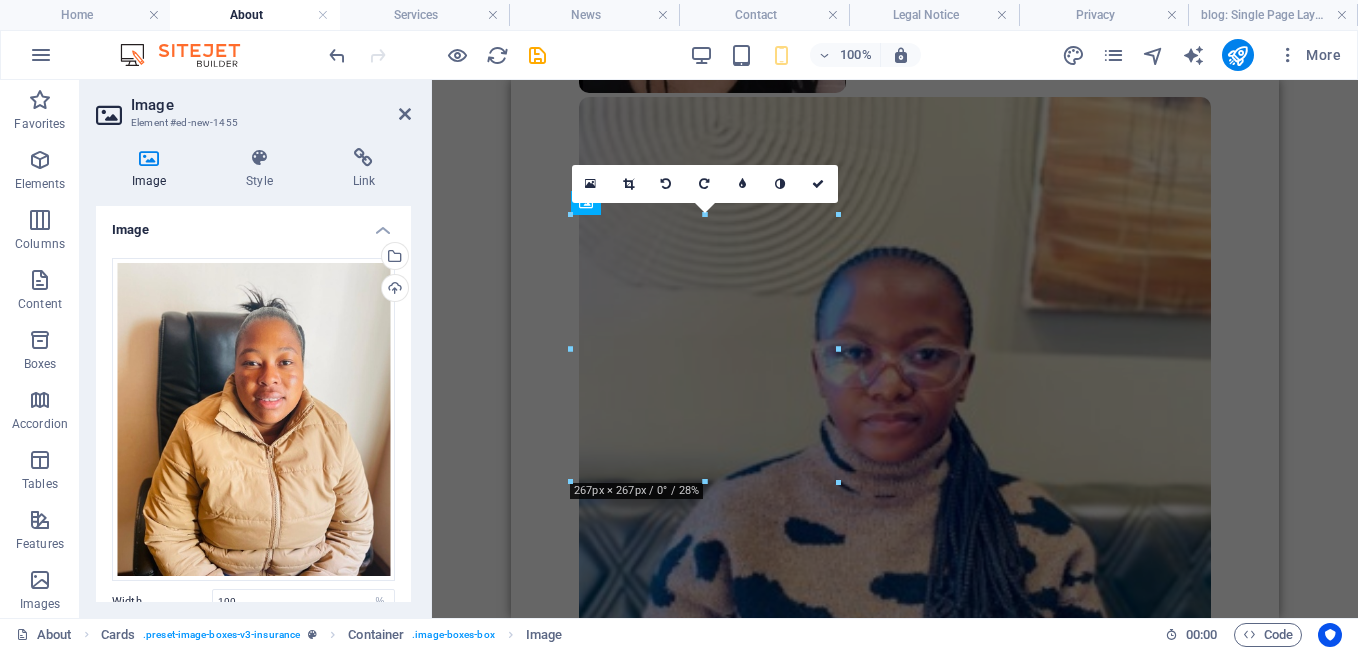 scroll, scrollTop: 5265, scrollLeft: 0, axis: vertical 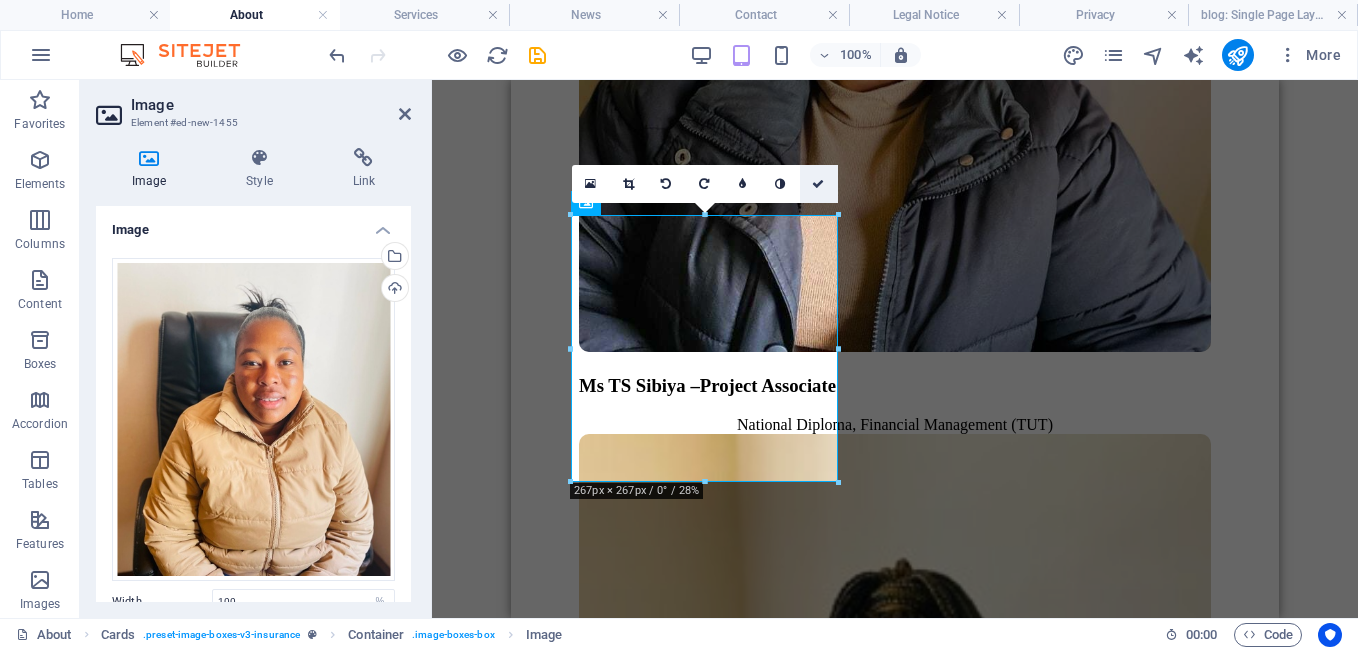 click at bounding box center [818, 184] 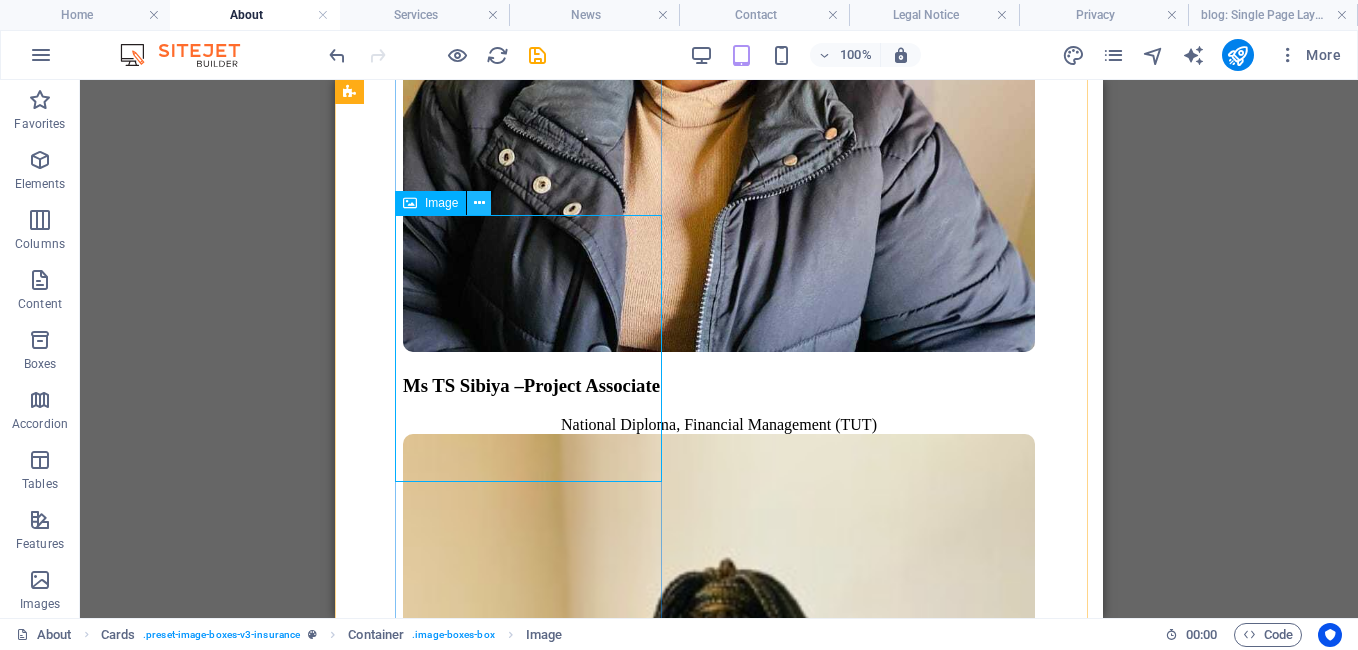 click at bounding box center [479, 203] 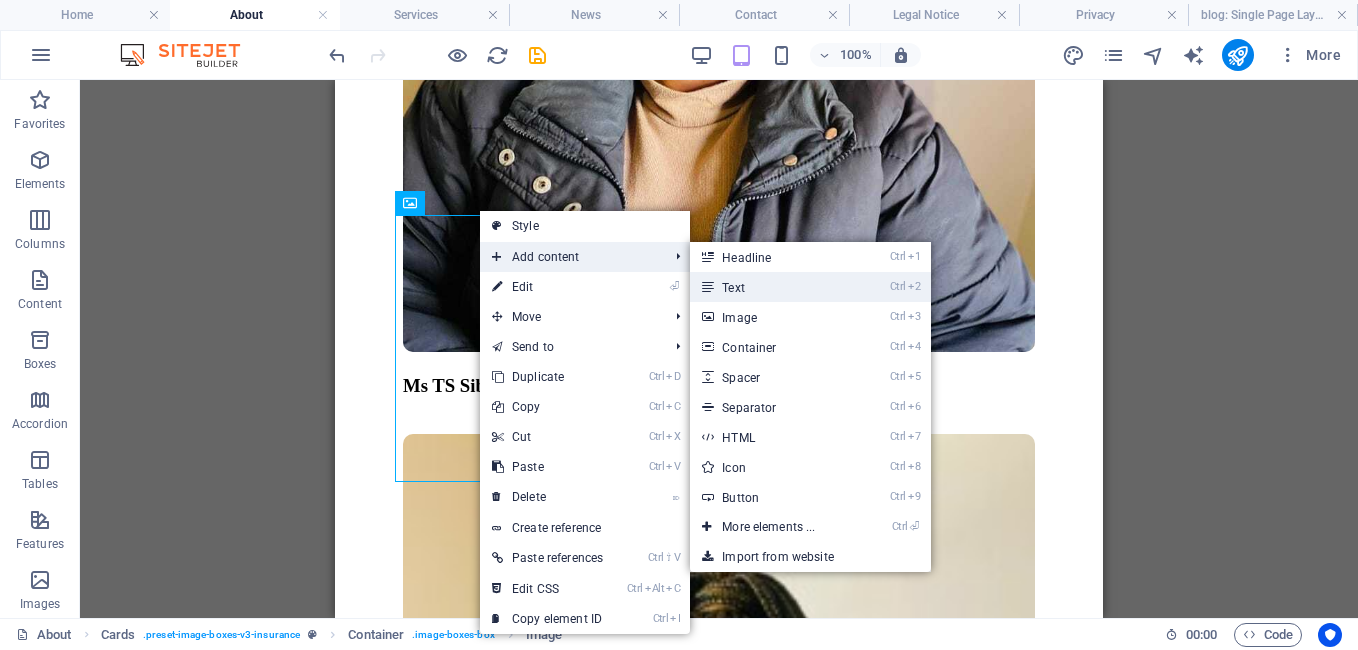 click on "Ctrl 2  Text" at bounding box center [772, 287] 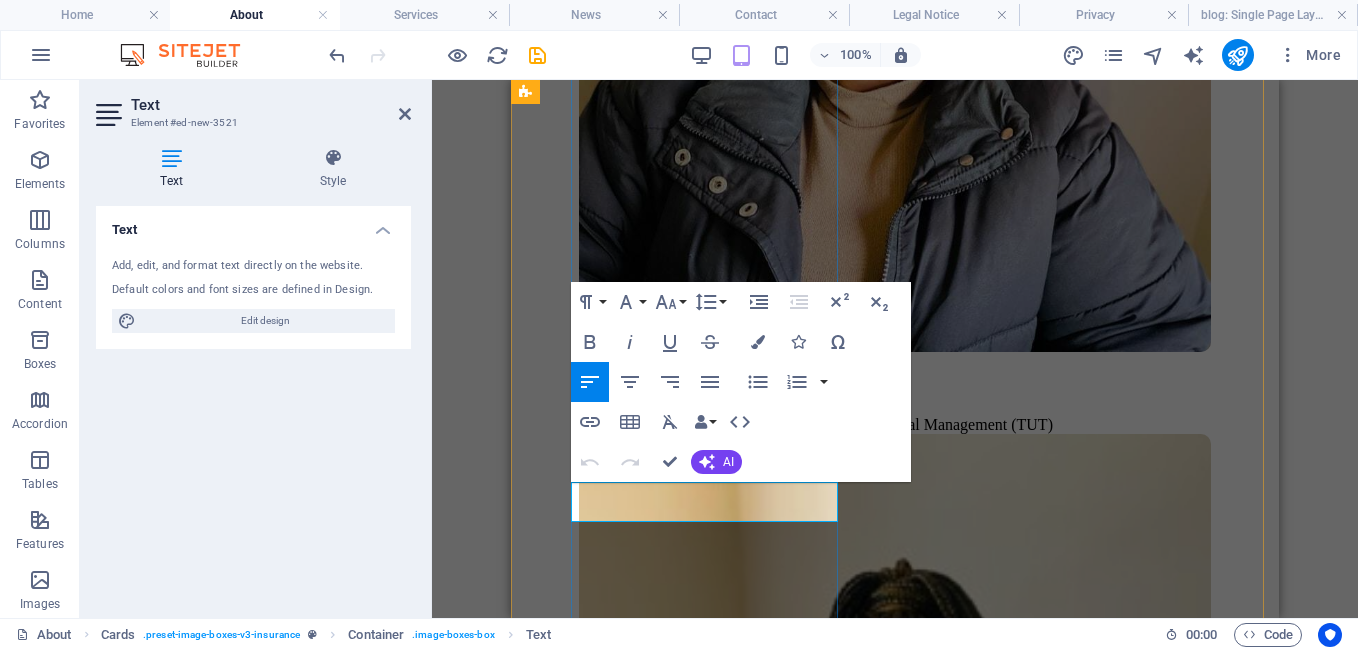 click on "New text element" at bounding box center (895, 5024) 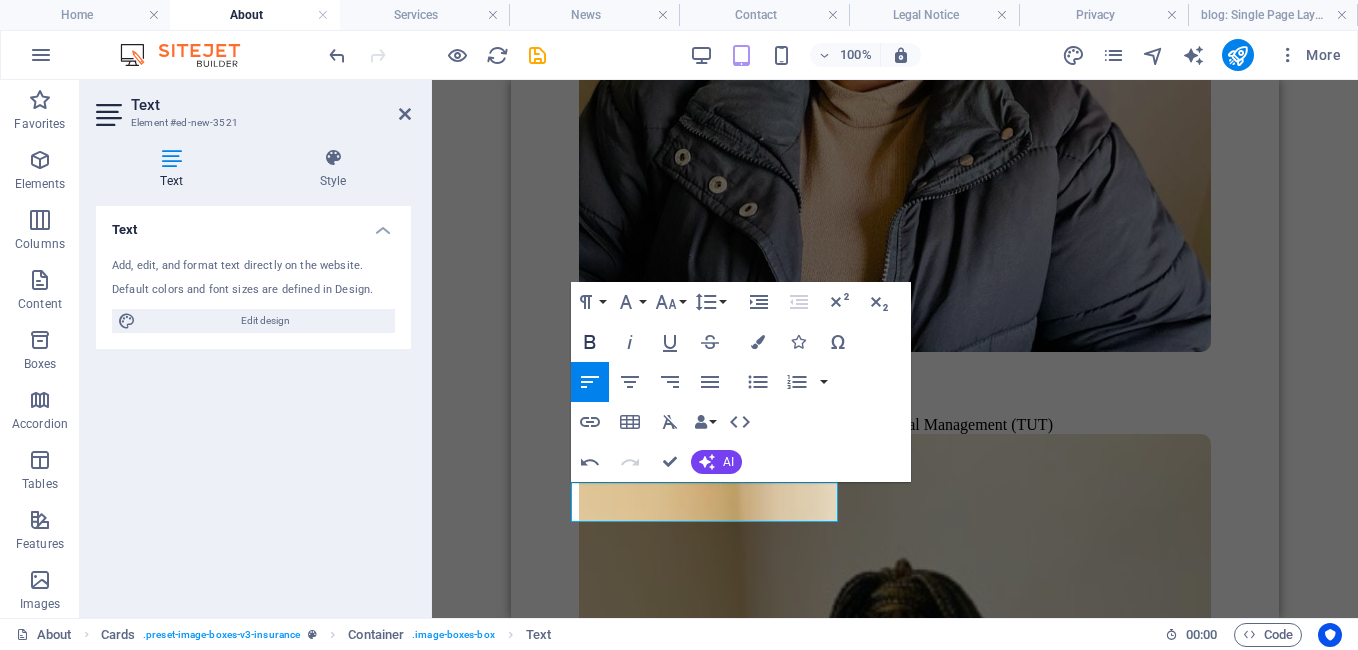 click 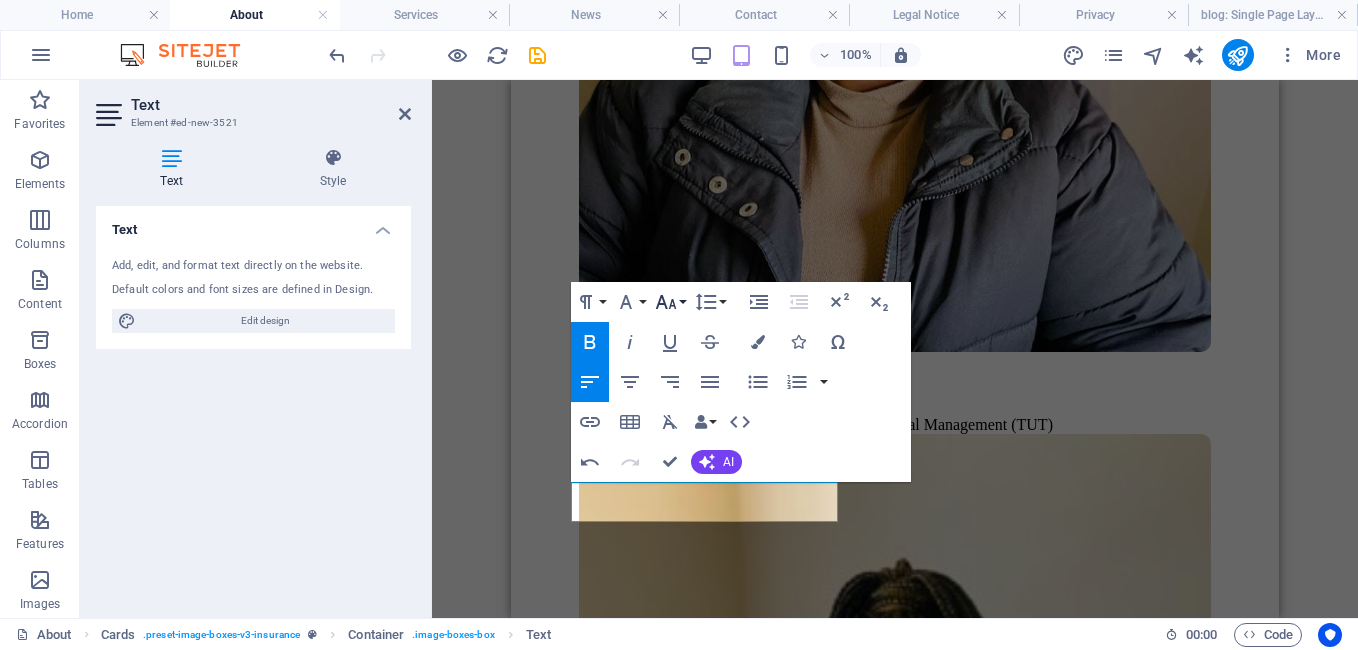 click on "Font Size" at bounding box center [670, 302] 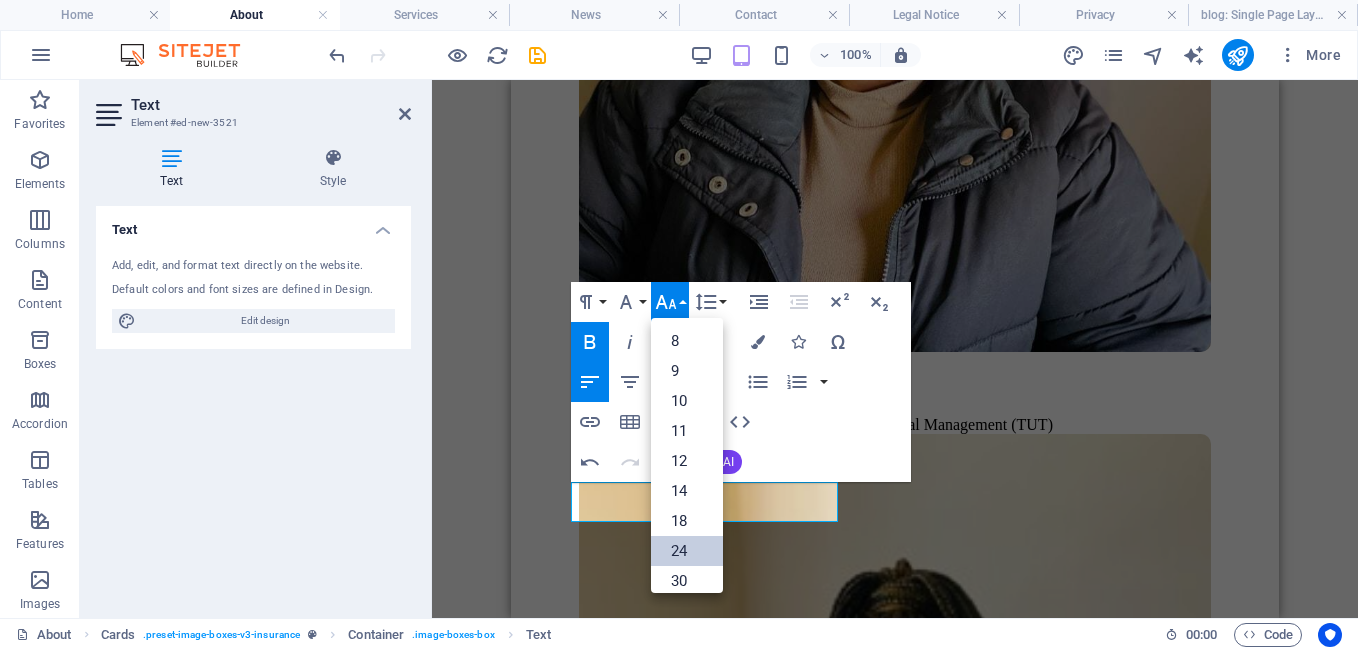 click on "24" at bounding box center (687, 551) 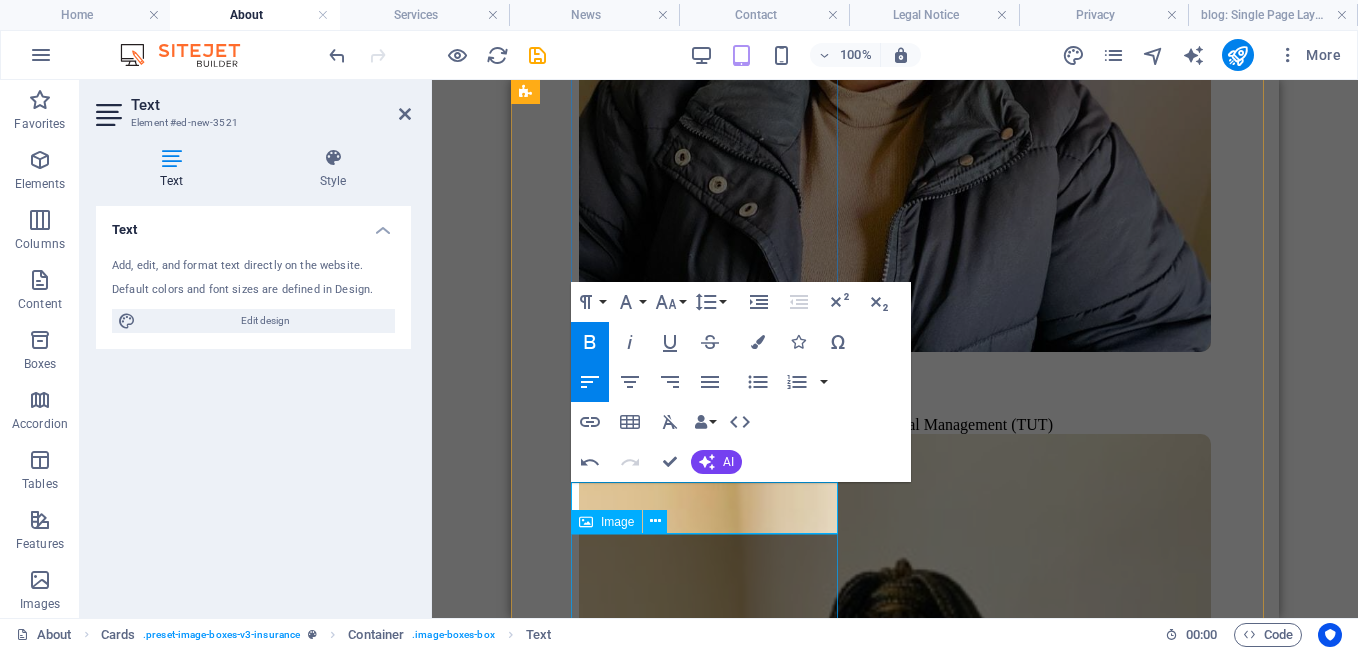 type 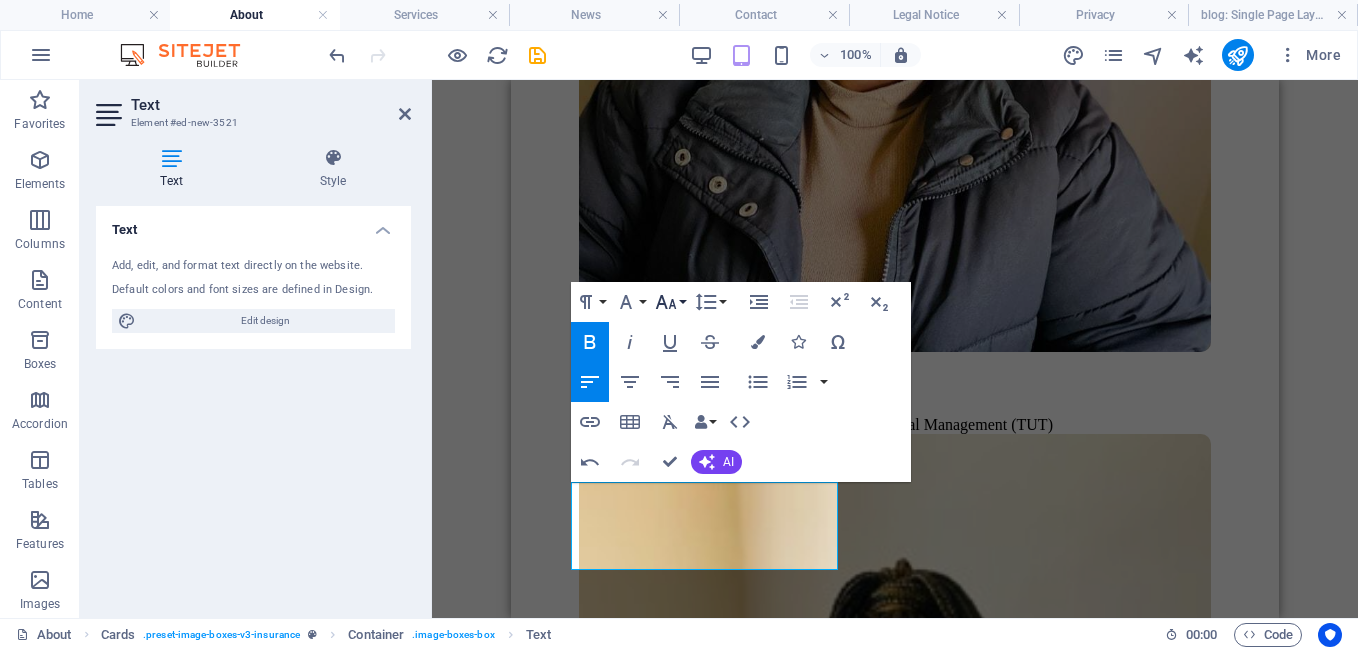 click on "Font Size" at bounding box center (670, 302) 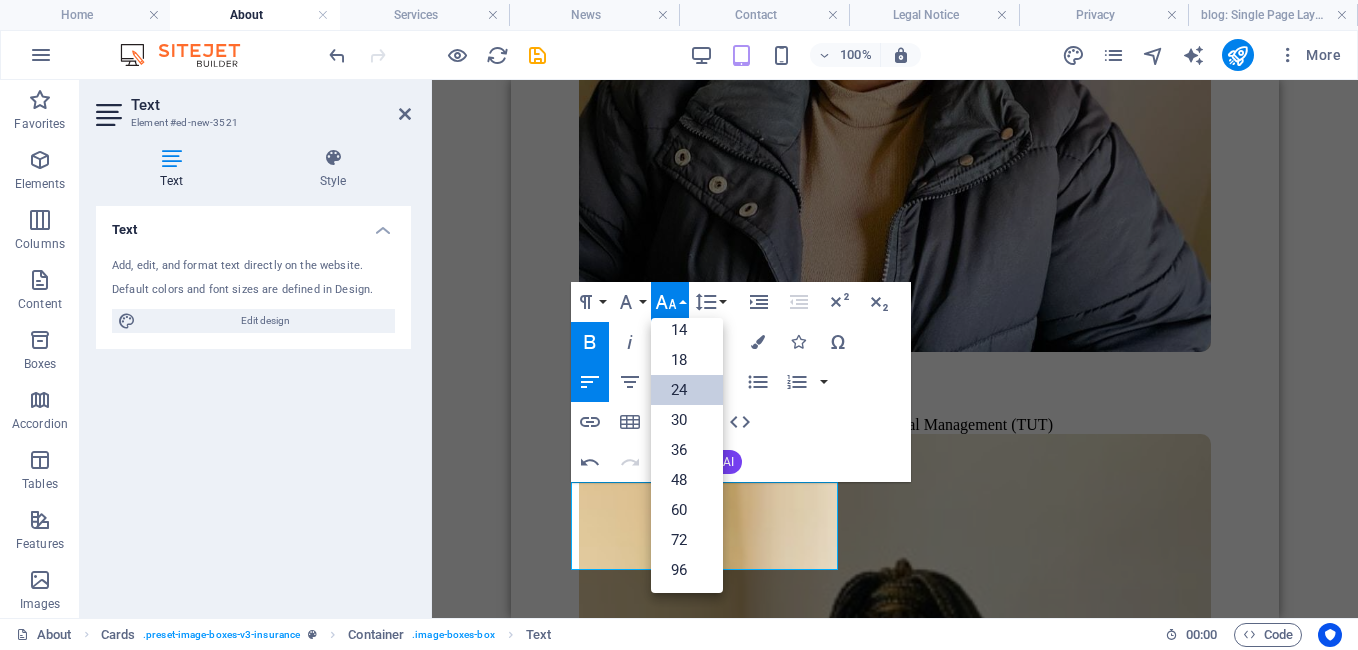 scroll, scrollTop: 161, scrollLeft: 0, axis: vertical 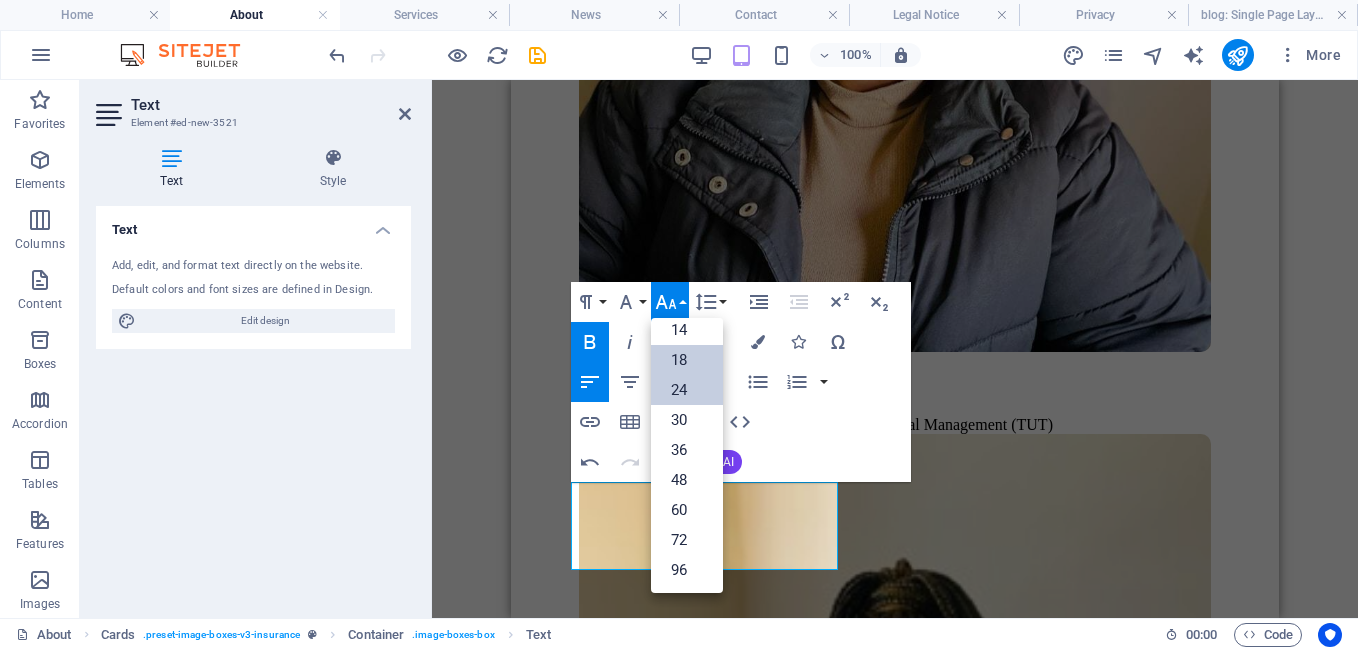 click on "18" at bounding box center (687, 360) 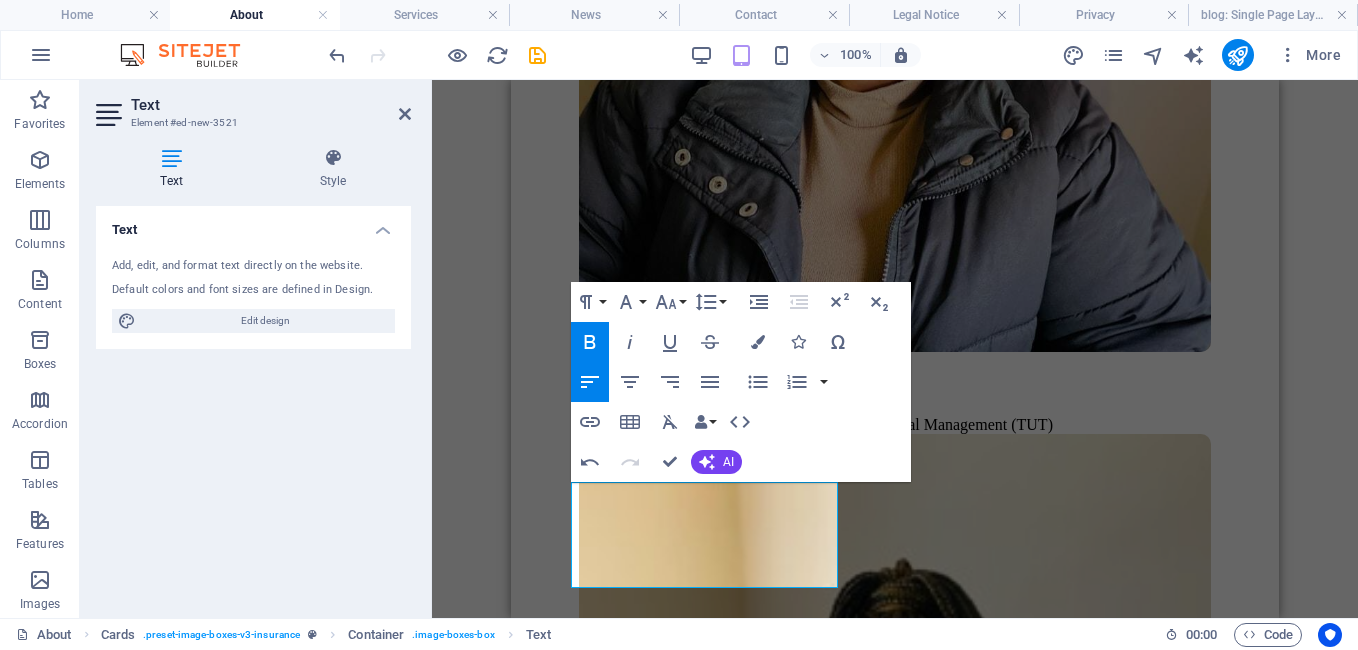 click 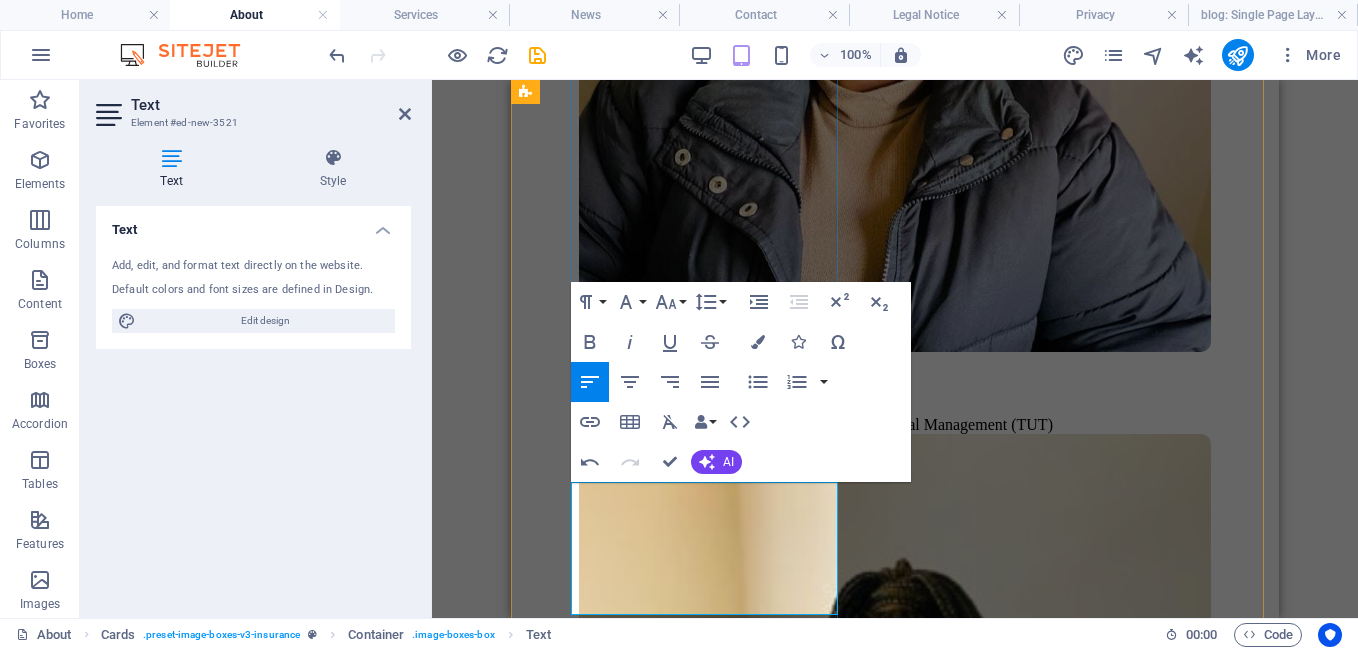 drag, startPoint x: 591, startPoint y: 509, endPoint x: 801, endPoint y: 598, distance: 228.08113 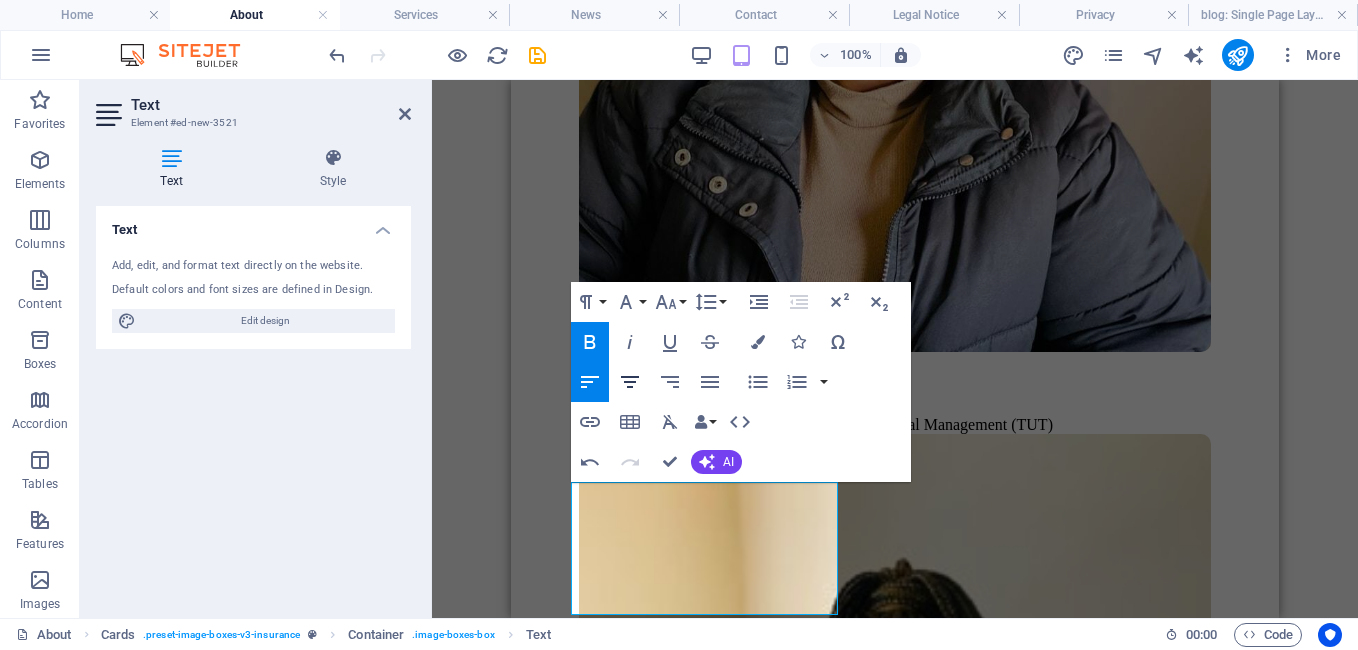 click 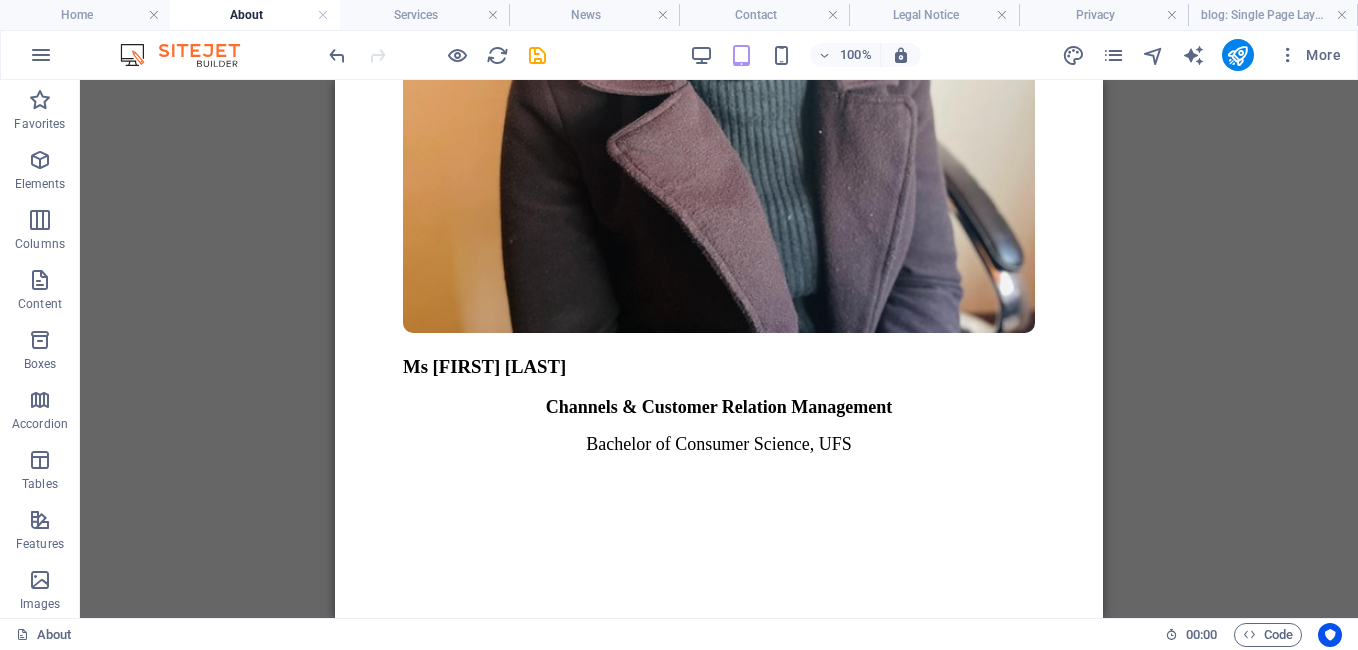 scroll, scrollTop: 3331, scrollLeft: 0, axis: vertical 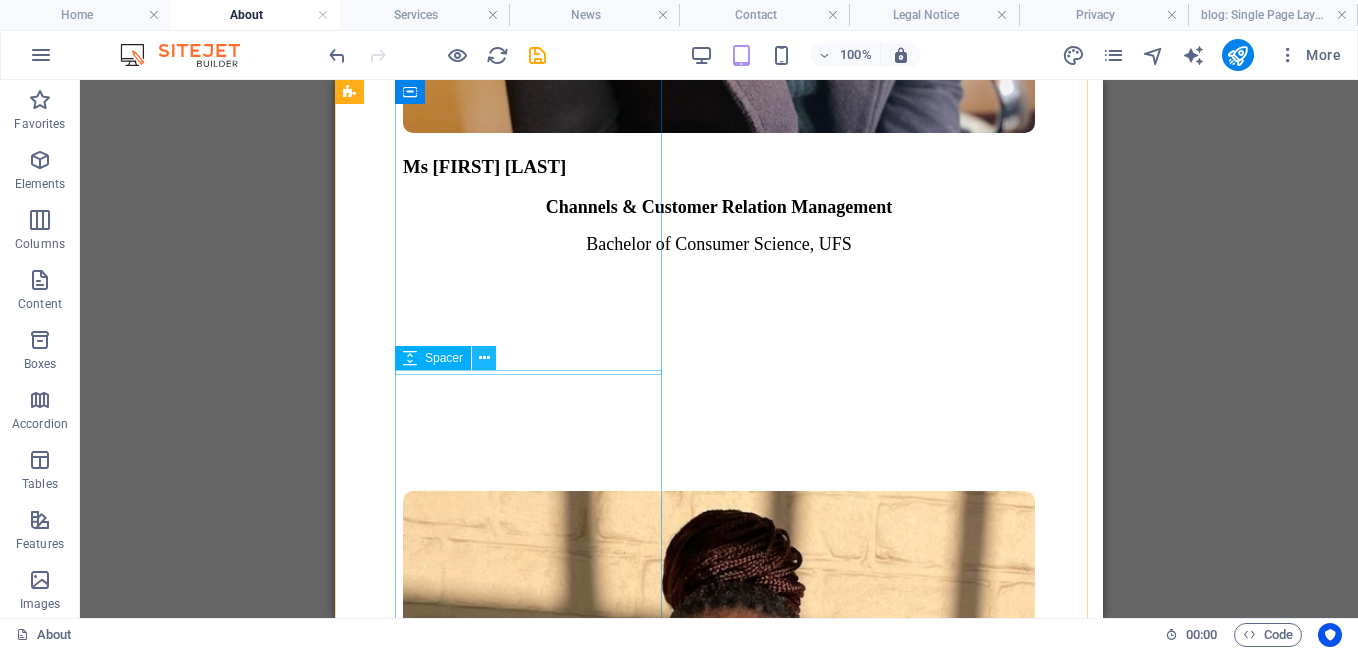 click at bounding box center [484, 358] 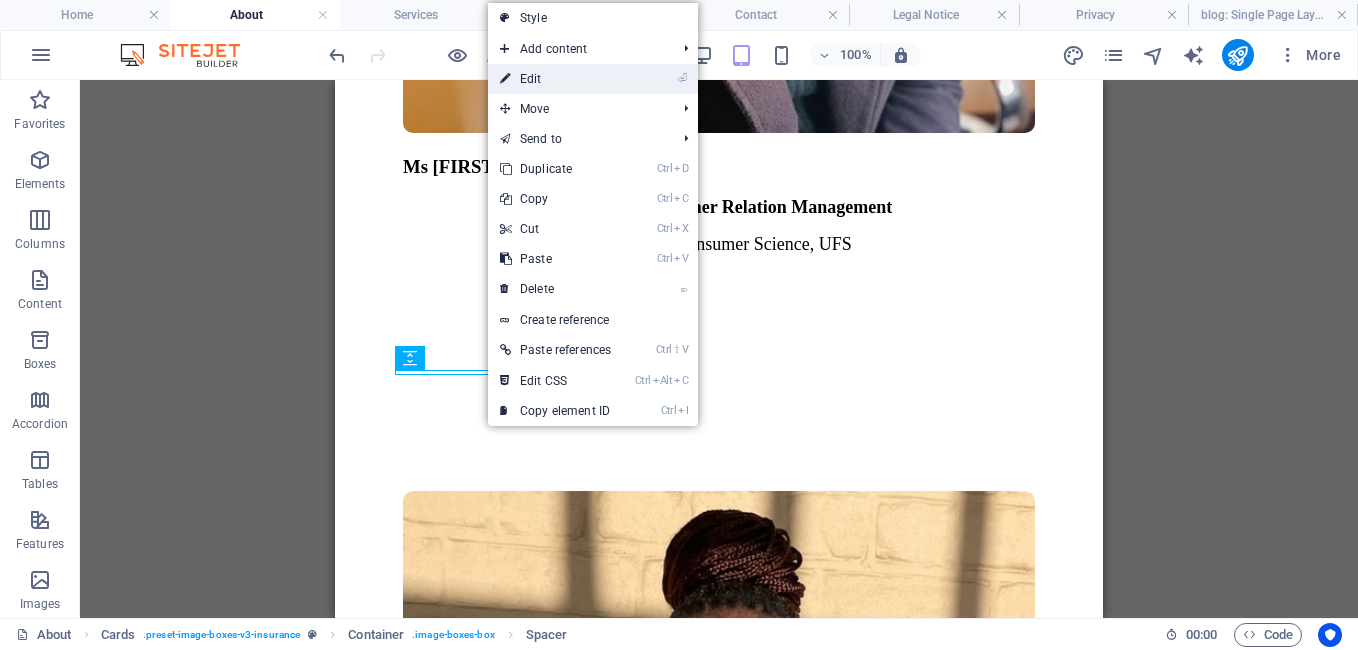 click on "⏎  Edit" at bounding box center (555, 79) 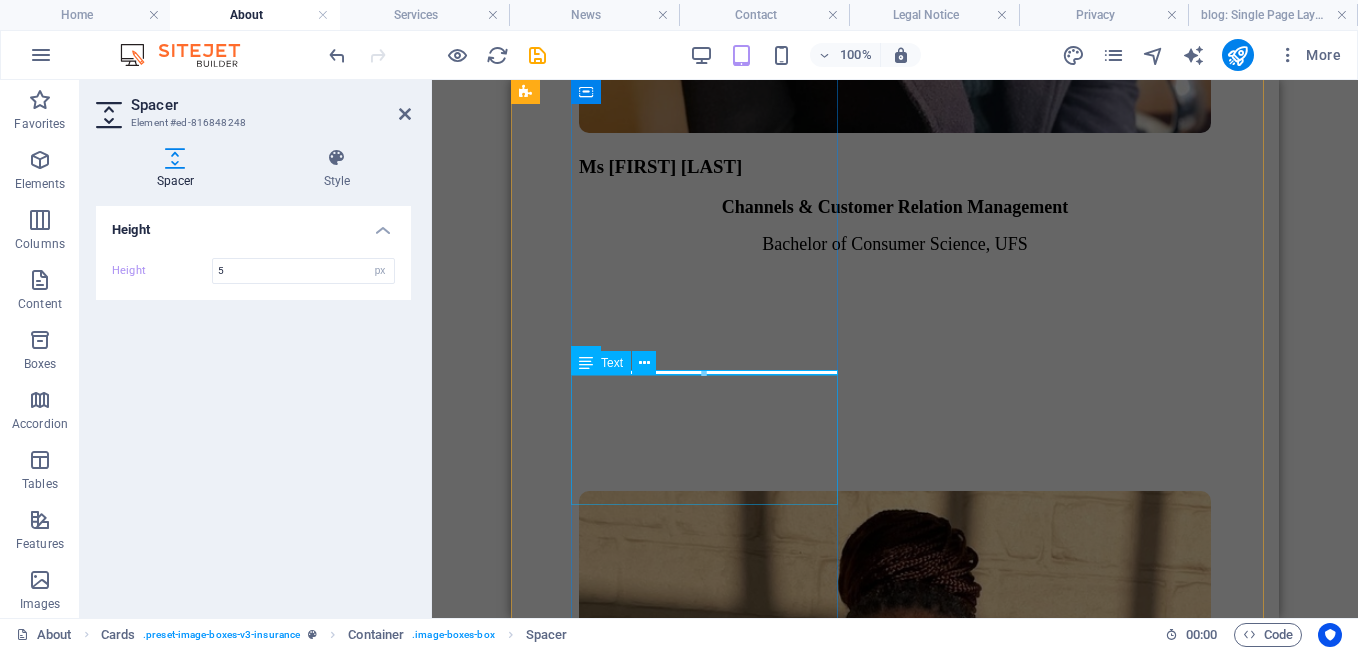 click on "Educator Bachelor of Education, University of South Africa." at bounding box center [895, 1256] 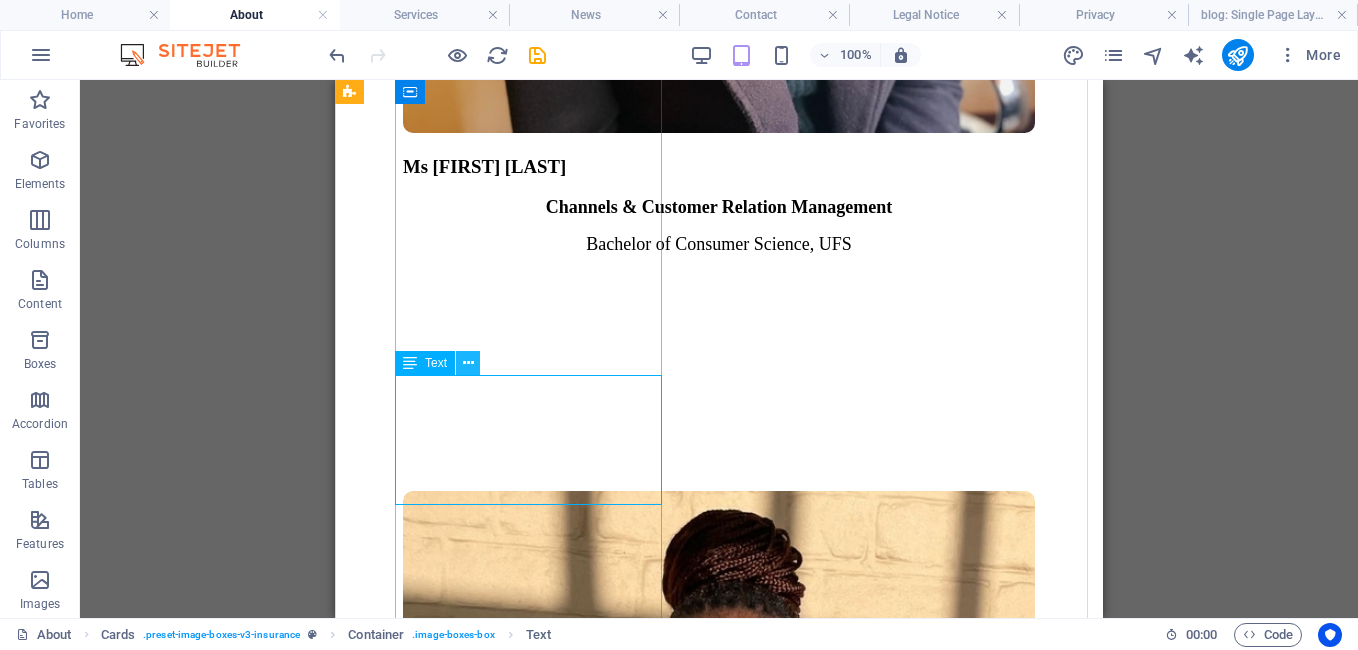 click at bounding box center [468, 363] 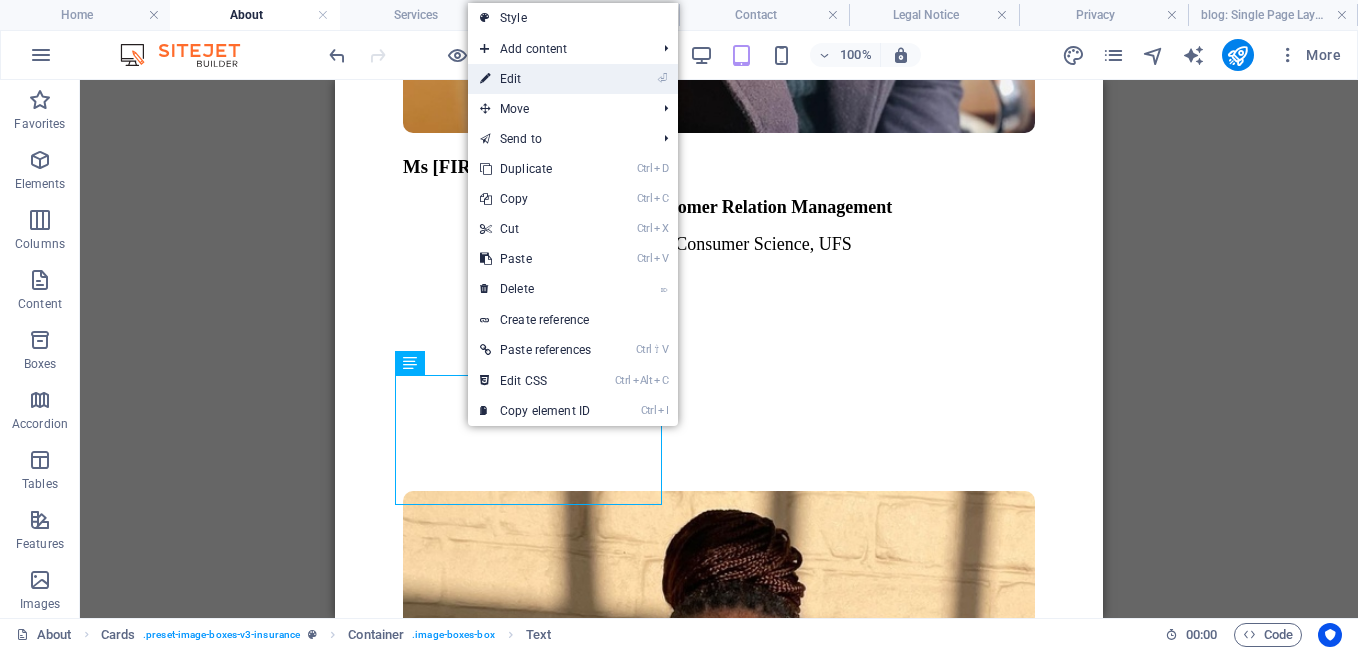 click on "⏎  Edit" at bounding box center [535, 79] 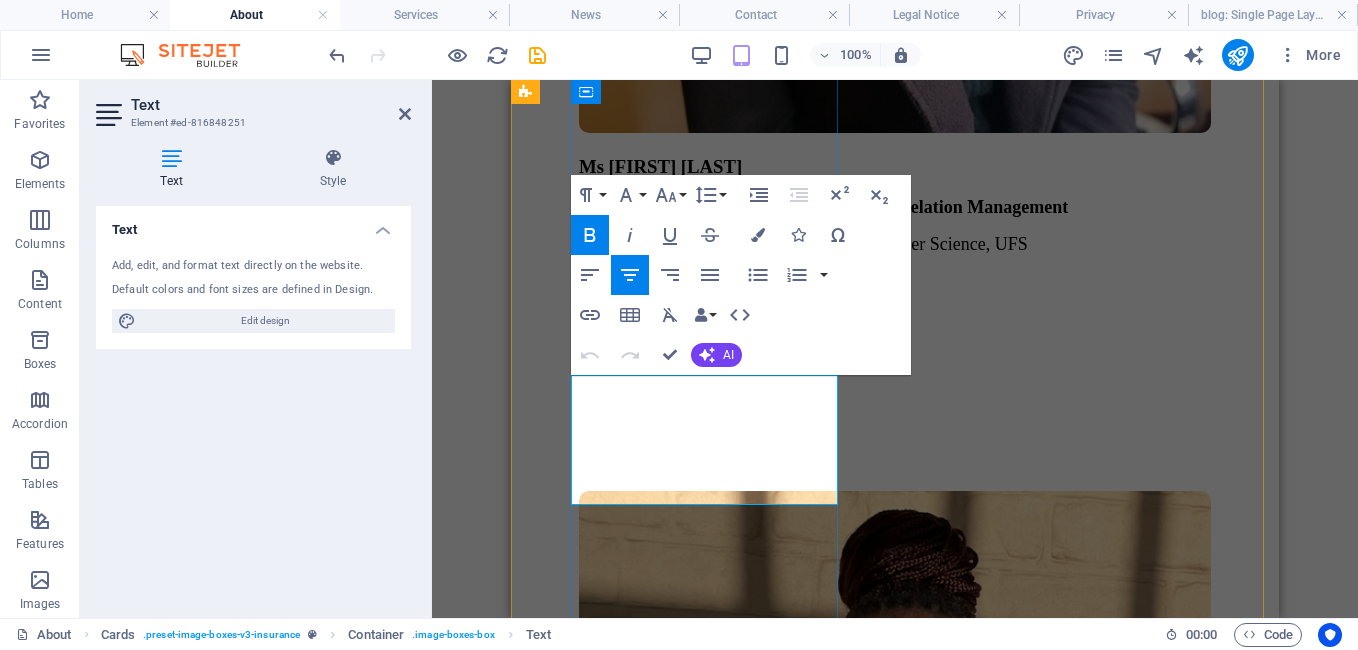 click on "Bachelor of Education, University of South Africa." at bounding box center [895, 1260] 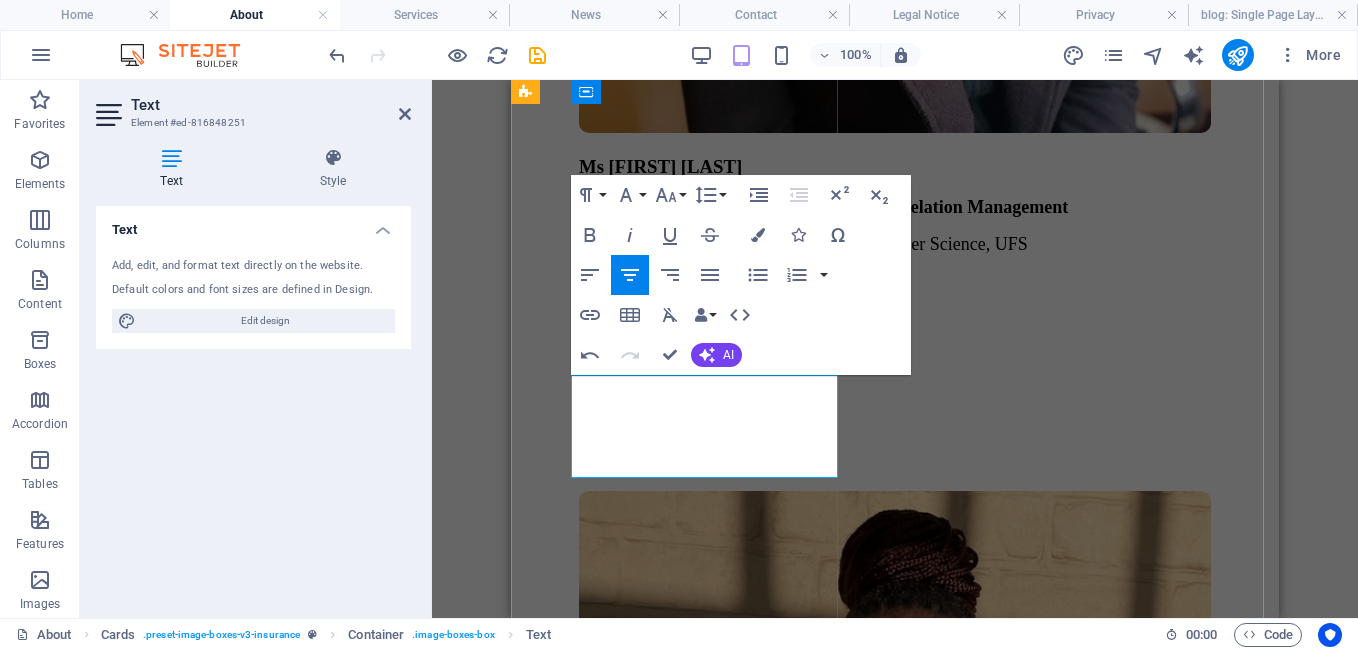 type 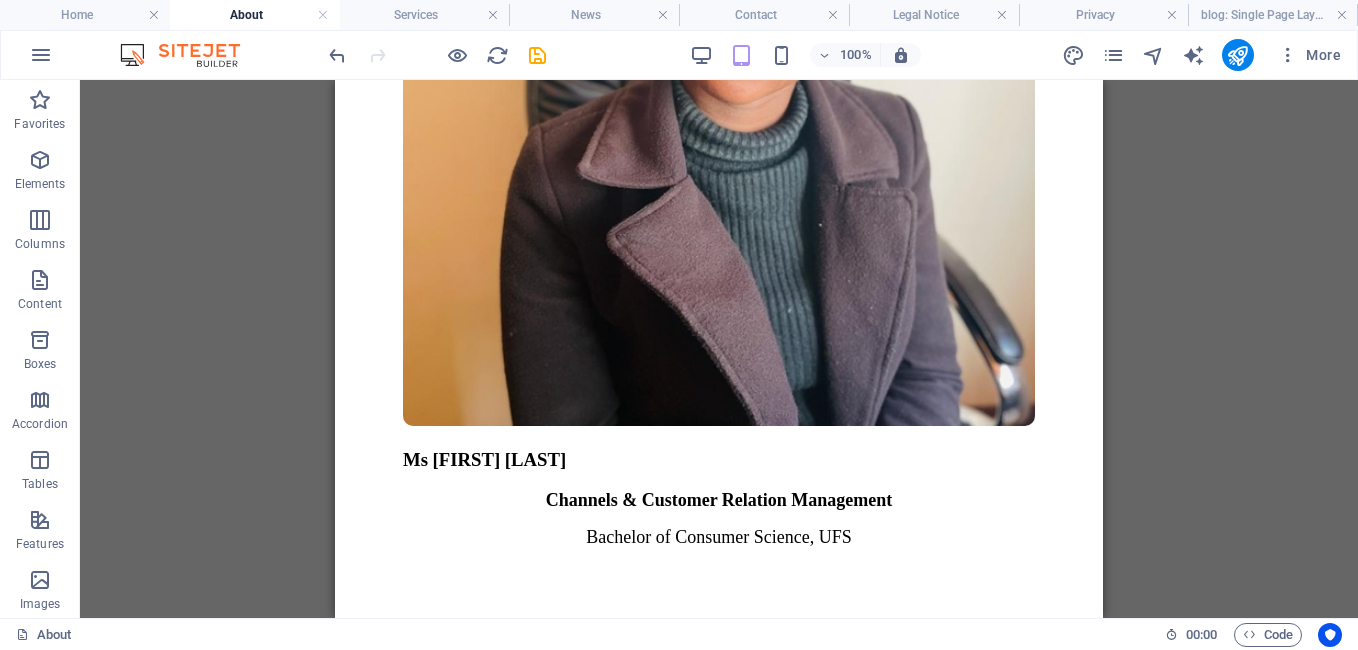 scroll, scrollTop: 3211, scrollLeft: 0, axis: vertical 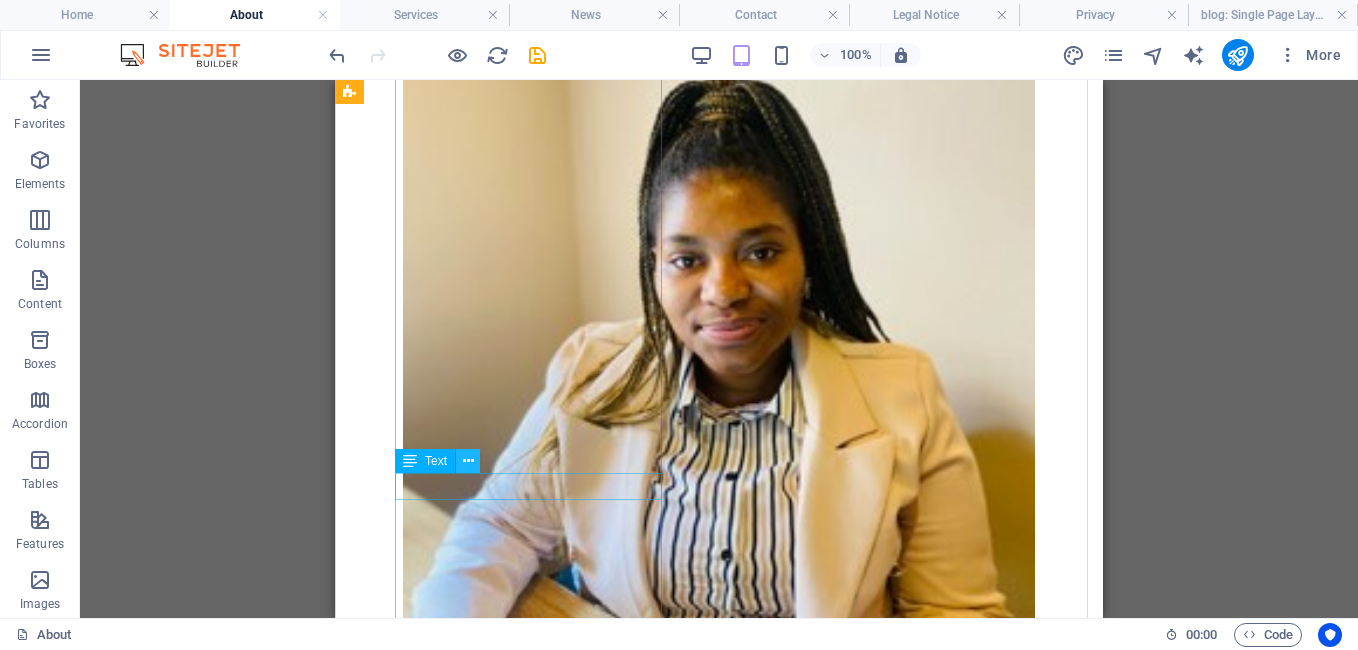 click at bounding box center [468, 461] 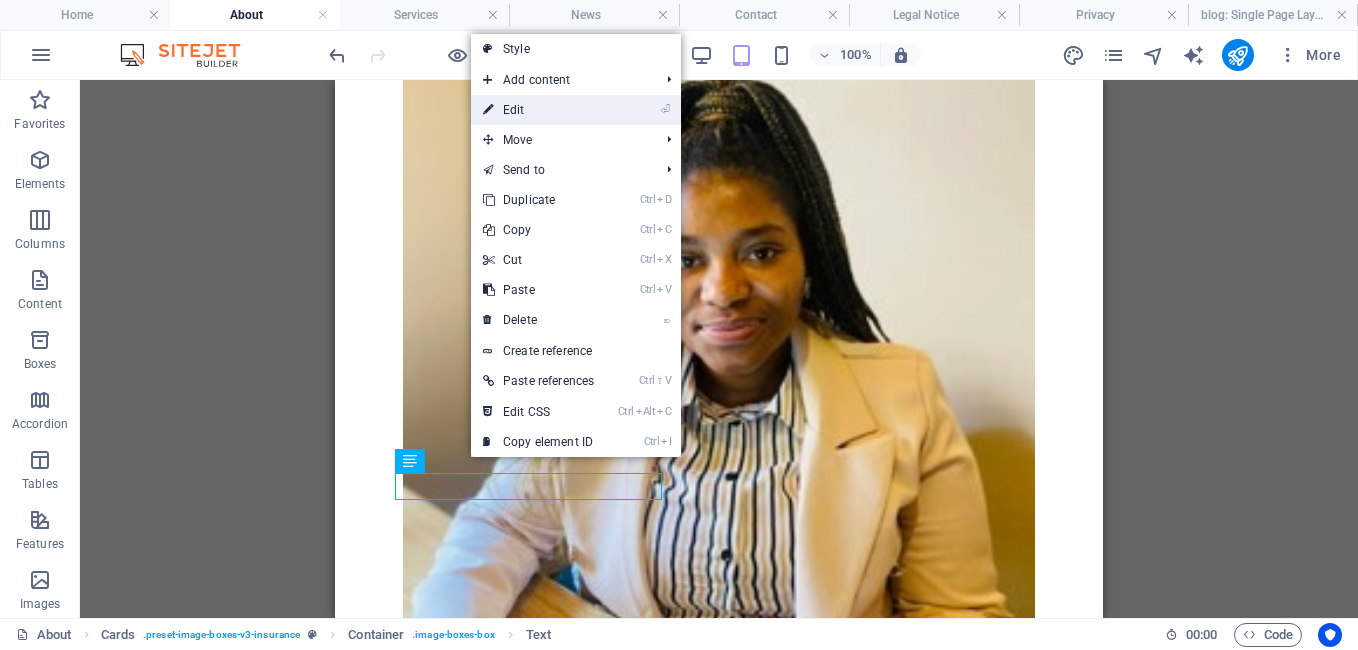 click on "⏎  Edit" at bounding box center (538, 110) 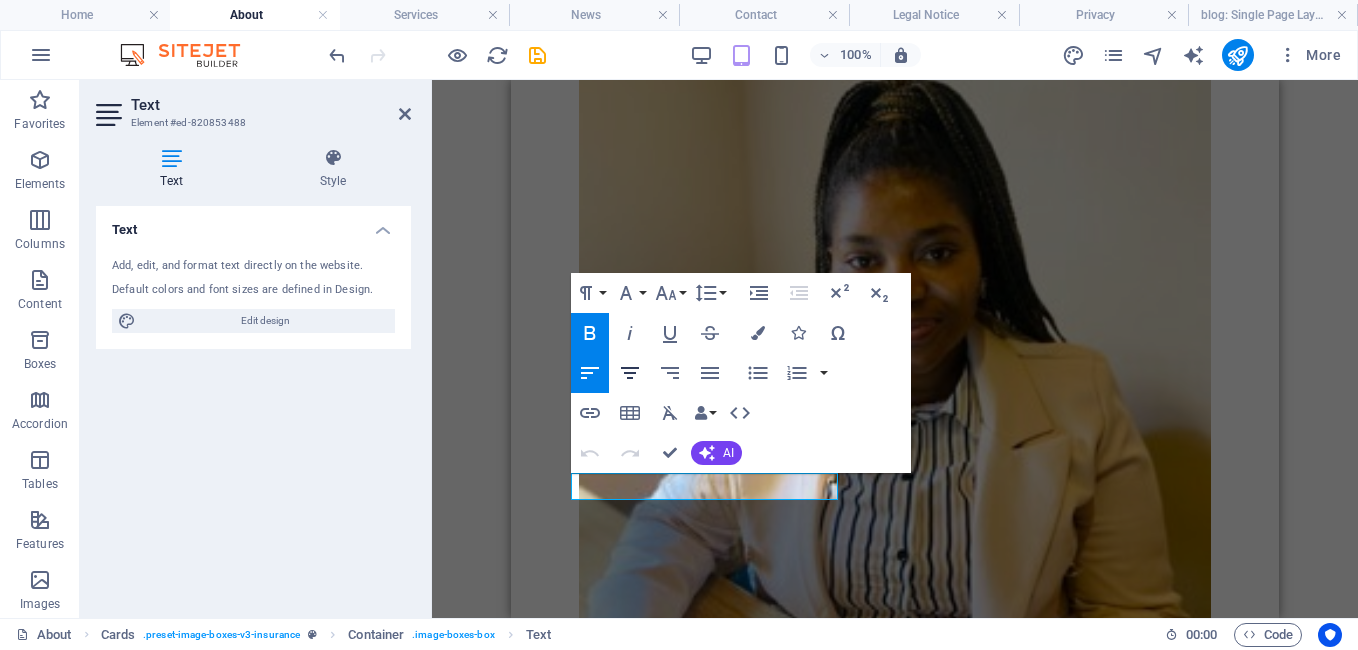click 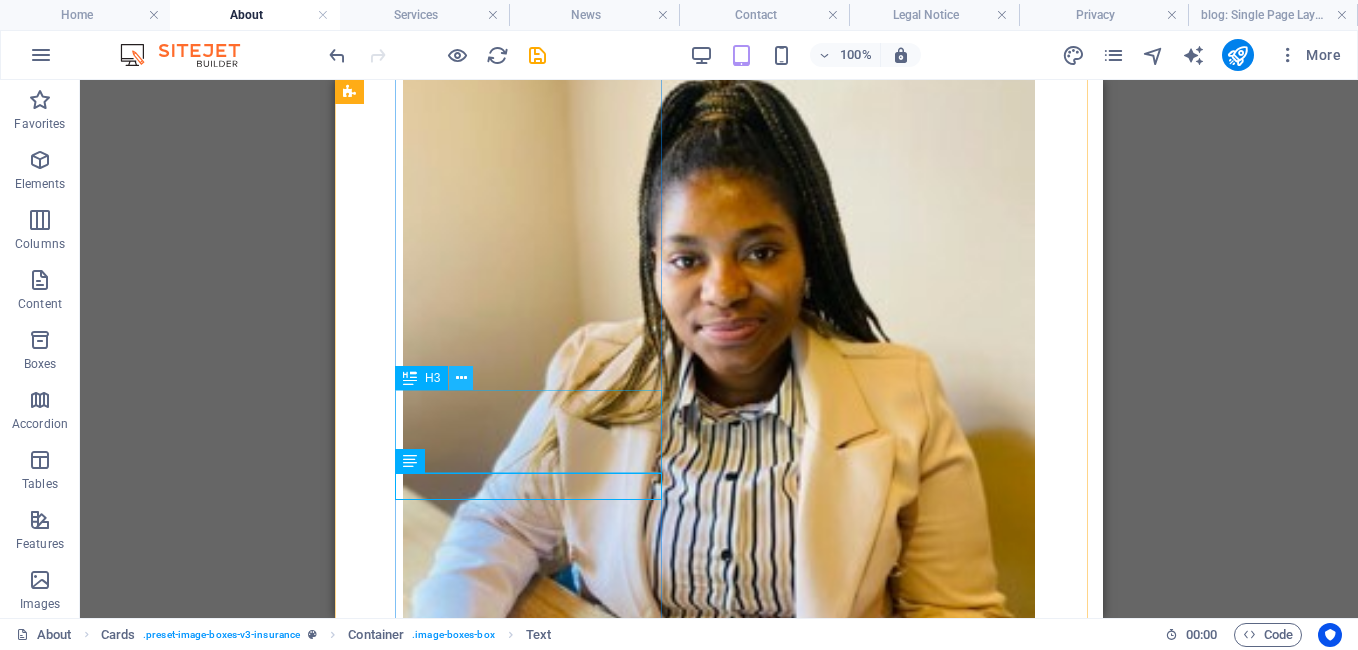 click at bounding box center (461, 378) 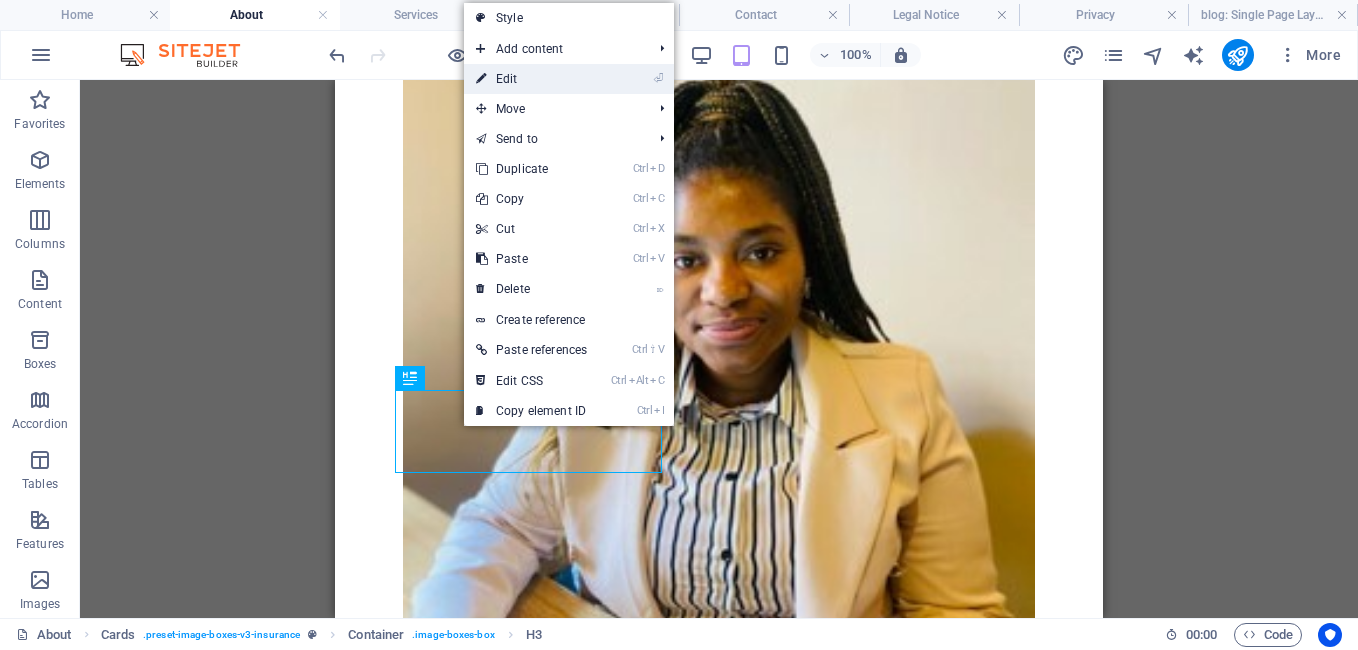 click on "⏎  Edit" at bounding box center [531, 79] 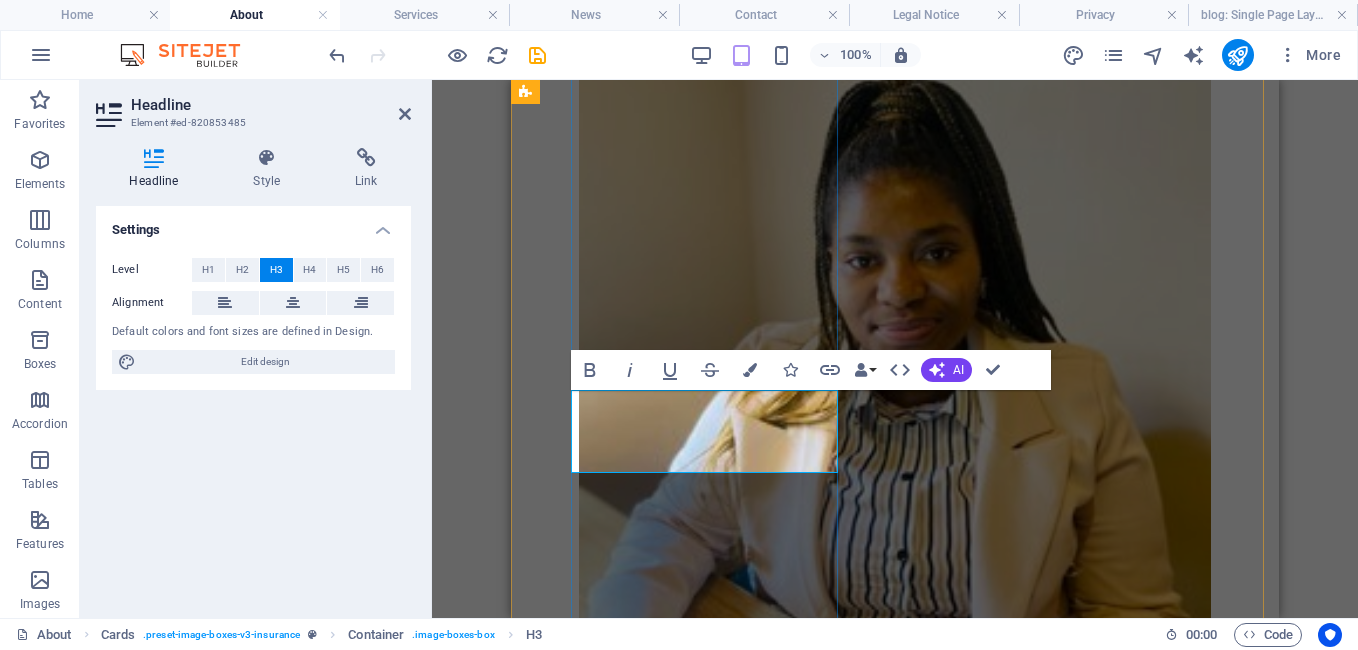 type 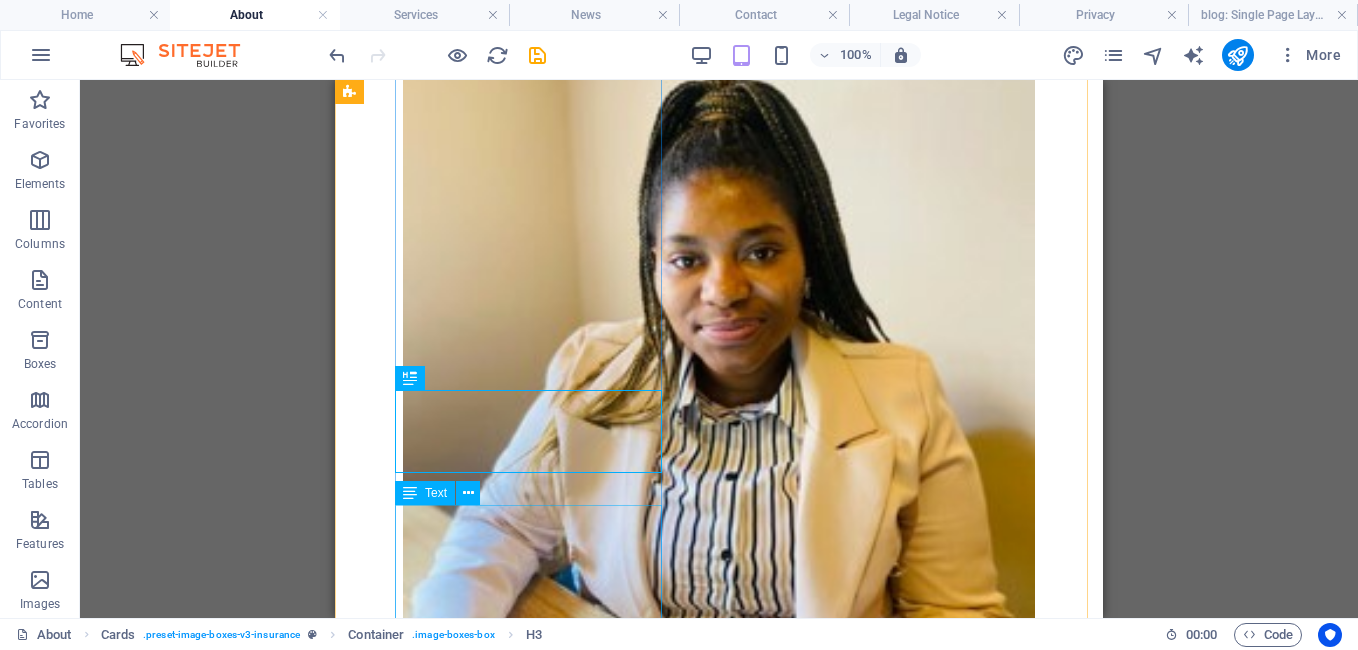 click on "Management Assistant, G.S College" at bounding box center (719, 5476) 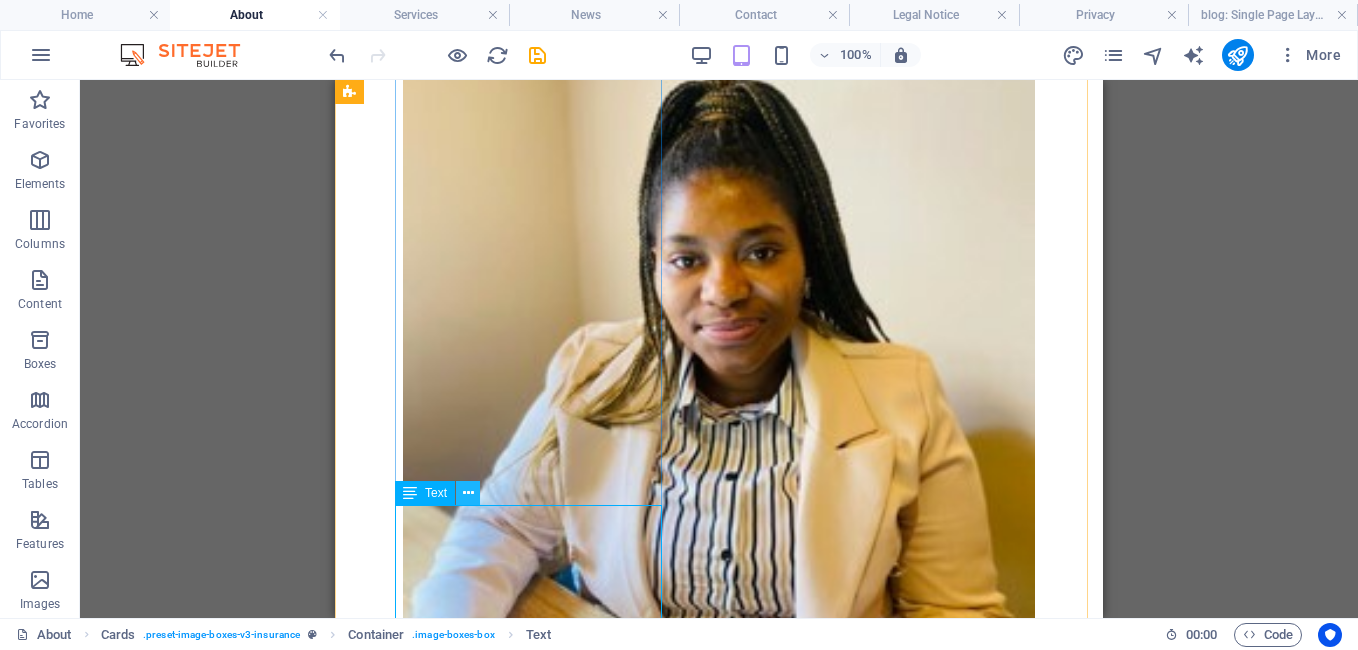 click at bounding box center [468, 493] 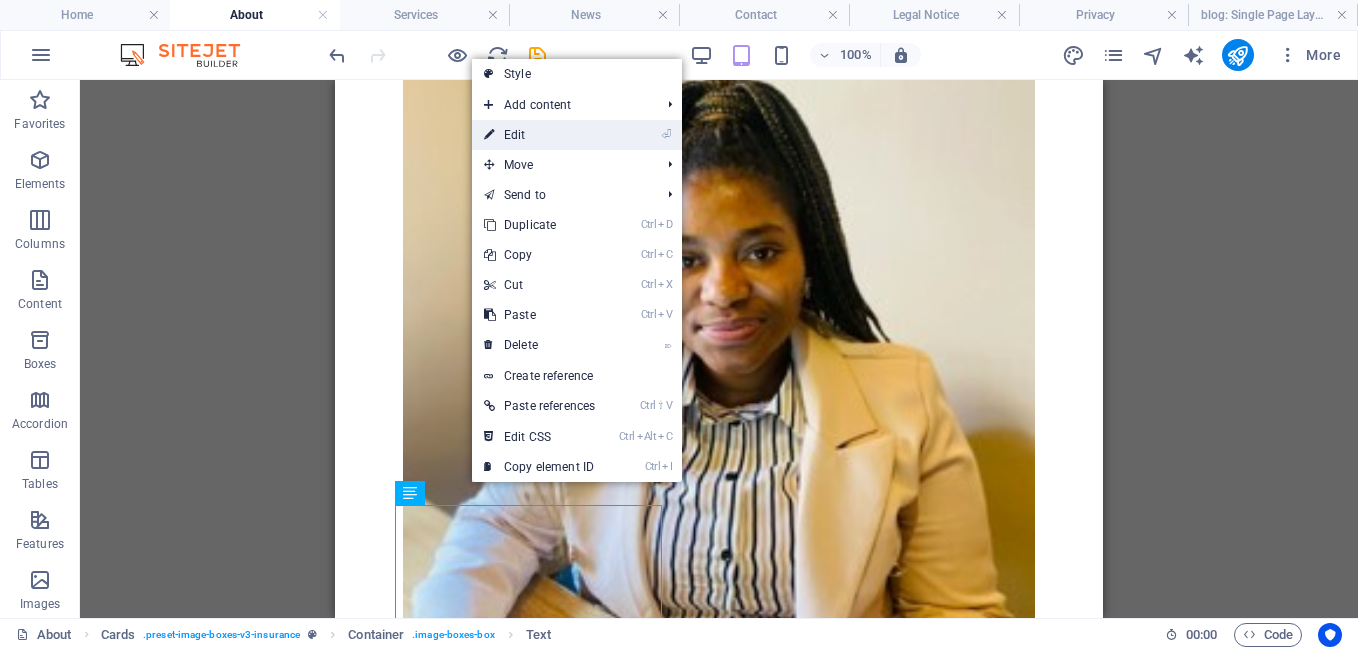 click on "⏎  Edit" at bounding box center [539, 135] 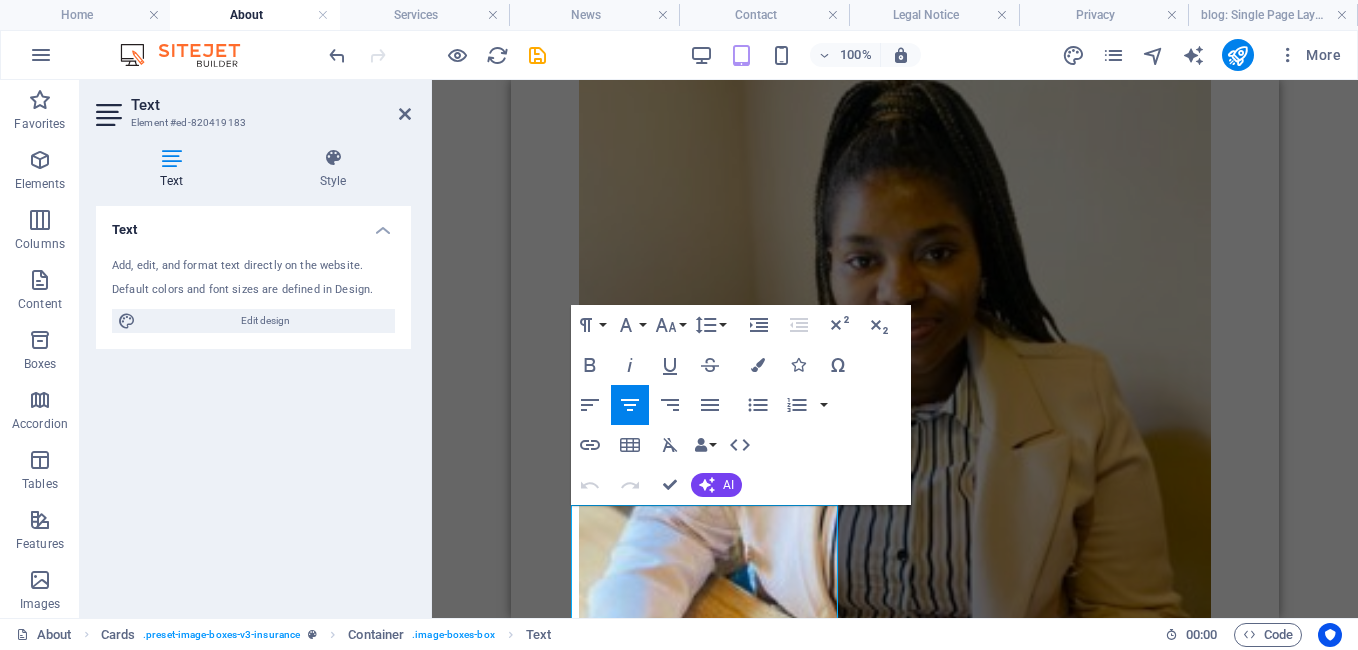 click 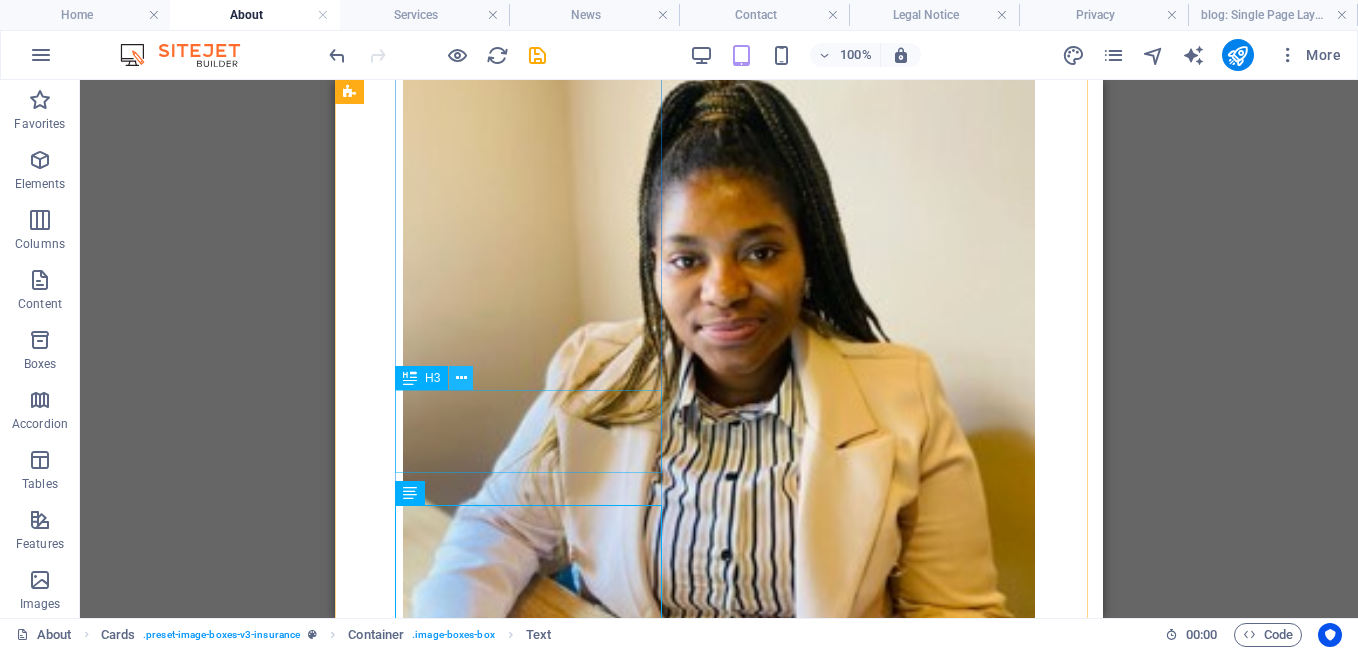click at bounding box center [461, 378] 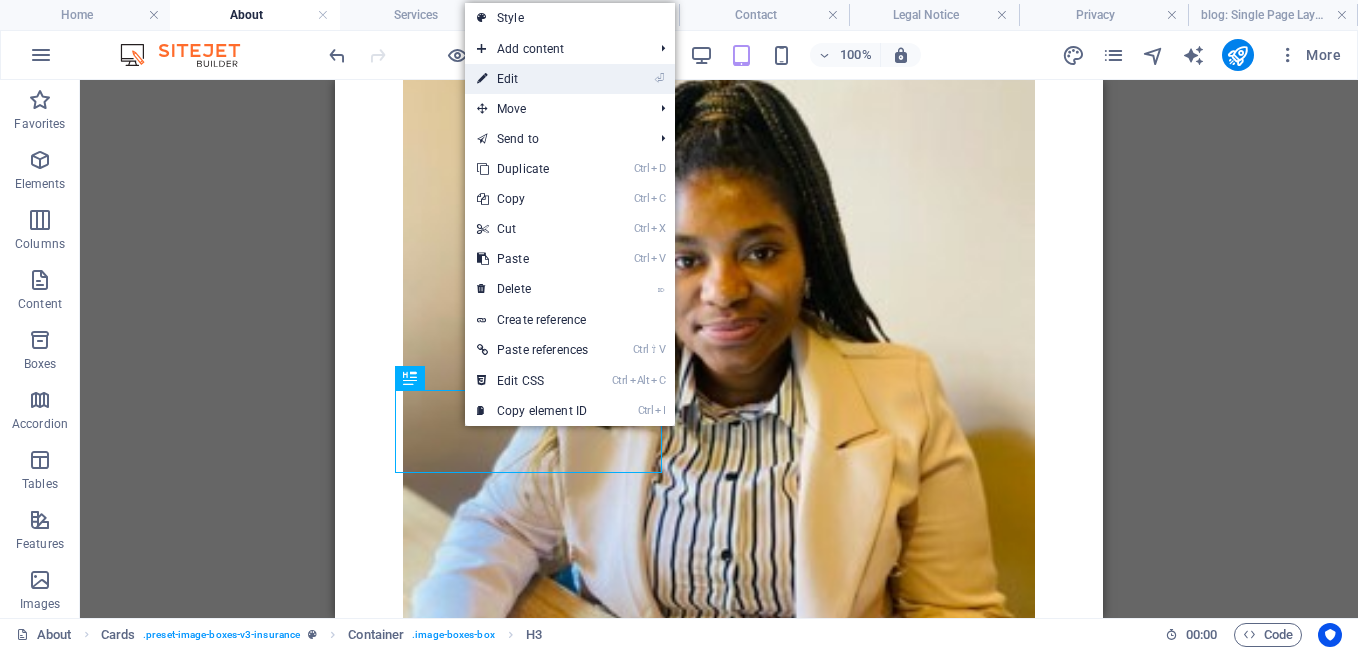 click on "⏎  Edit" at bounding box center (532, 79) 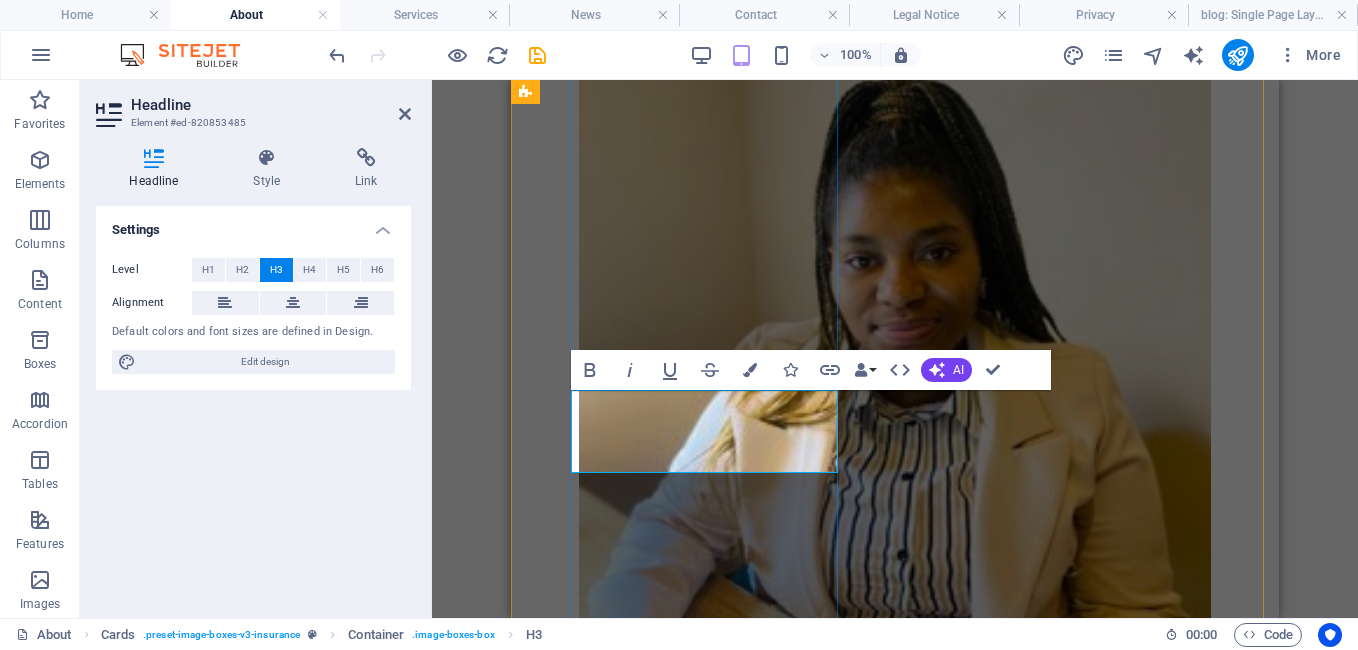 click on "Ms [FIRST] [LAST]" at bounding box center [895, 5344] 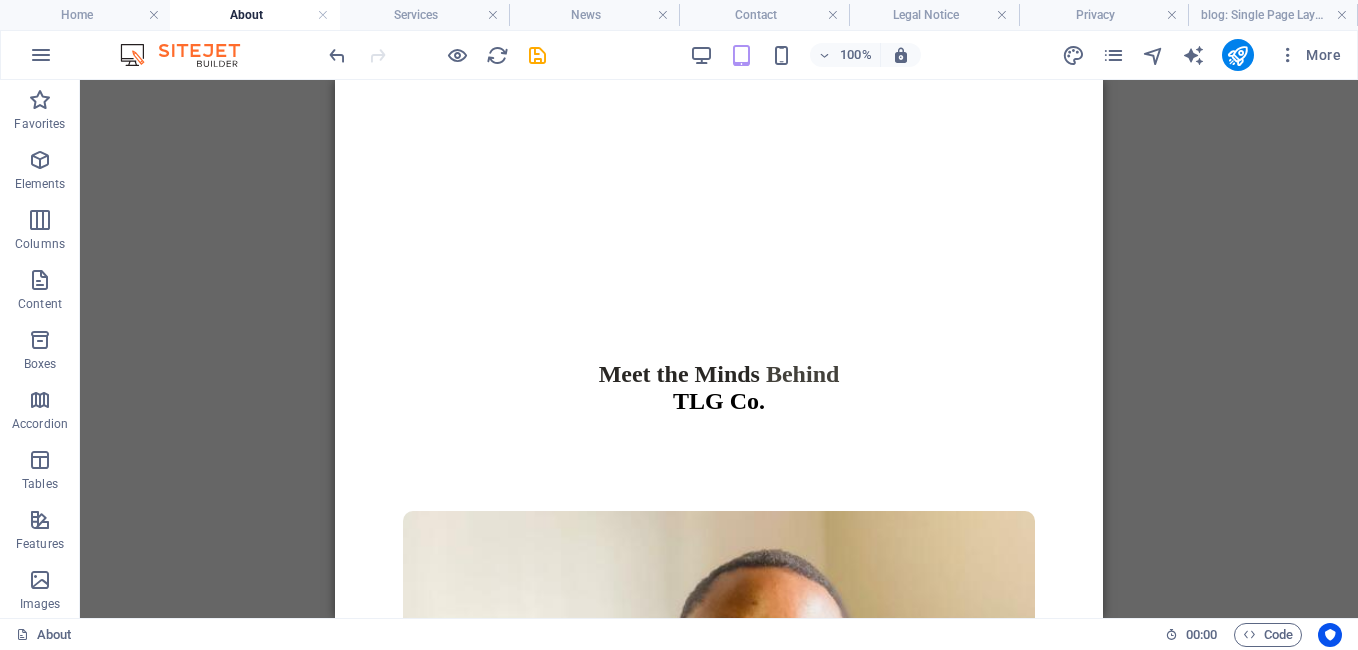 scroll, scrollTop: 1808, scrollLeft: 0, axis: vertical 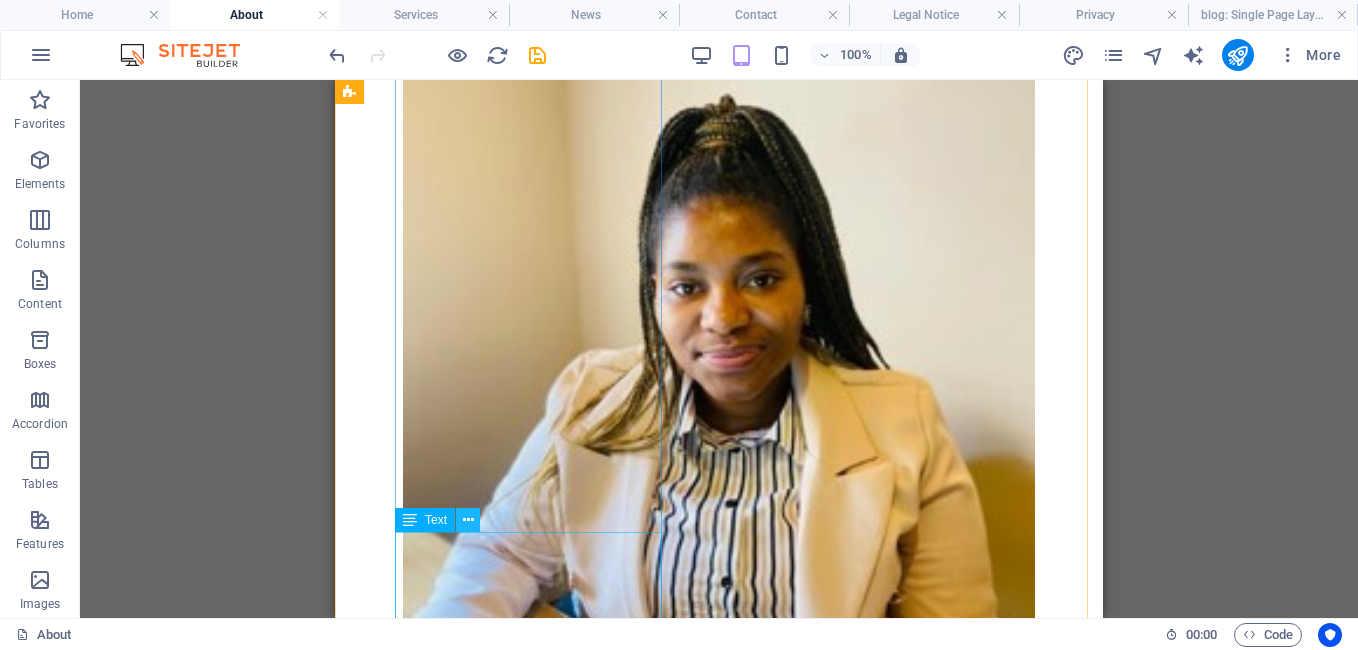click at bounding box center [468, 520] 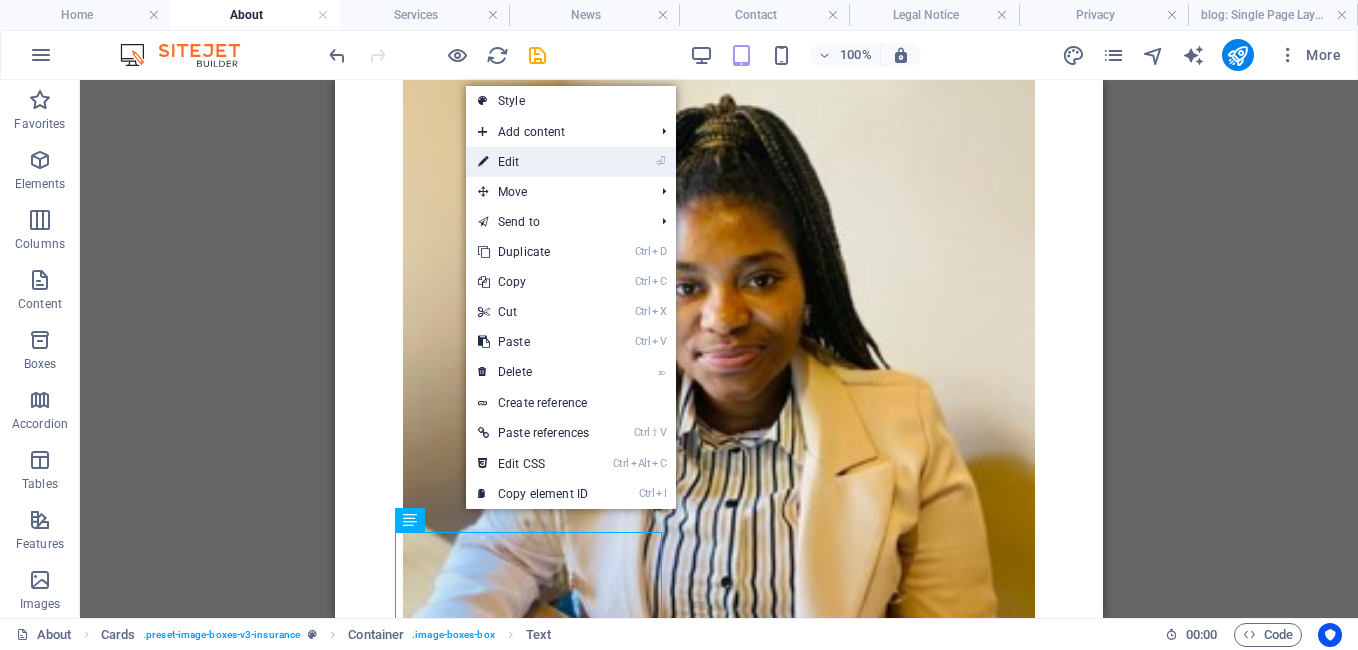 click on "⏎  Edit" at bounding box center [533, 162] 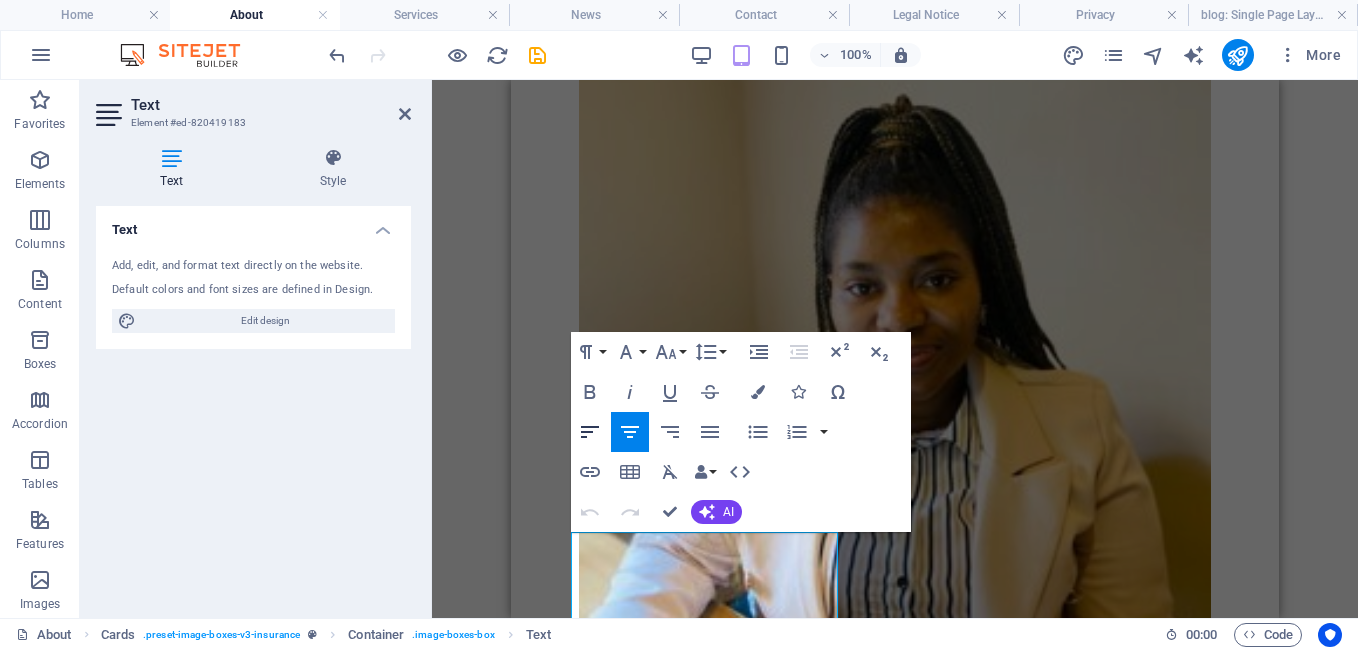 click 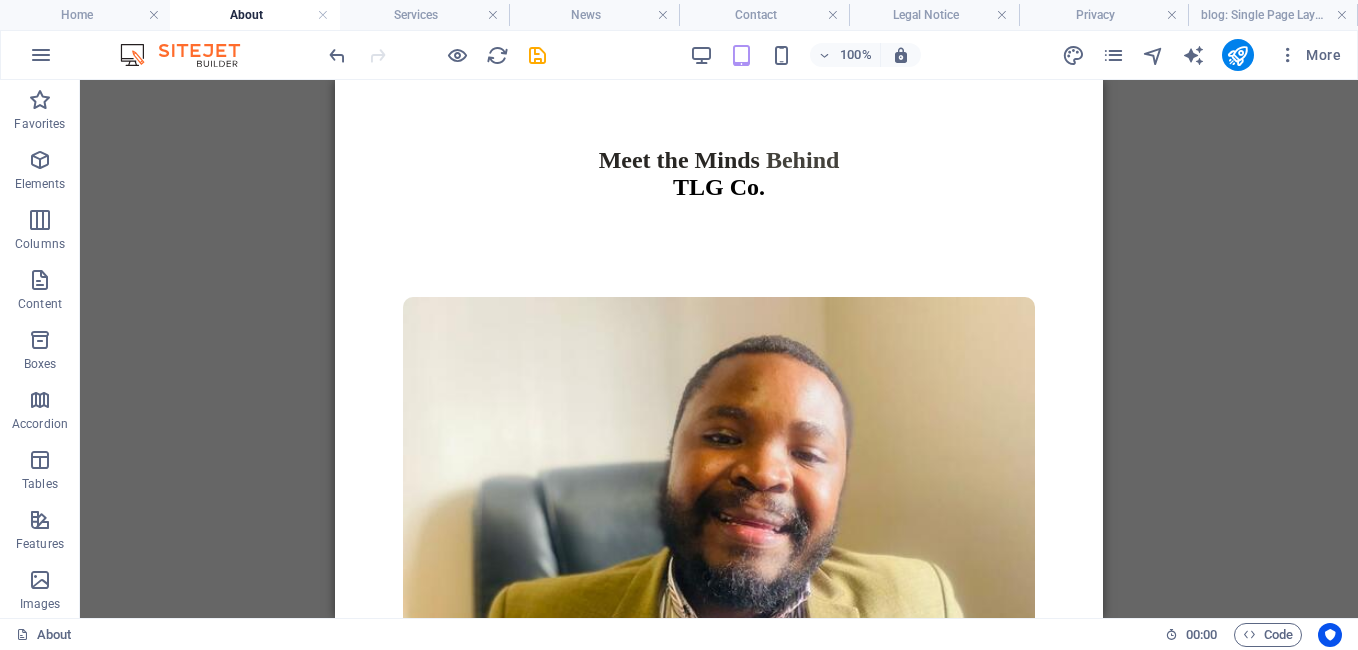 scroll, scrollTop: 2049, scrollLeft: 0, axis: vertical 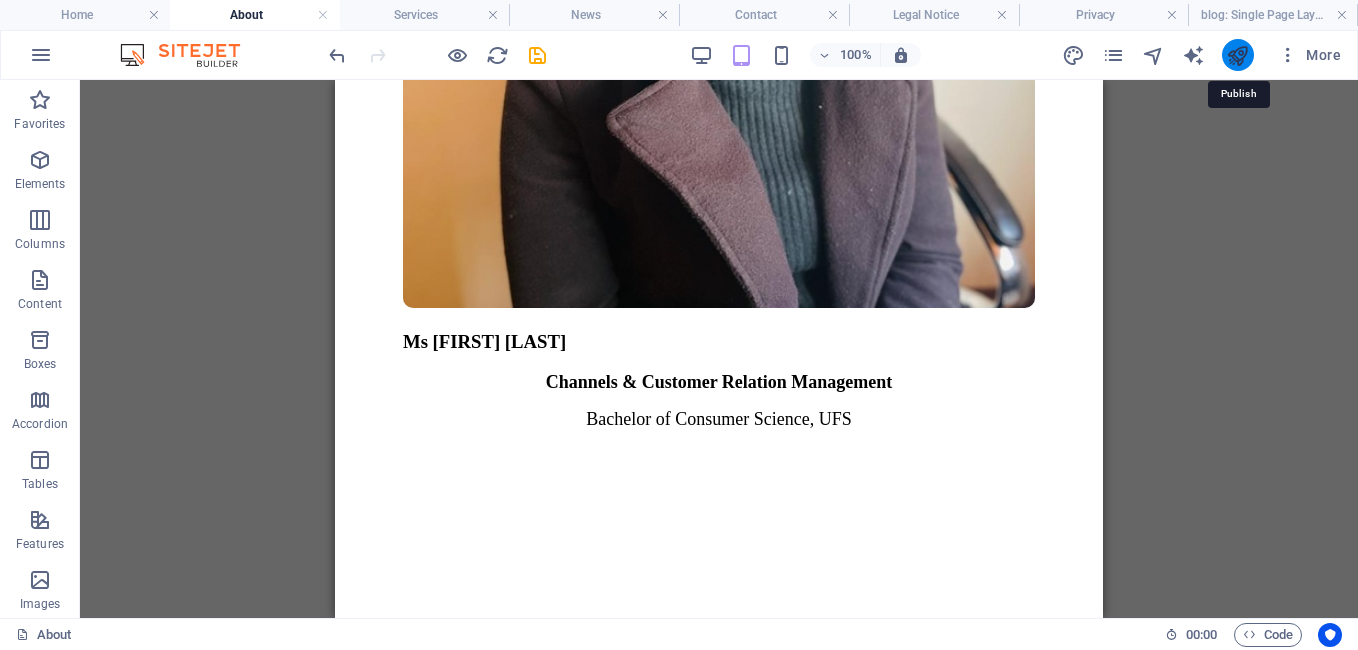 click at bounding box center [1237, 55] 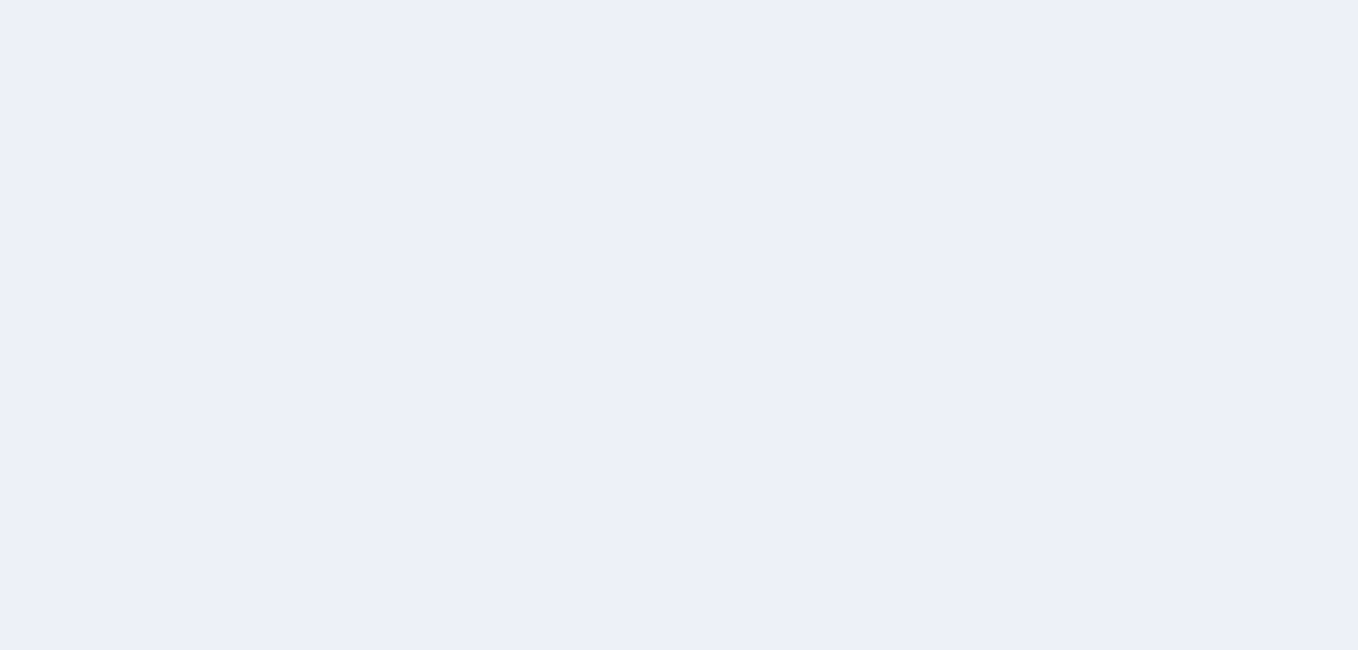 scroll, scrollTop: 0, scrollLeft: 0, axis: both 